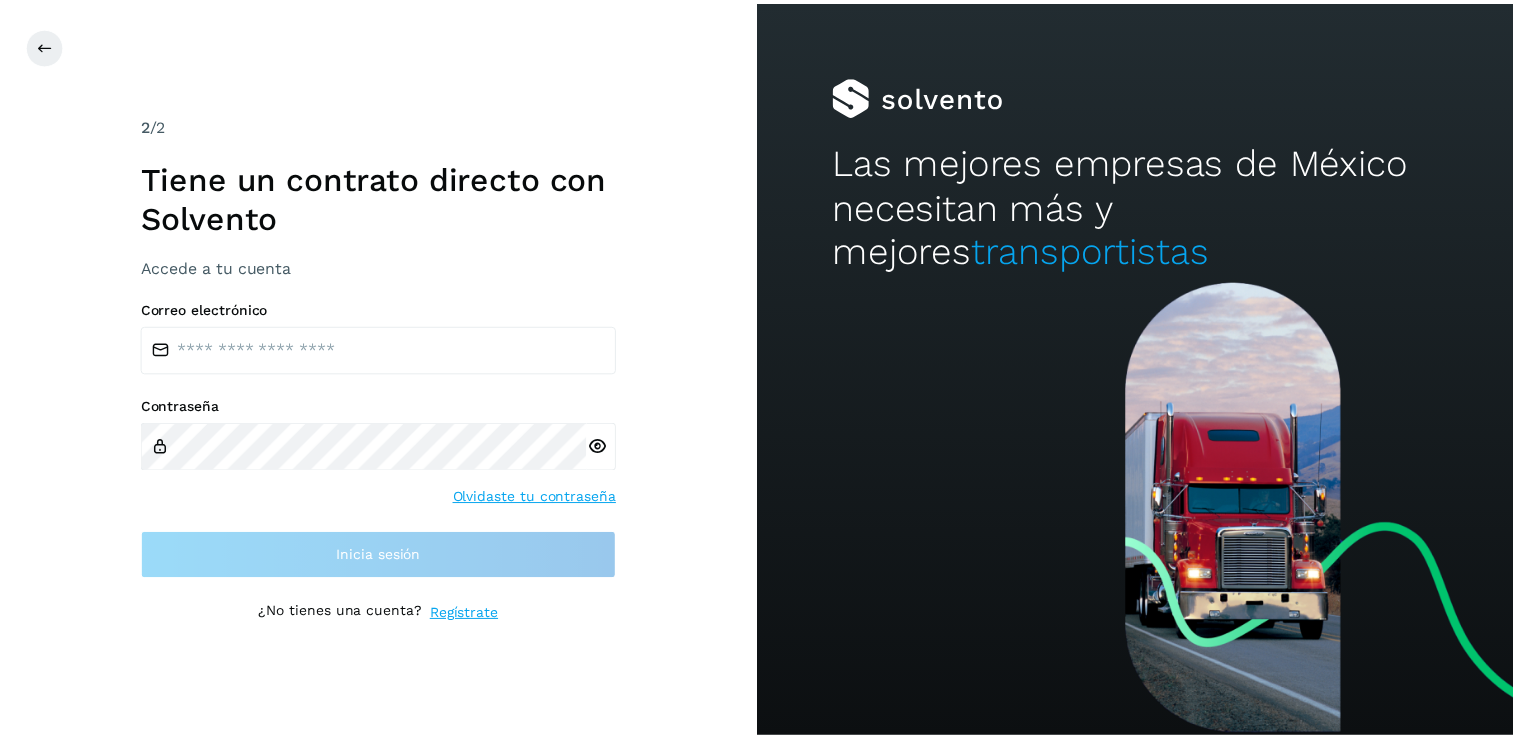 scroll, scrollTop: 0, scrollLeft: 0, axis: both 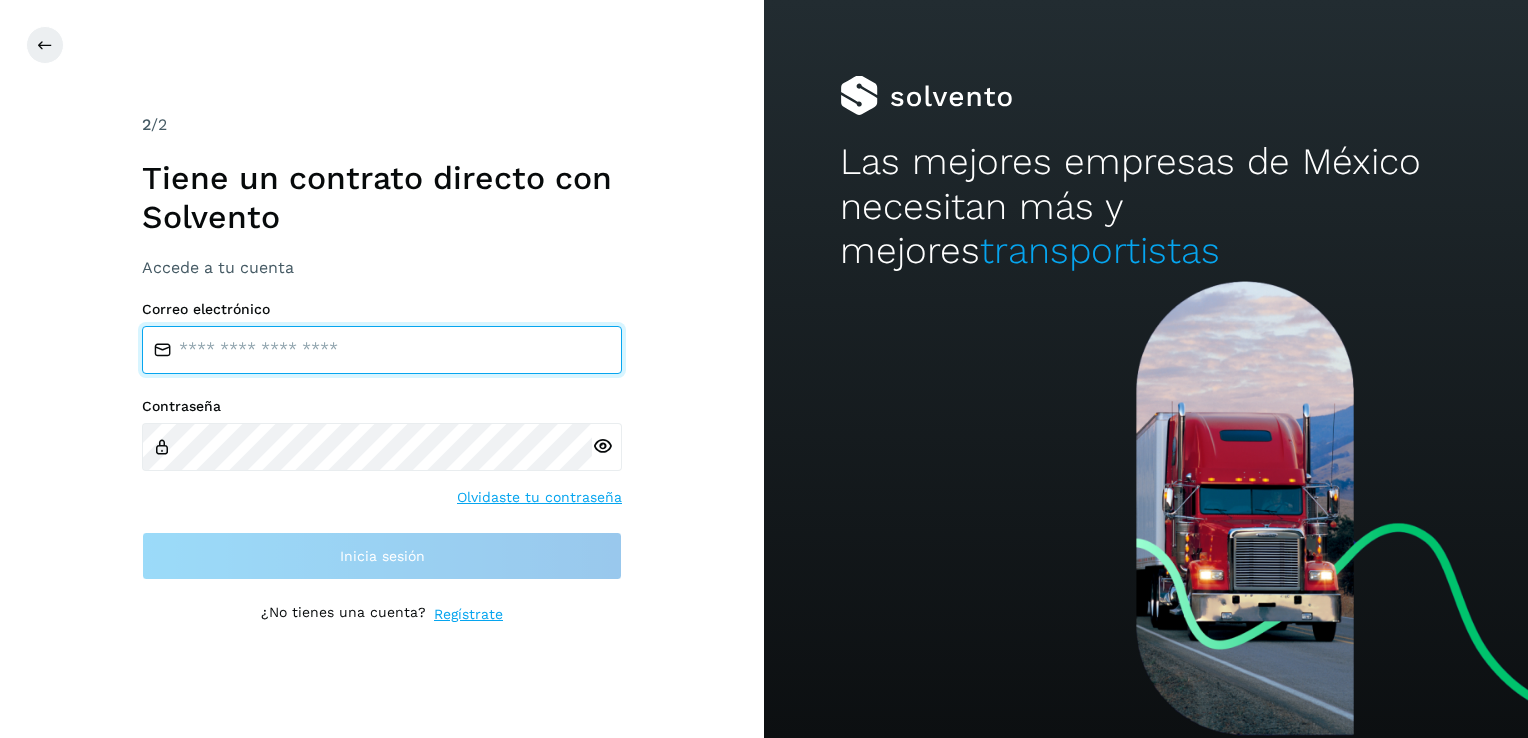 click at bounding box center (382, 350) 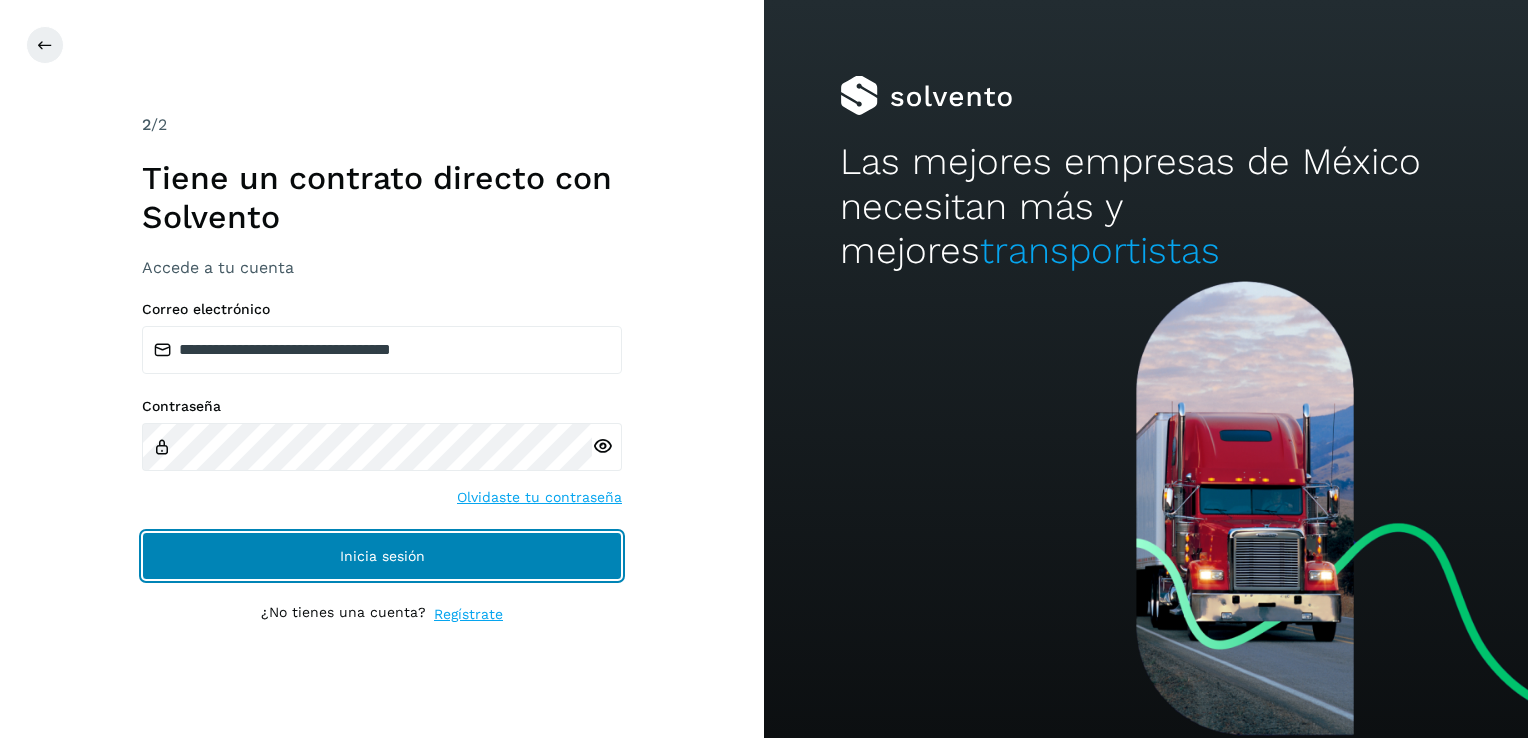click on "Inicia sesión" 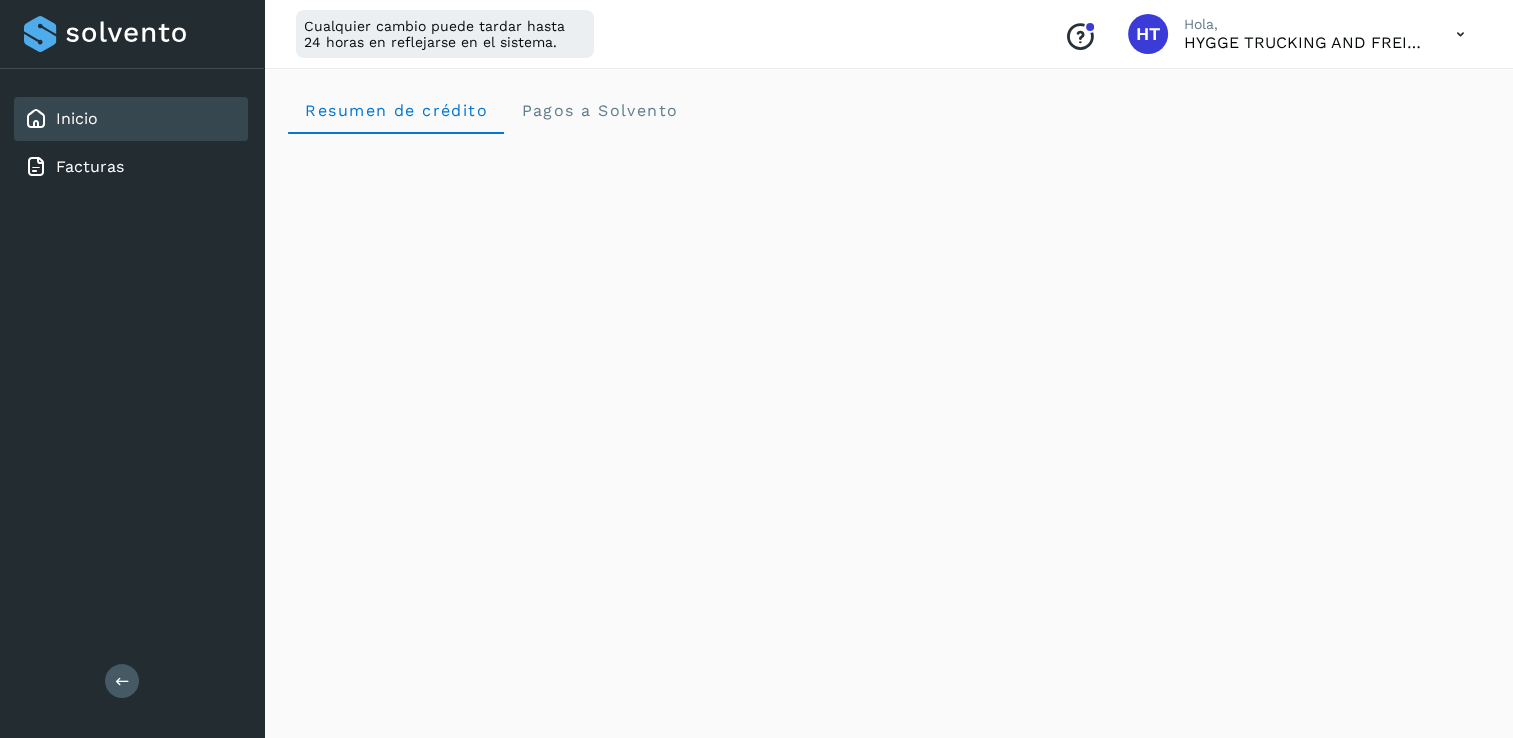 click on "Inicio" at bounding box center (77, 118) 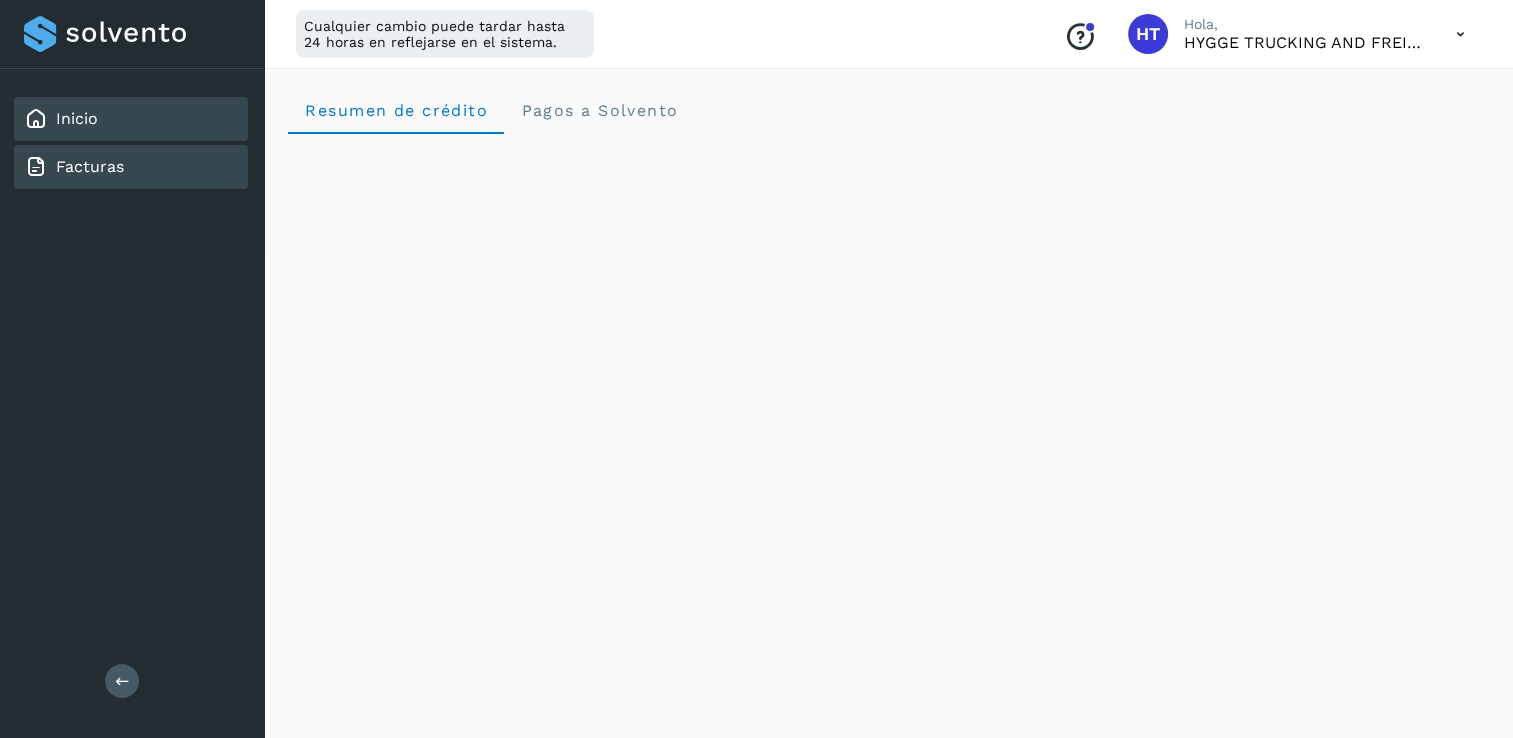 click on "Facturas" at bounding box center (90, 166) 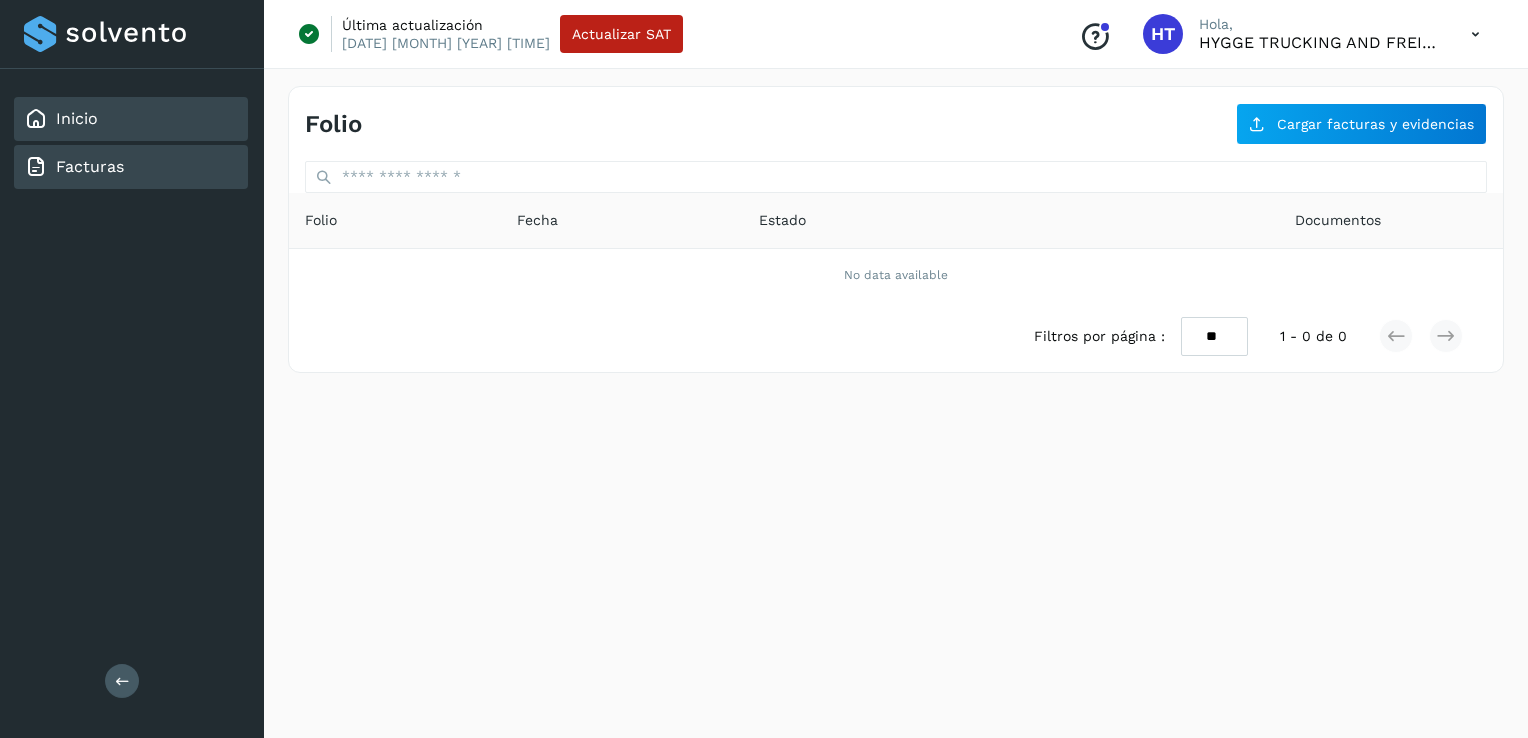 click on "Inicio" at bounding box center (77, 118) 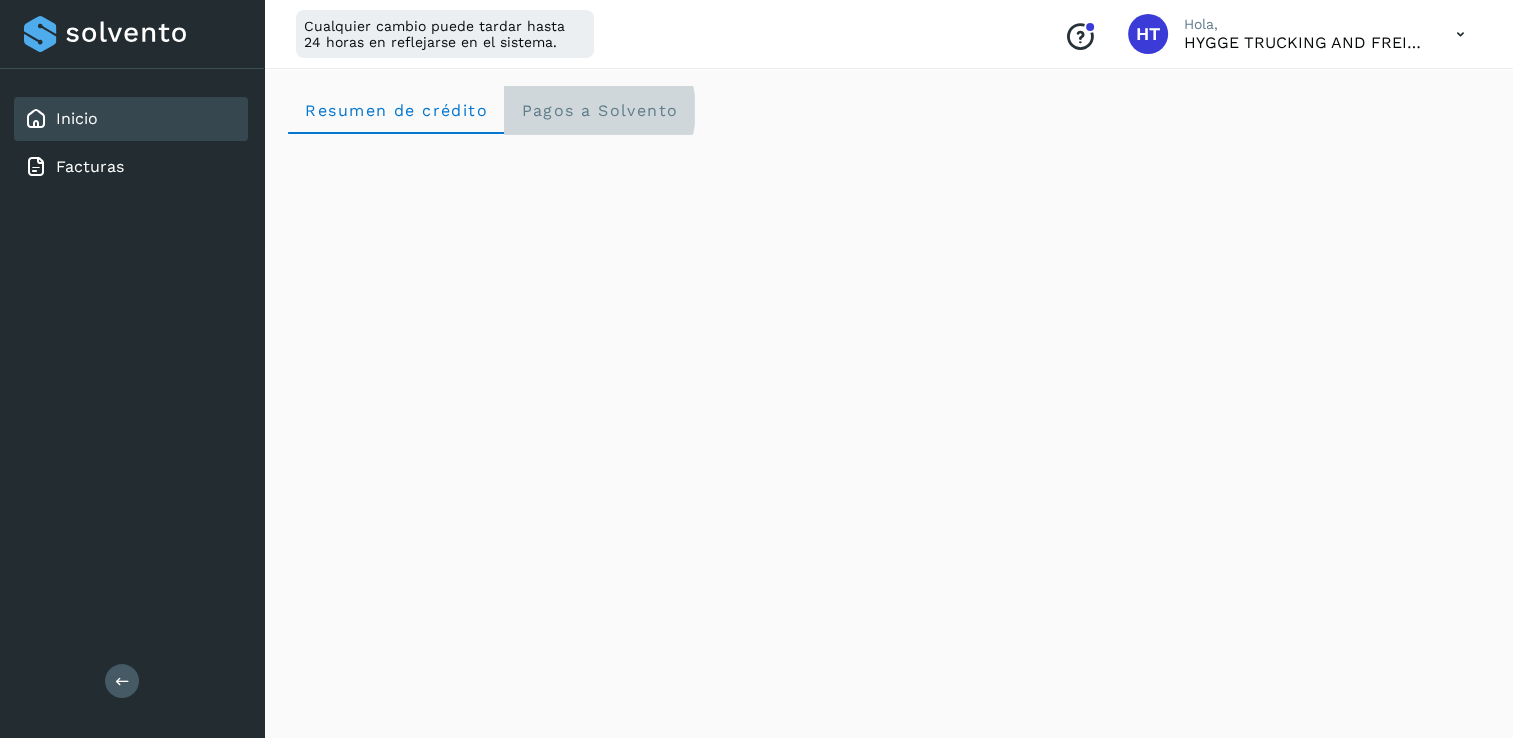 click on "Pagos a Solvento" 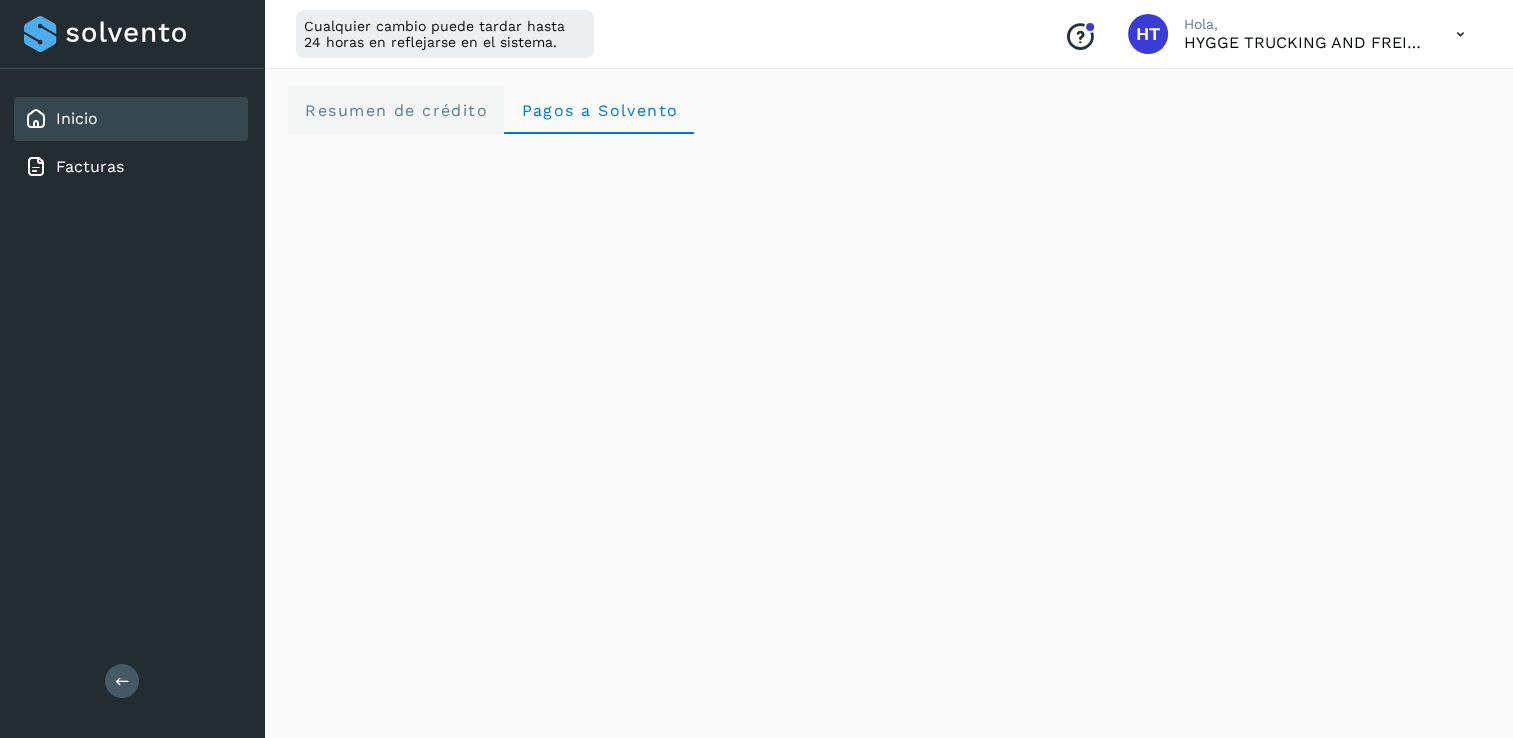 click on "Resumen de crédito" 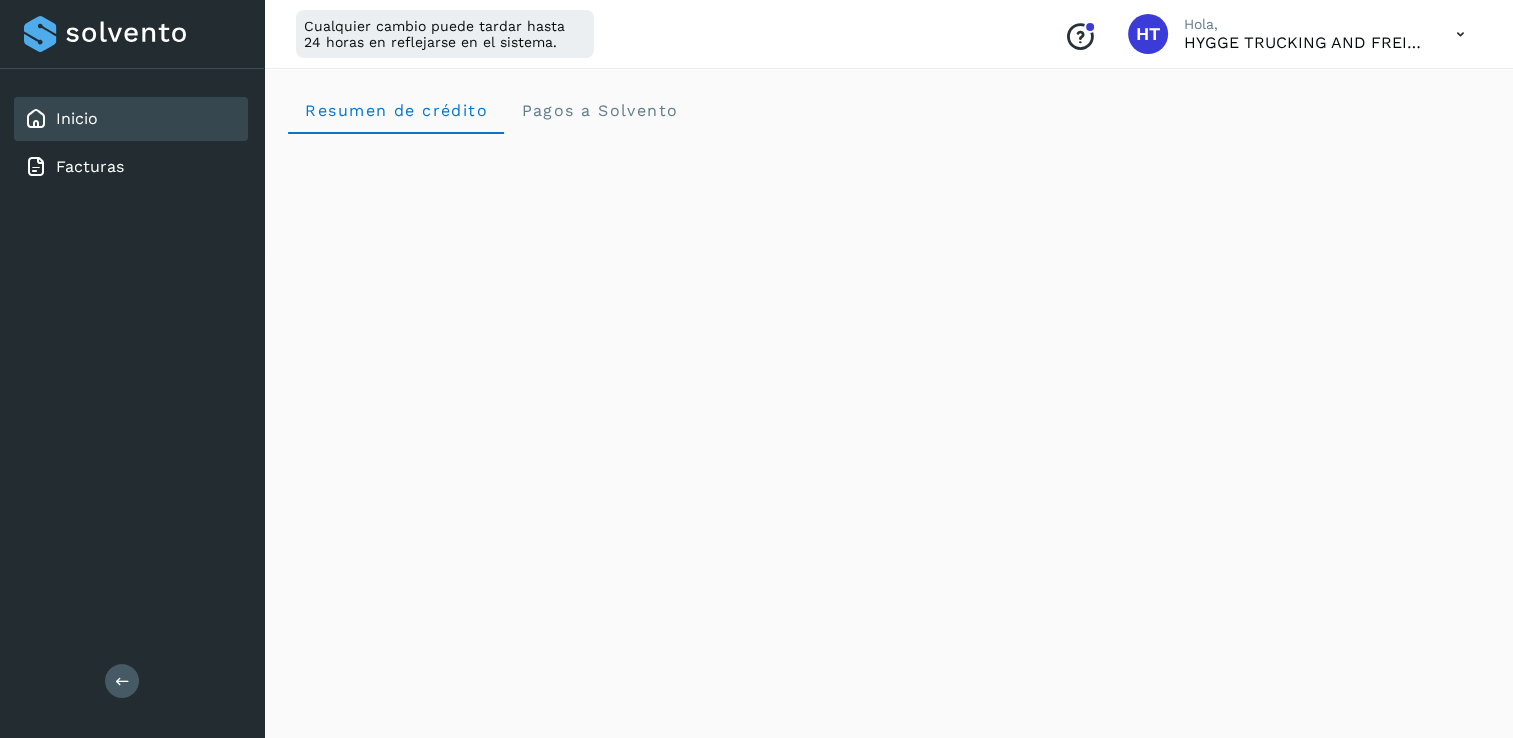 click on "Inicio" 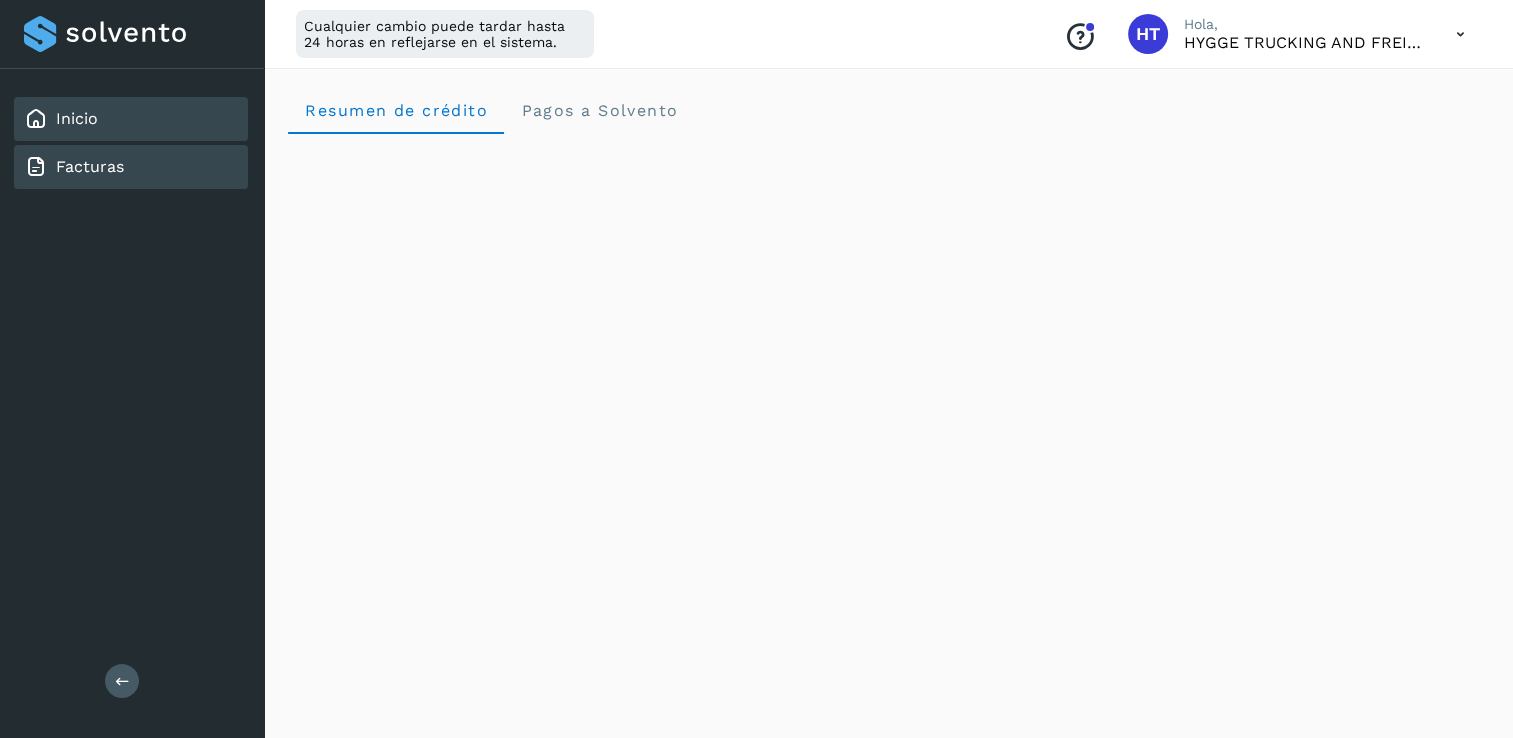 click on "Facturas" at bounding box center [90, 166] 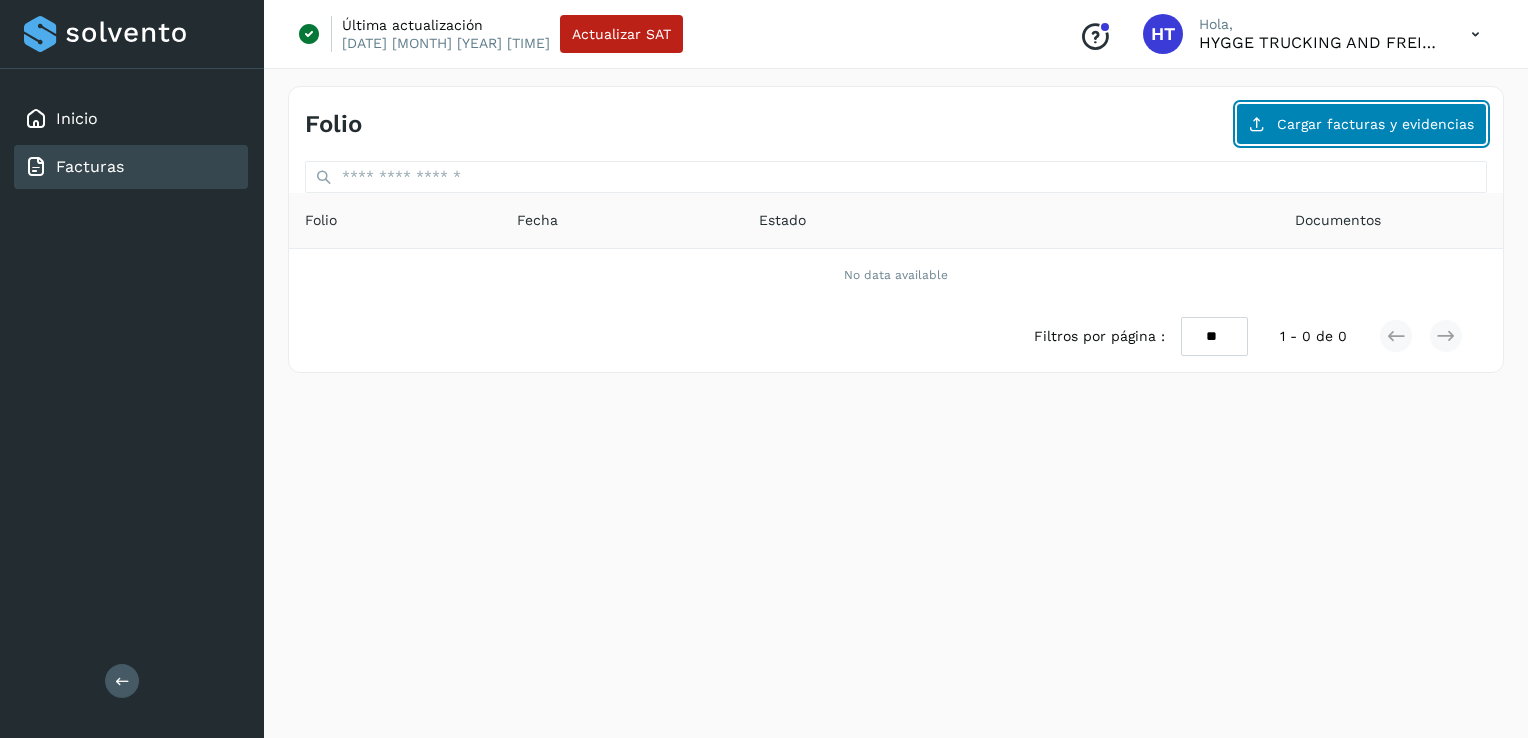 click on "Cargar facturas y evidencias" 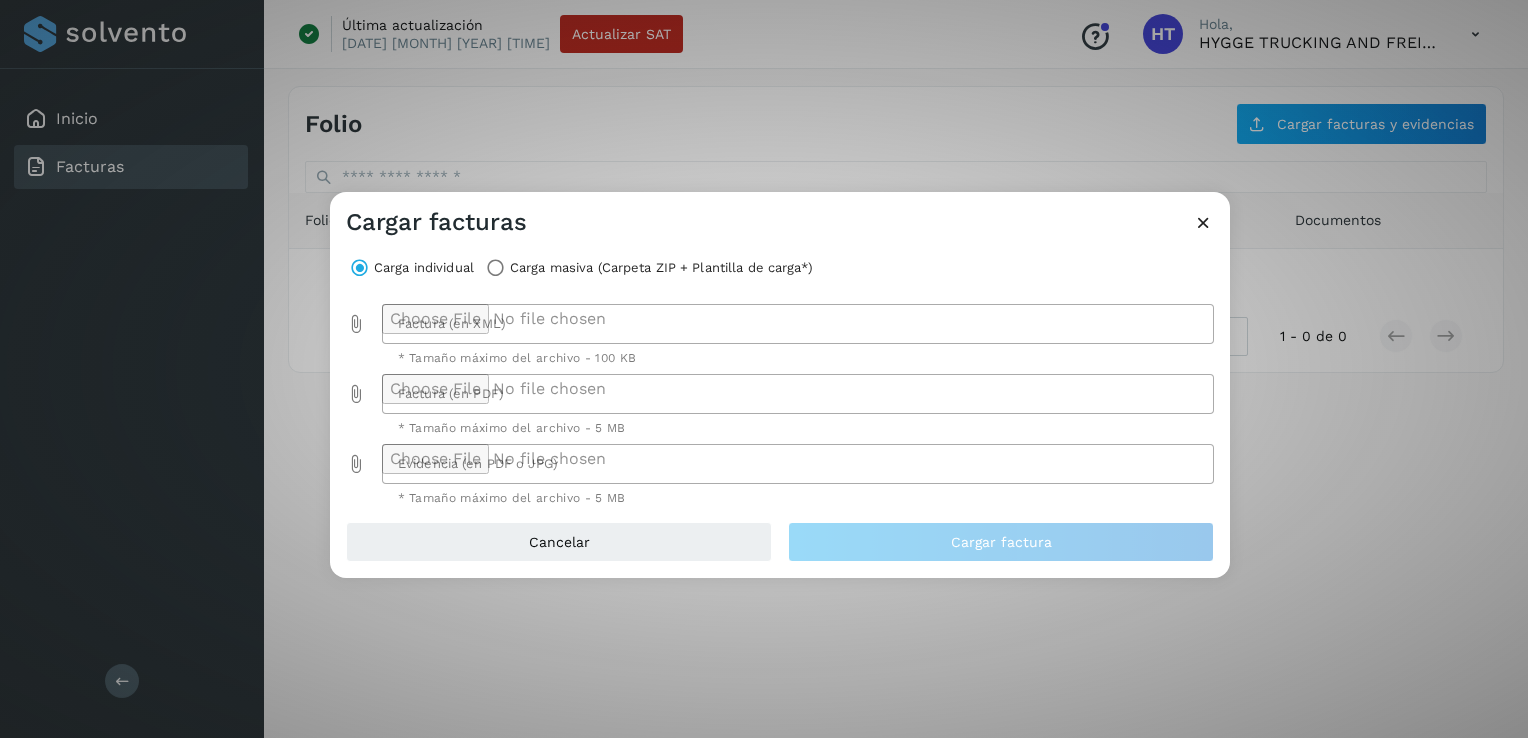 click 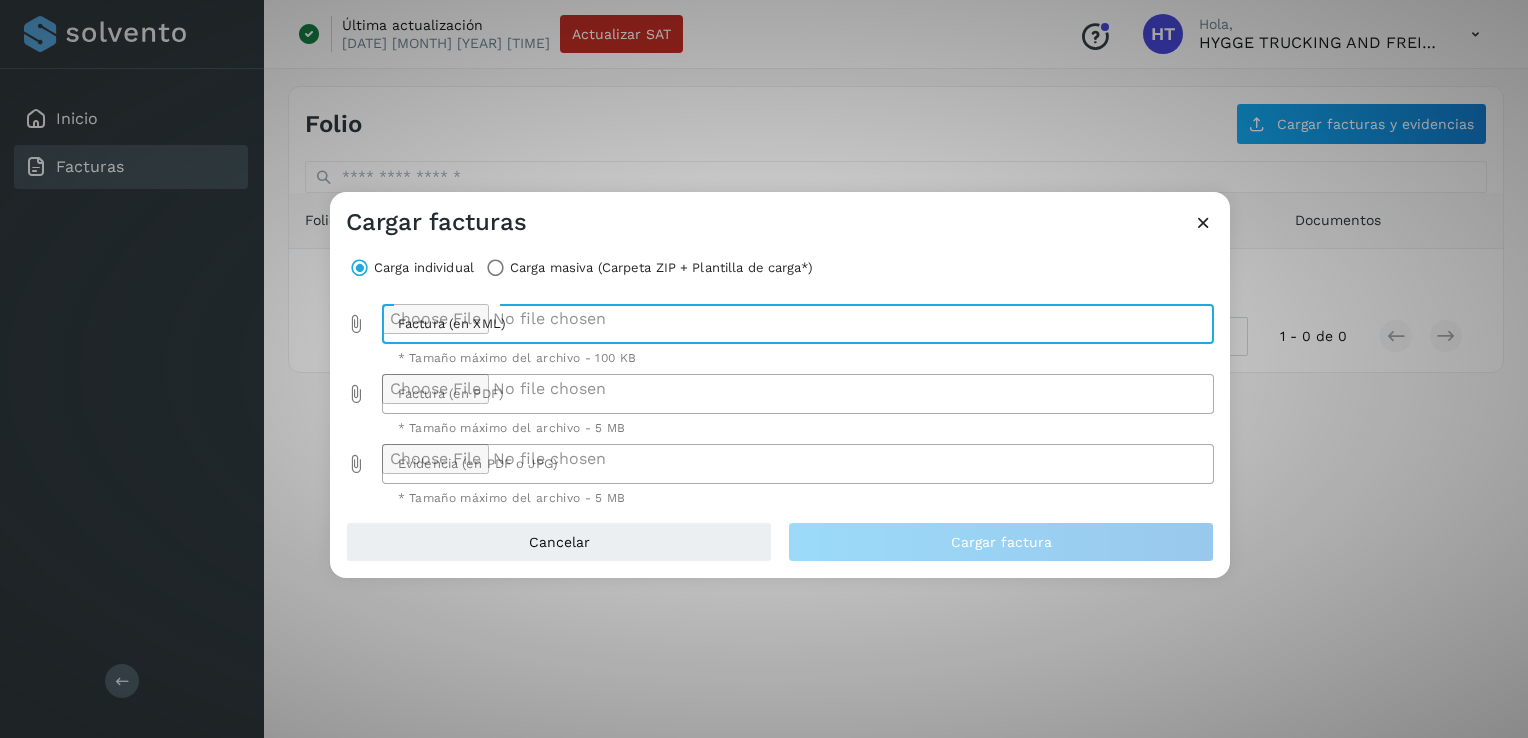 type on "**********" 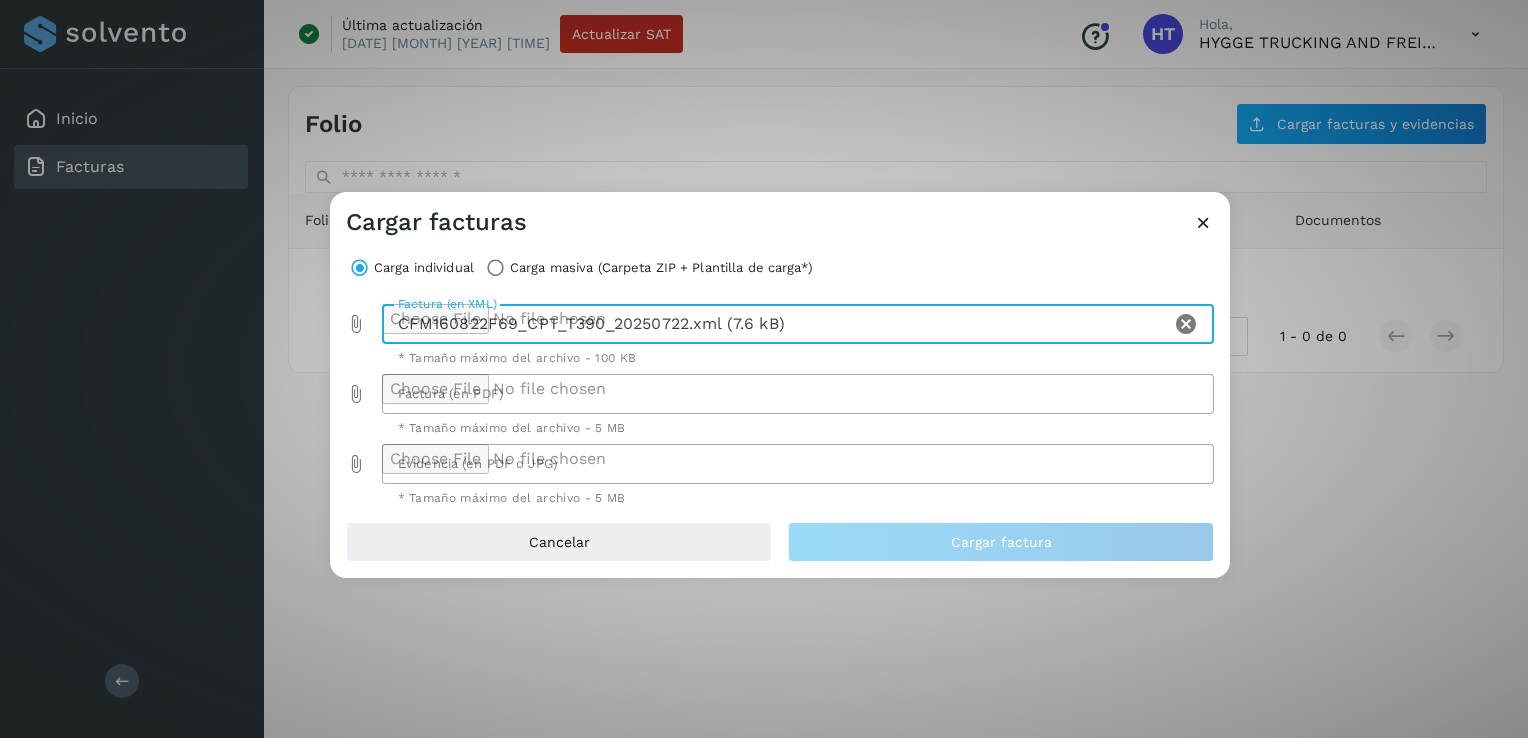 click 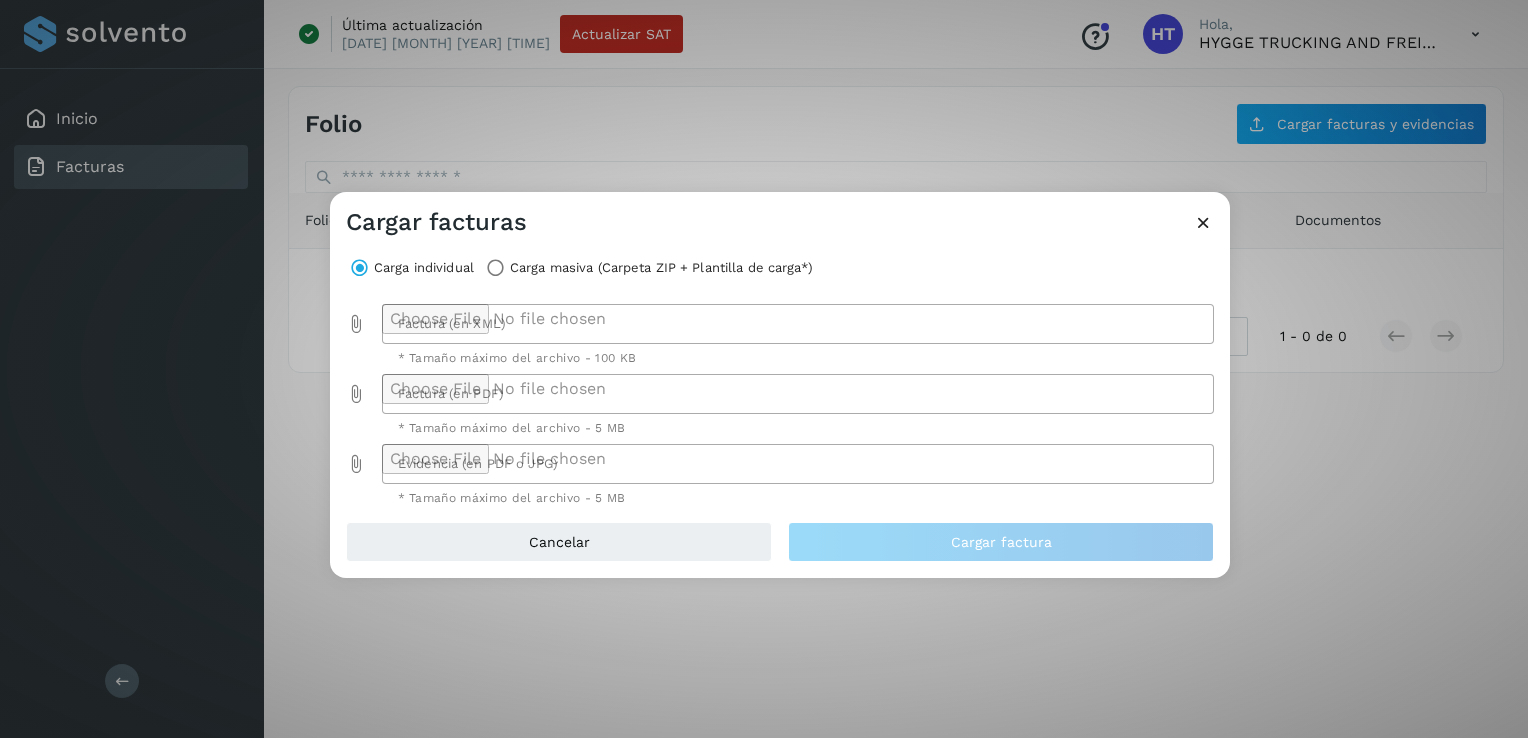 click 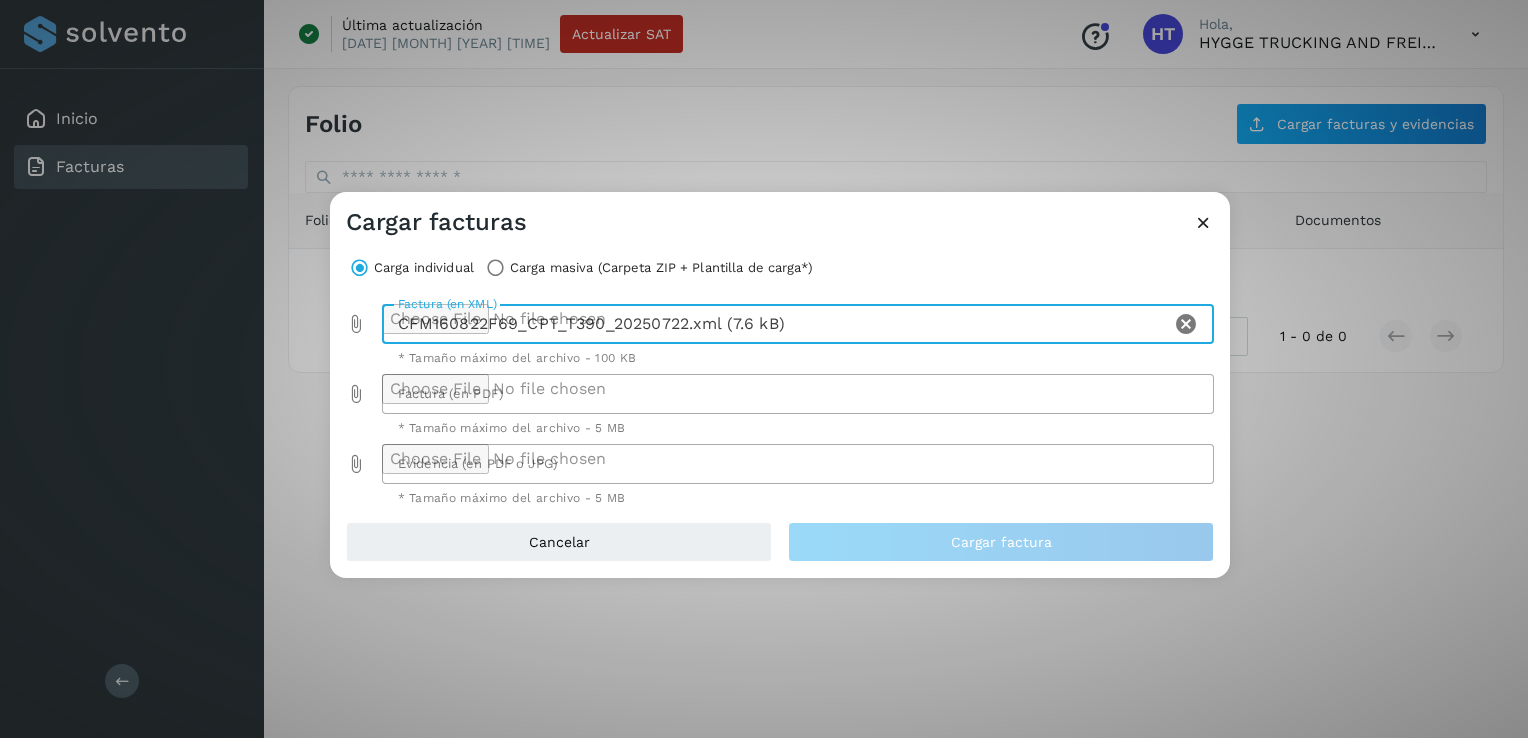 click 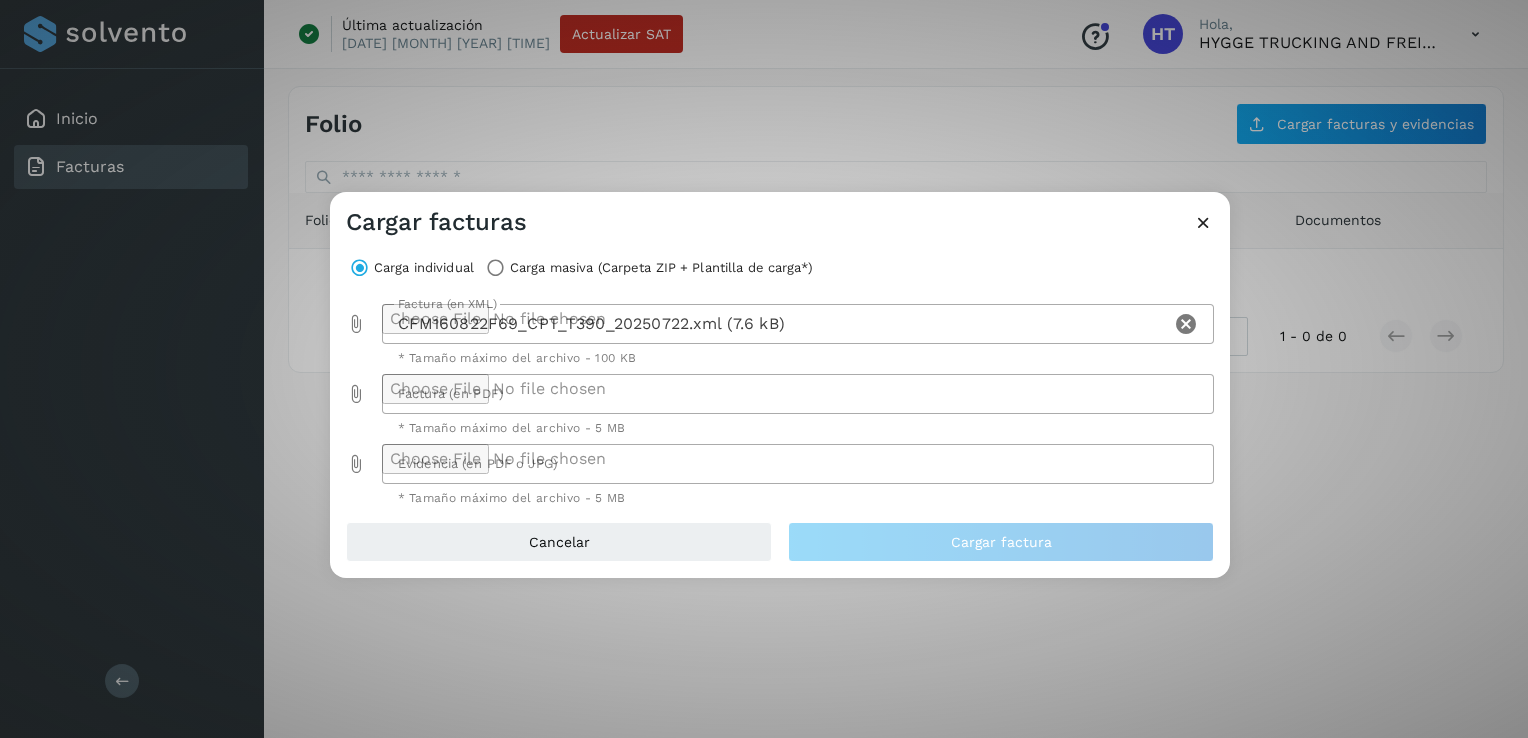 type on "**********" 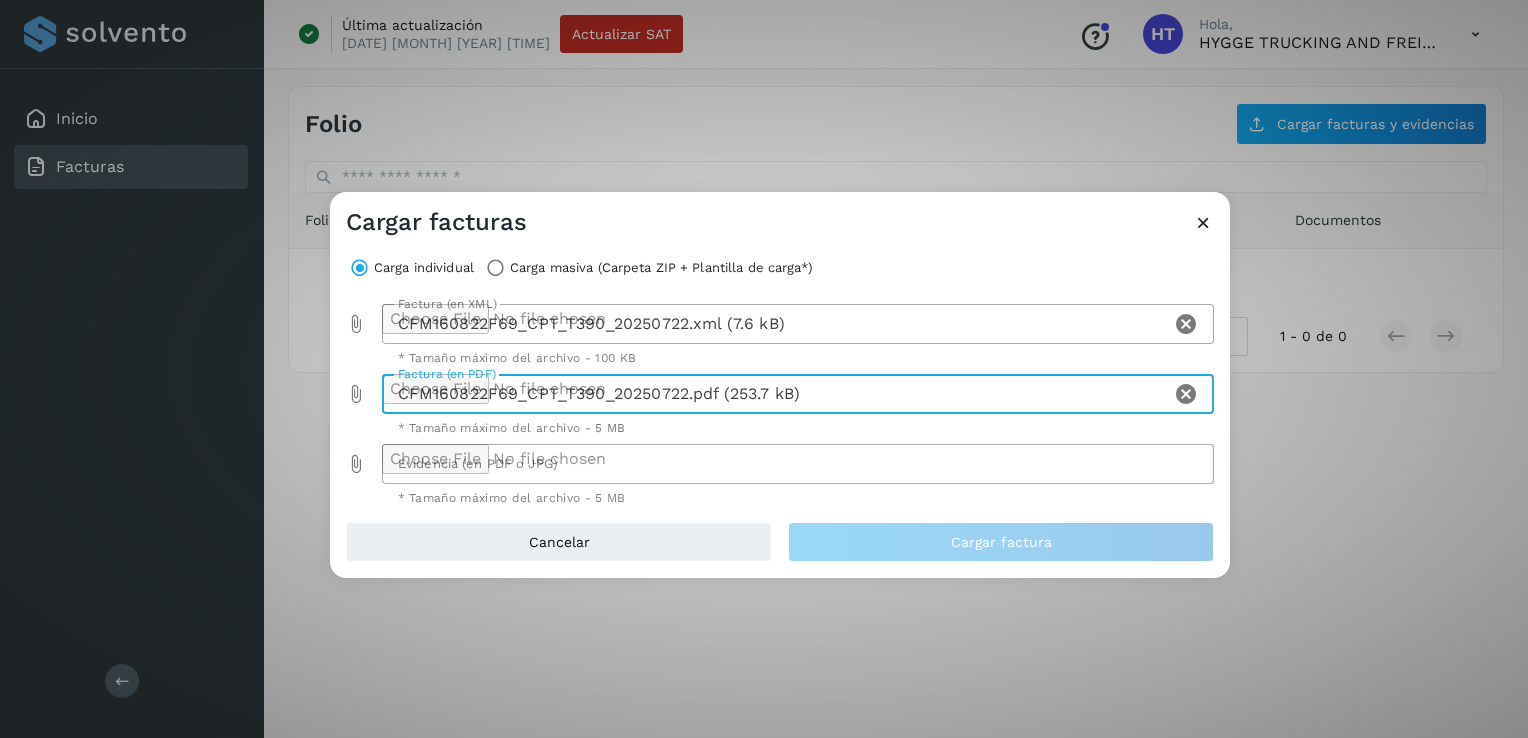 click 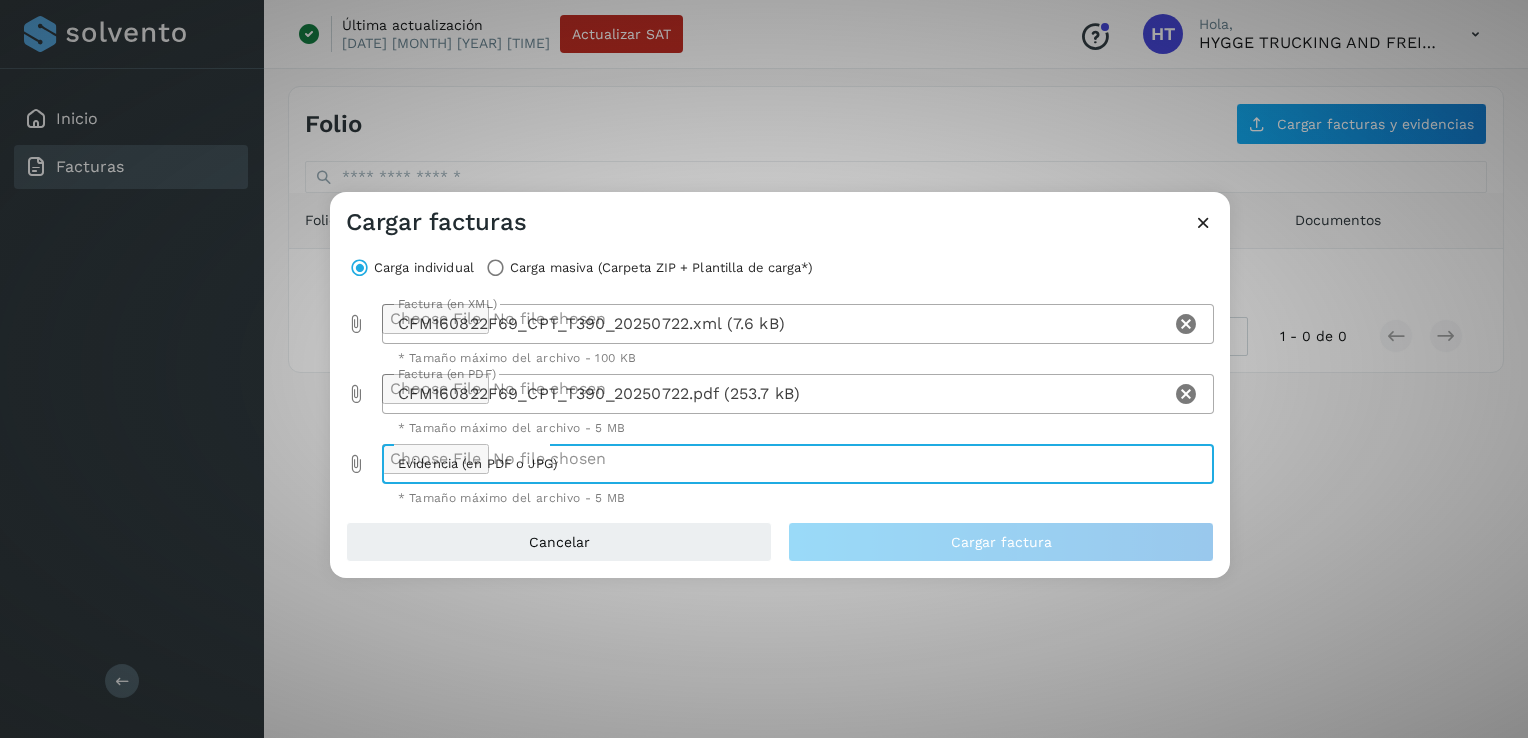 type on "**********" 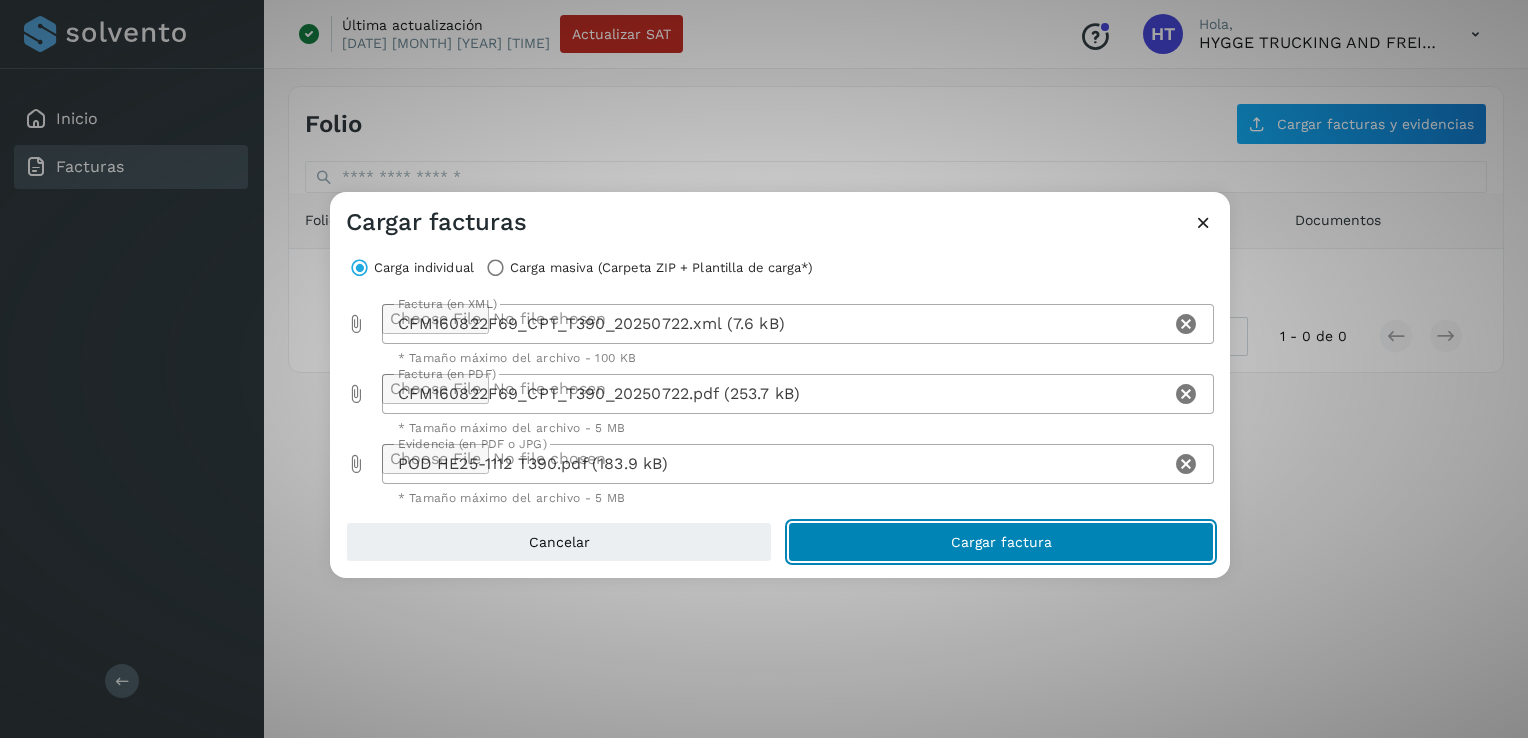 click on "Cargar factura" 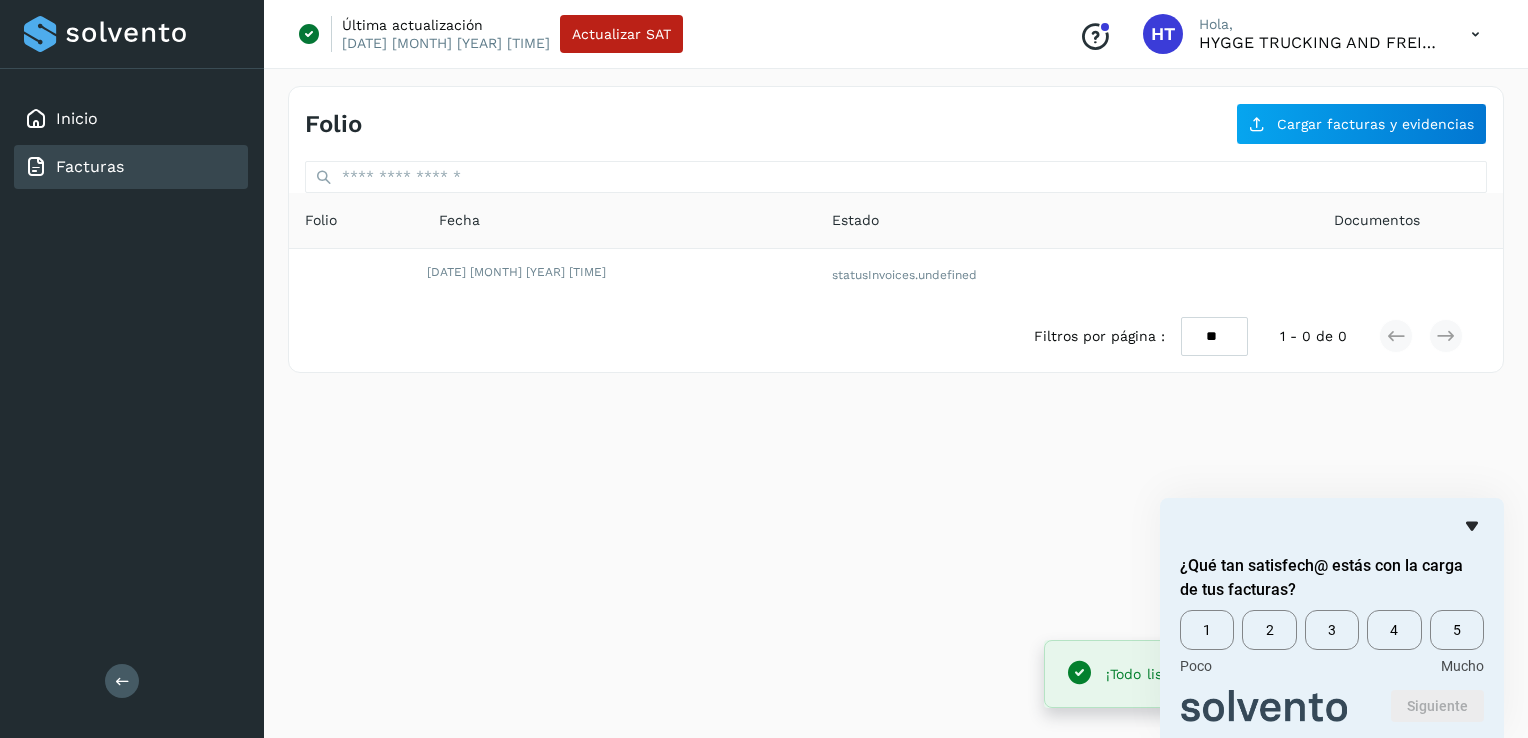 click 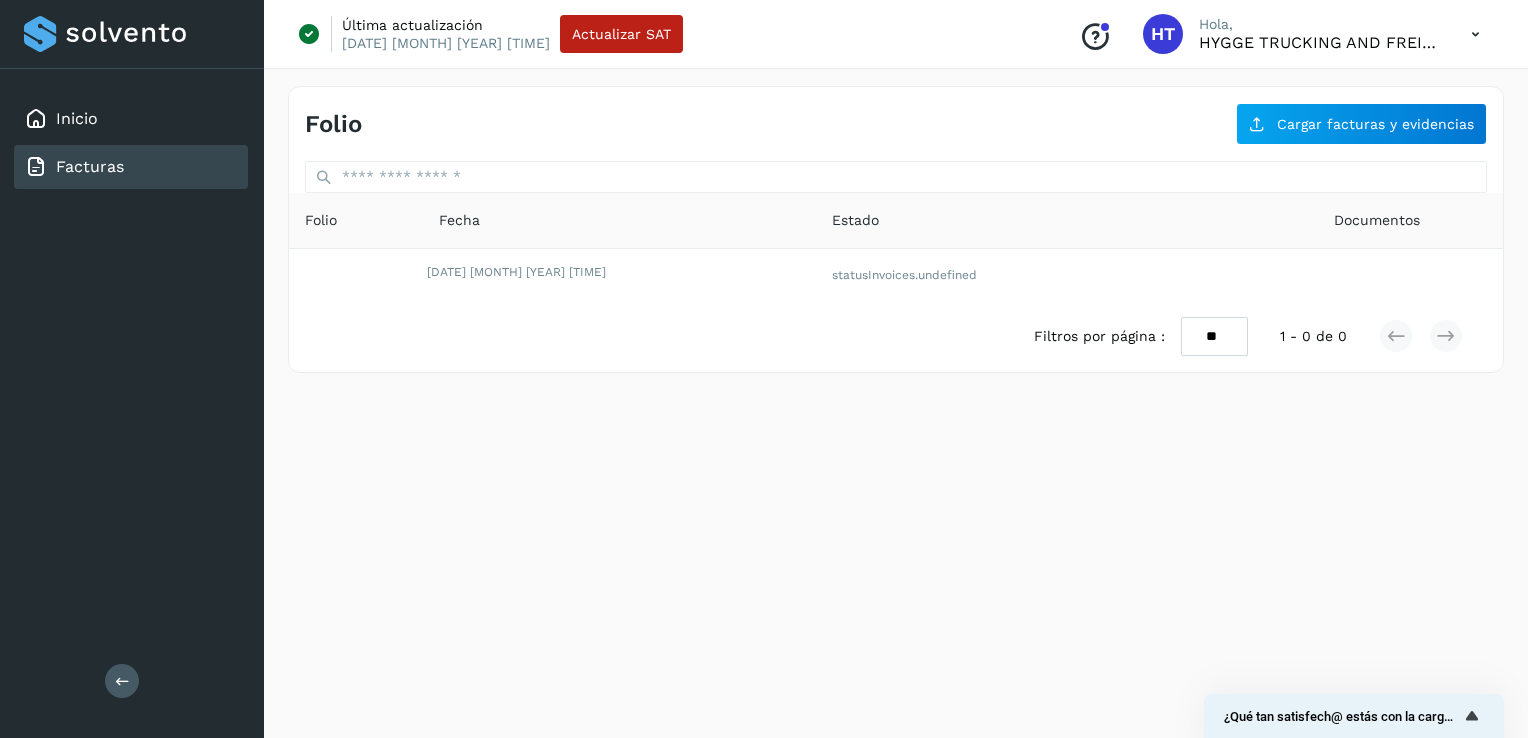 click on "Folio Cargar facturas y evidencias Folio Fecha Estado Documentos [DATE] [MONTH] [YEAR] [TIME] statusInvoices.undefined Filtros por página : ** ** ** 1 - 0 de 0" at bounding box center (896, 400) 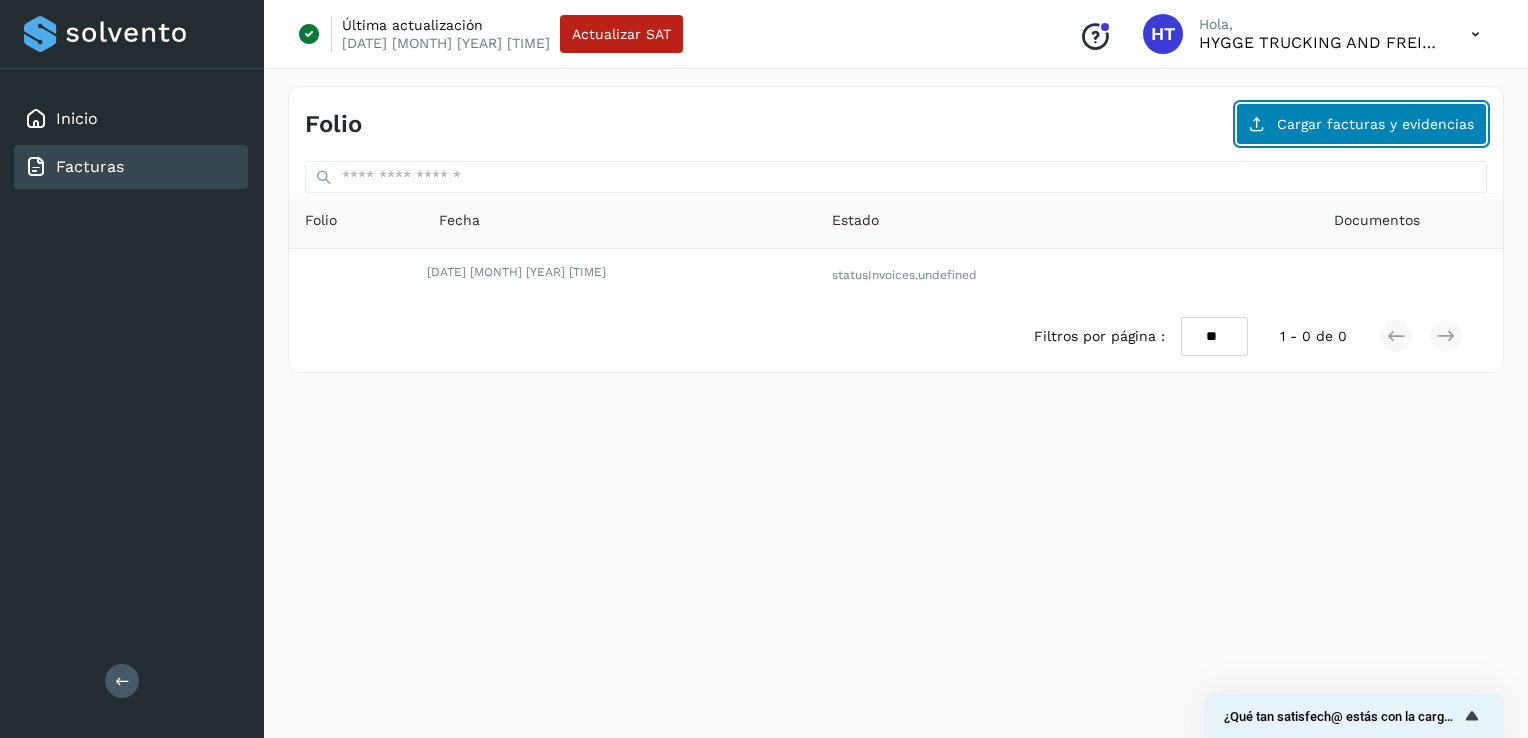 click on "Cargar facturas y evidencias" 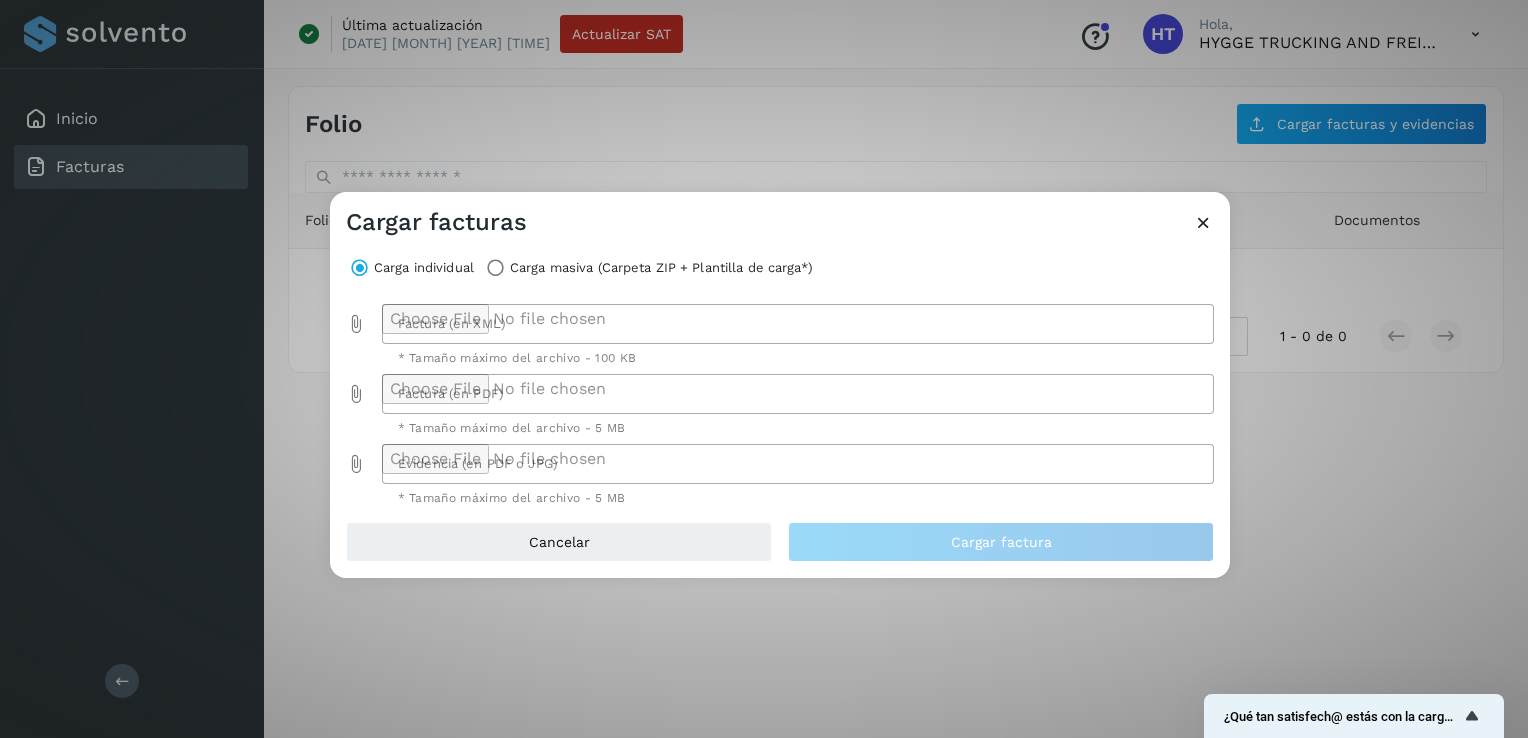click 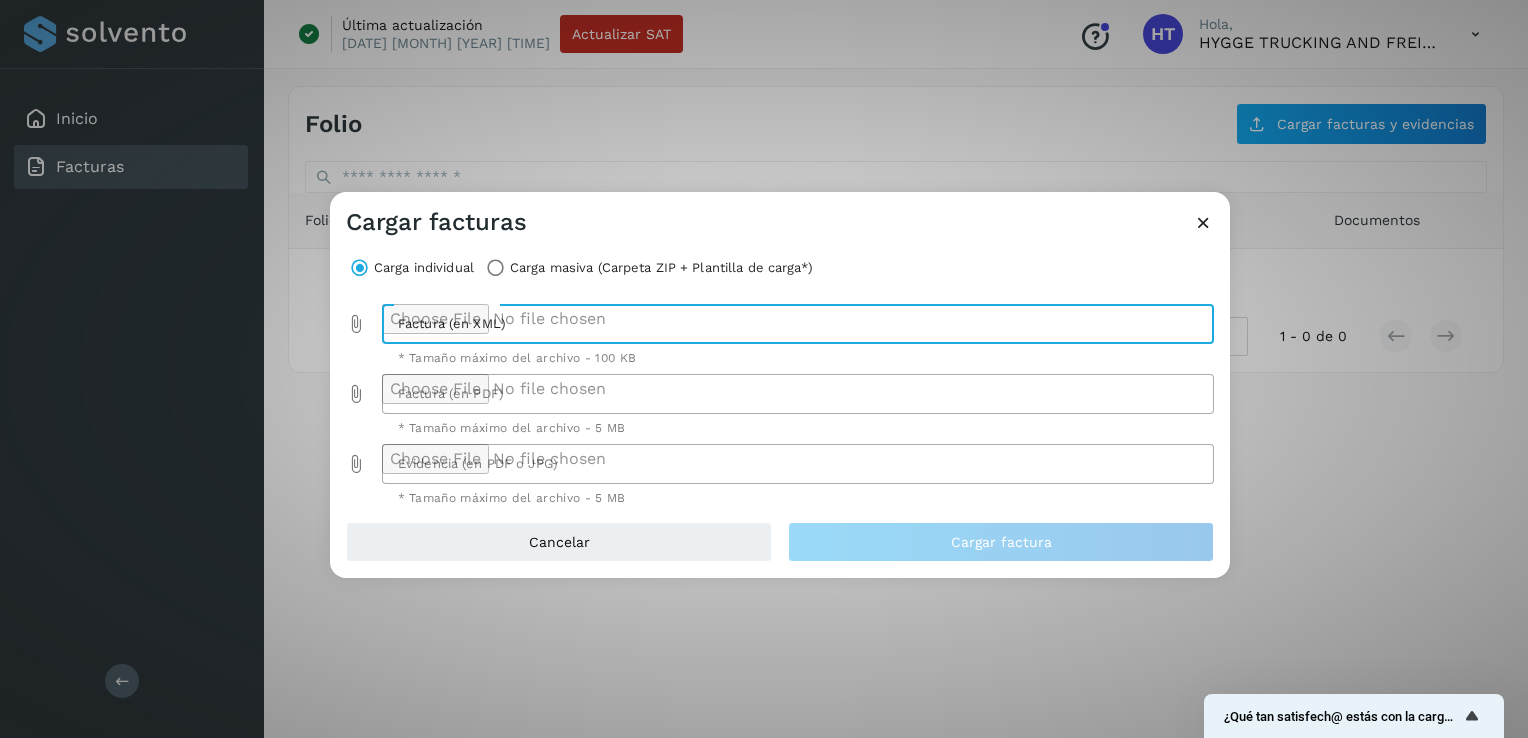 type on "**********" 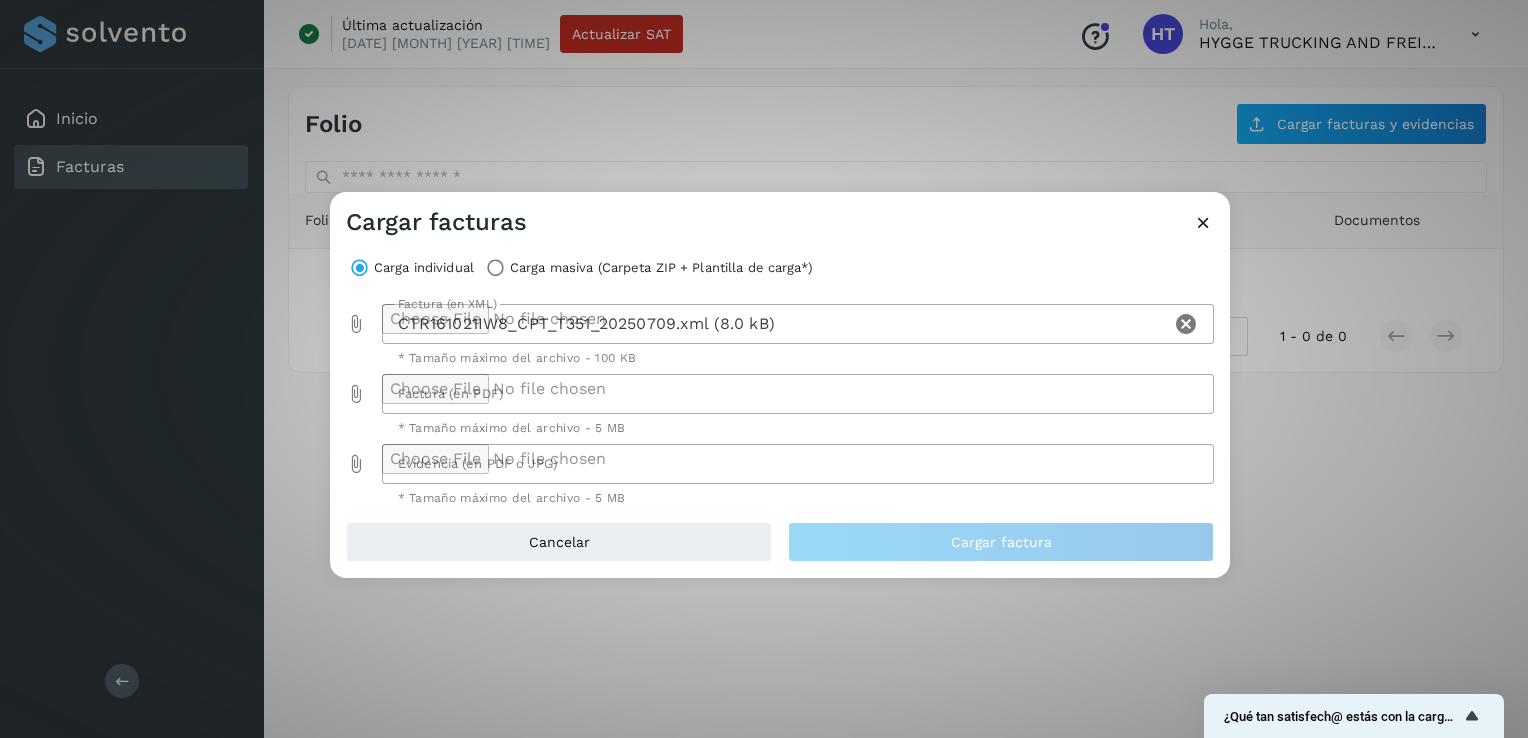 click 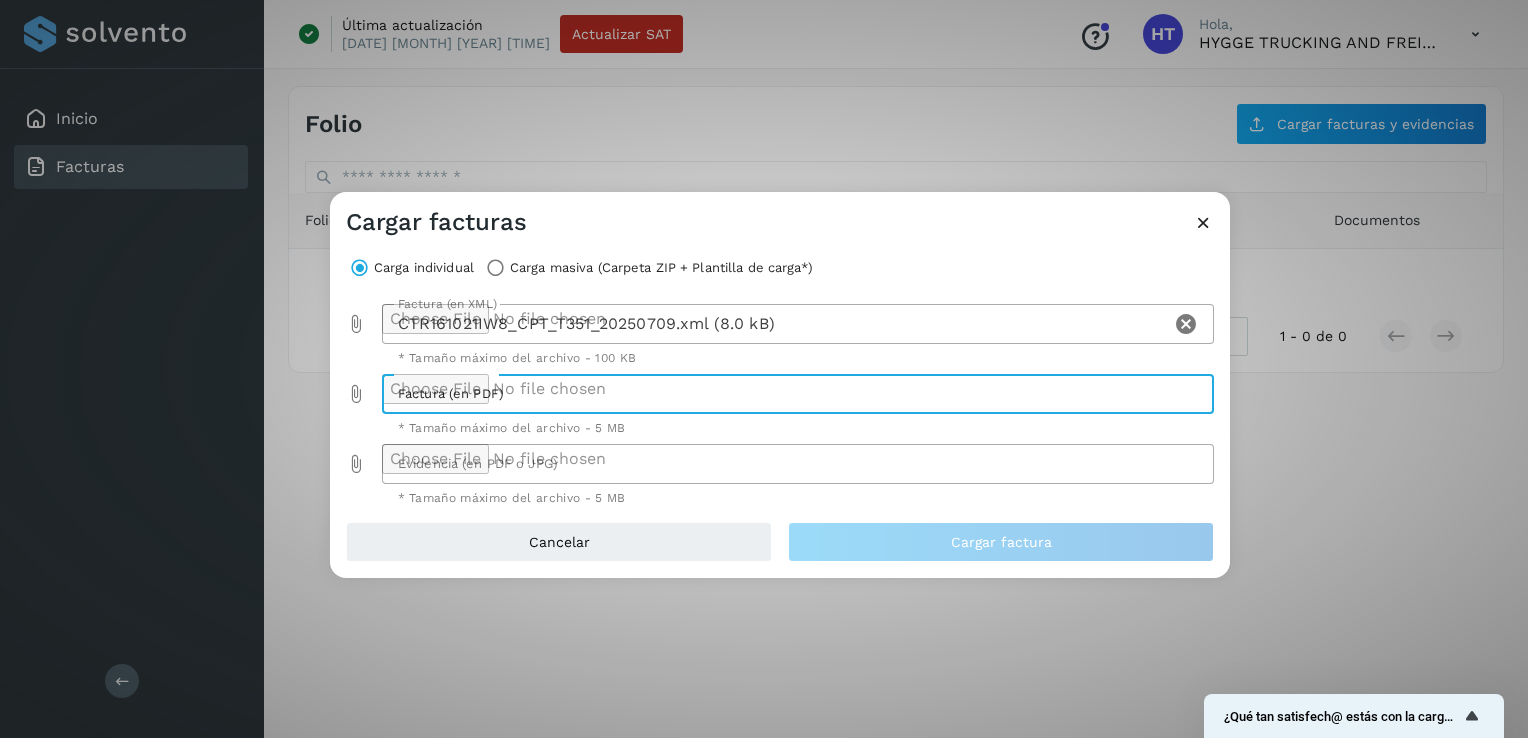 type on "**********" 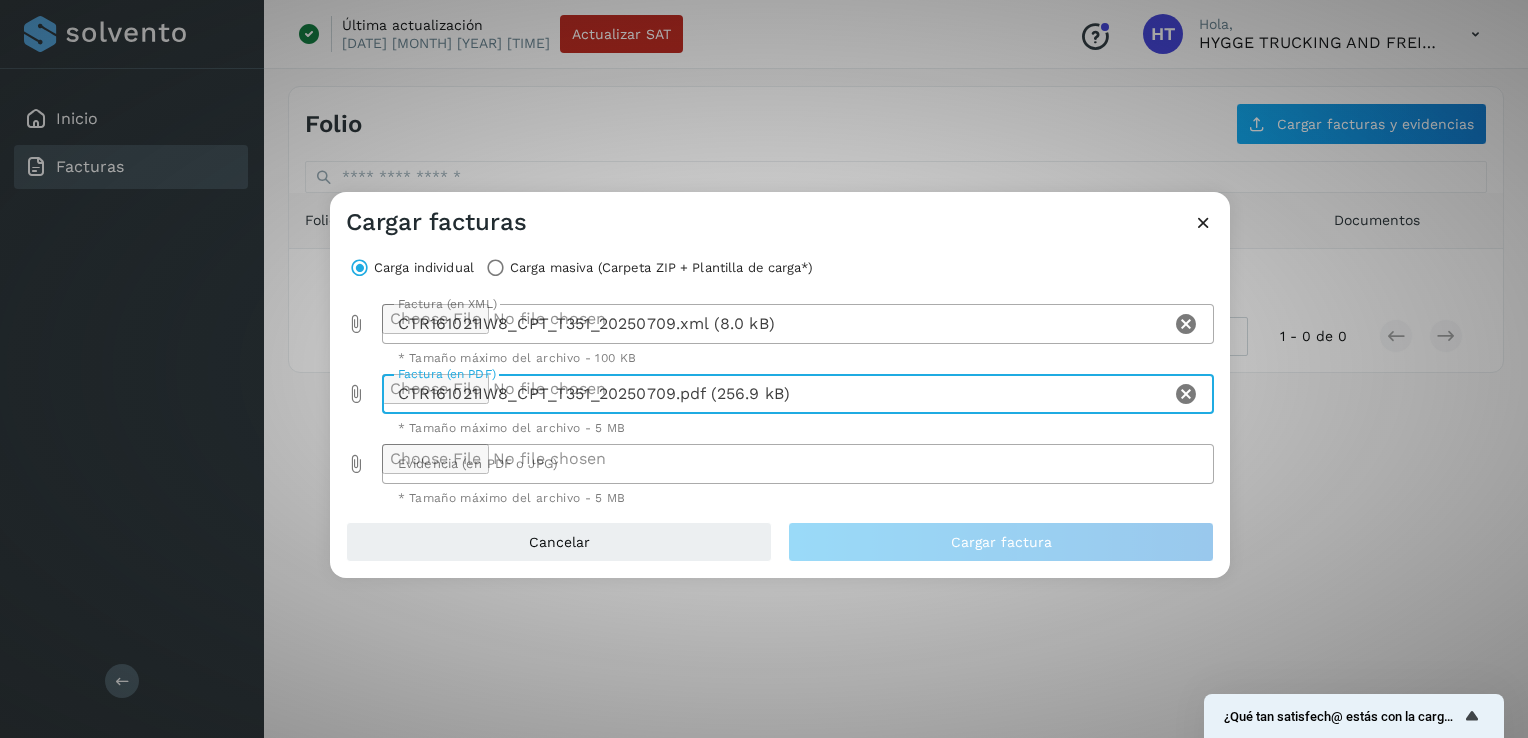 click 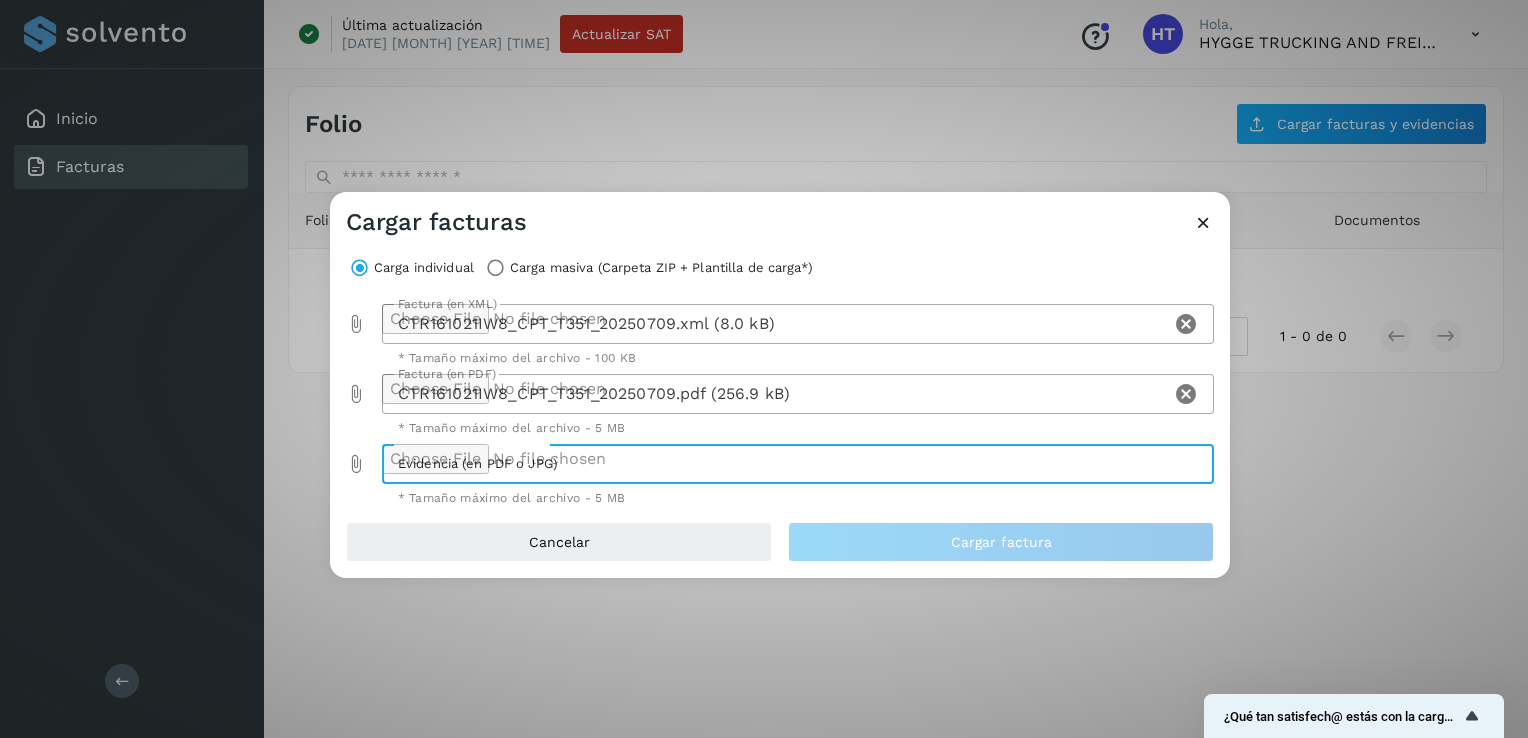 type on "**********" 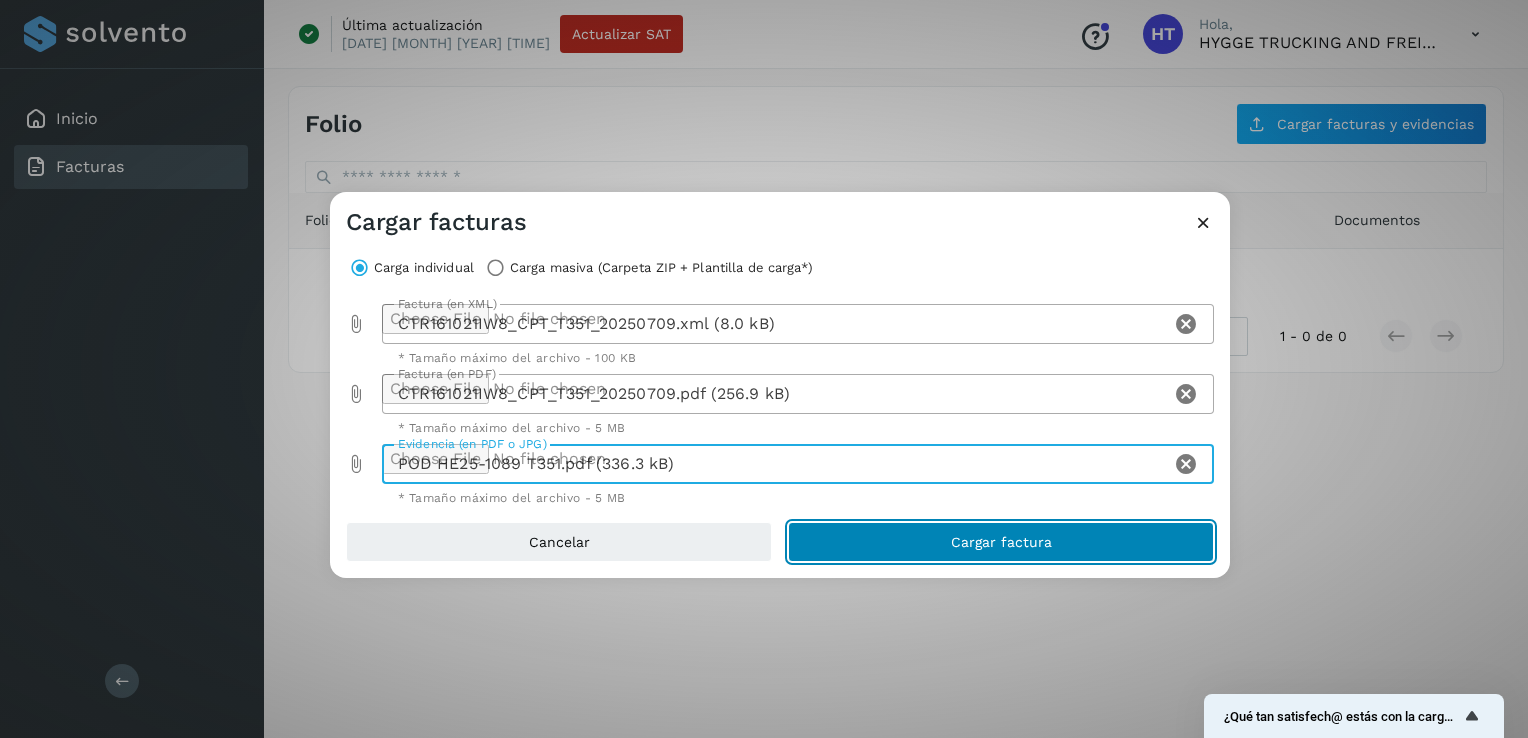 click on "Cargar factura" 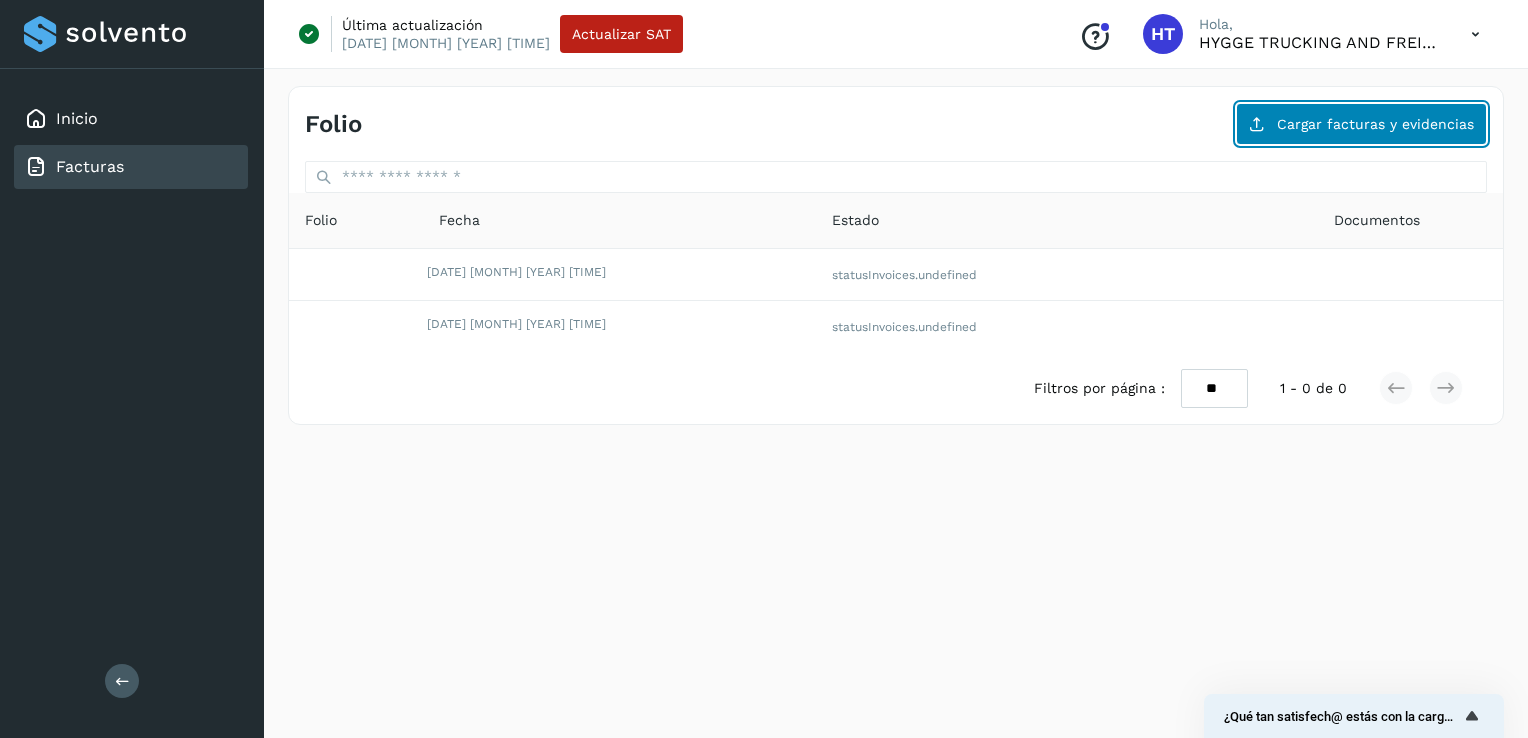 click on "Cargar facturas y evidencias" at bounding box center [1361, 124] 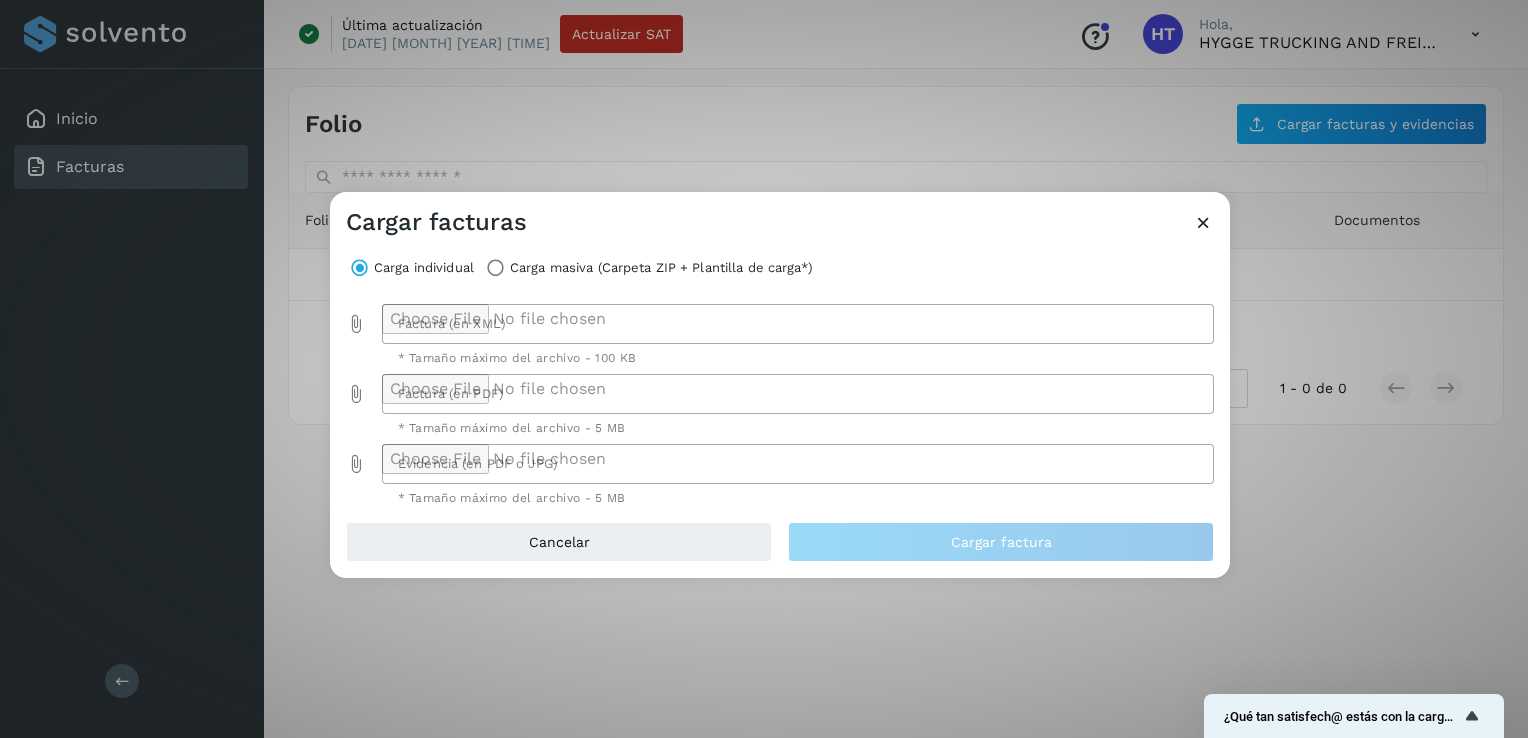 click 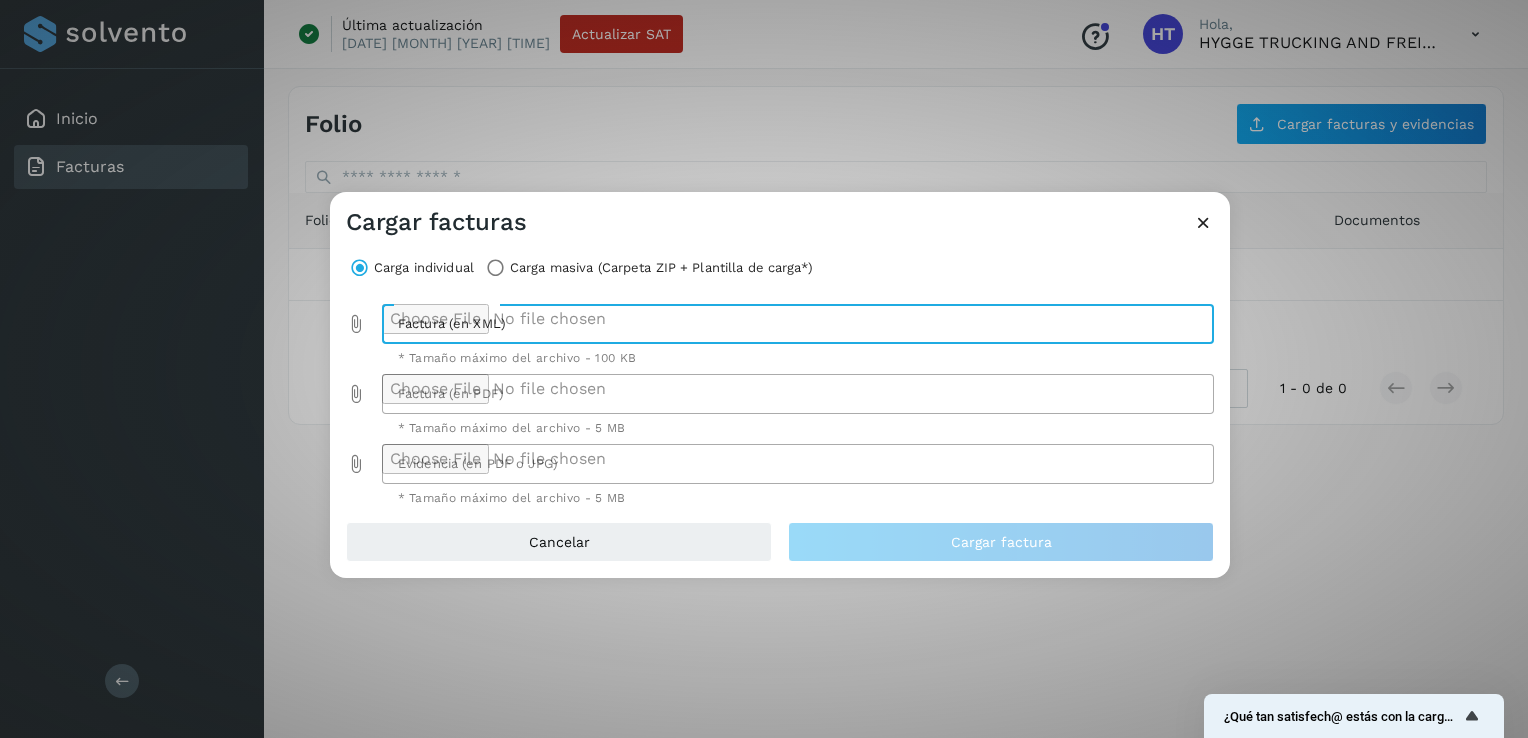 type on "**********" 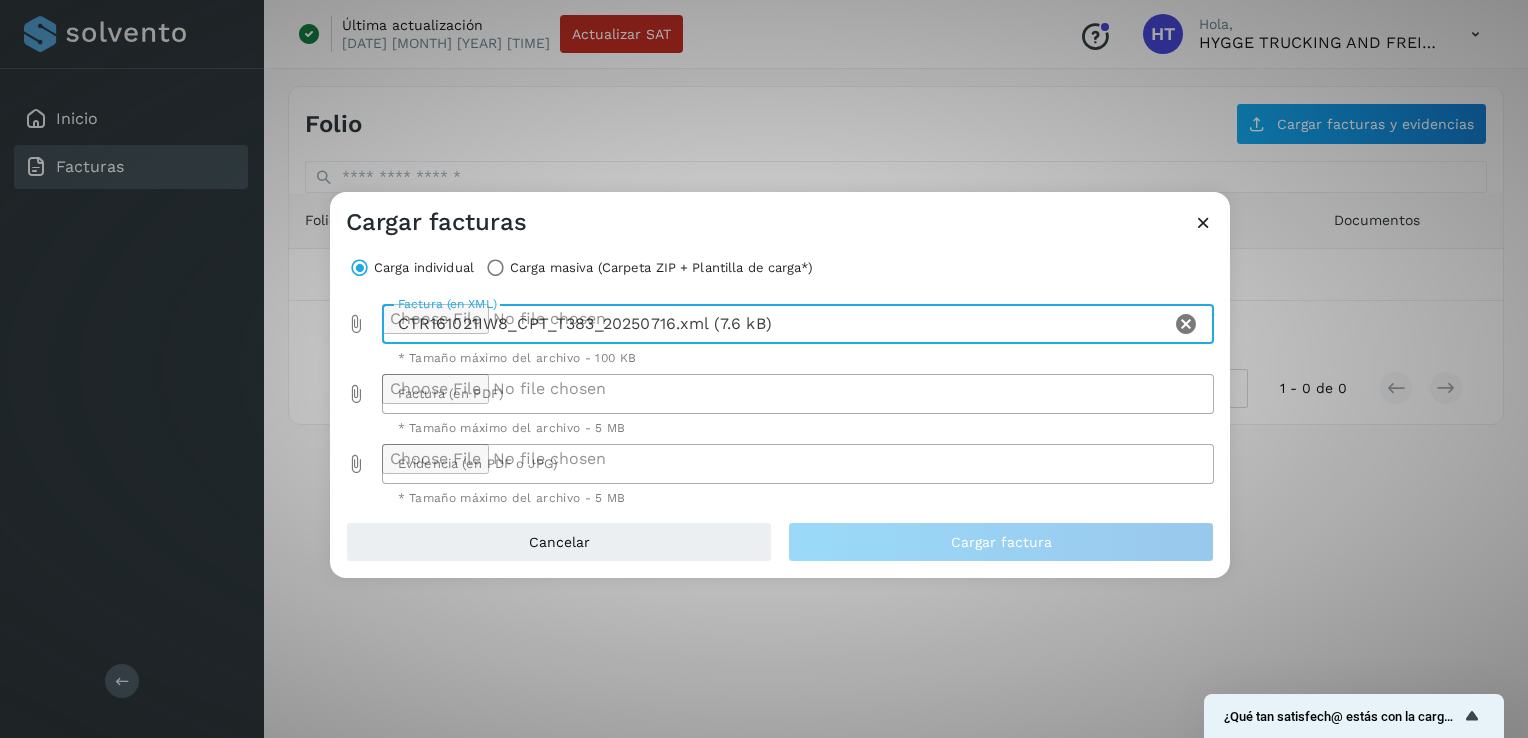 click 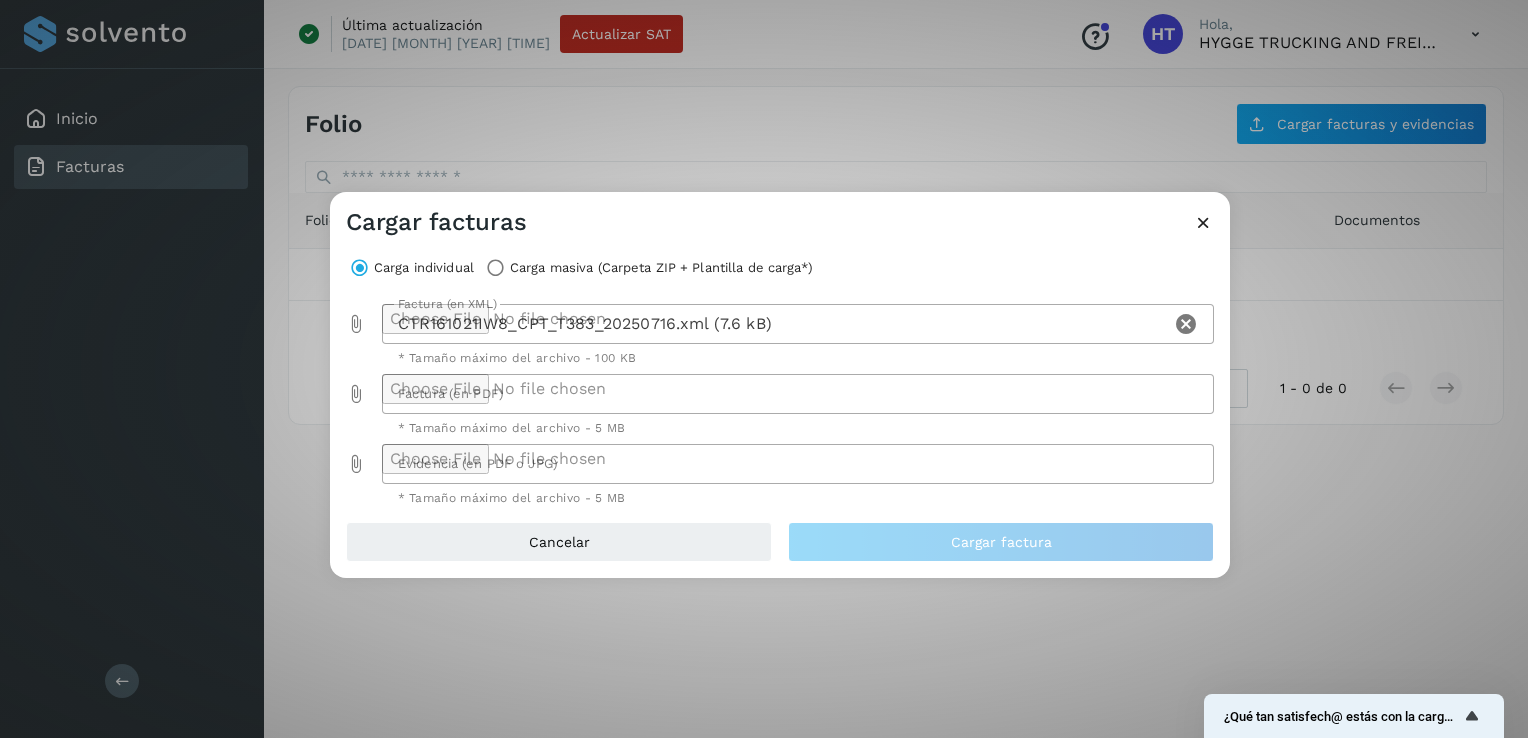 type on "**********" 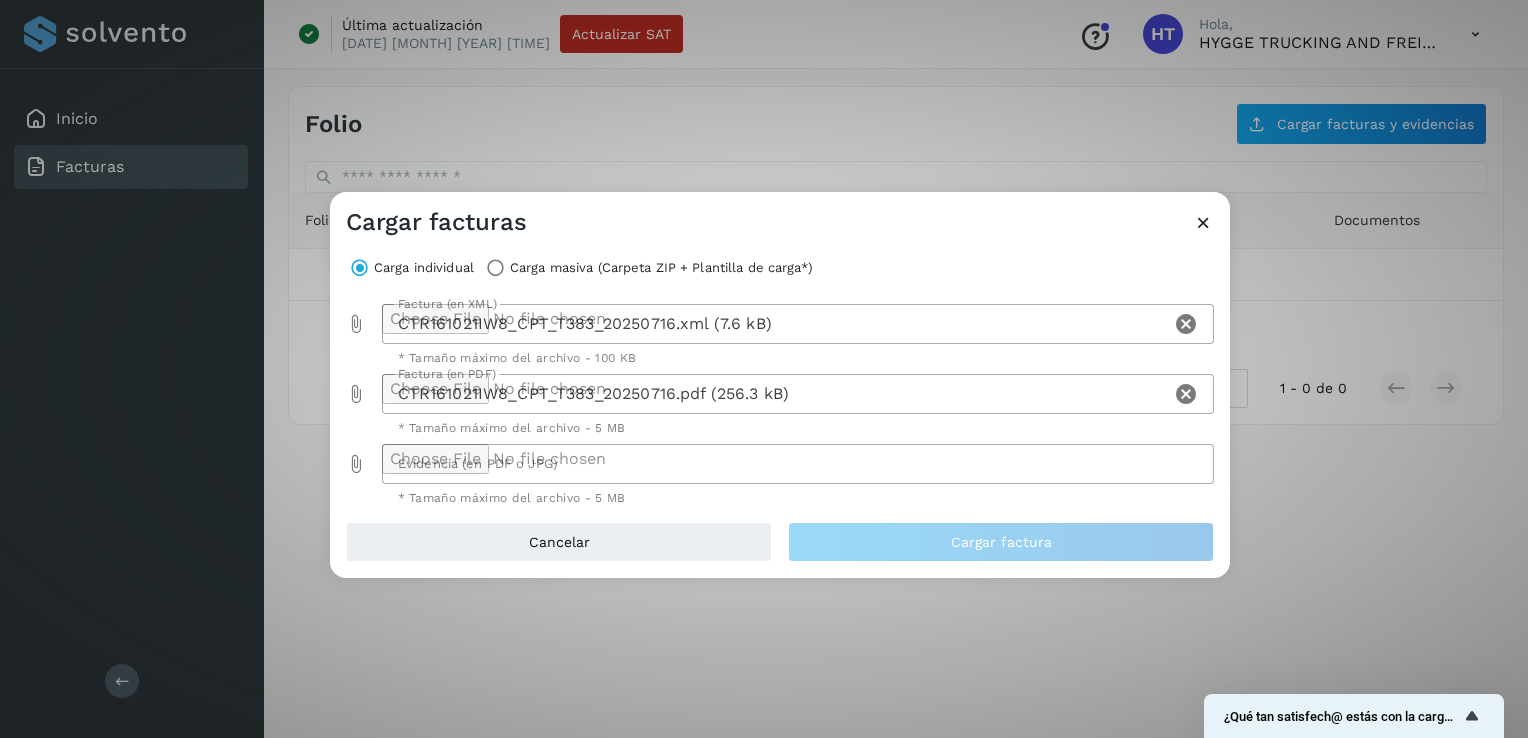 click 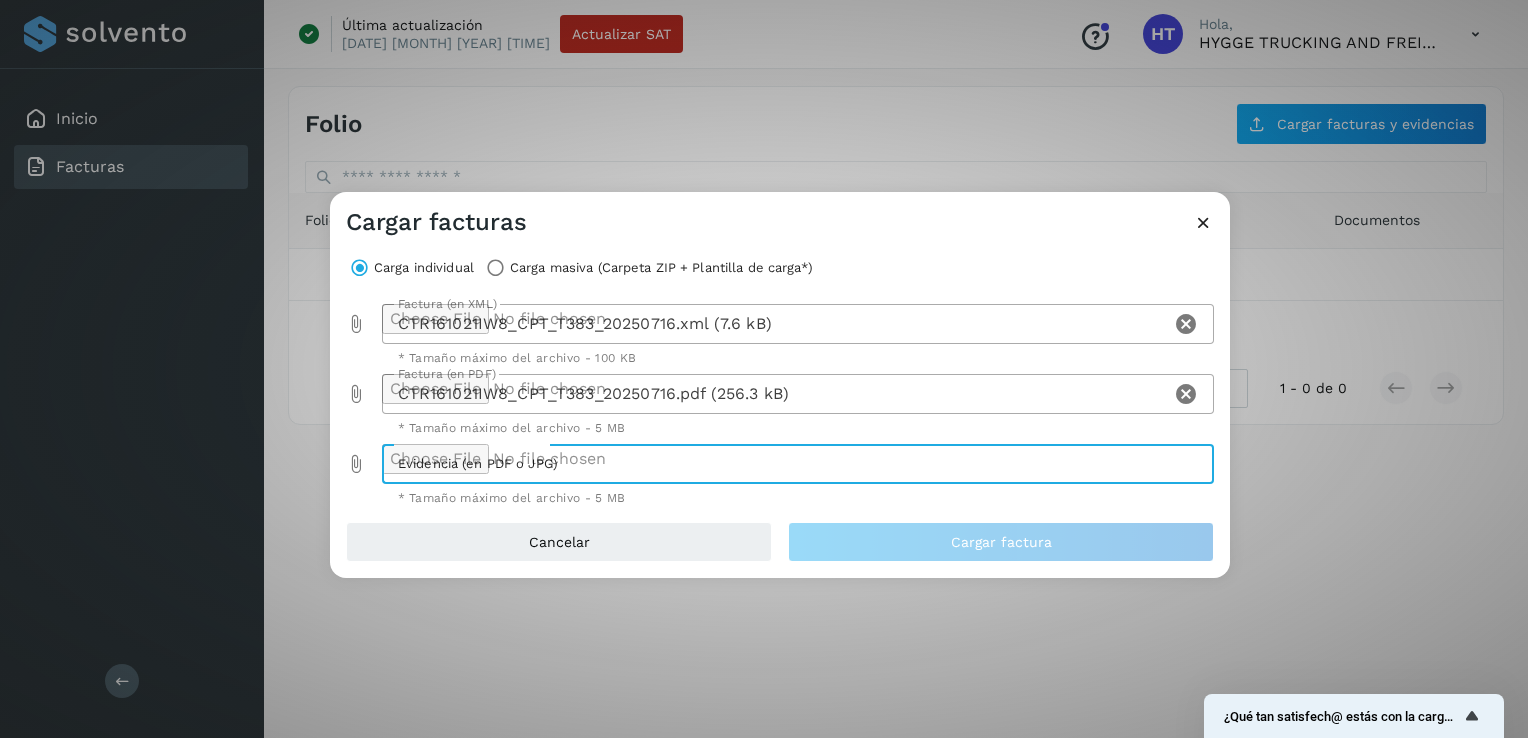type on "**********" 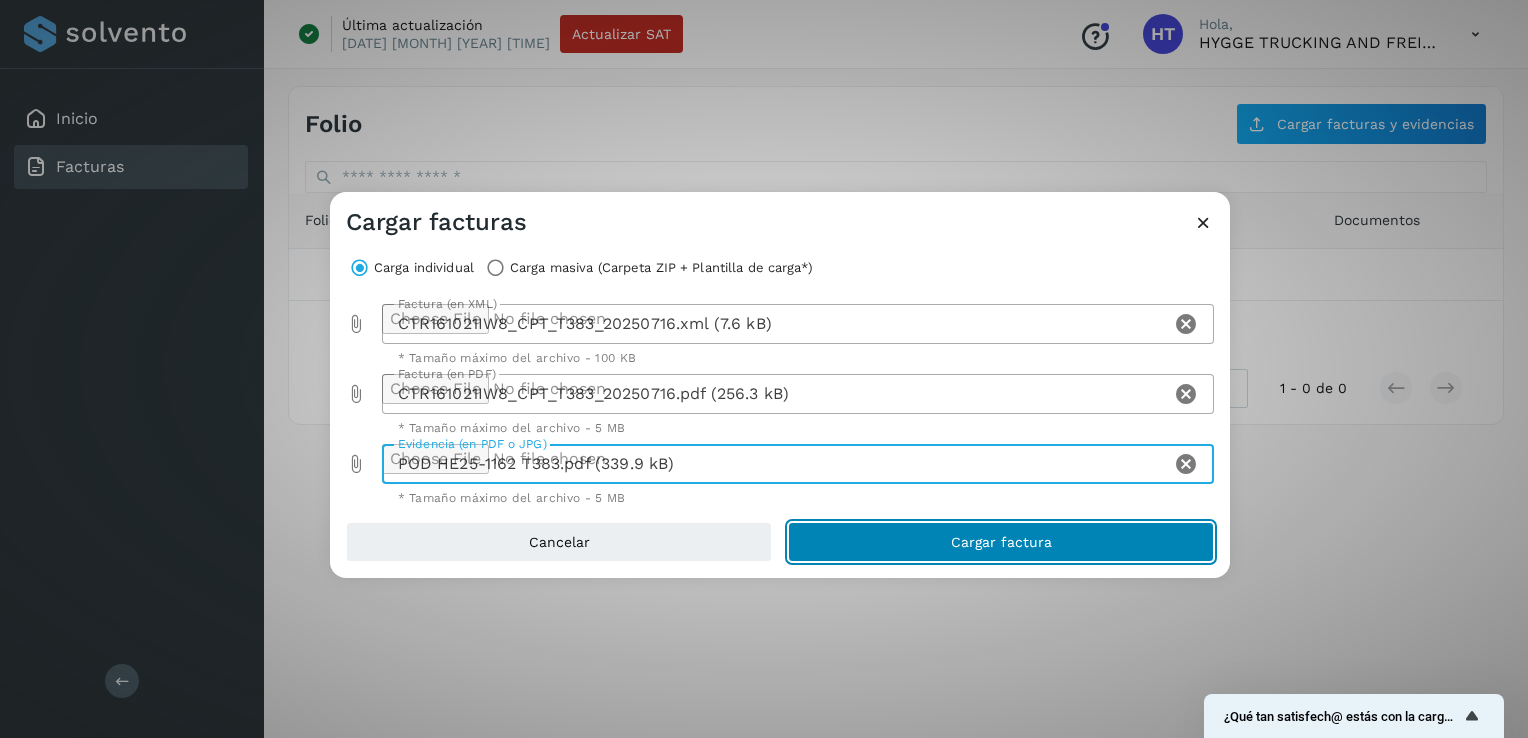 click on "Cargar factura" 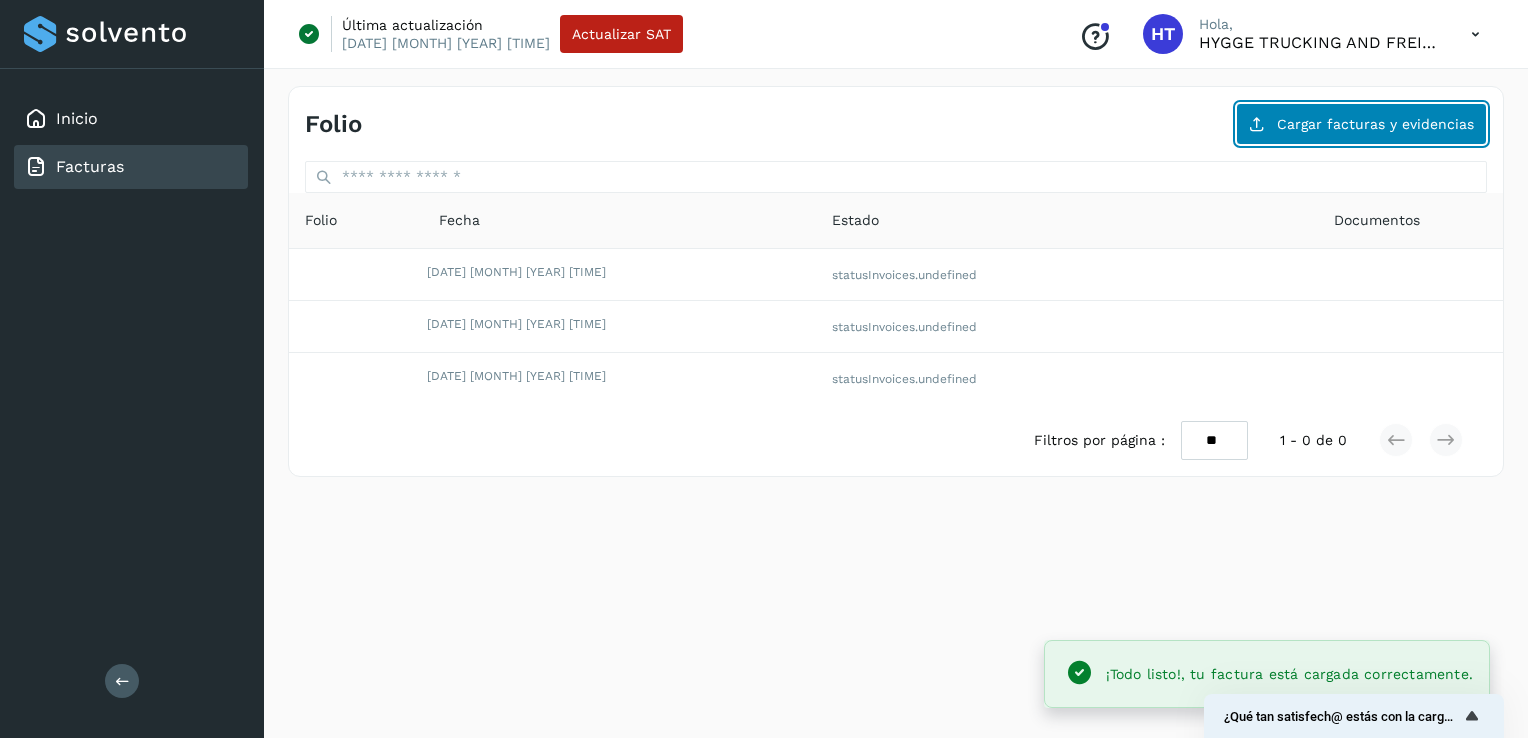 click on "Cargar facturas y evidencias" 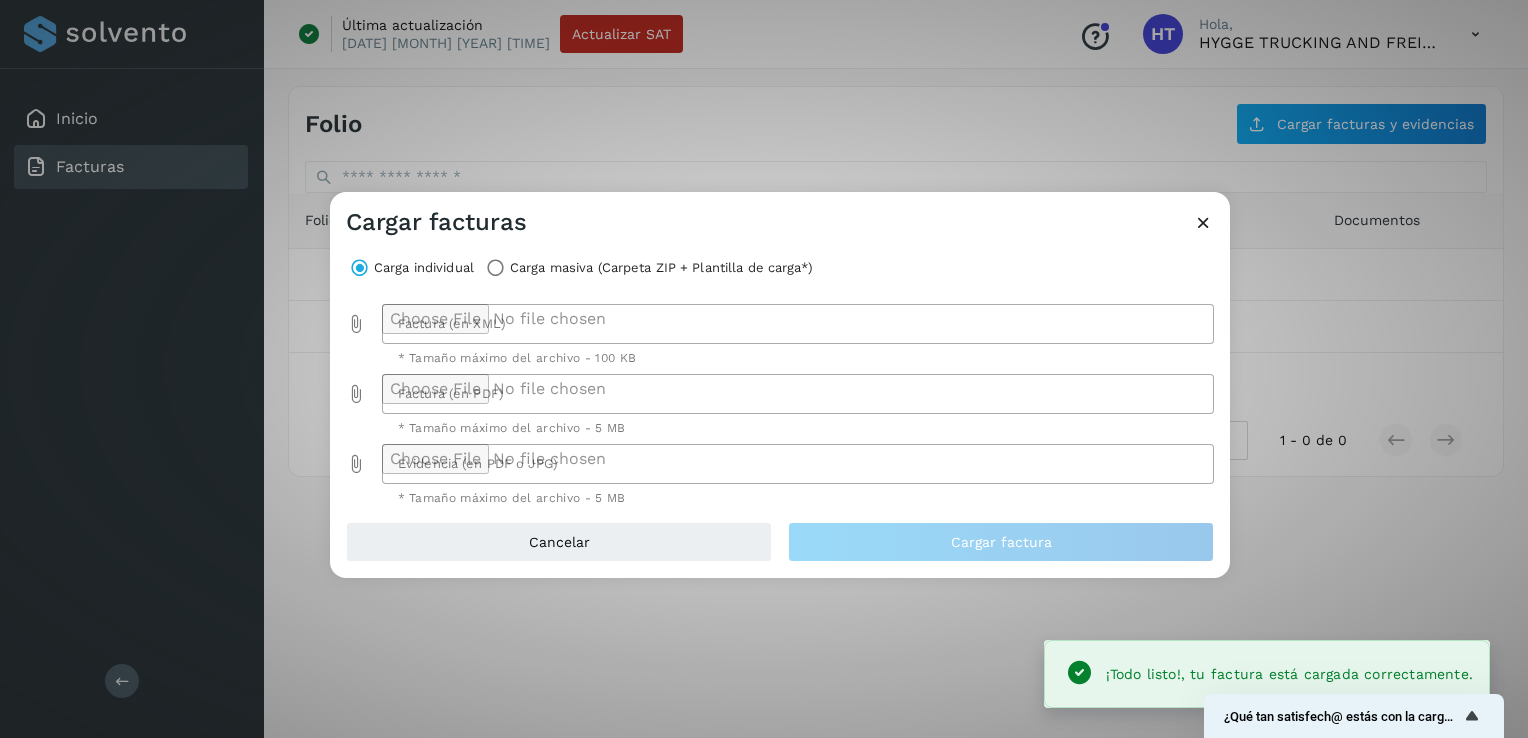 click 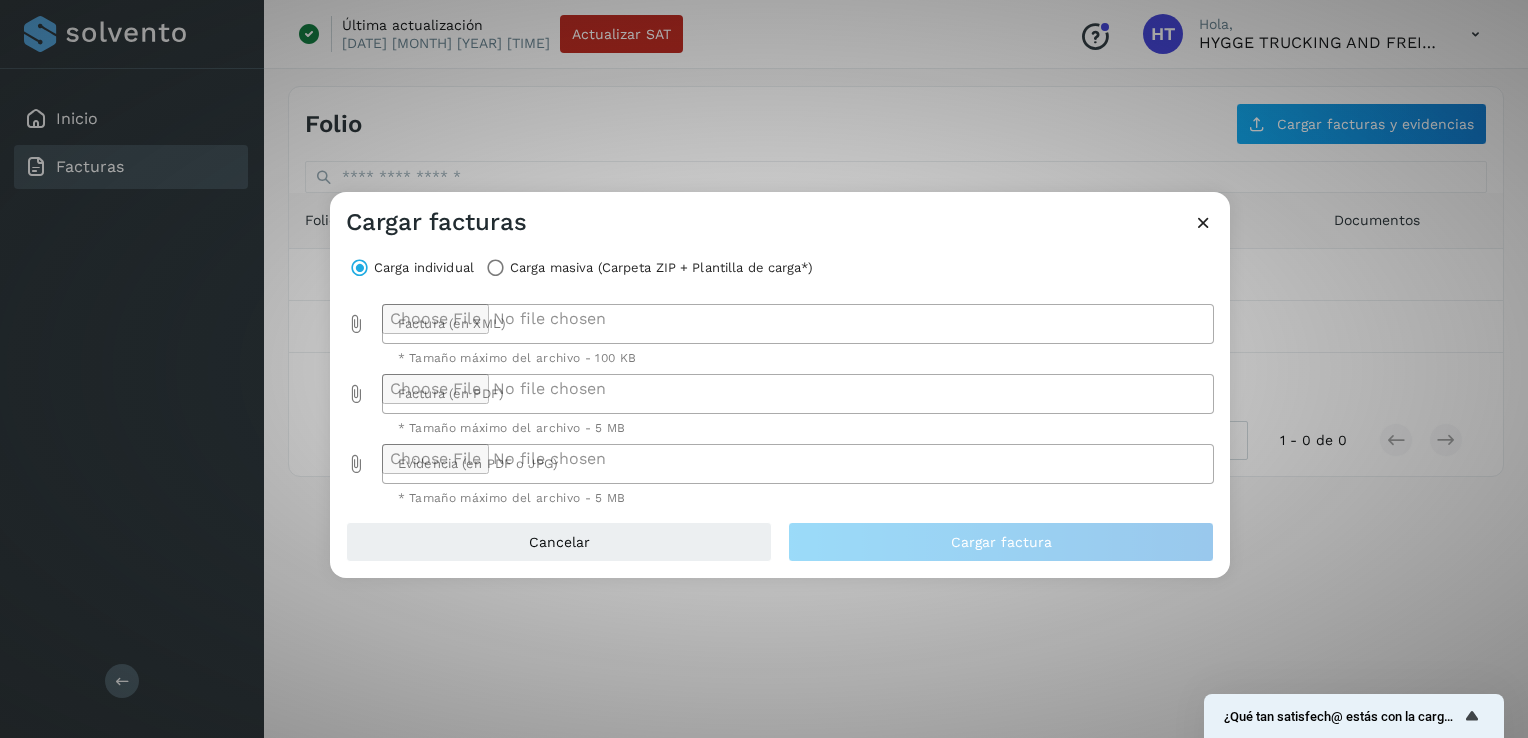 type on "**********" 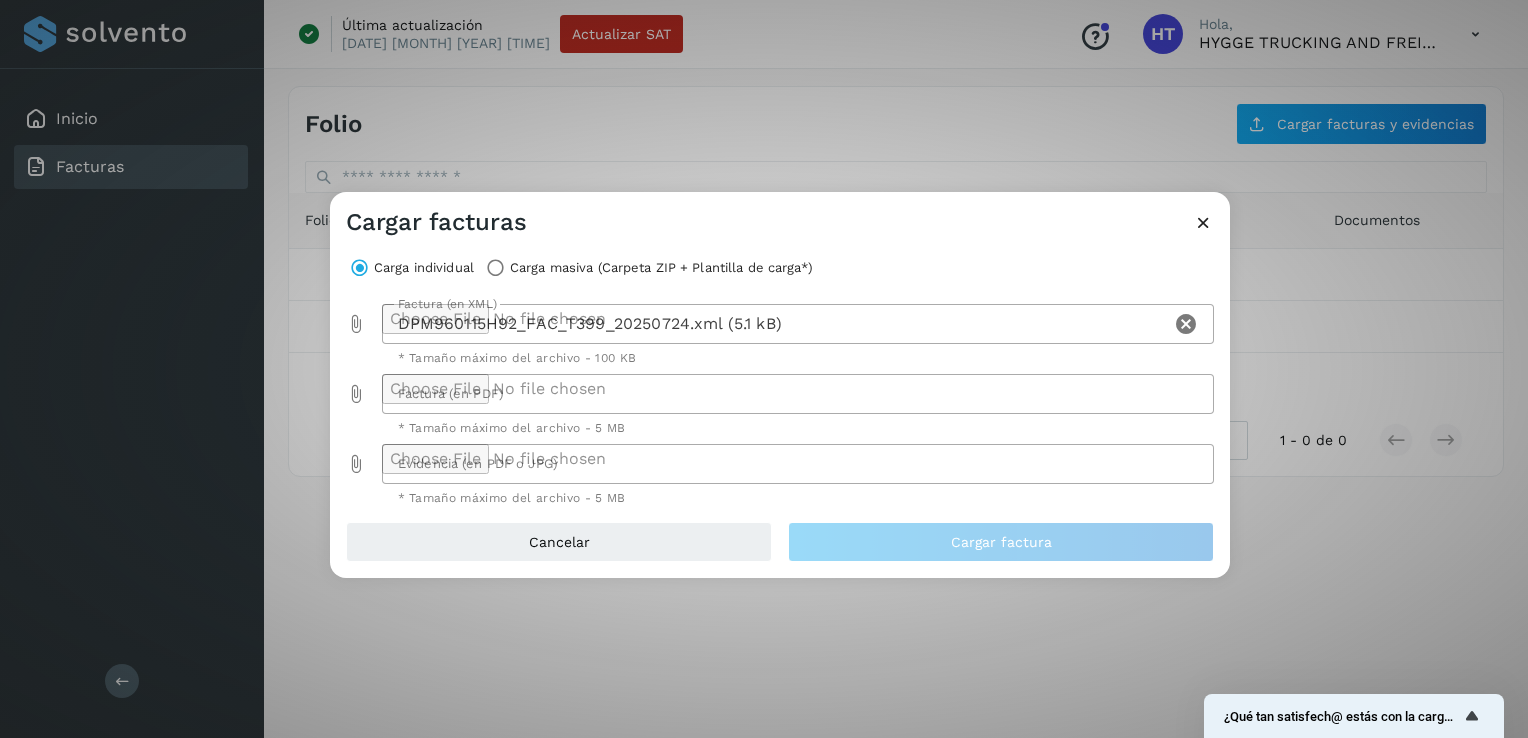 click 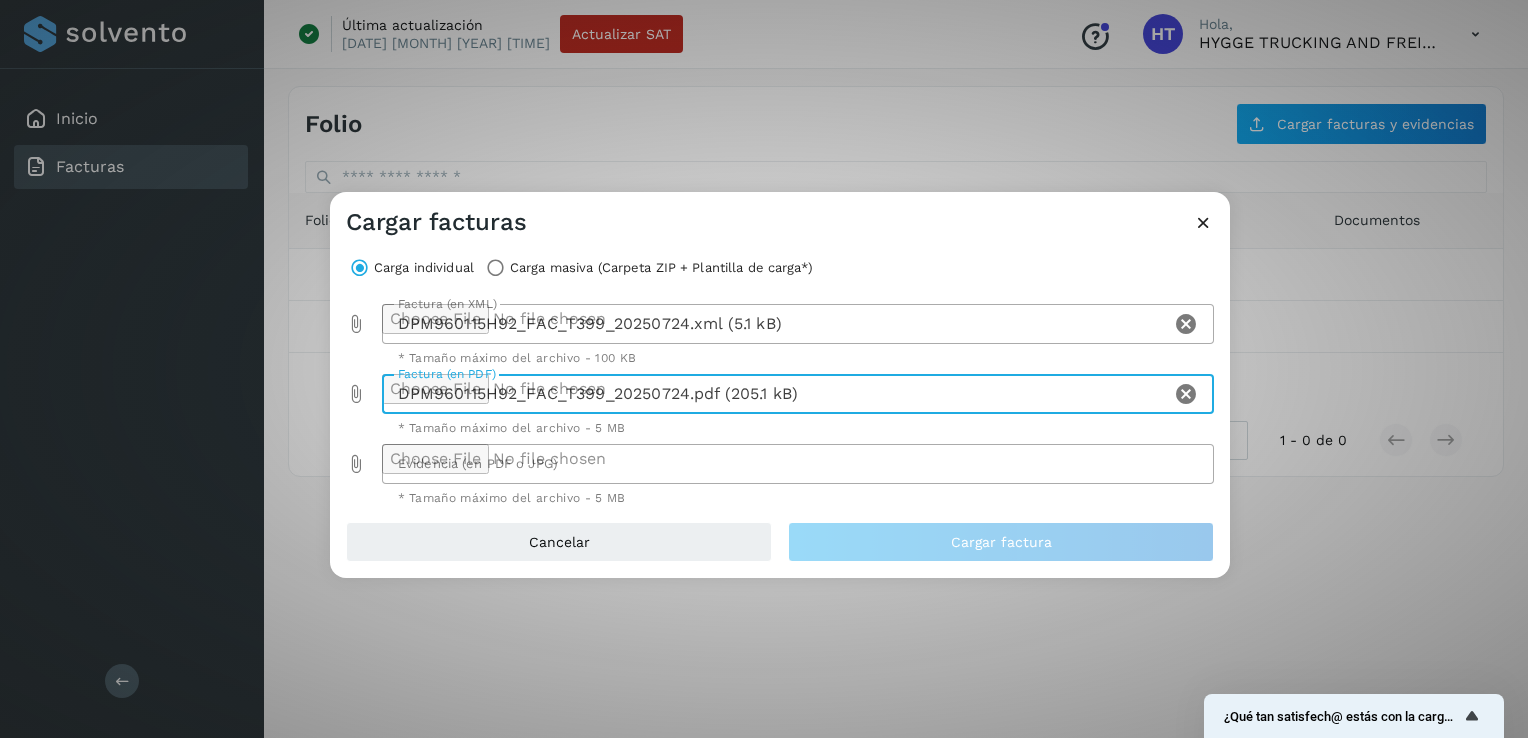 click 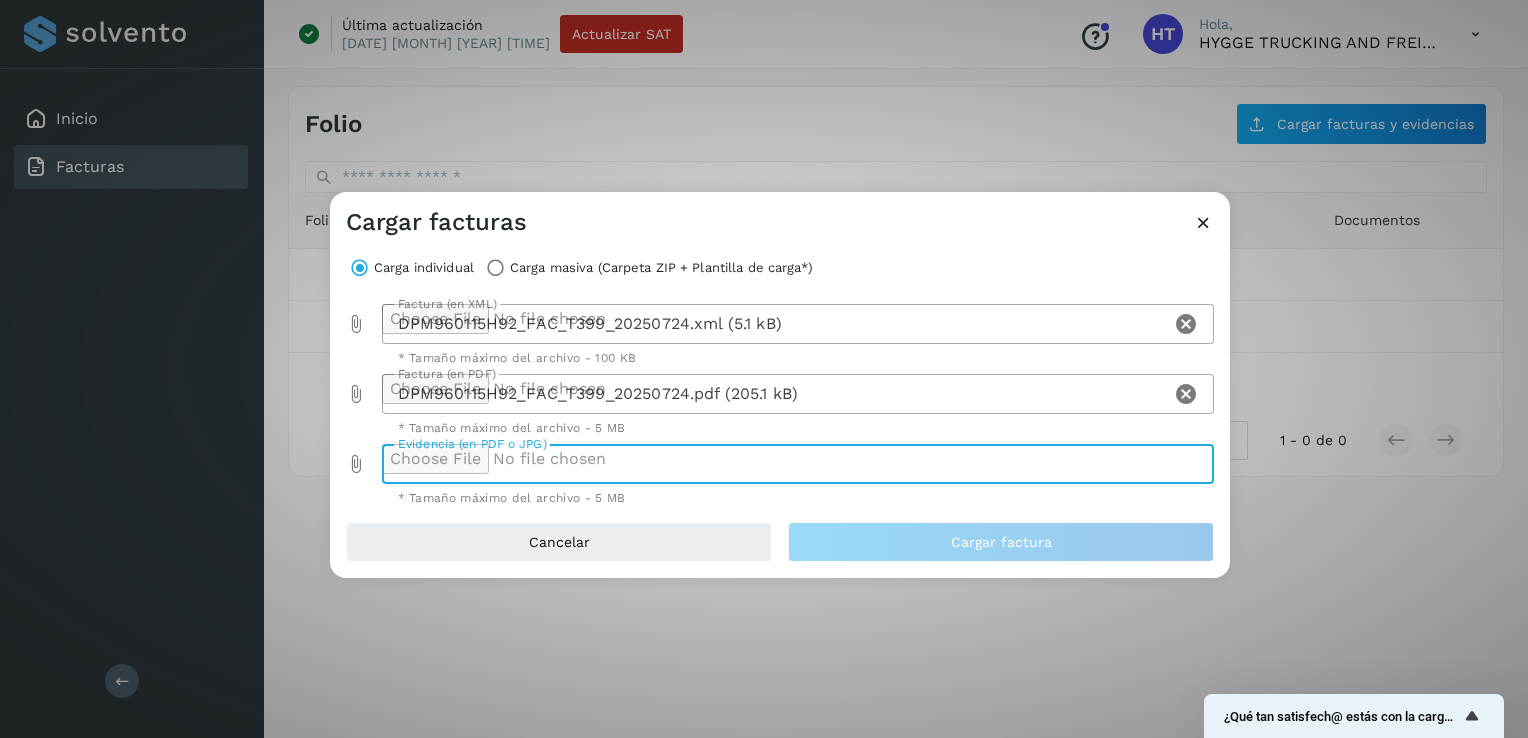 type on "**********" 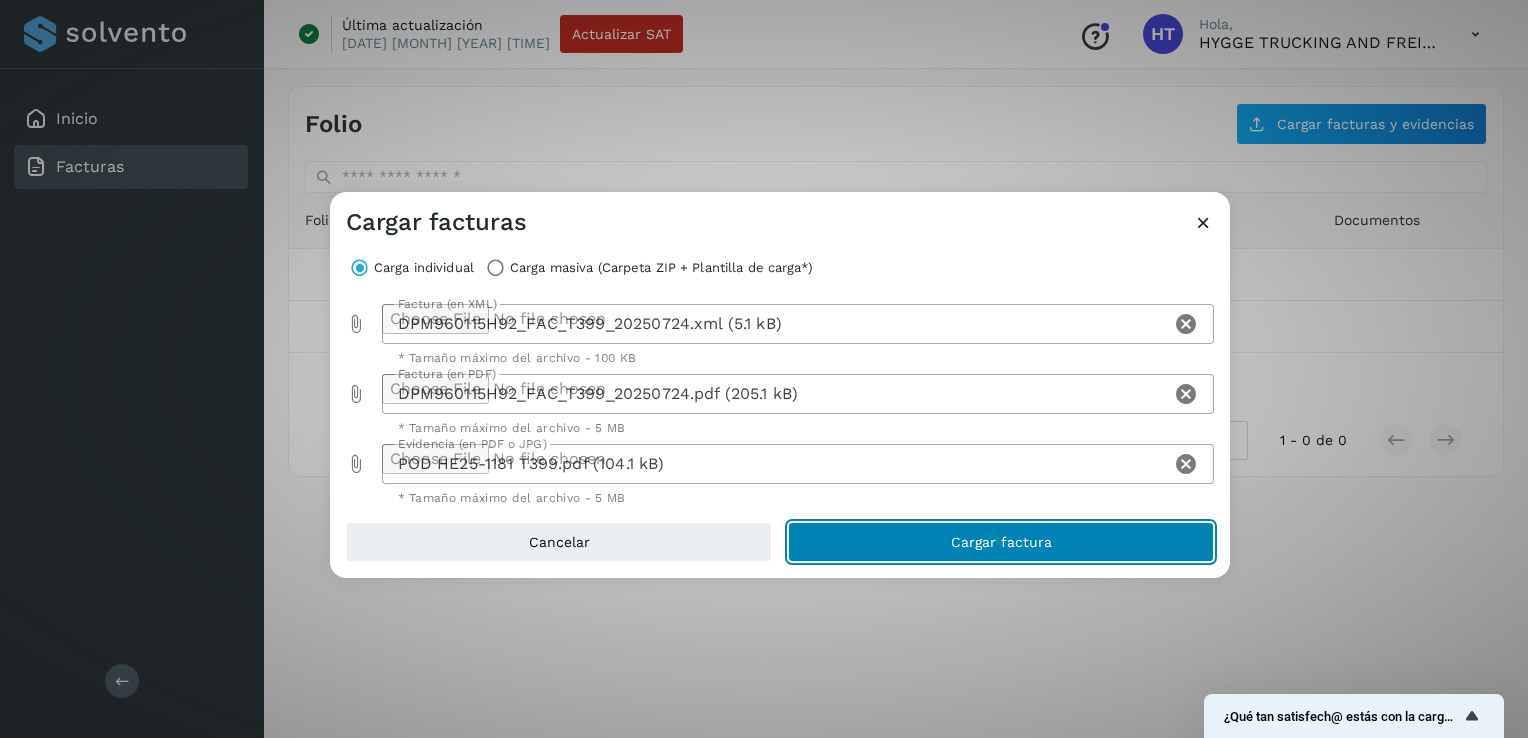 click on "Cargar factura" 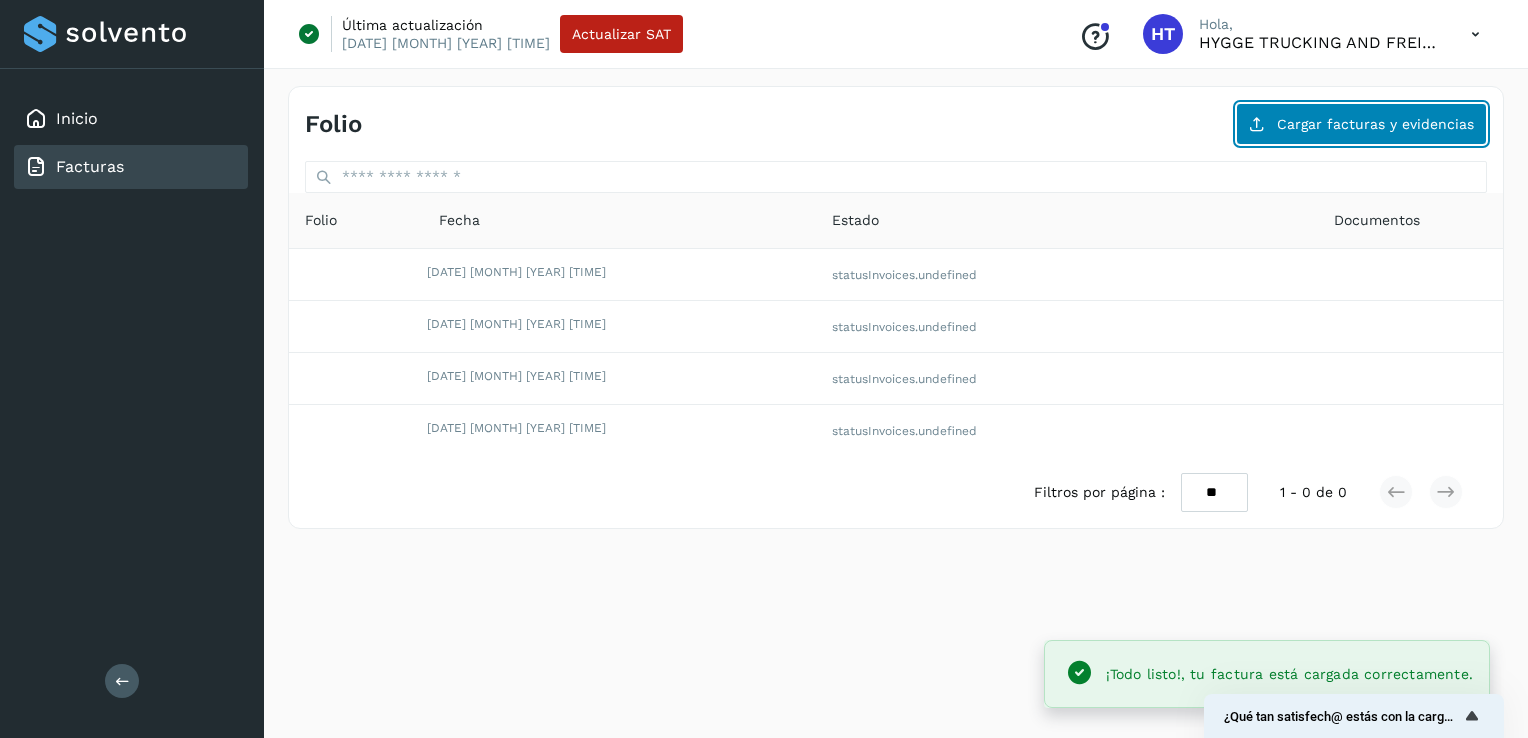 click on "Cargar facturas y evidencias" 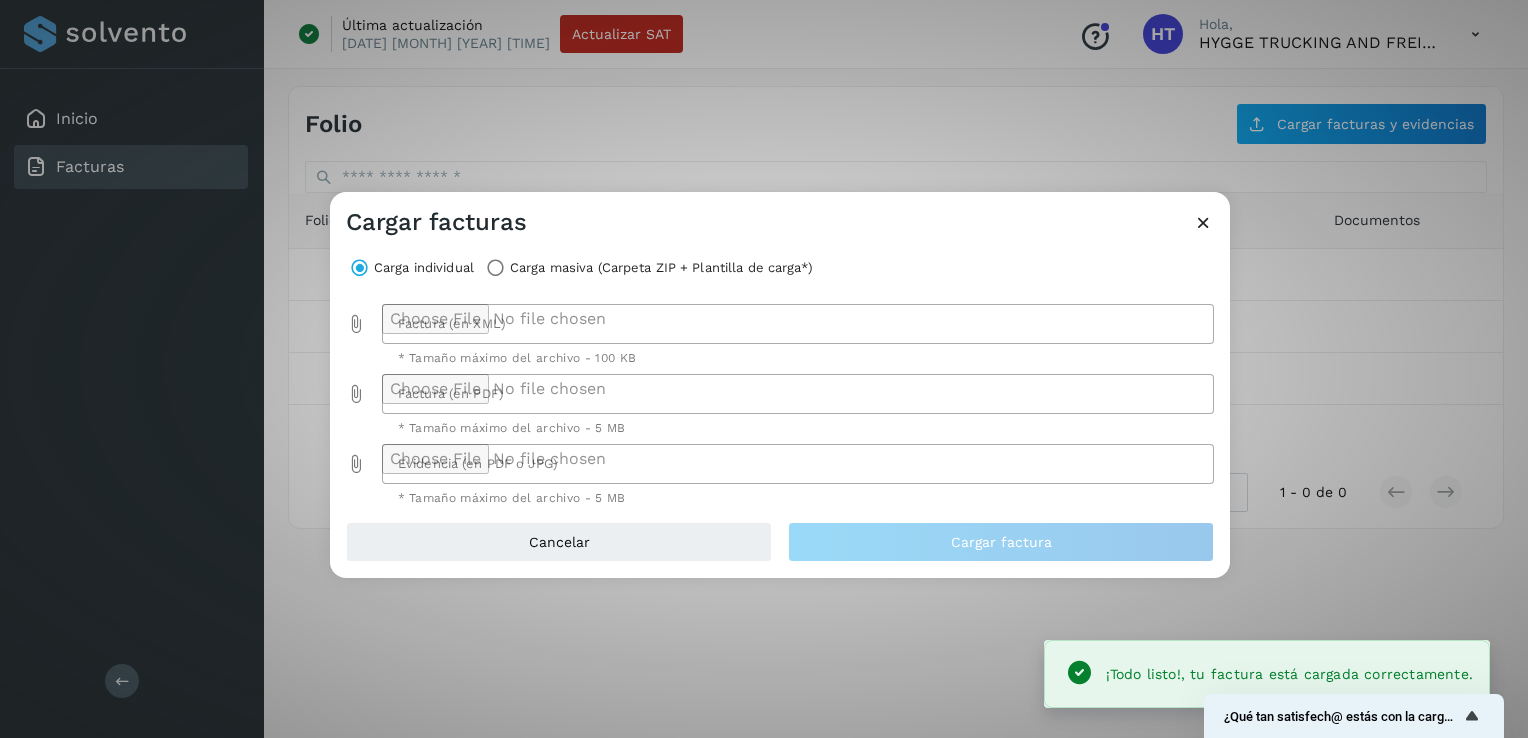 click 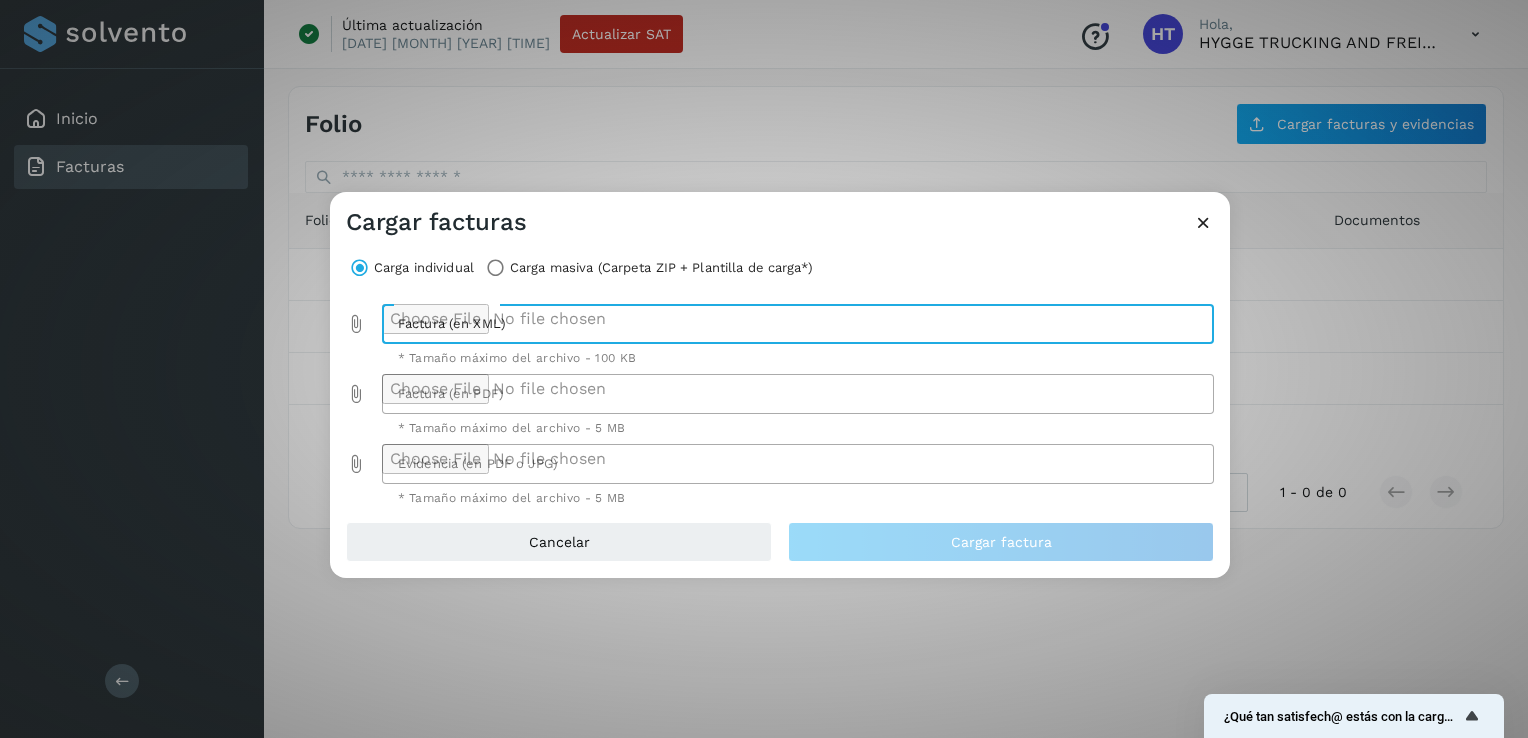 type on "**********" 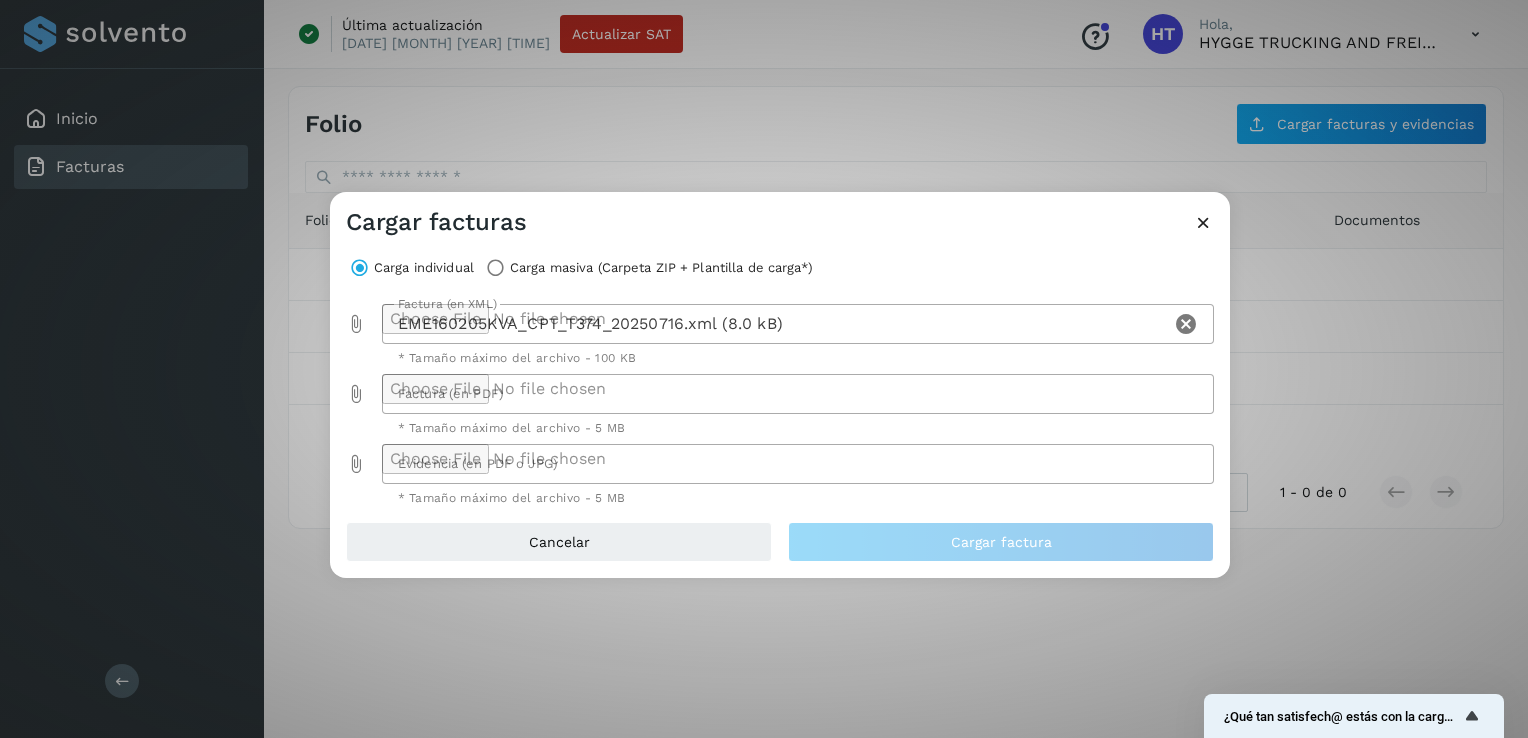 click 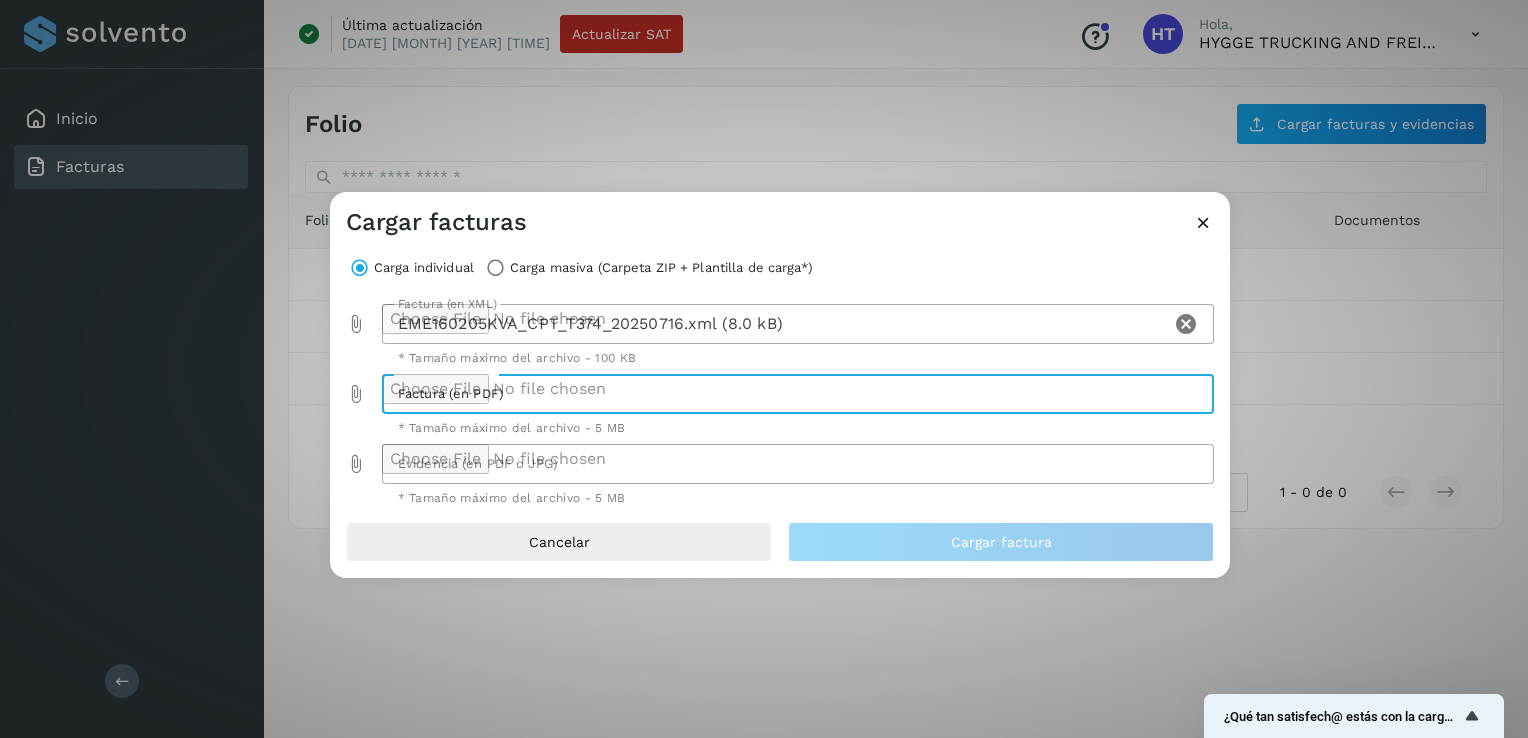 type on "**********" 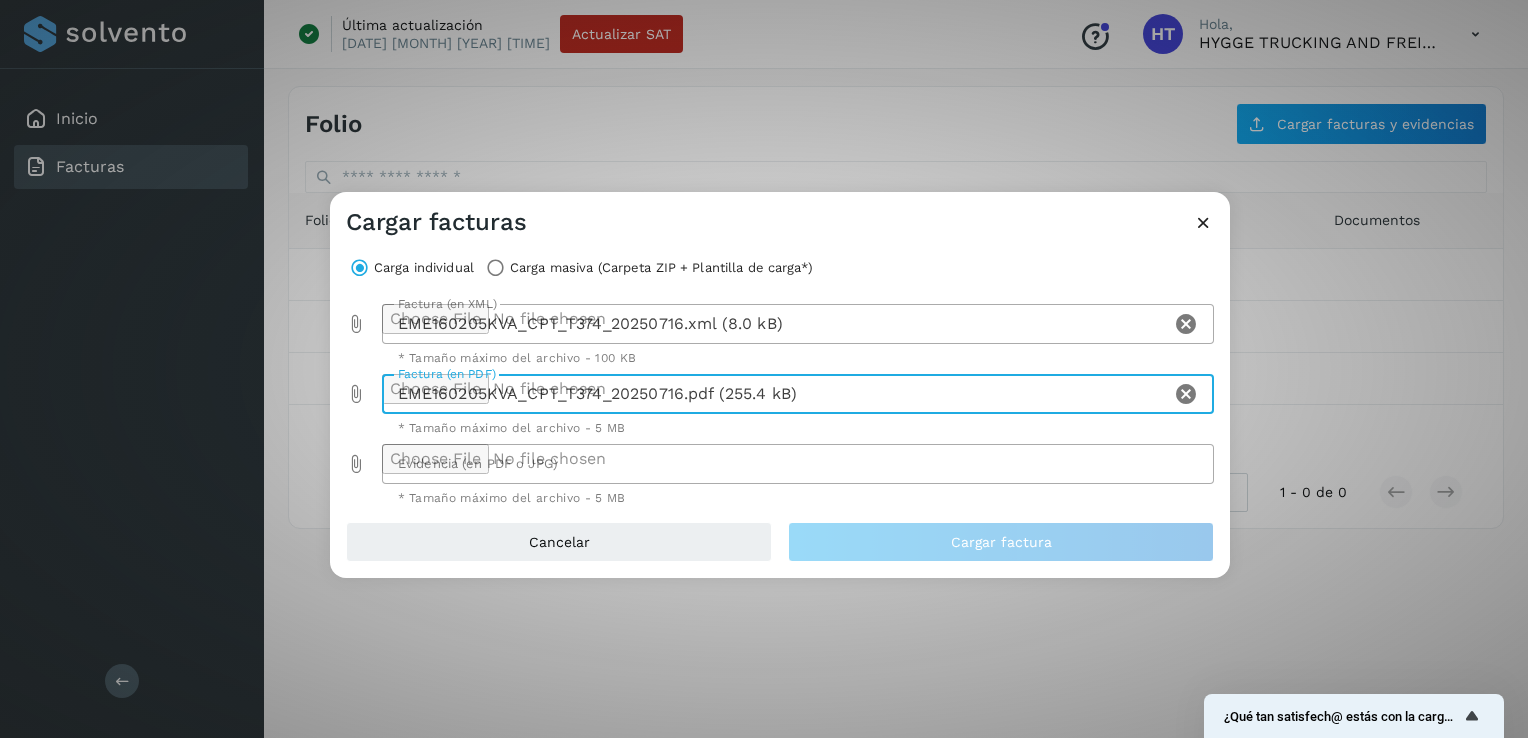 click 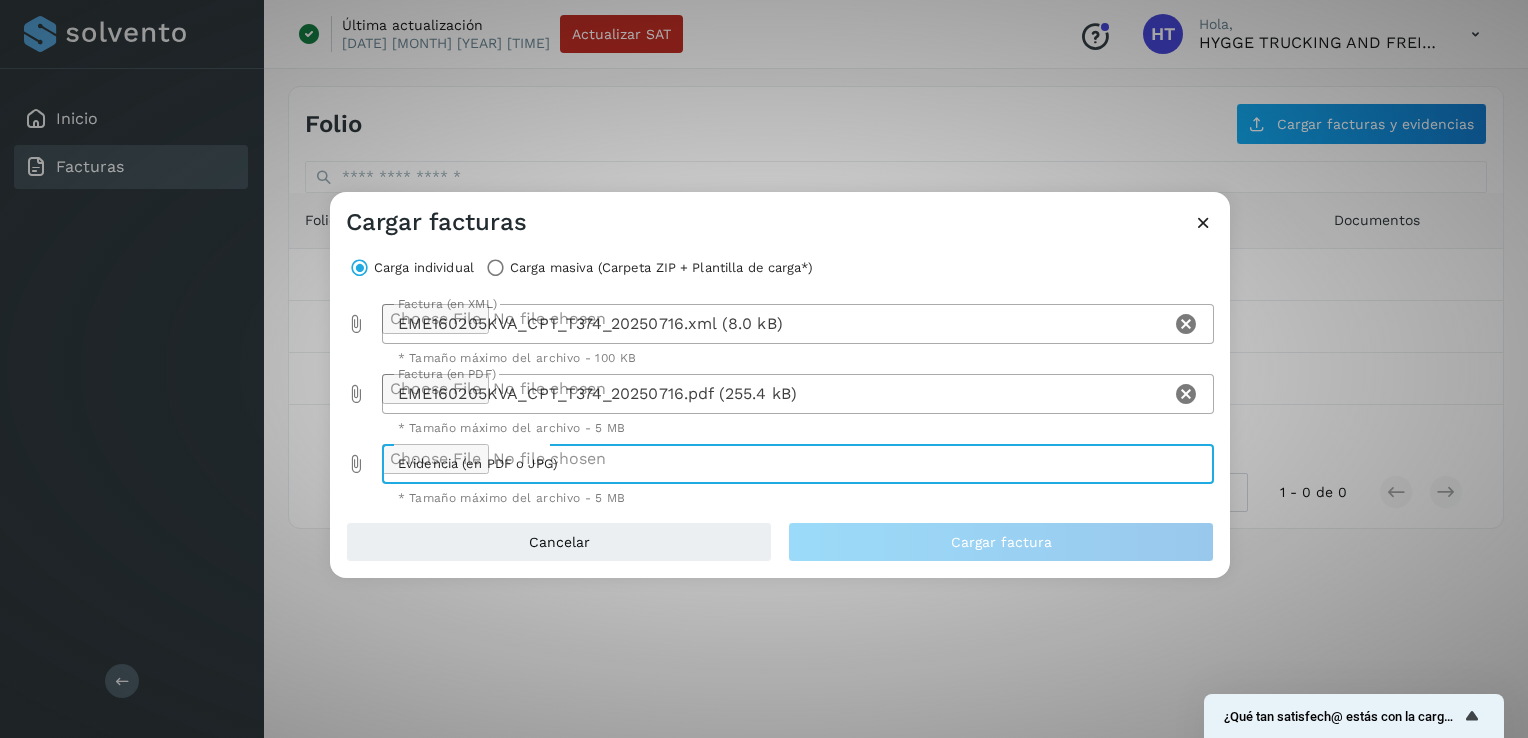 type on "**********" 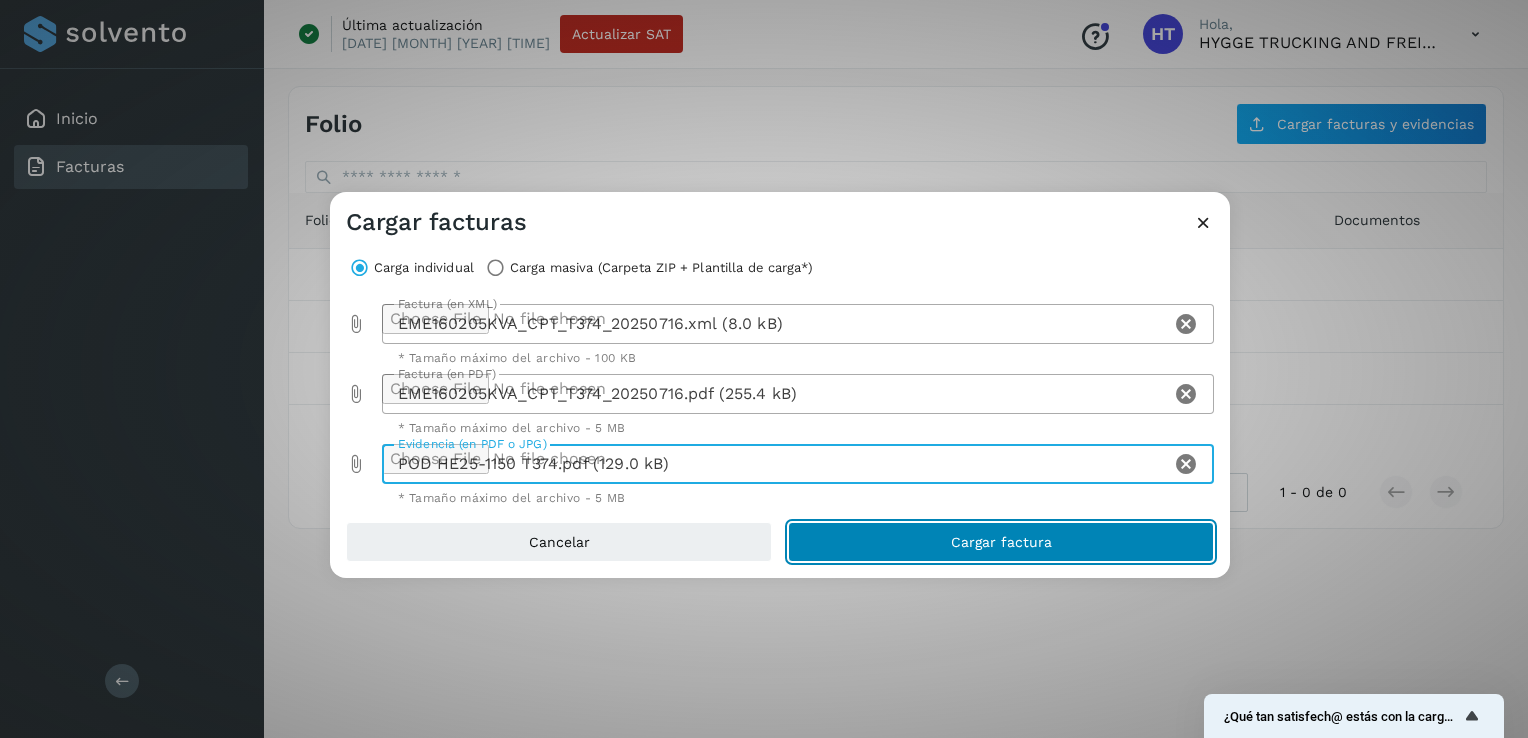 click on "Cargar factura" 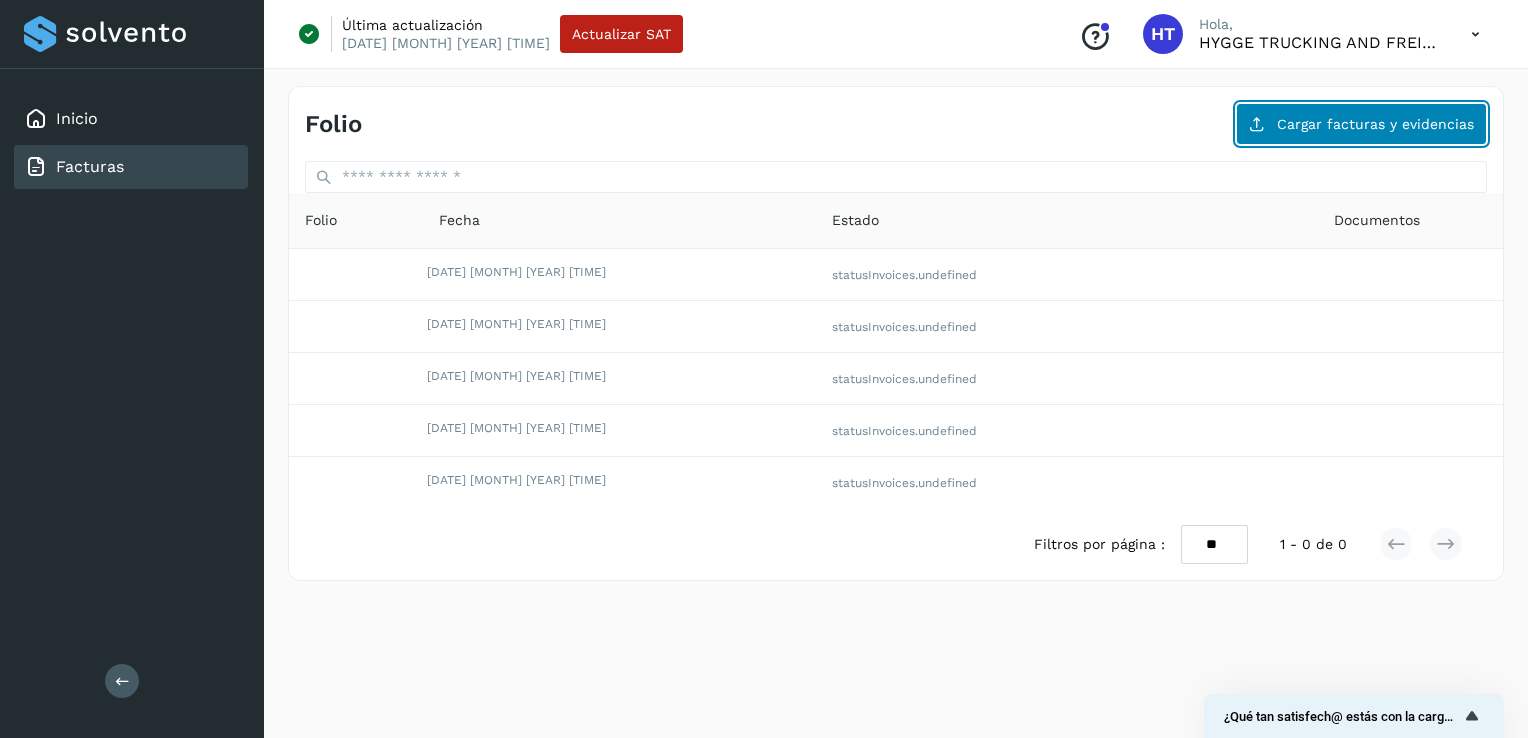 click on "Cargar facturas y evidencias" 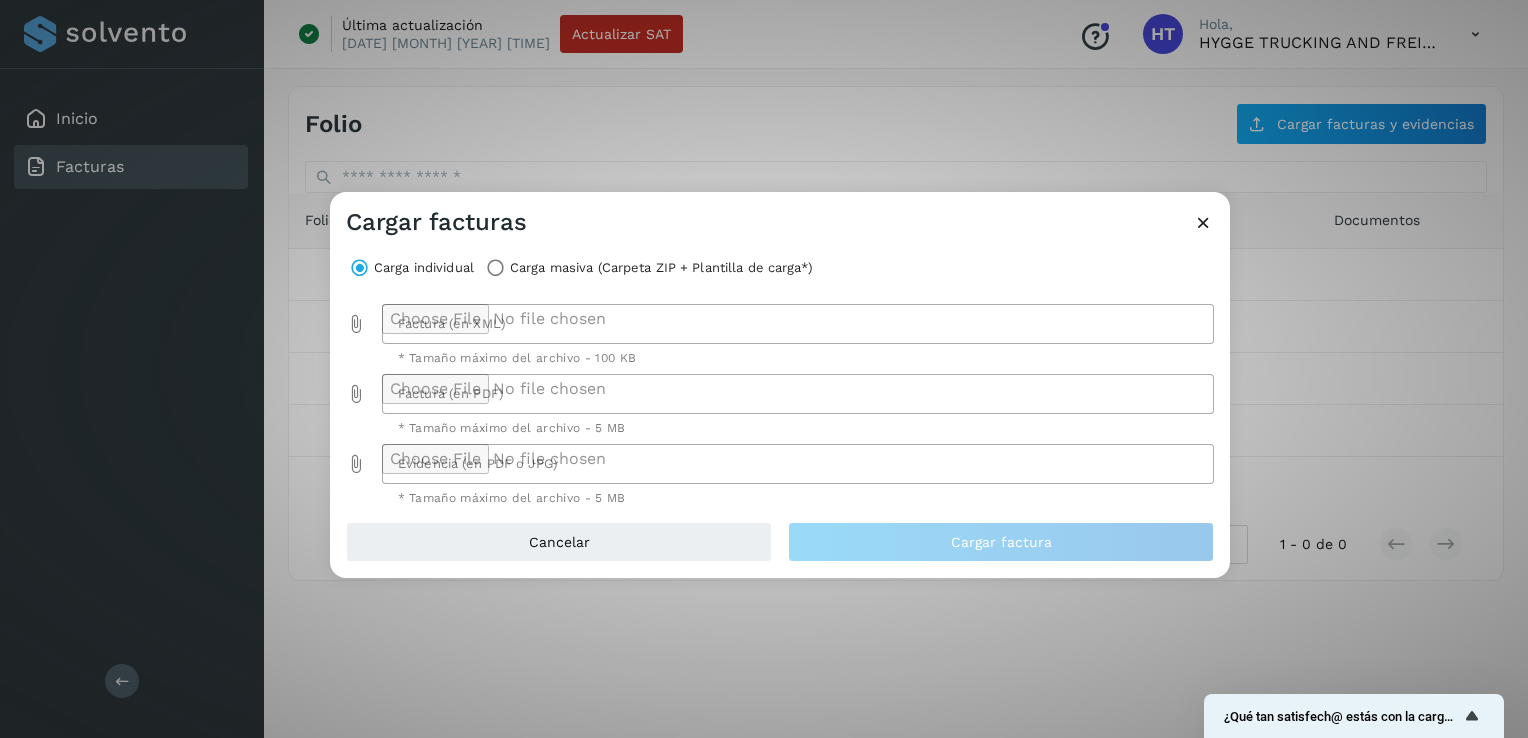 click 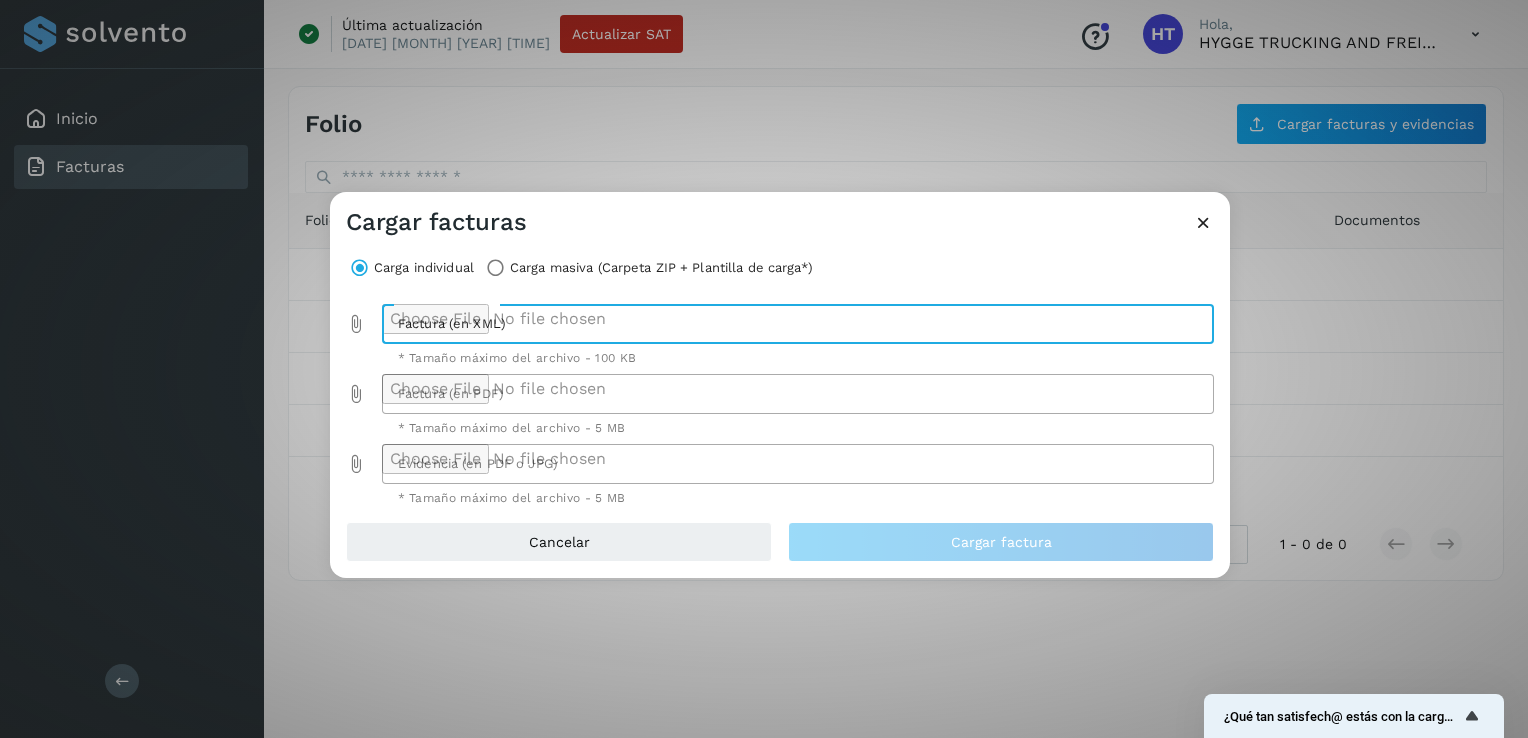 type on "**********" 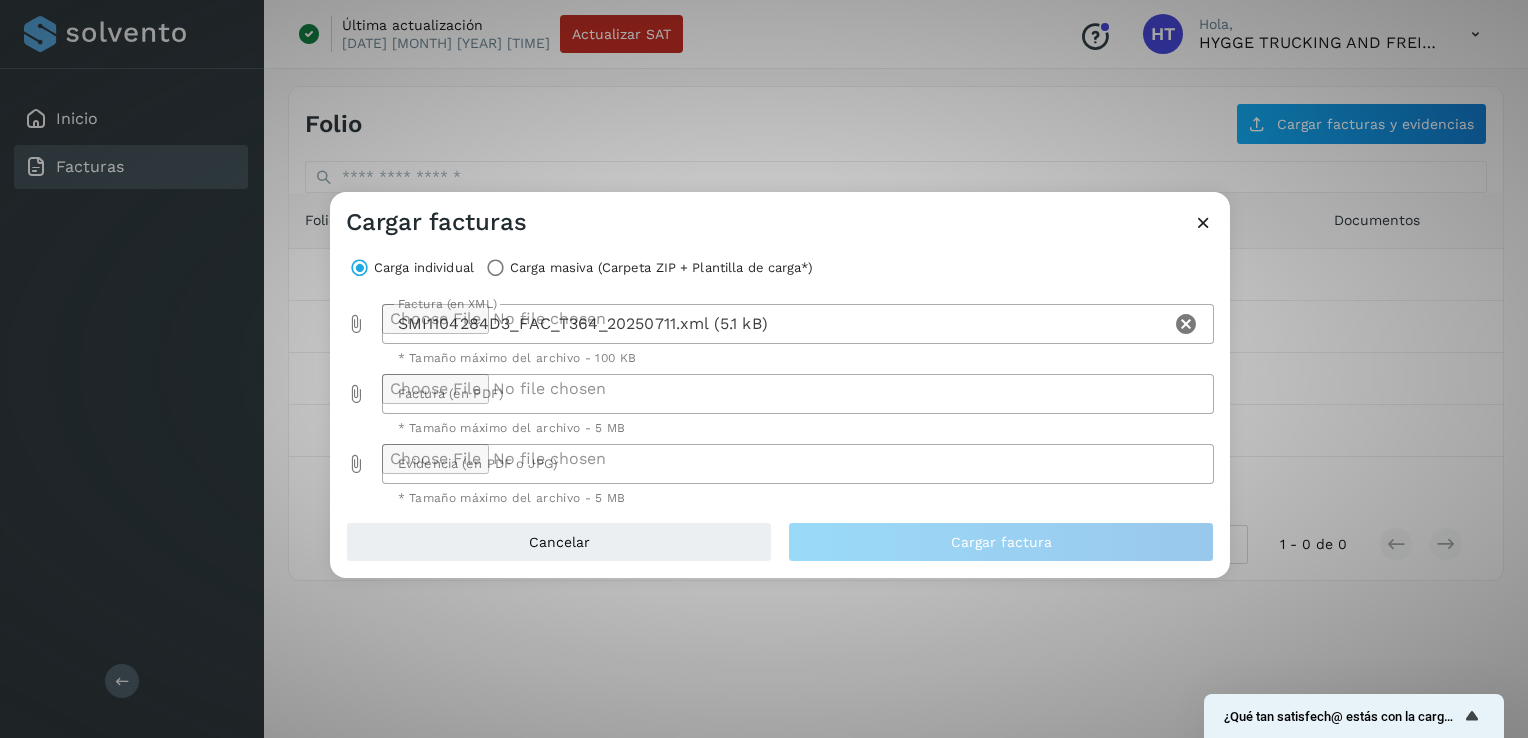 click 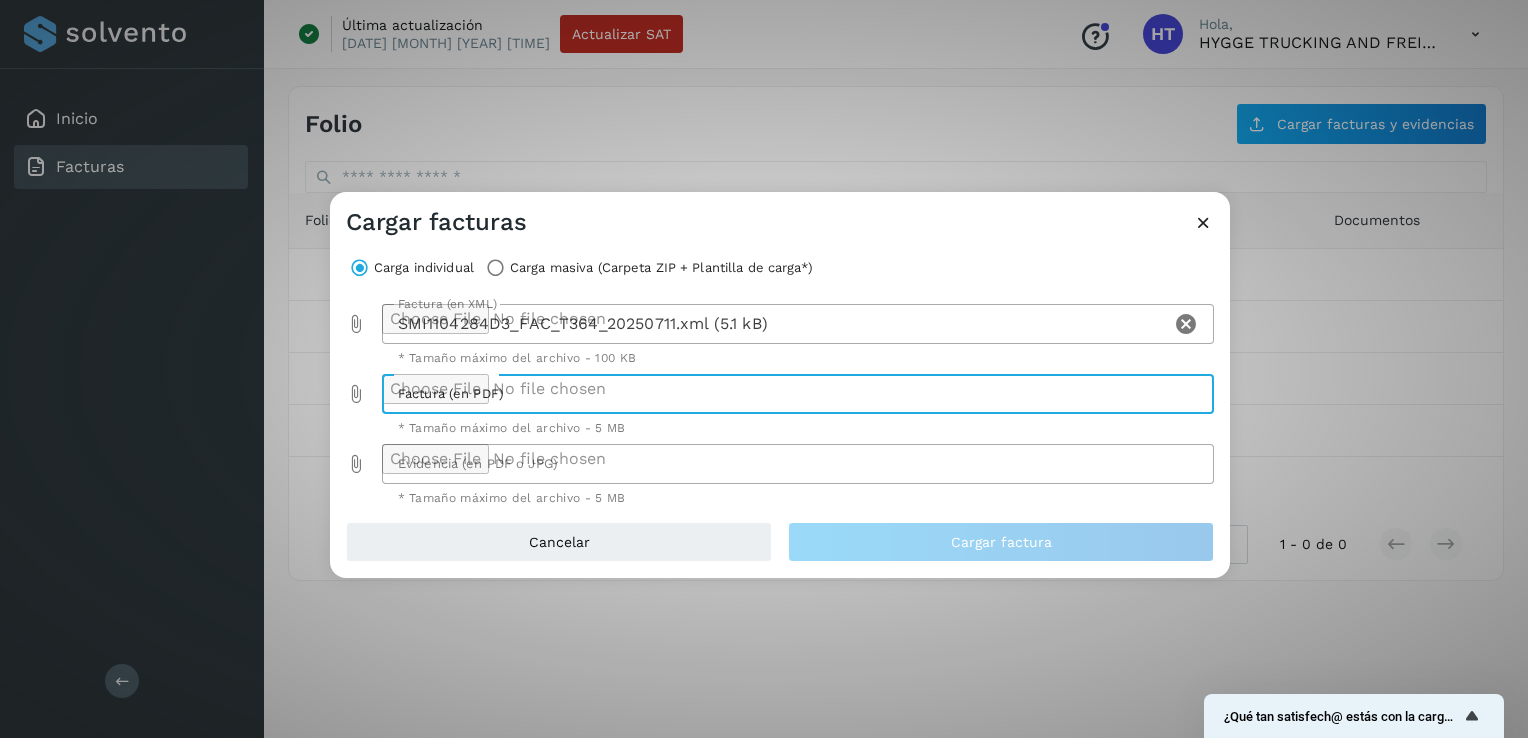 type on "**********" 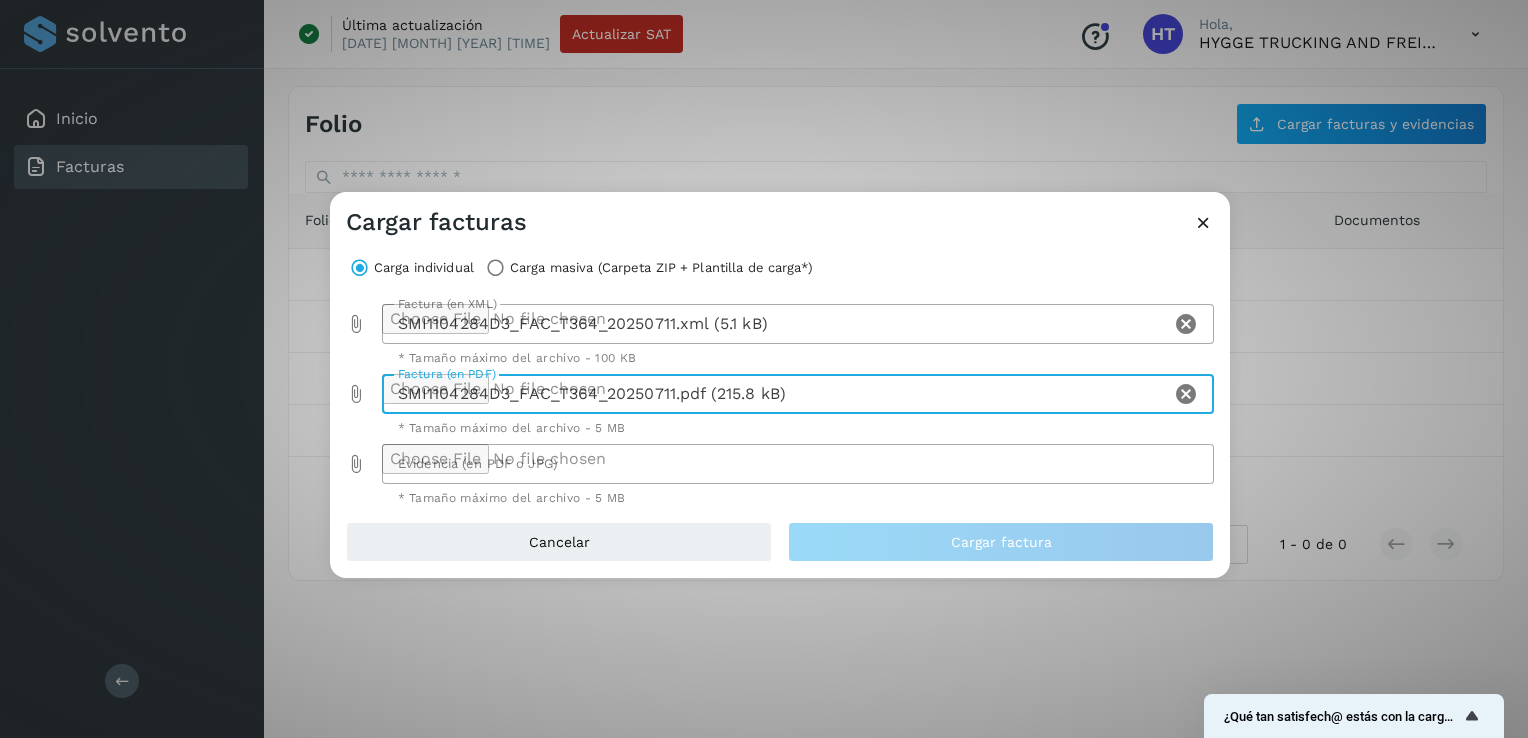 click 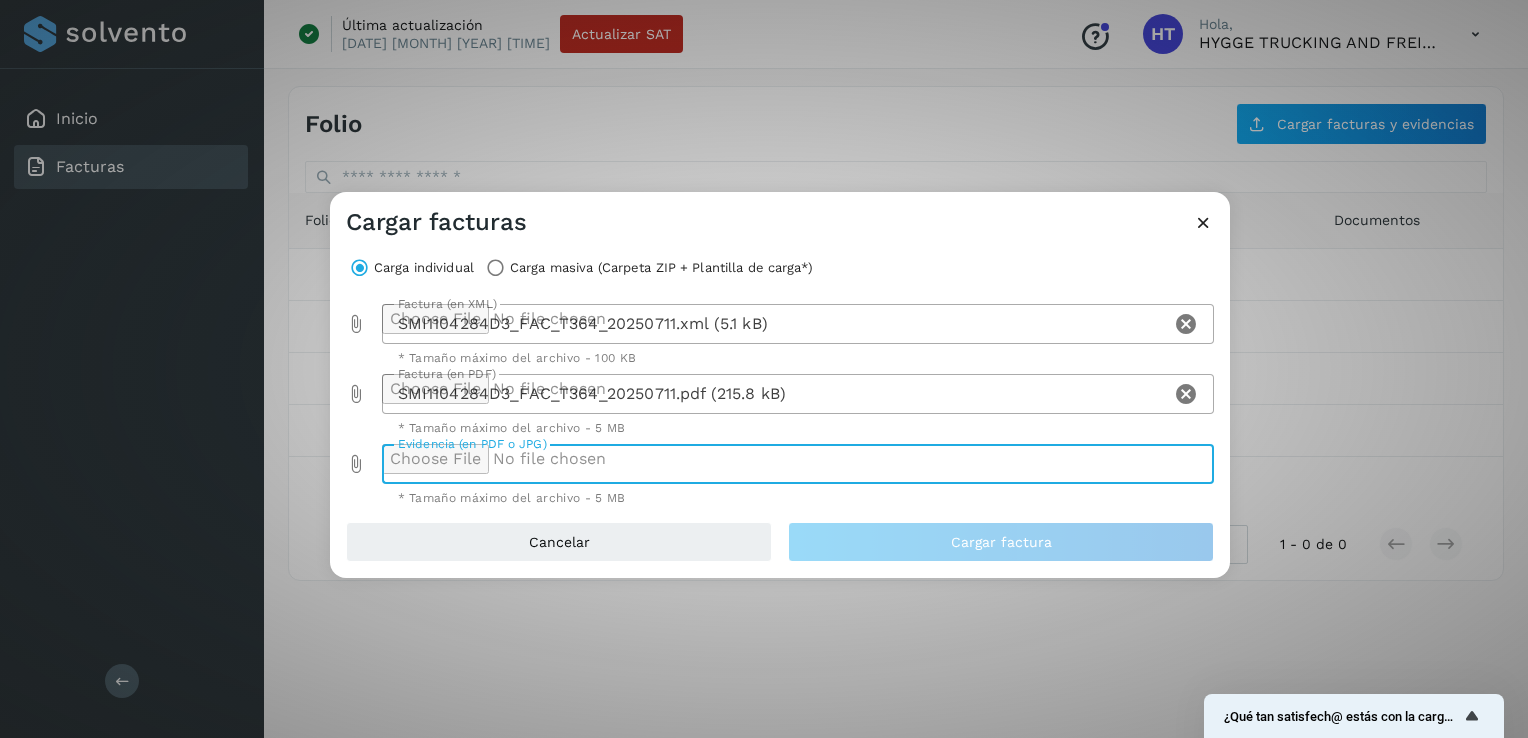type on "**********" 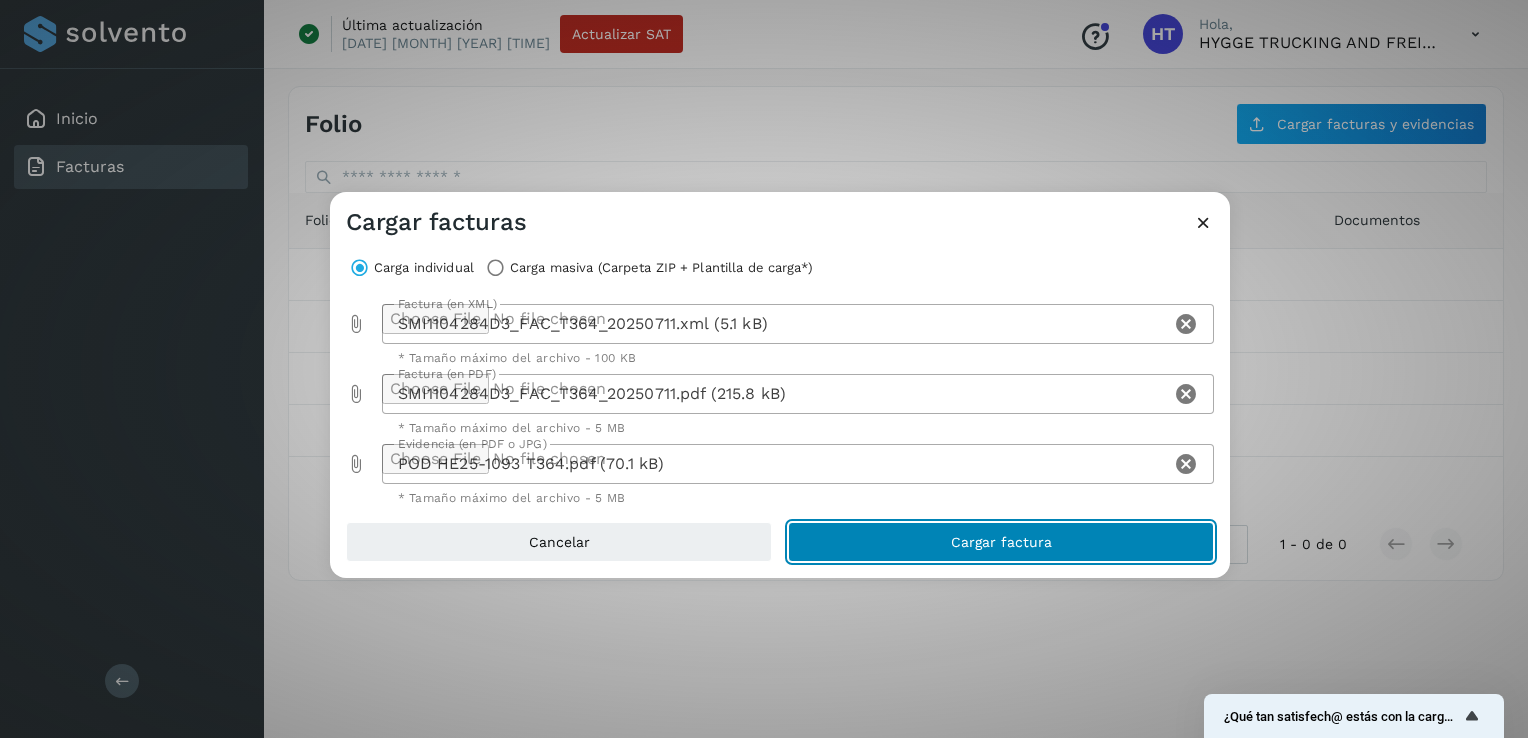 click on "Cargar factura" 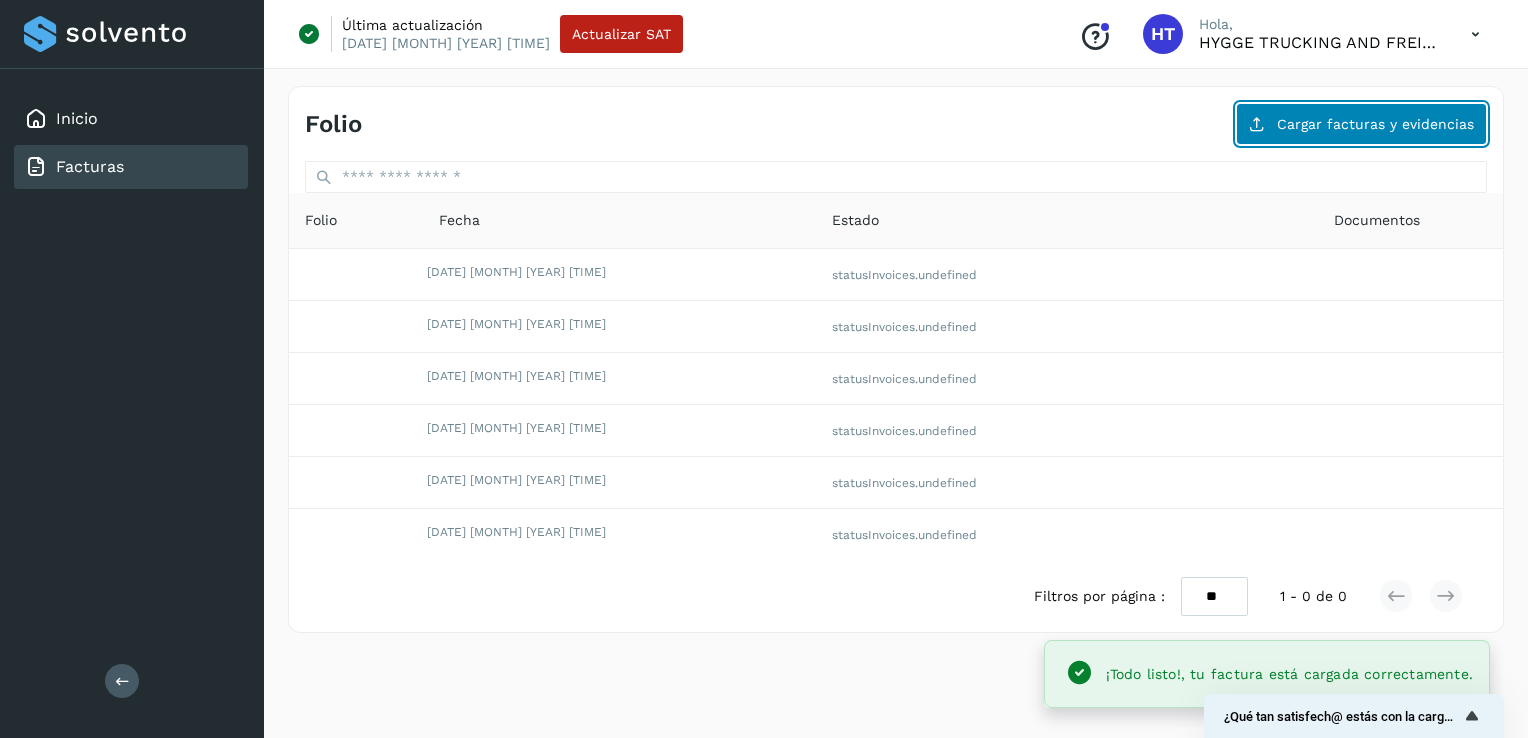 click on "Cargar facturas y evidencias" 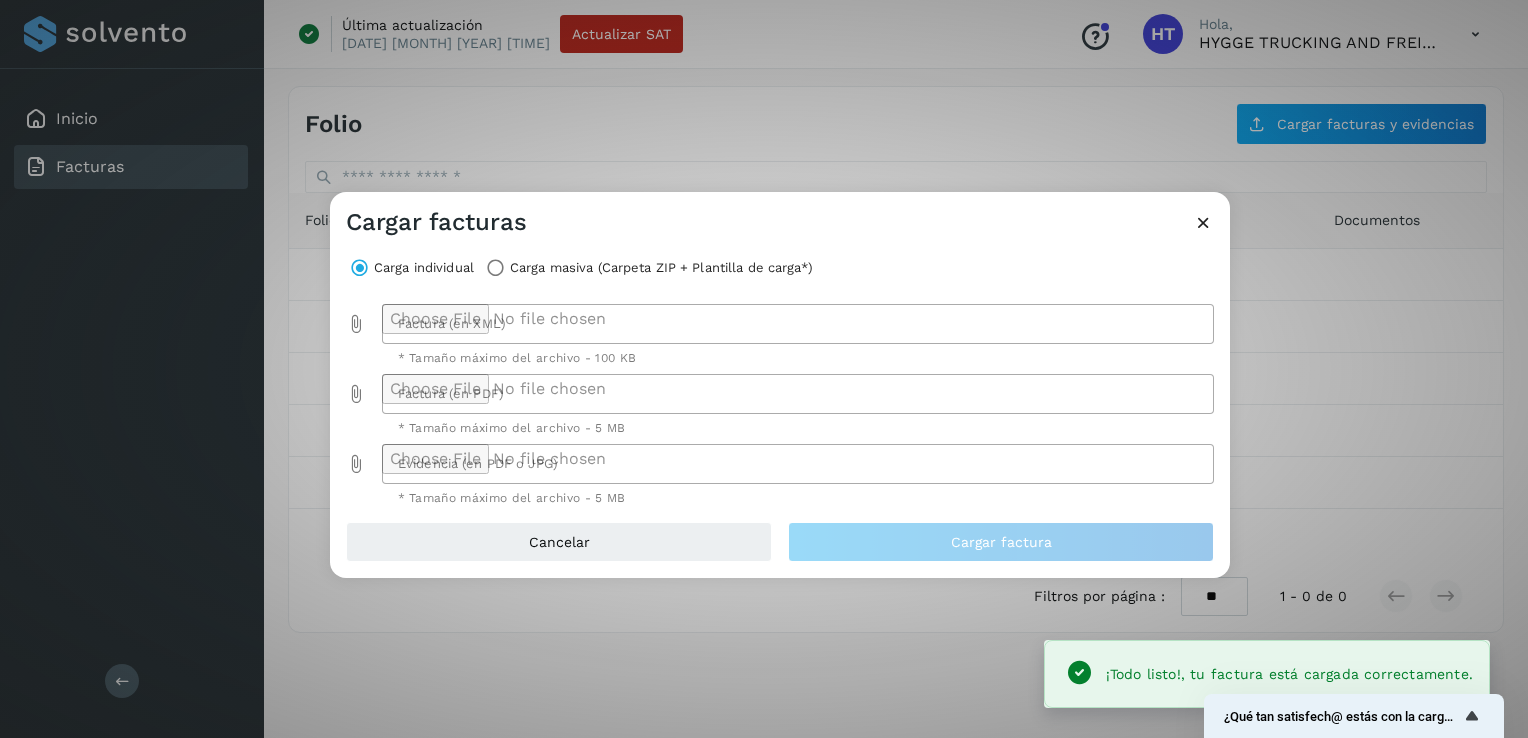 click 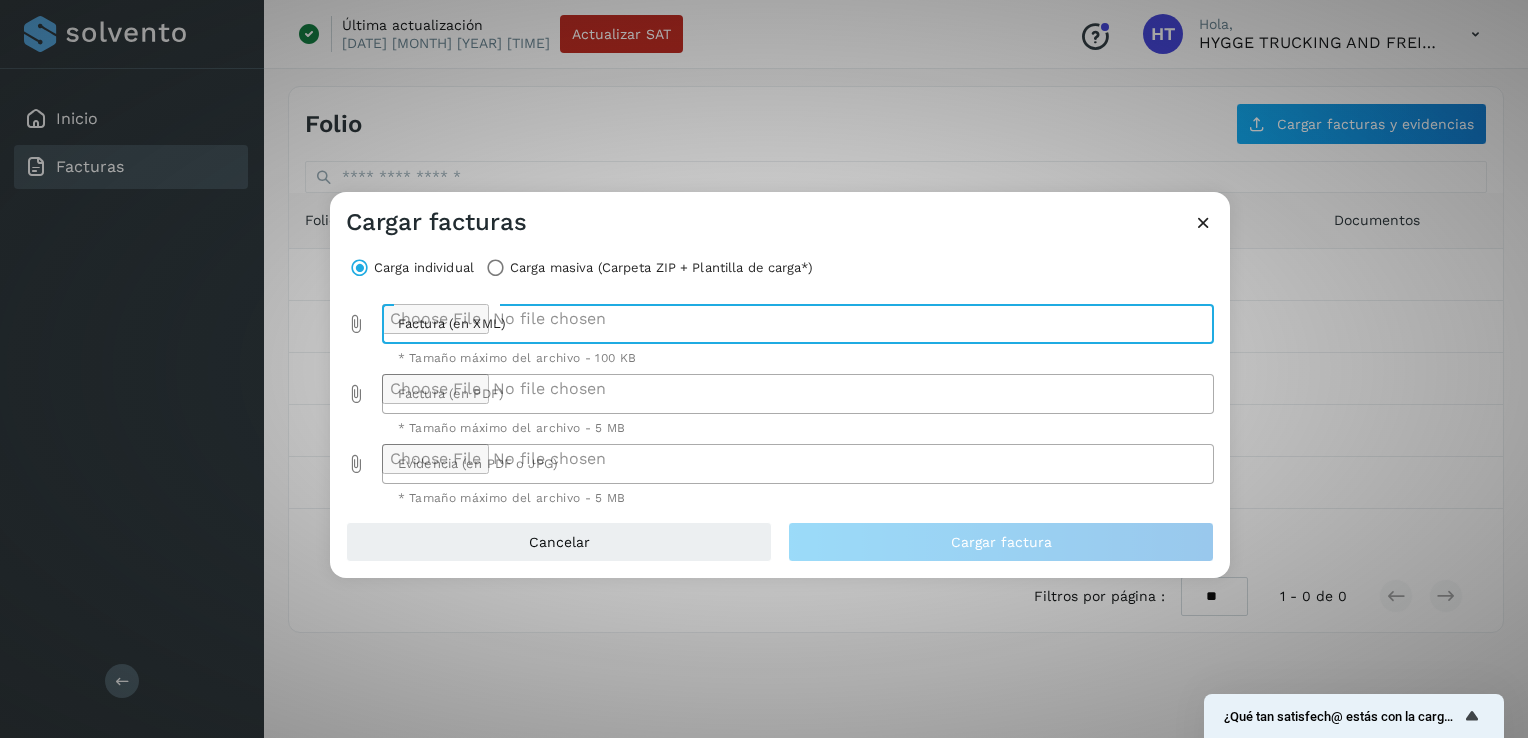 type on "**********" 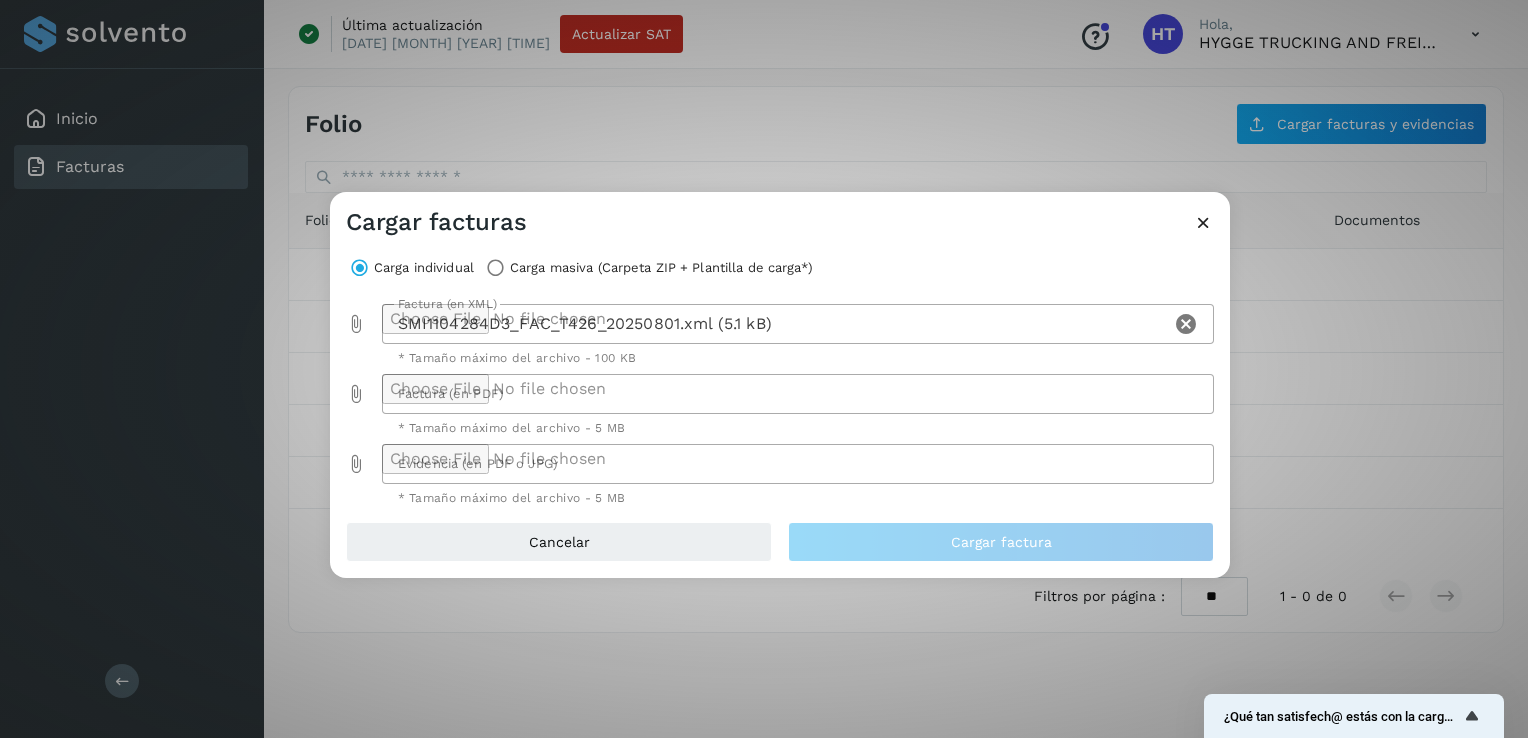 click 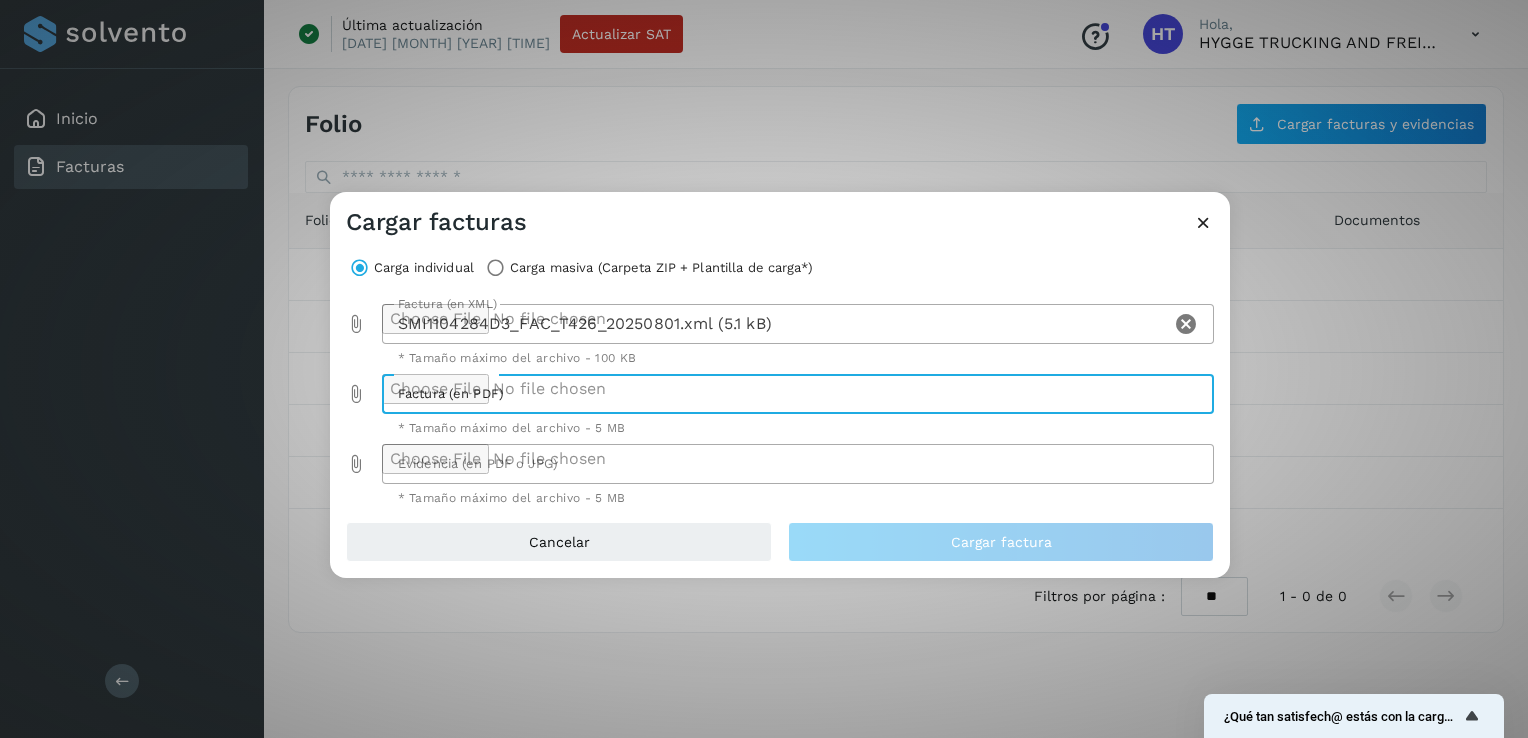 type on "**********" 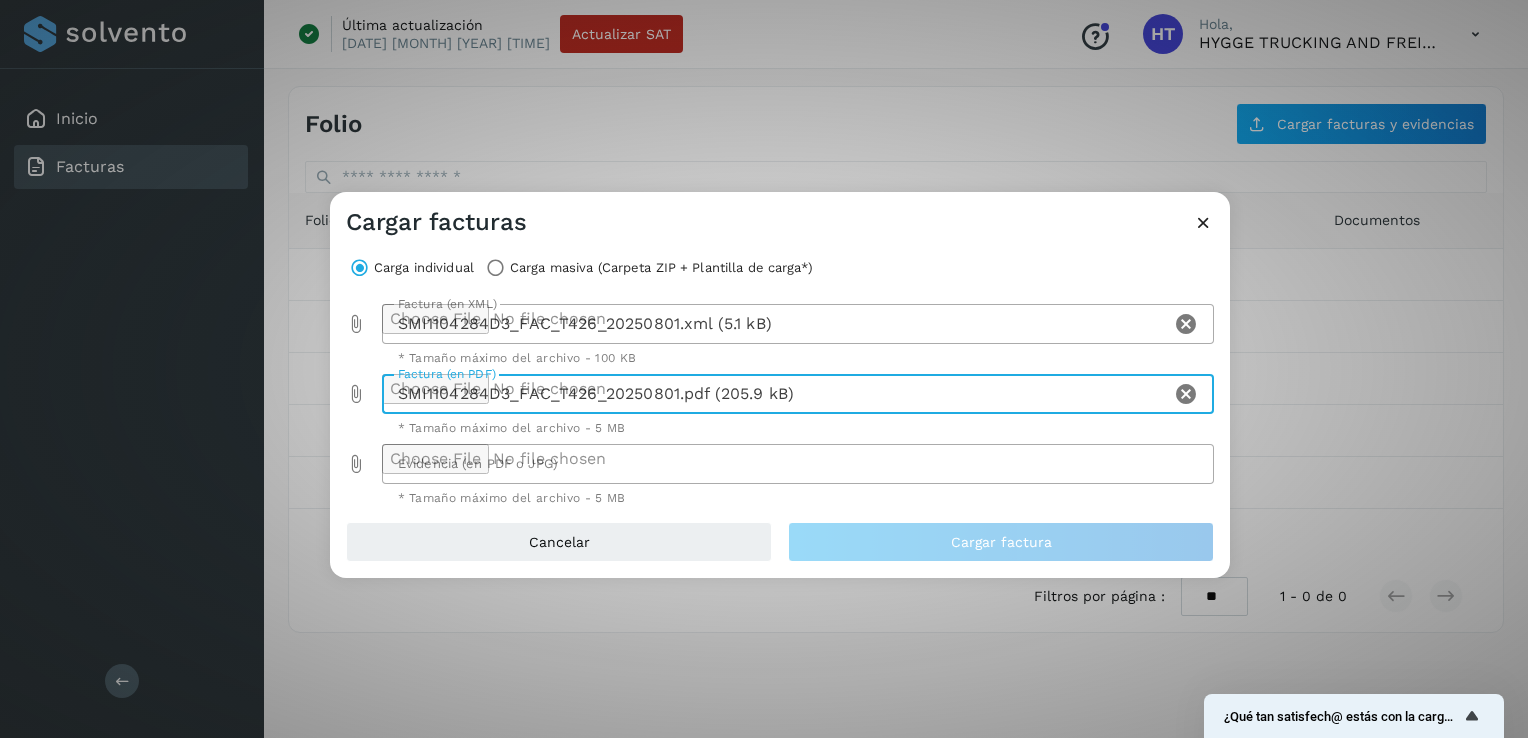click 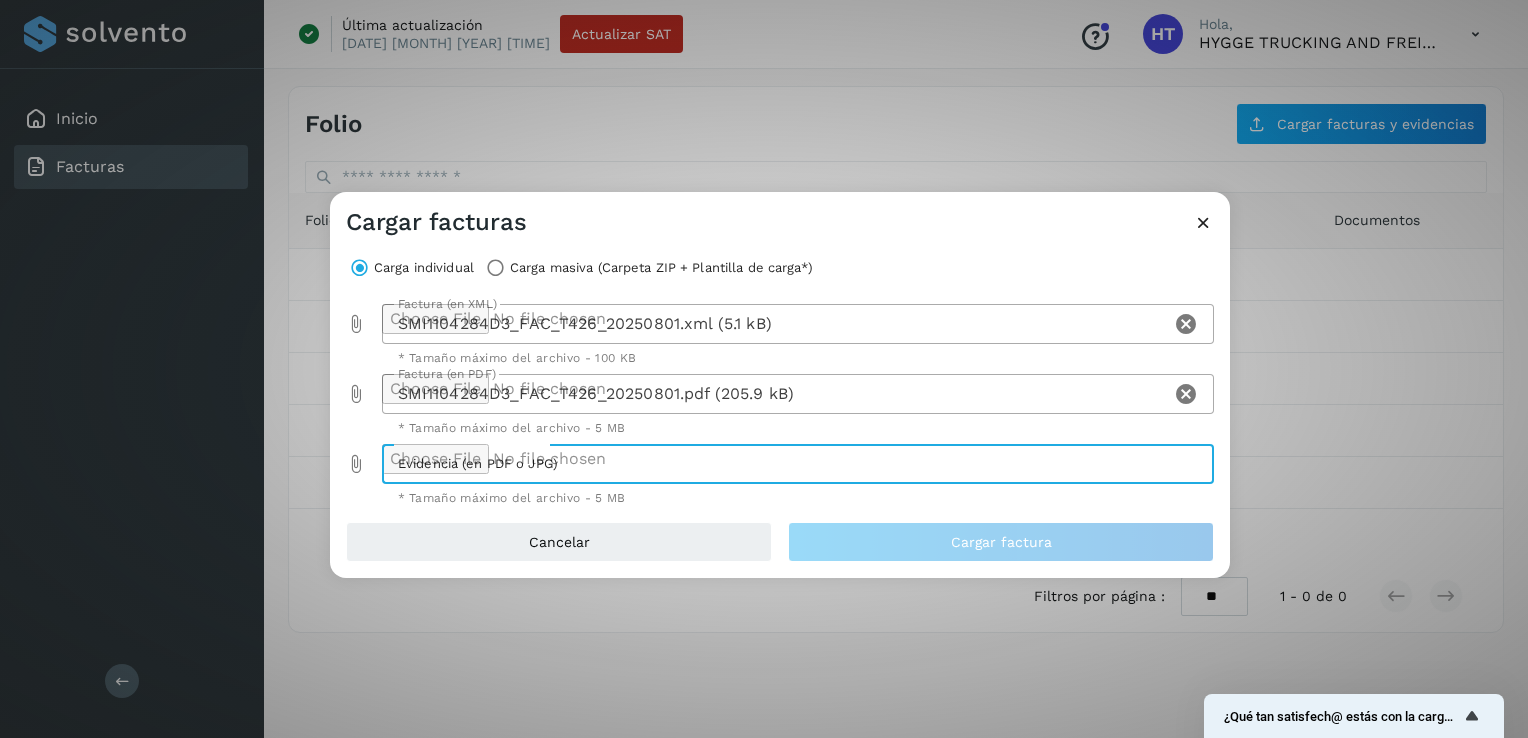 type on "**********" 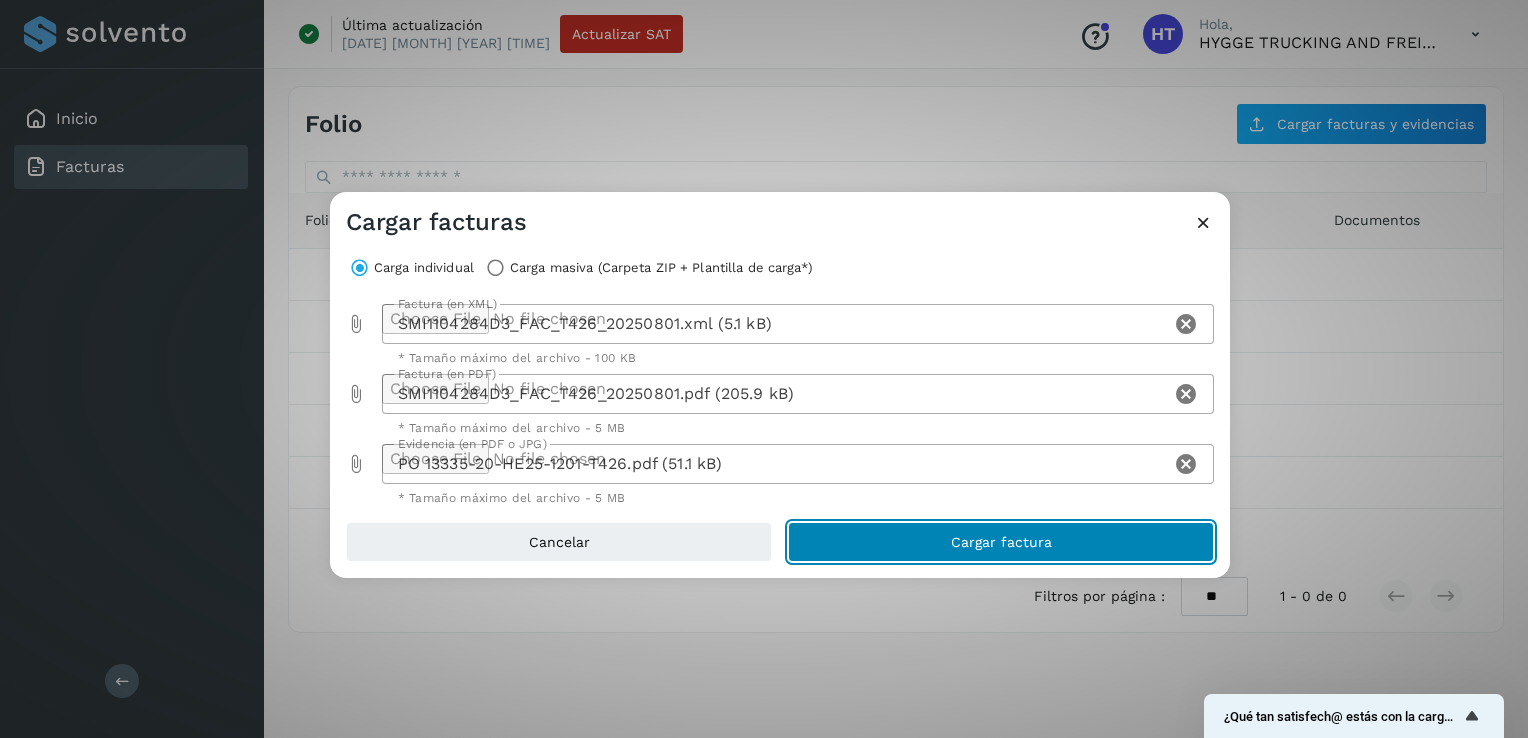 click on "Cargar factura" 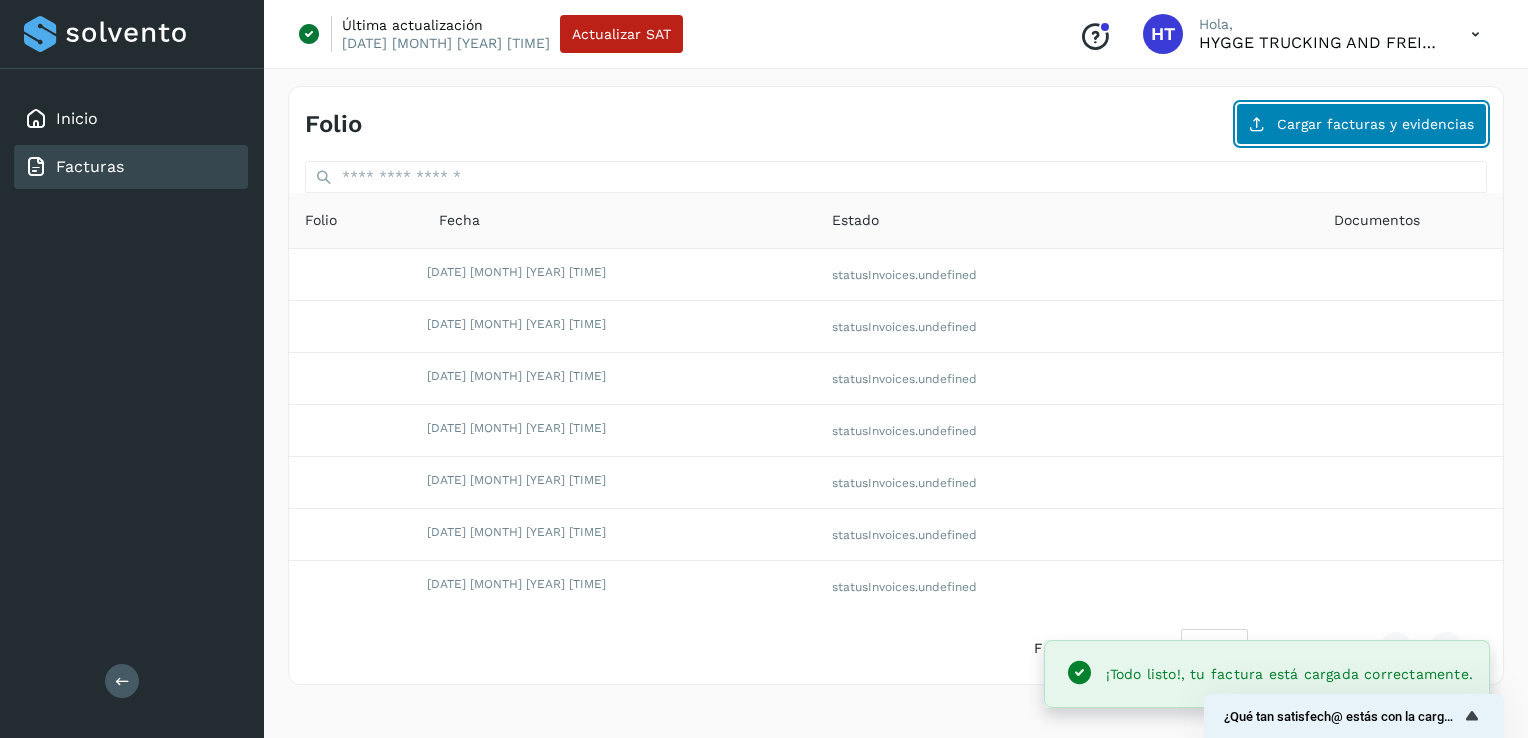 click on "Cargar facturas y evidencias" 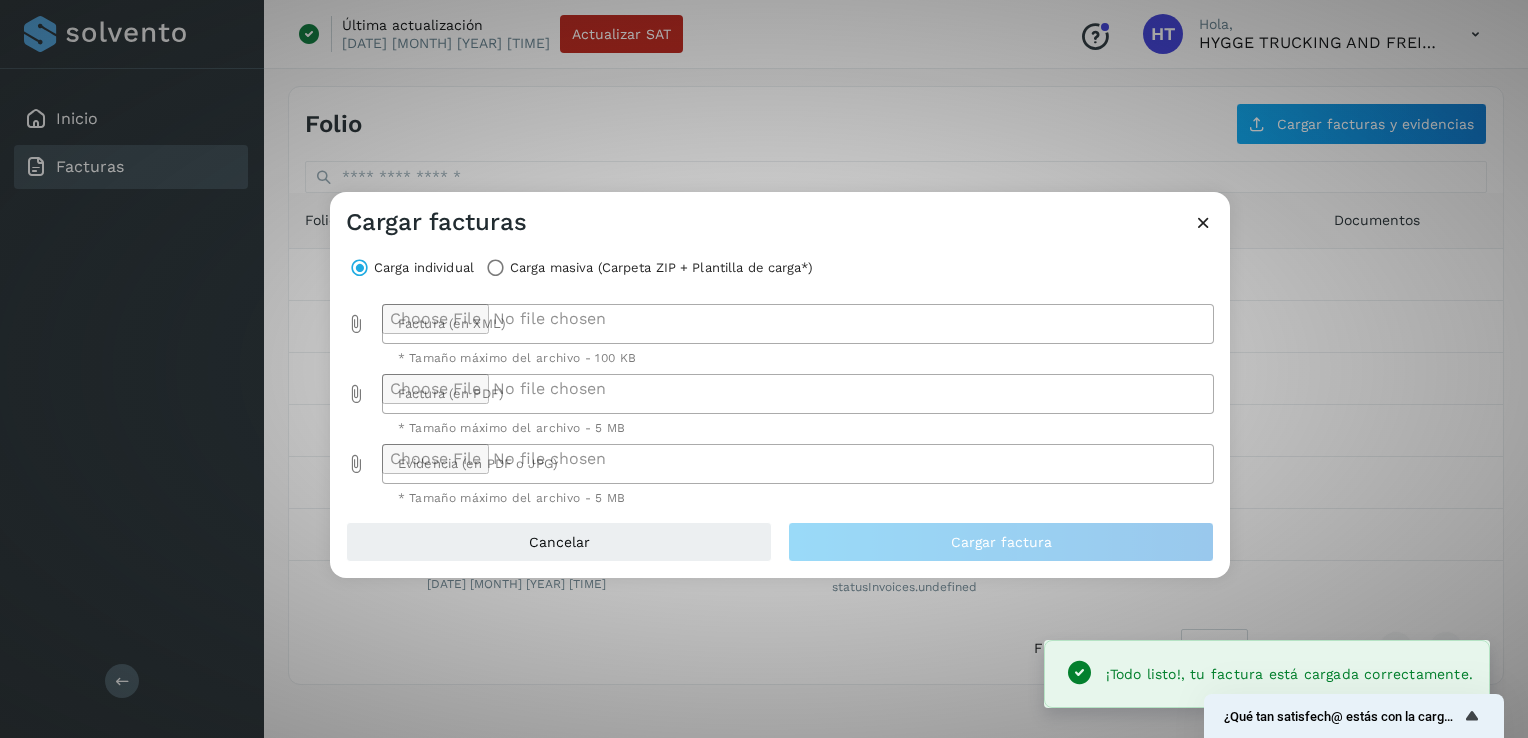 click 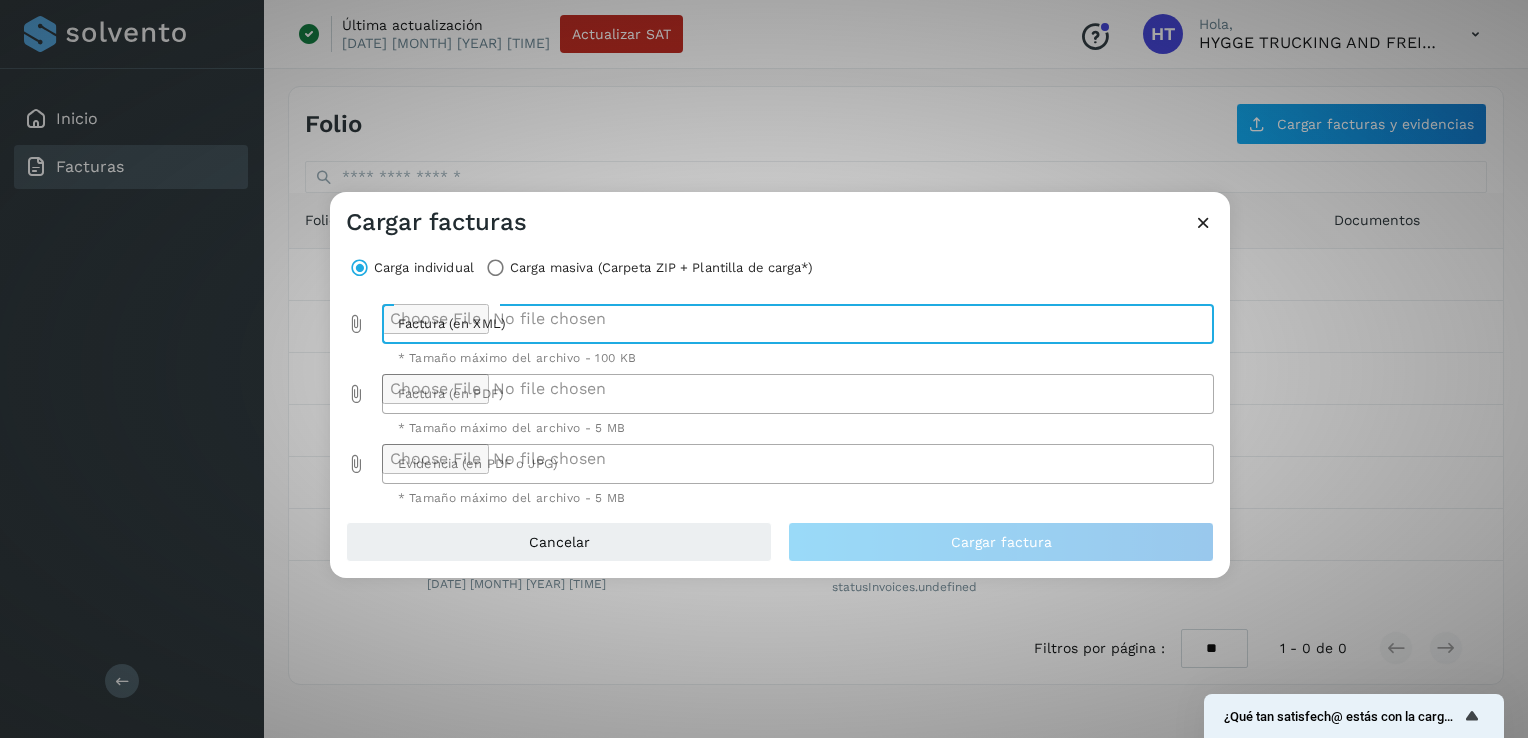 type on "**********" 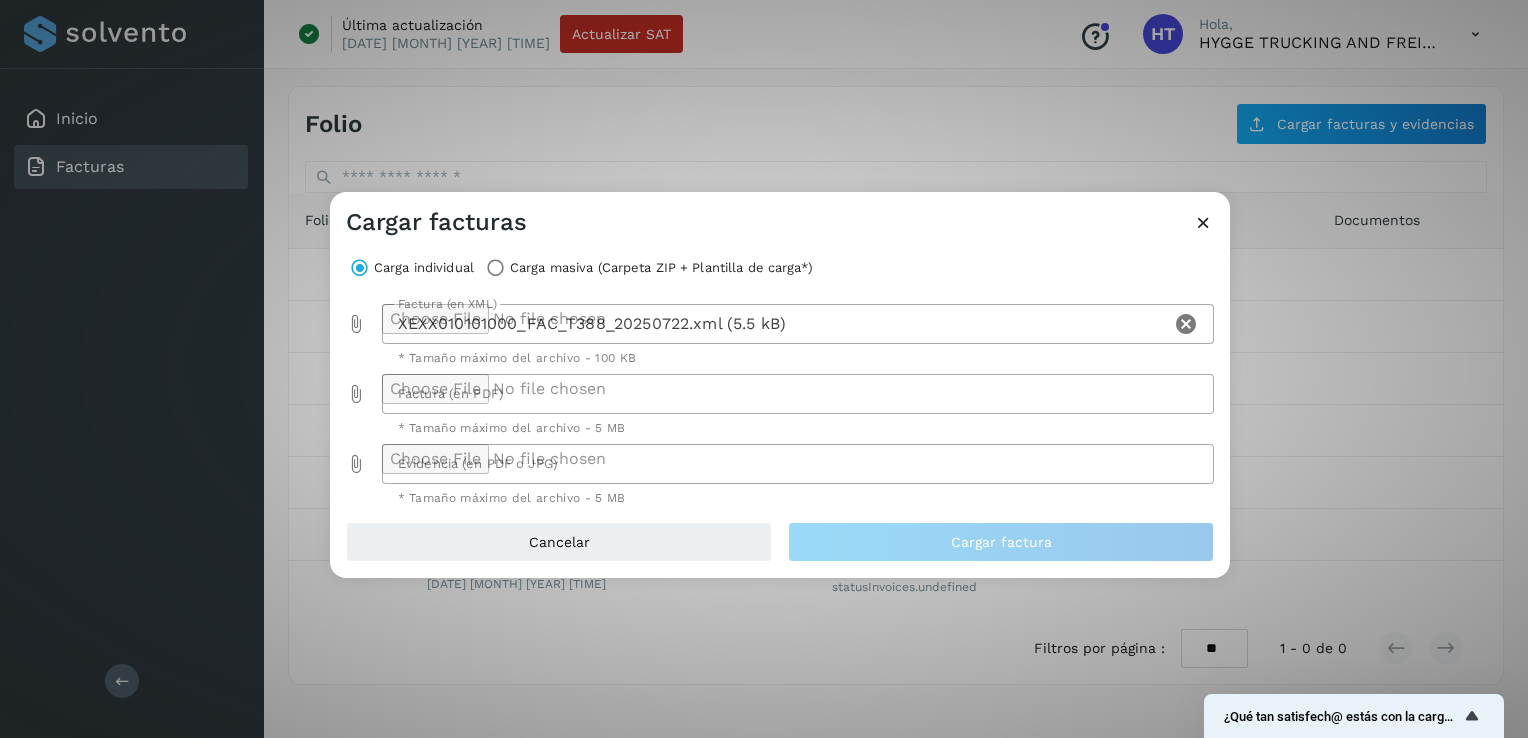 click 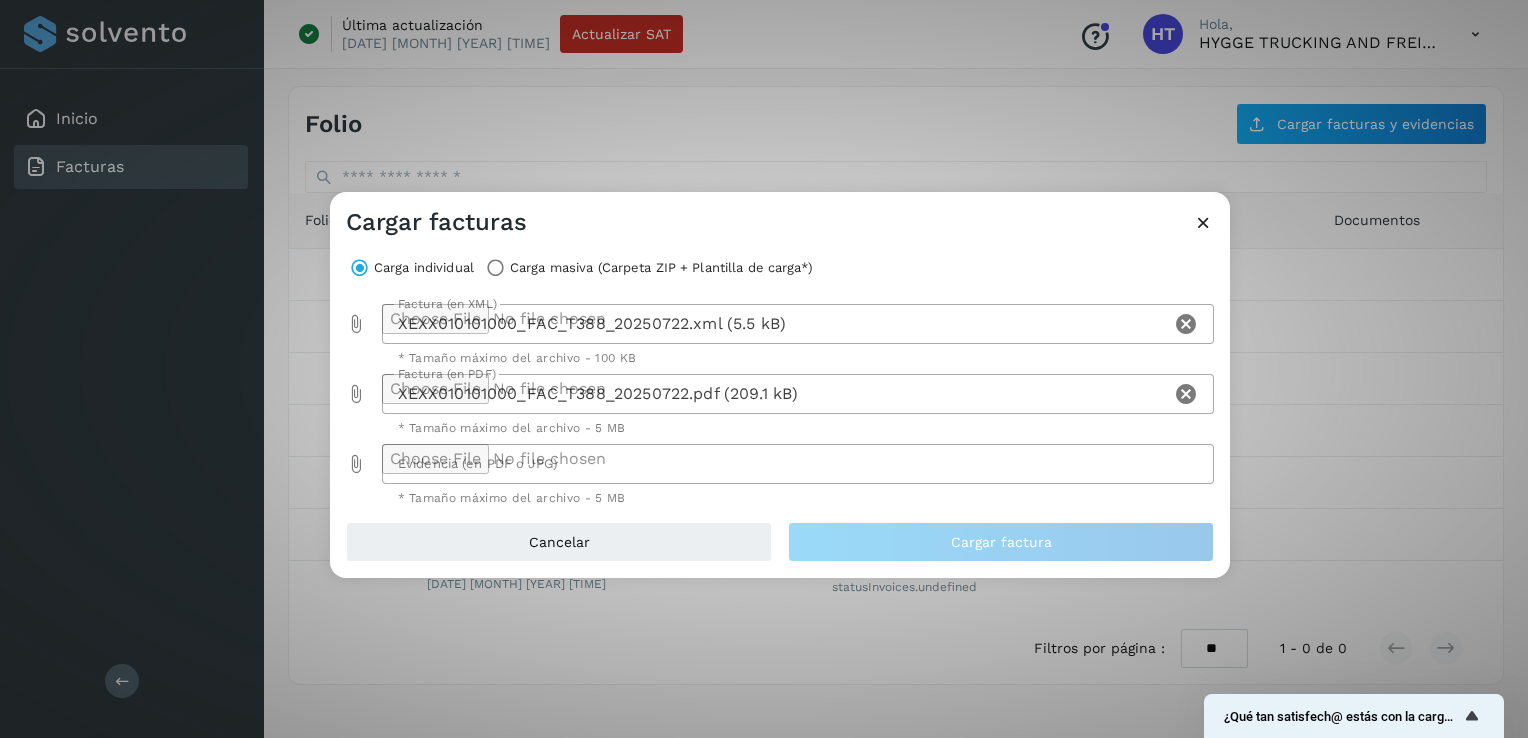 click 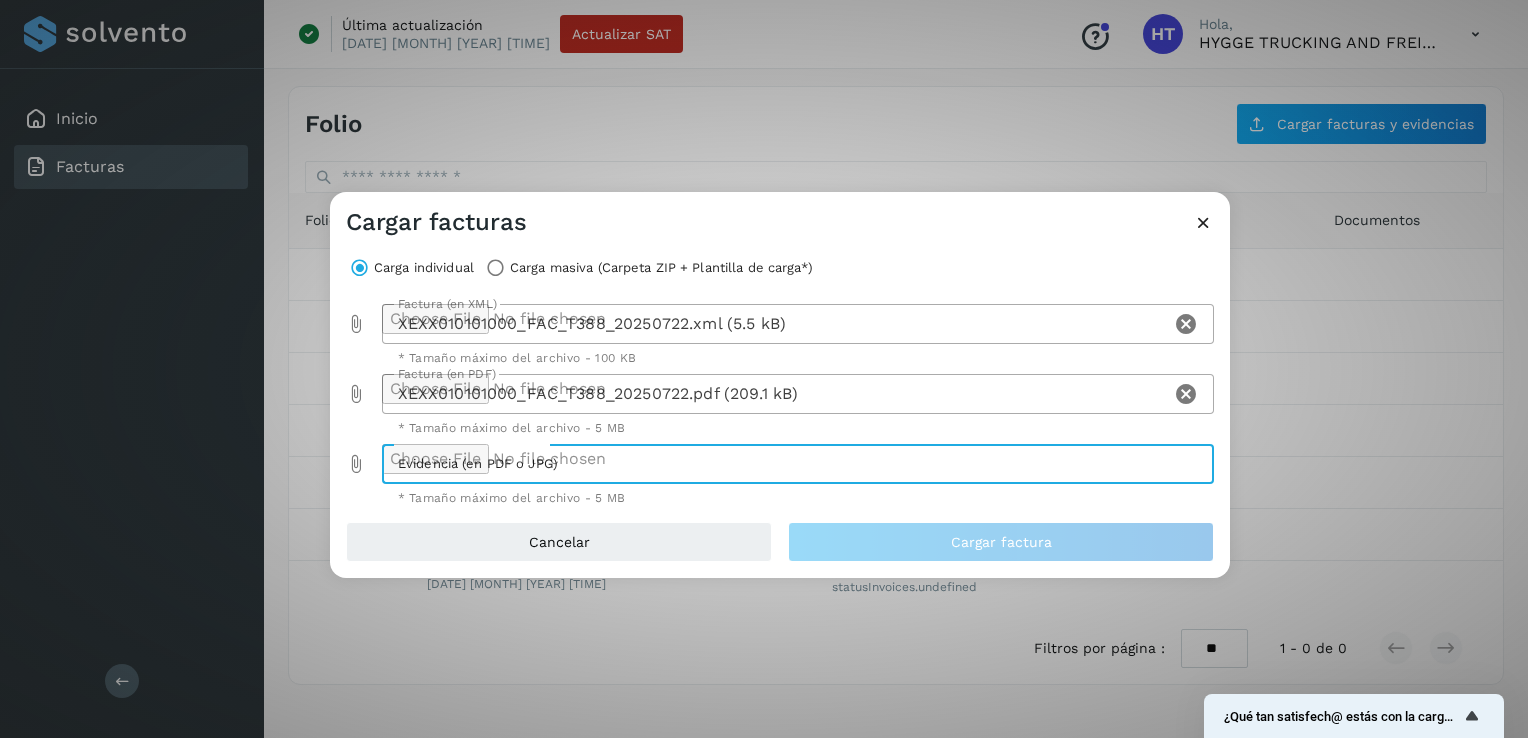 type on "**********" 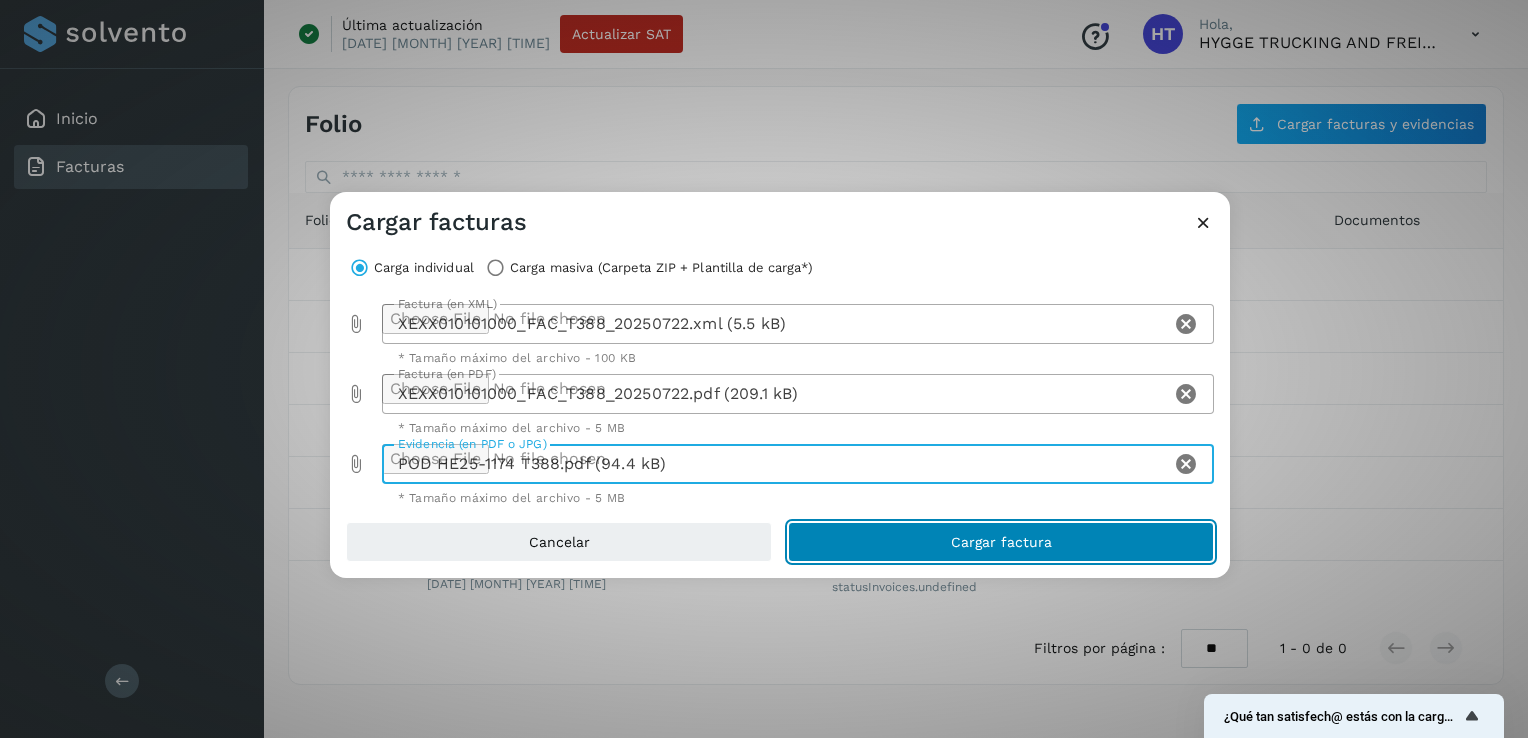 click on "Cargar factura" 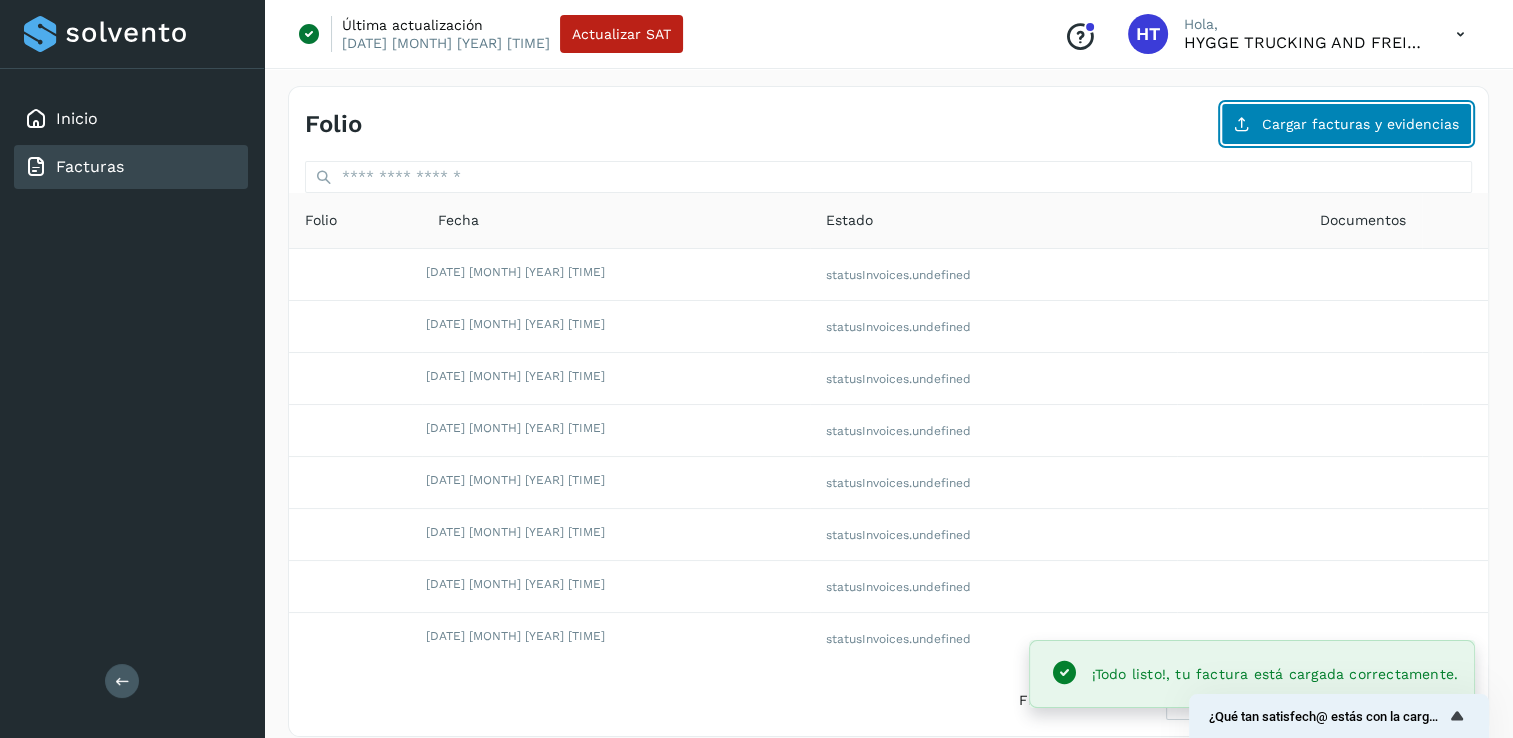 click on "Cargar facturas y evidencias" 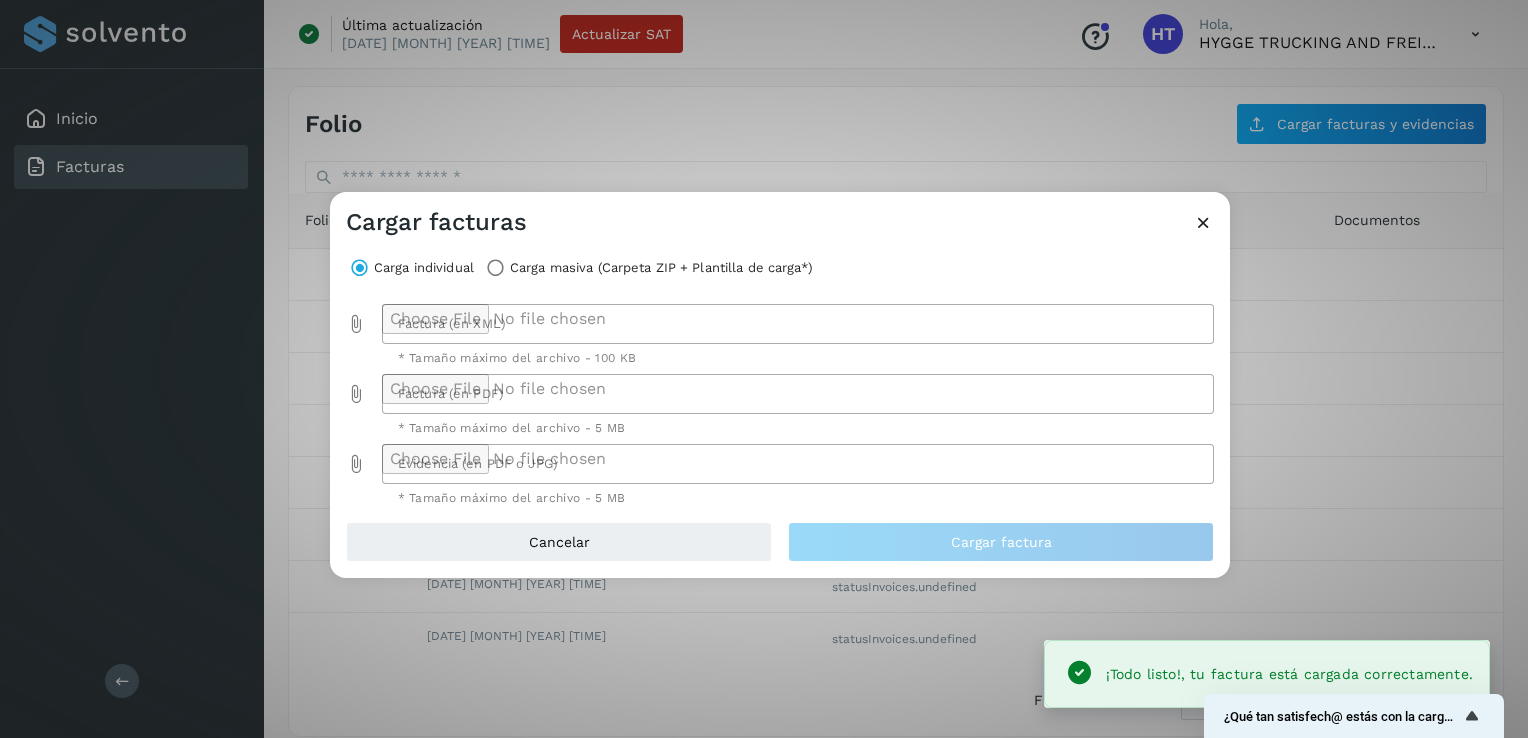 click 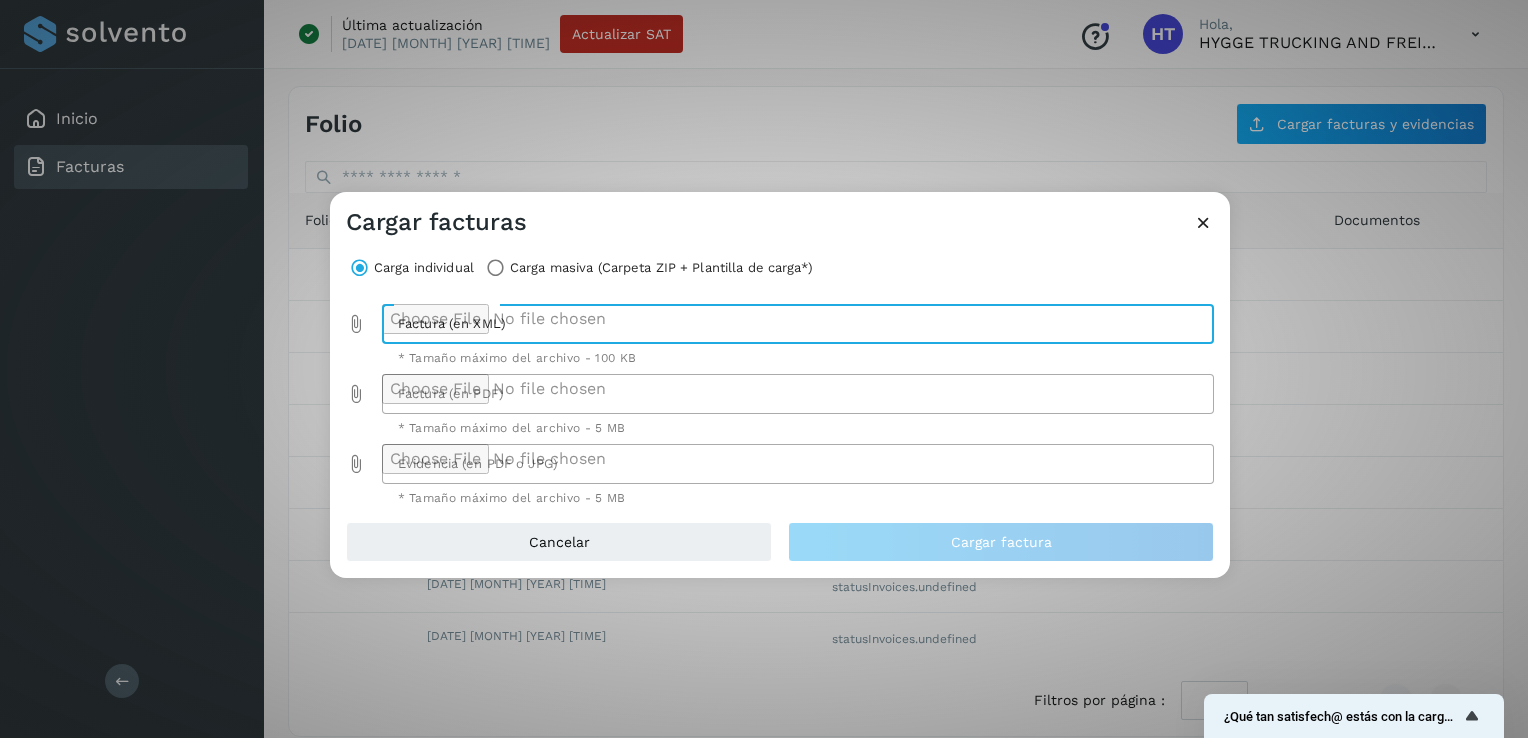 type on "**********" 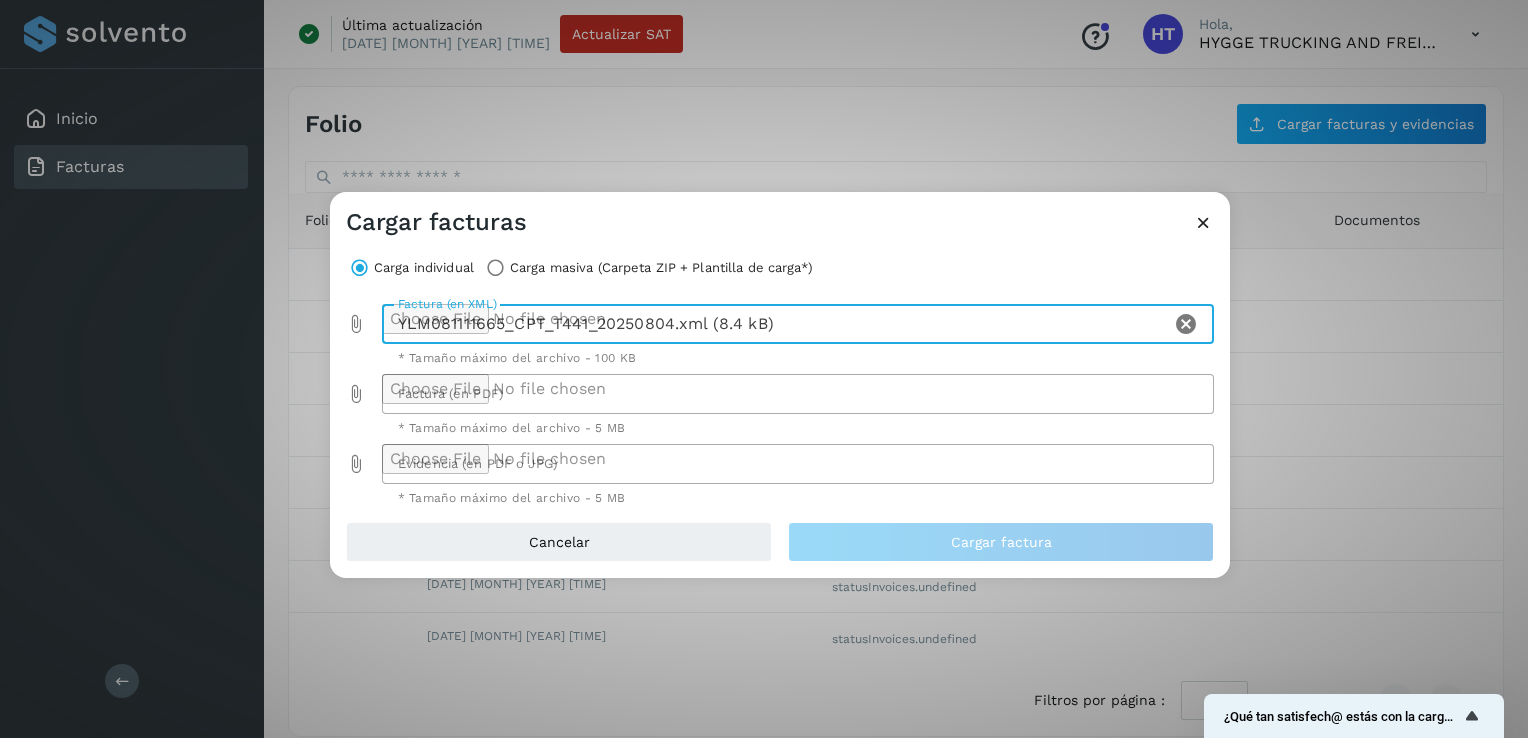 click 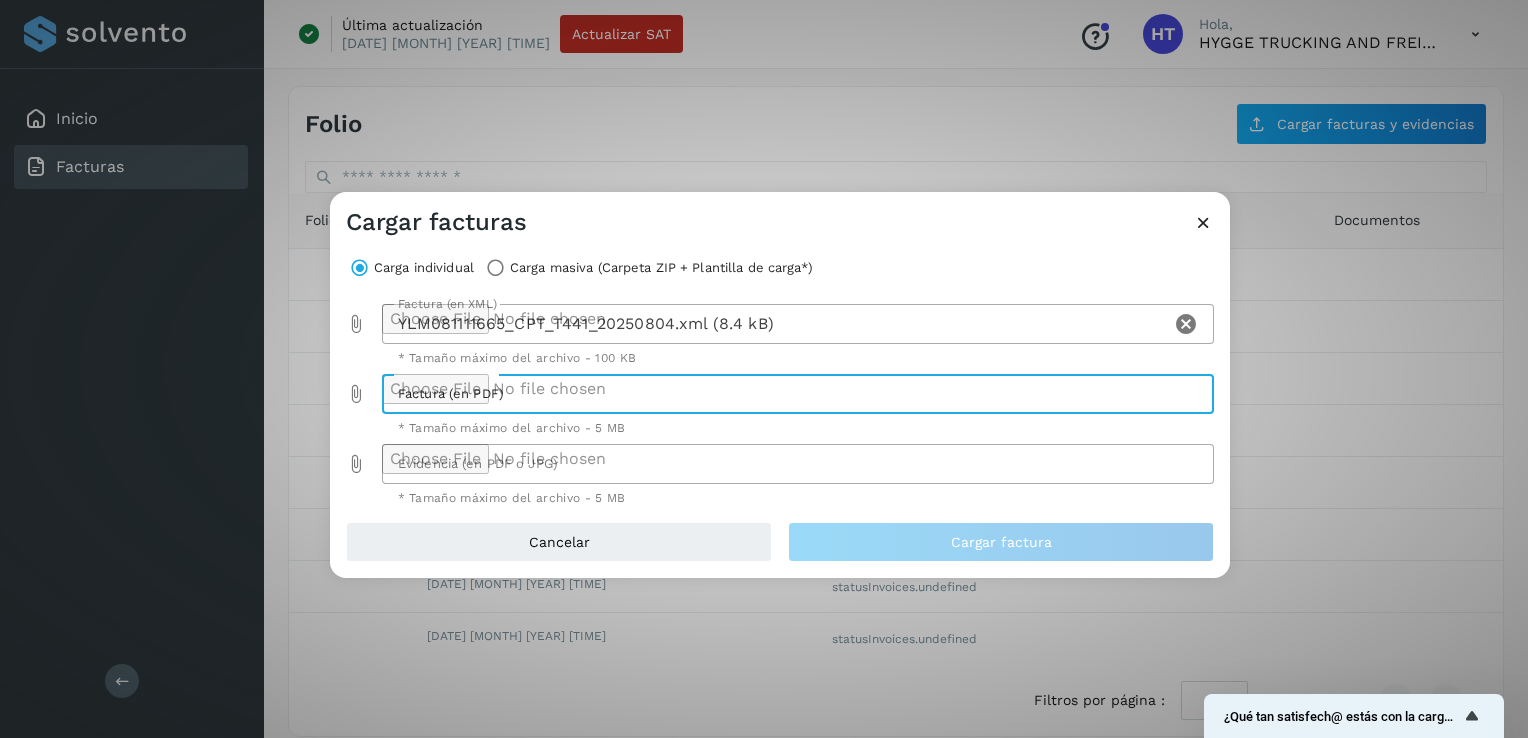 type on "**********" 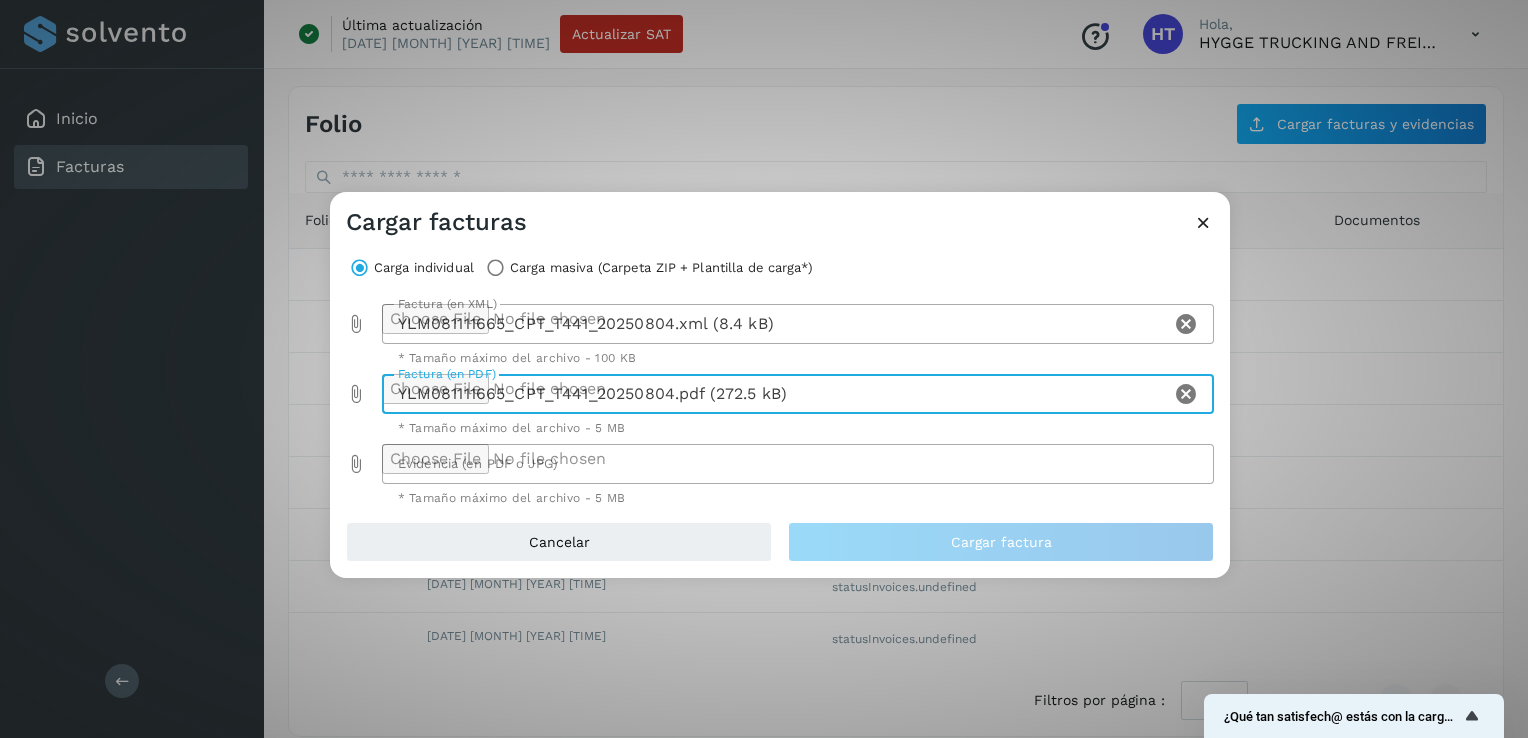 click 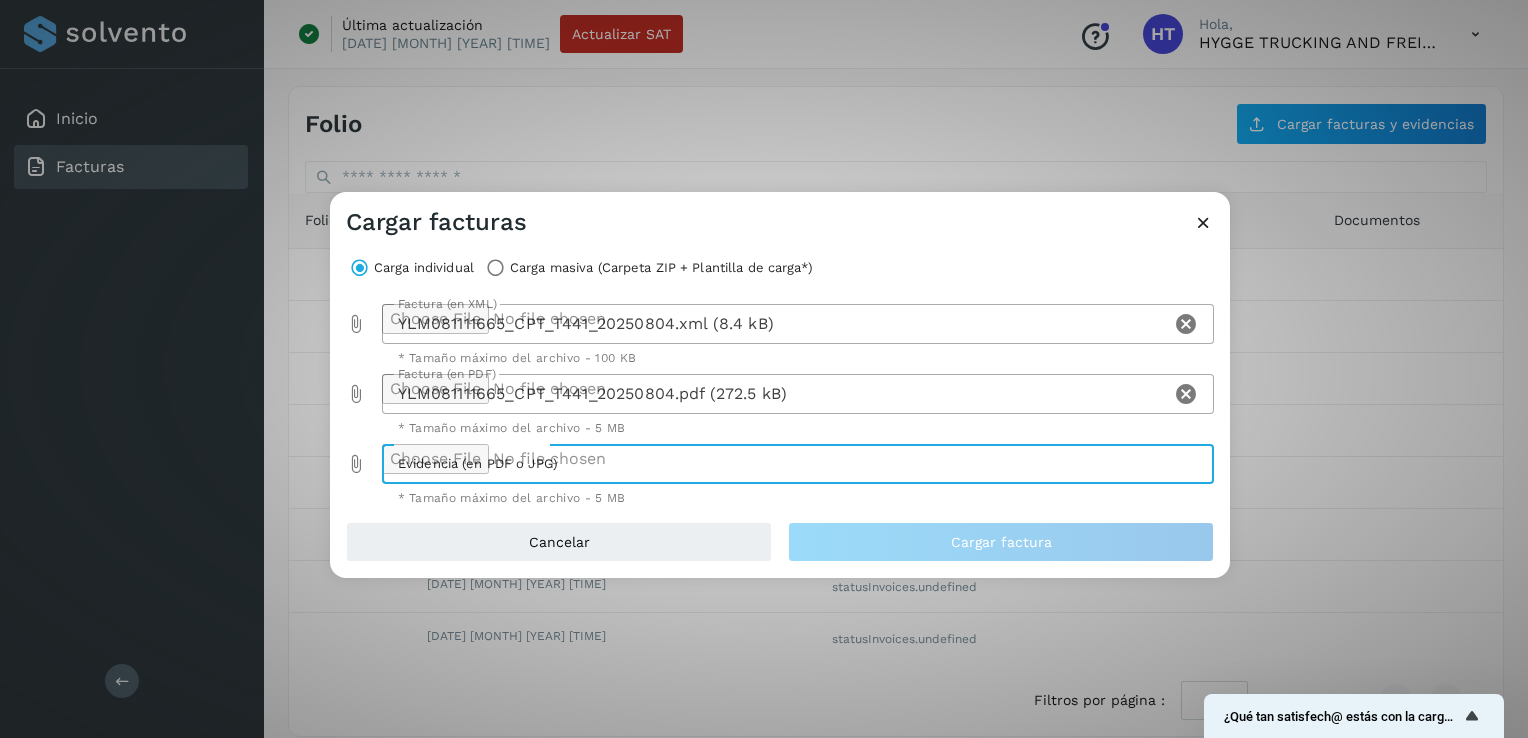 type on "**********" 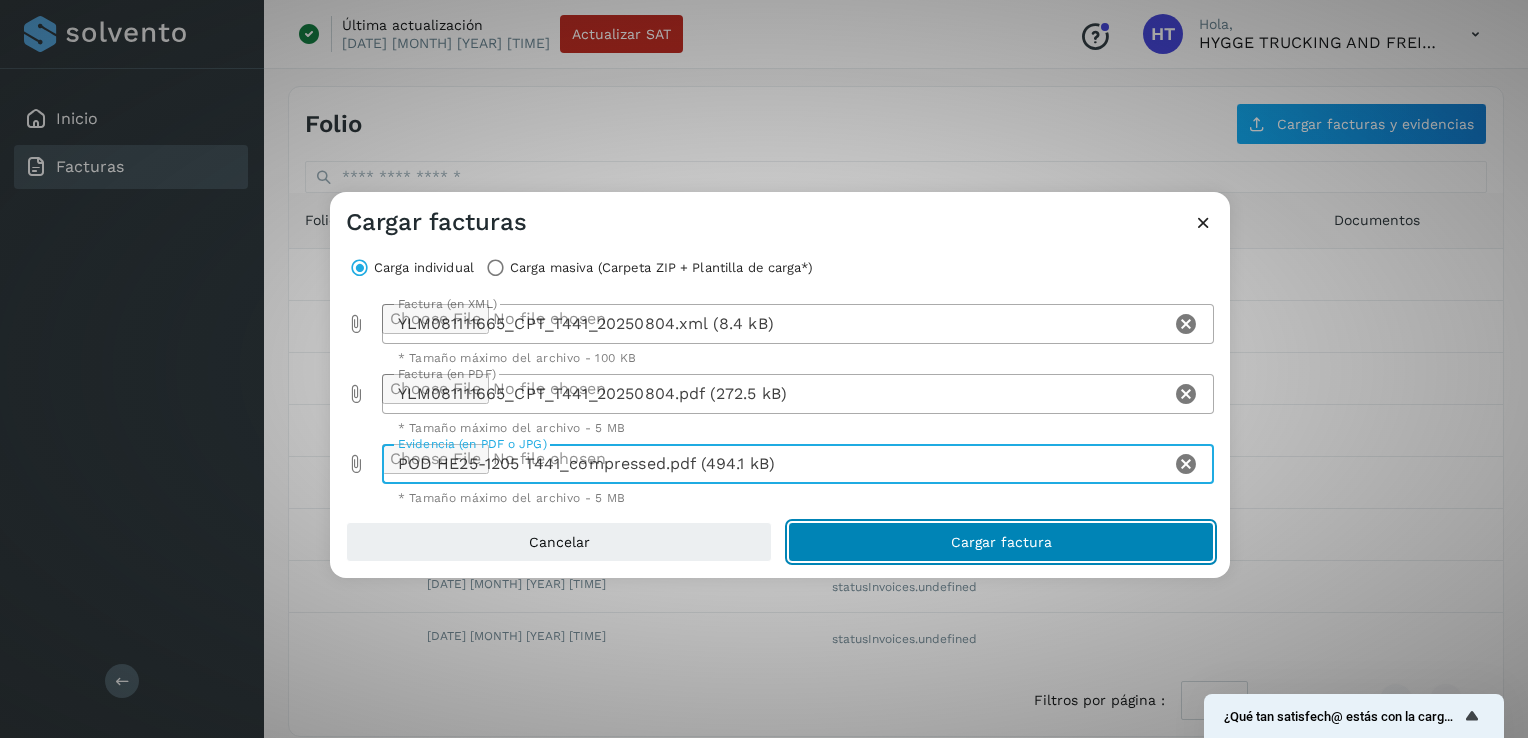 click on "Cargar factura" 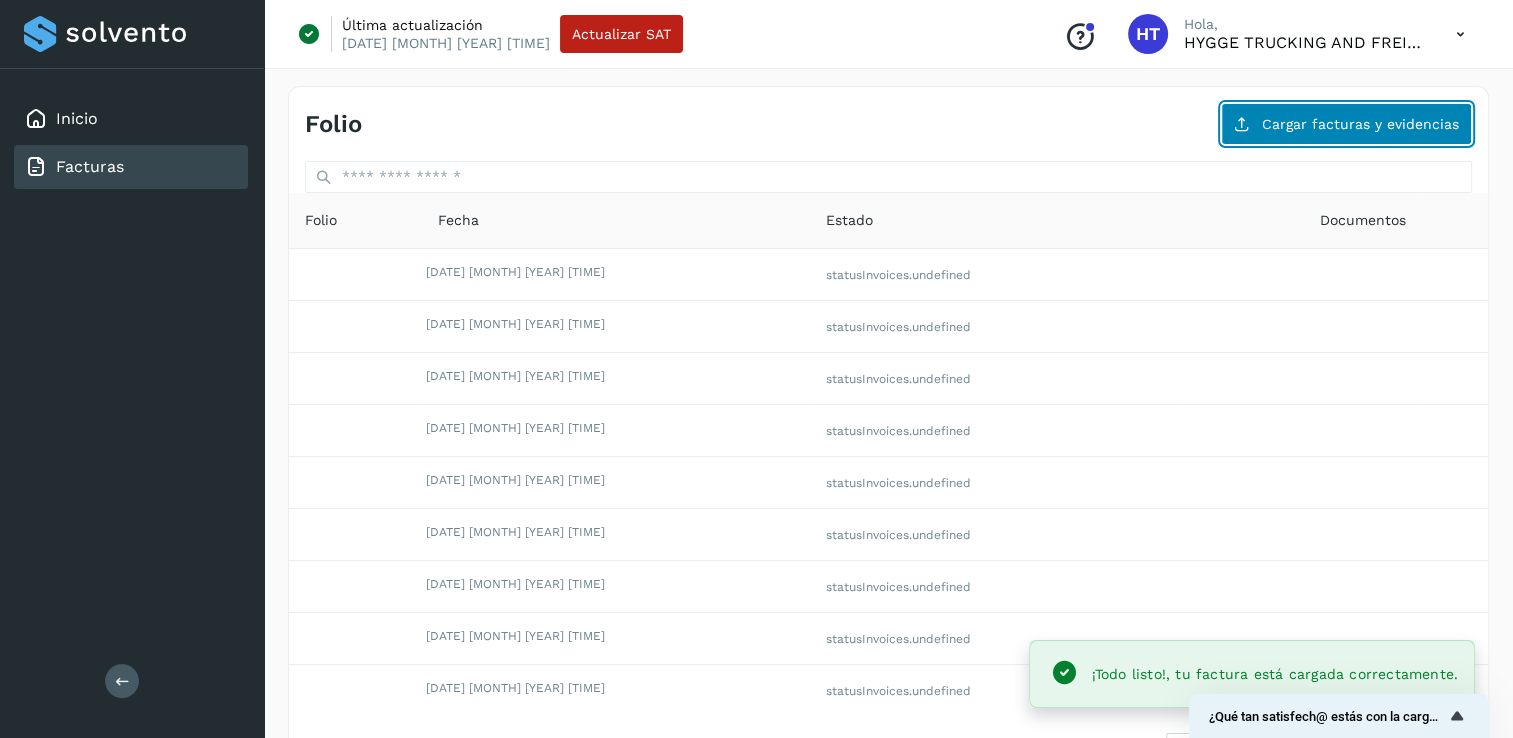 click on "Cargar facturas y evidencias" at bounding box center [1346, 124] 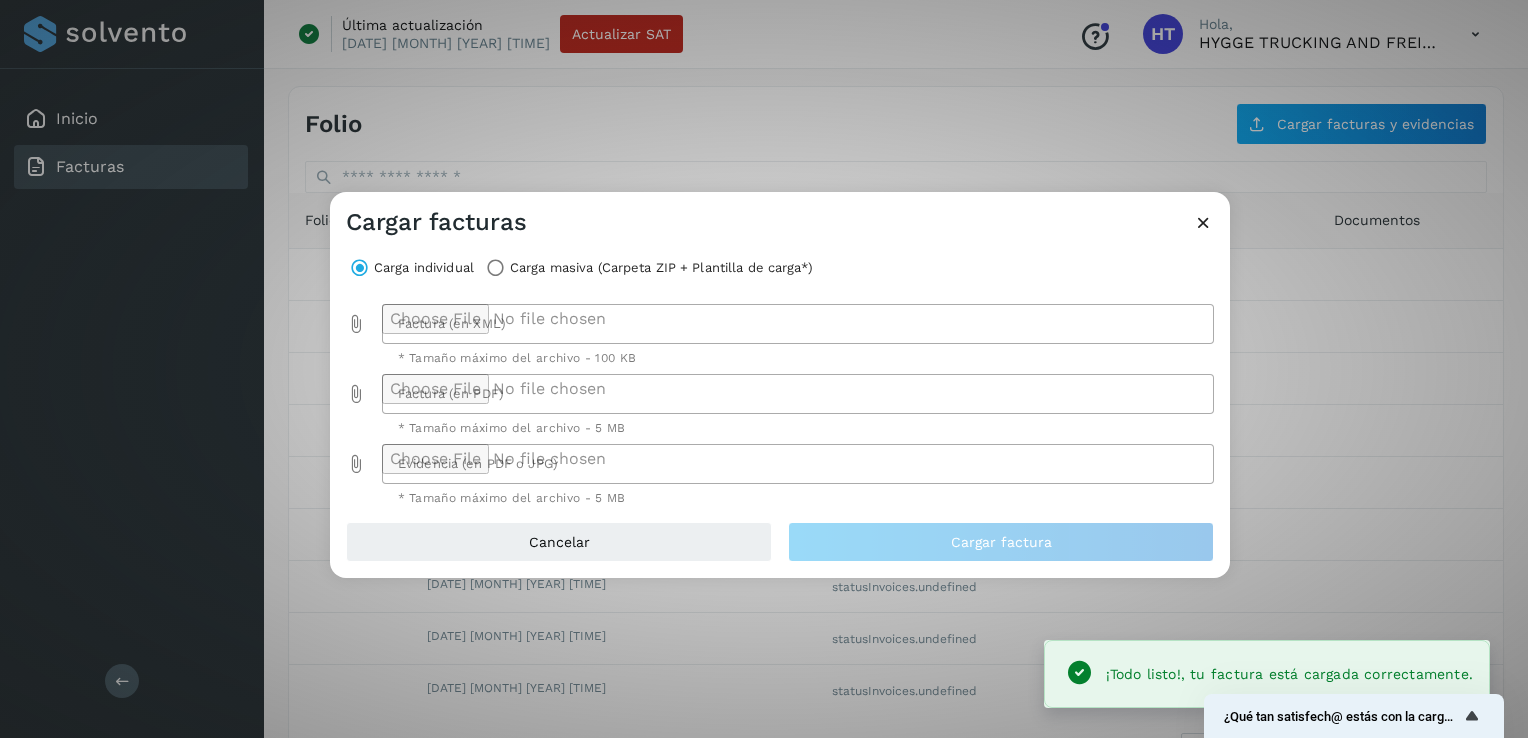 click 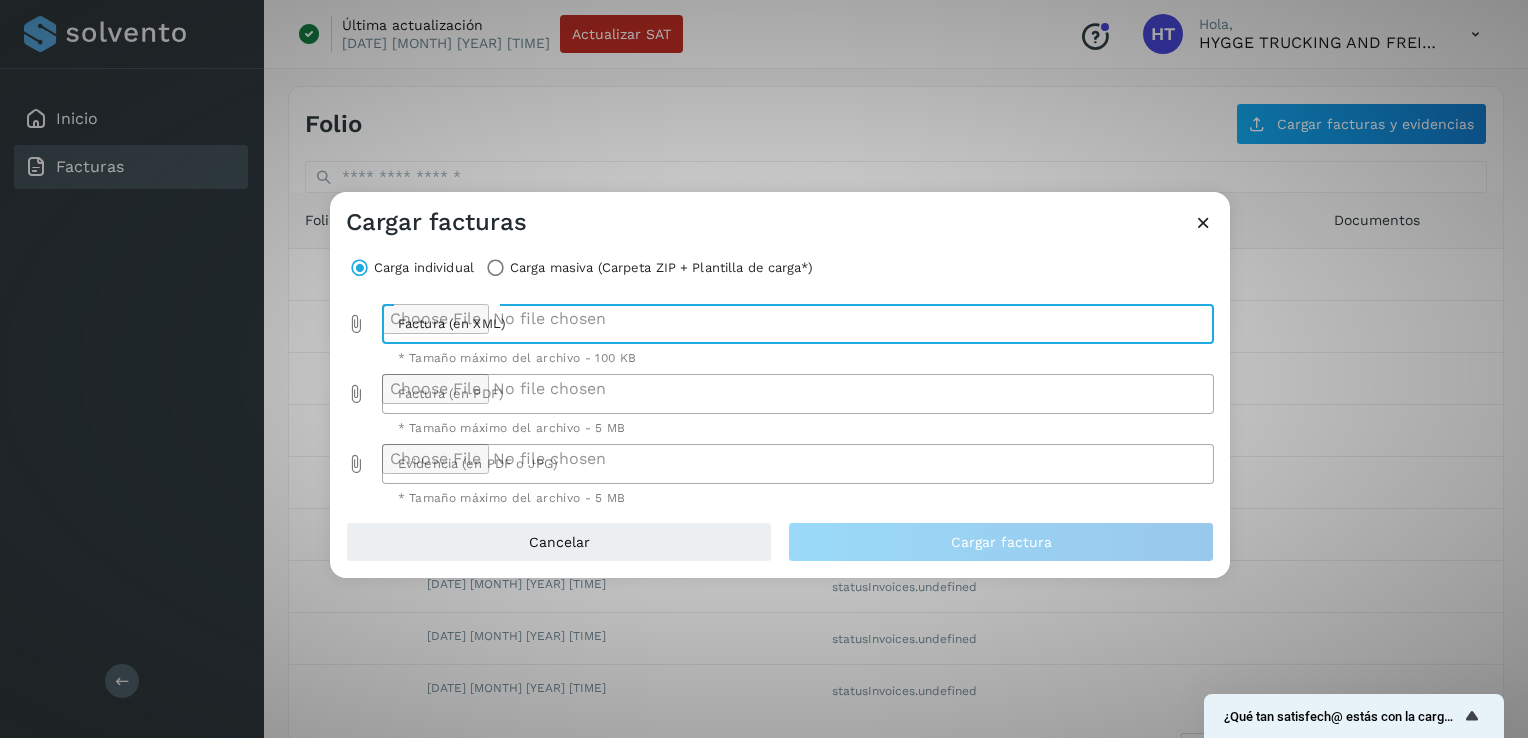 type on "**********" 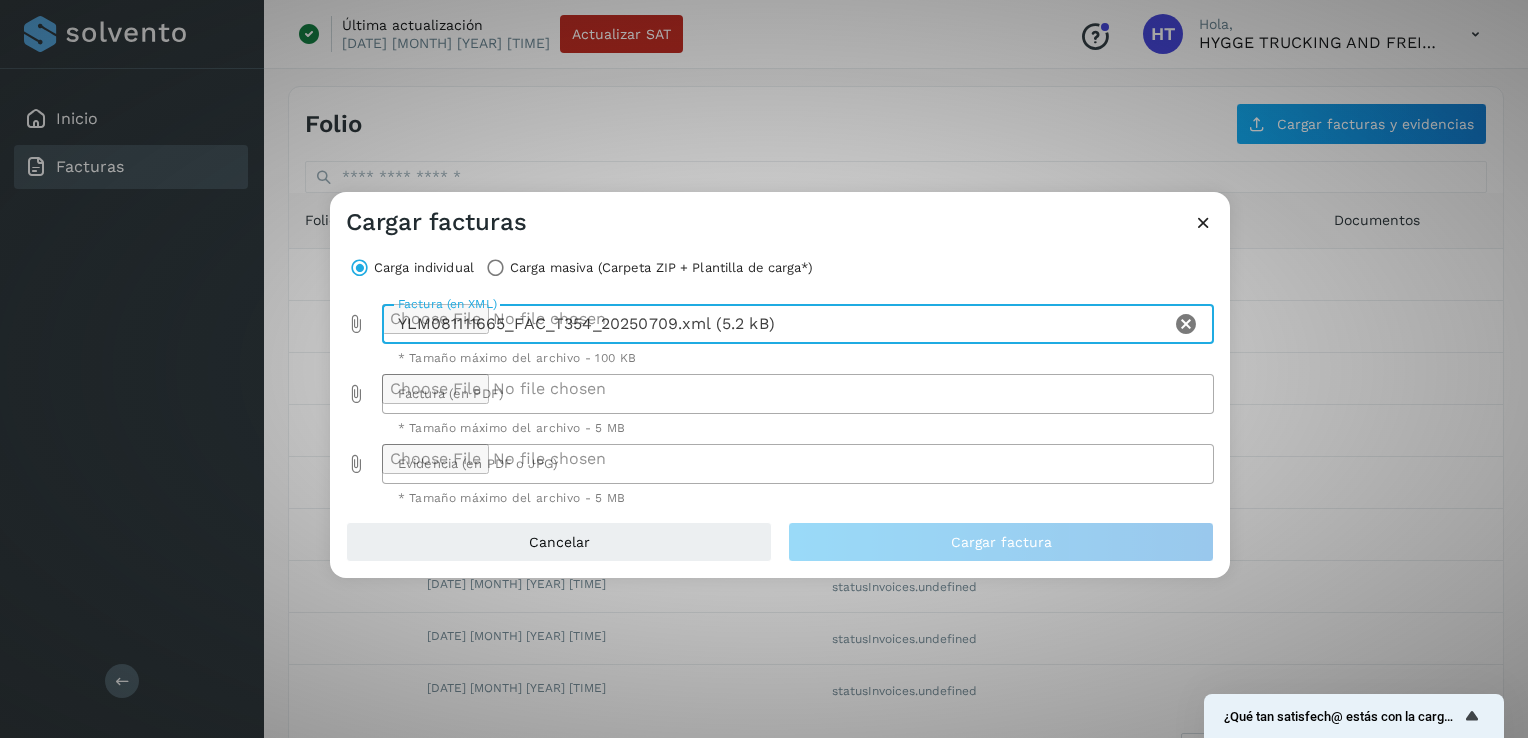 click 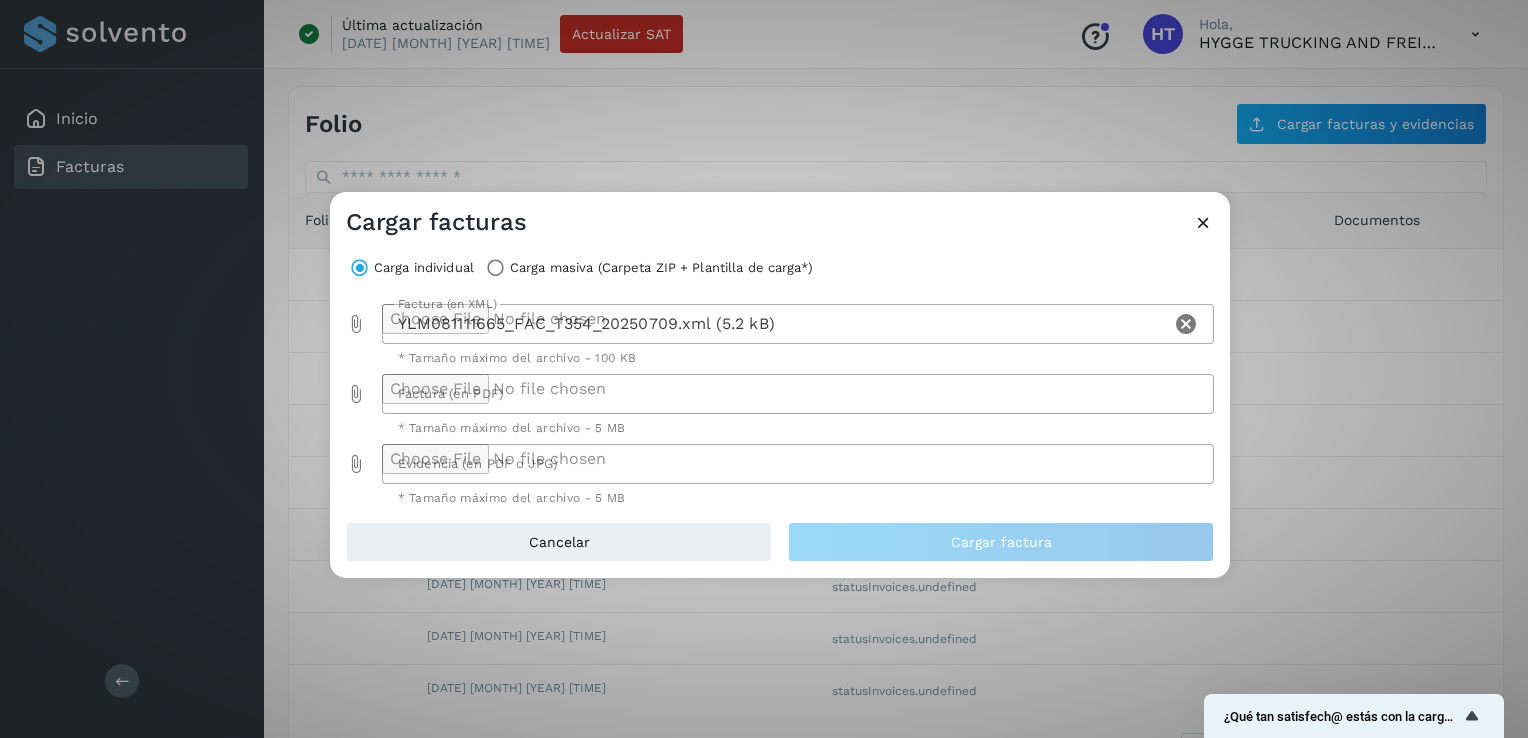 type on "**********" 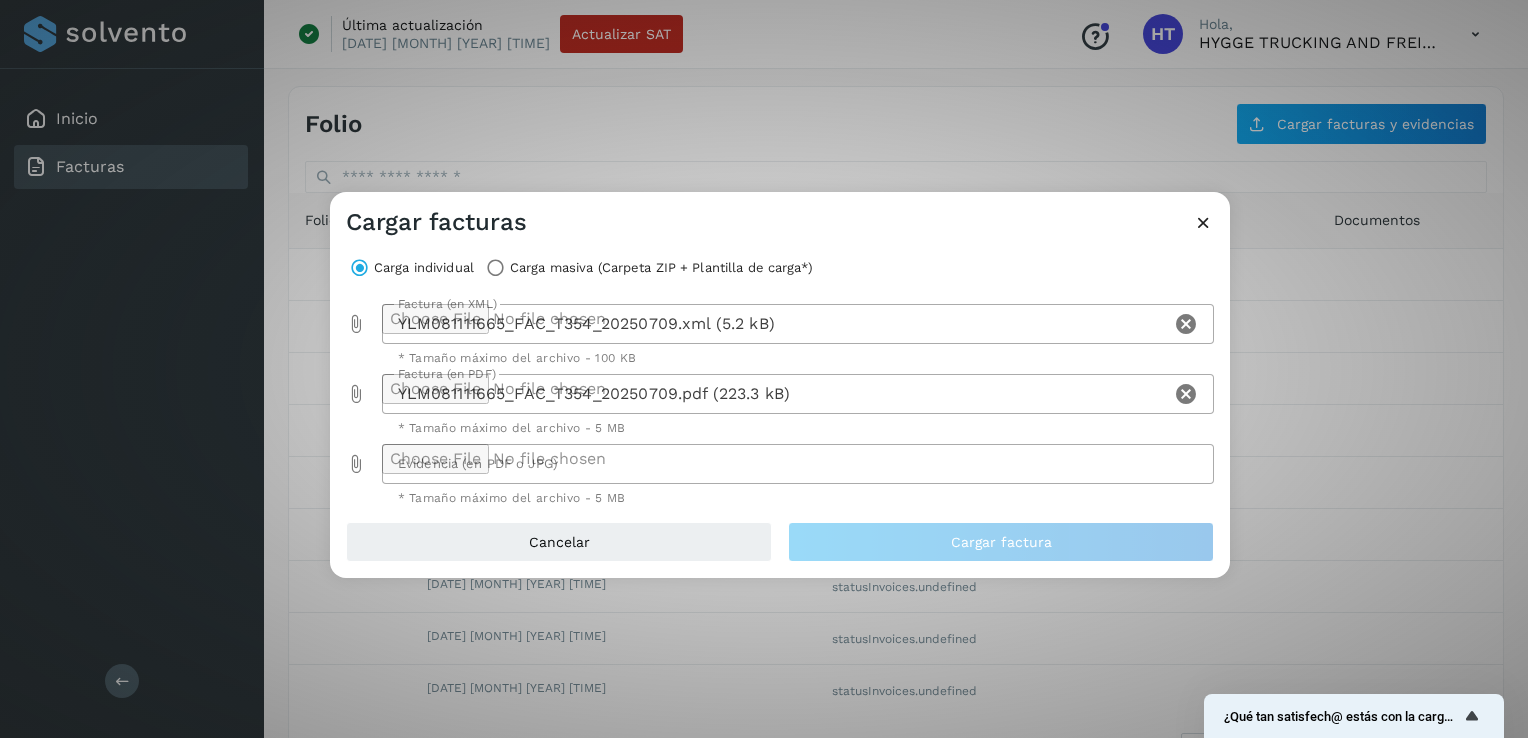 click 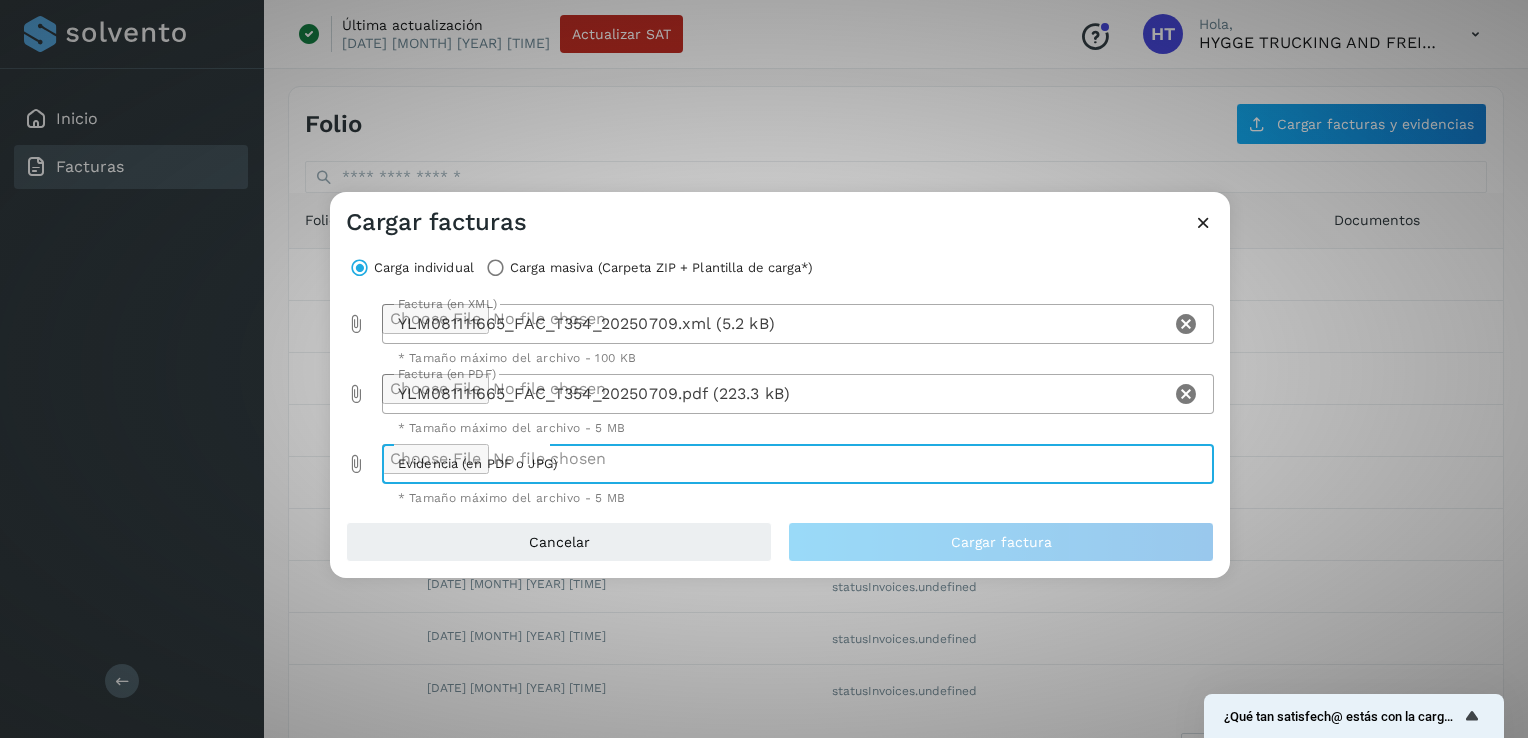 type on "**********" 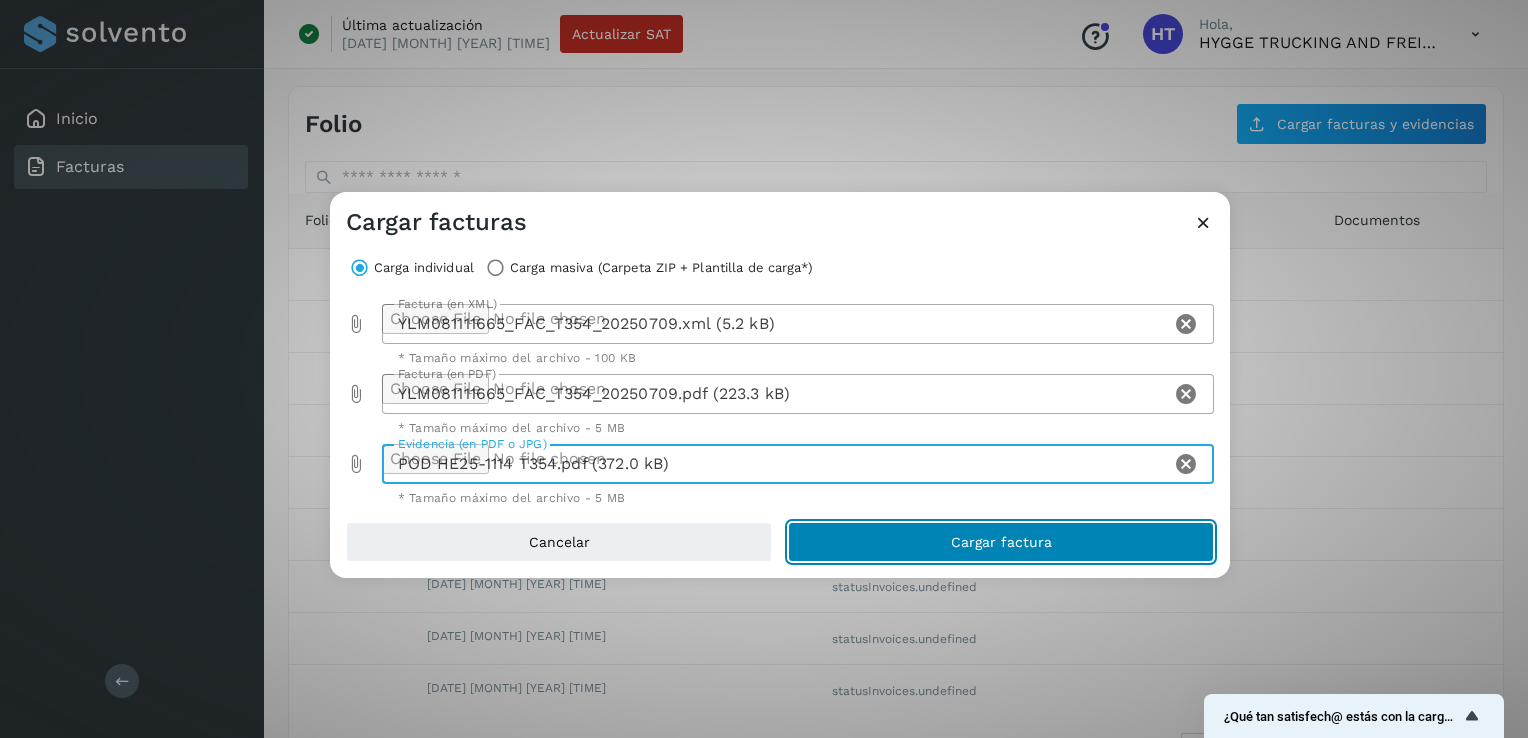 click on "Cargar factura" 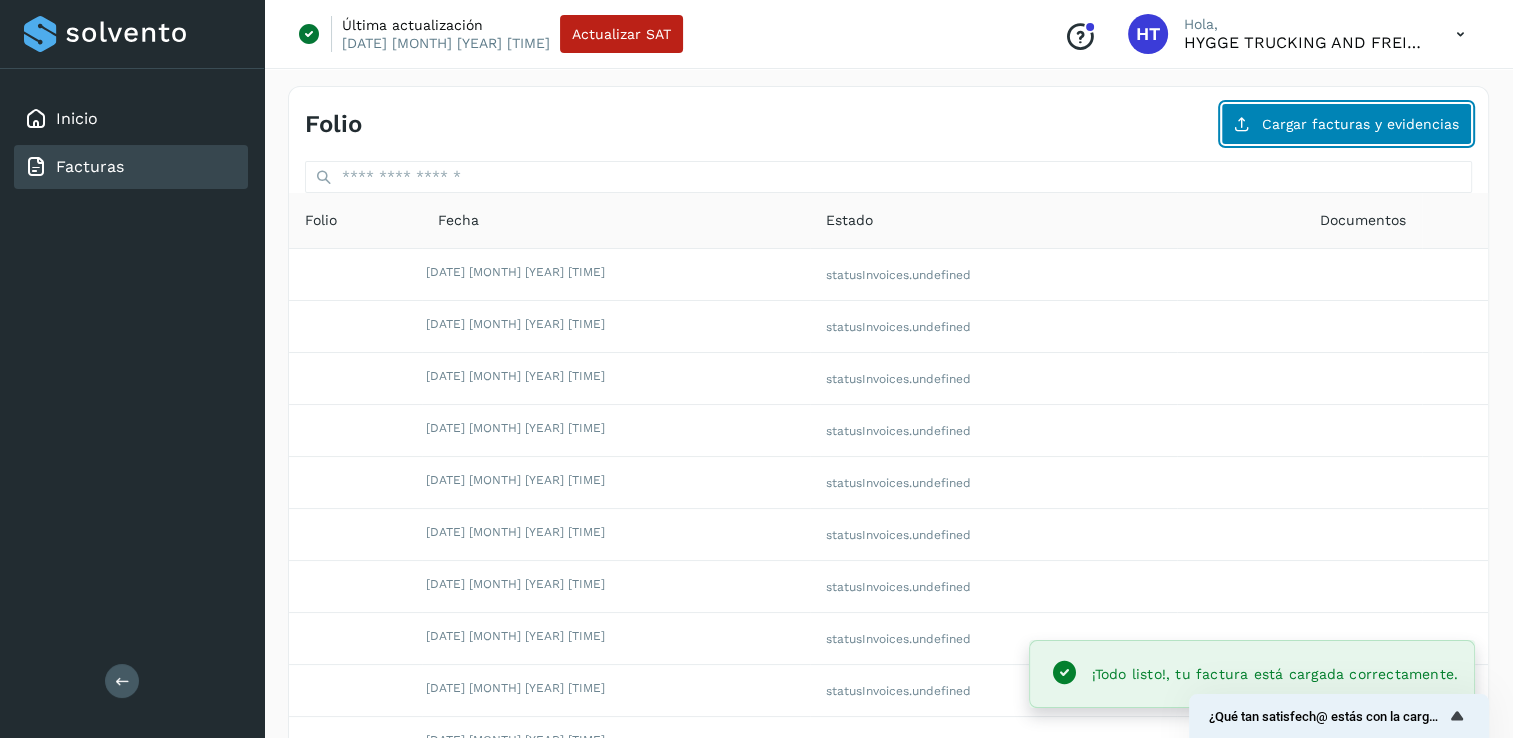 click on "Cargar facturas y evidencias" 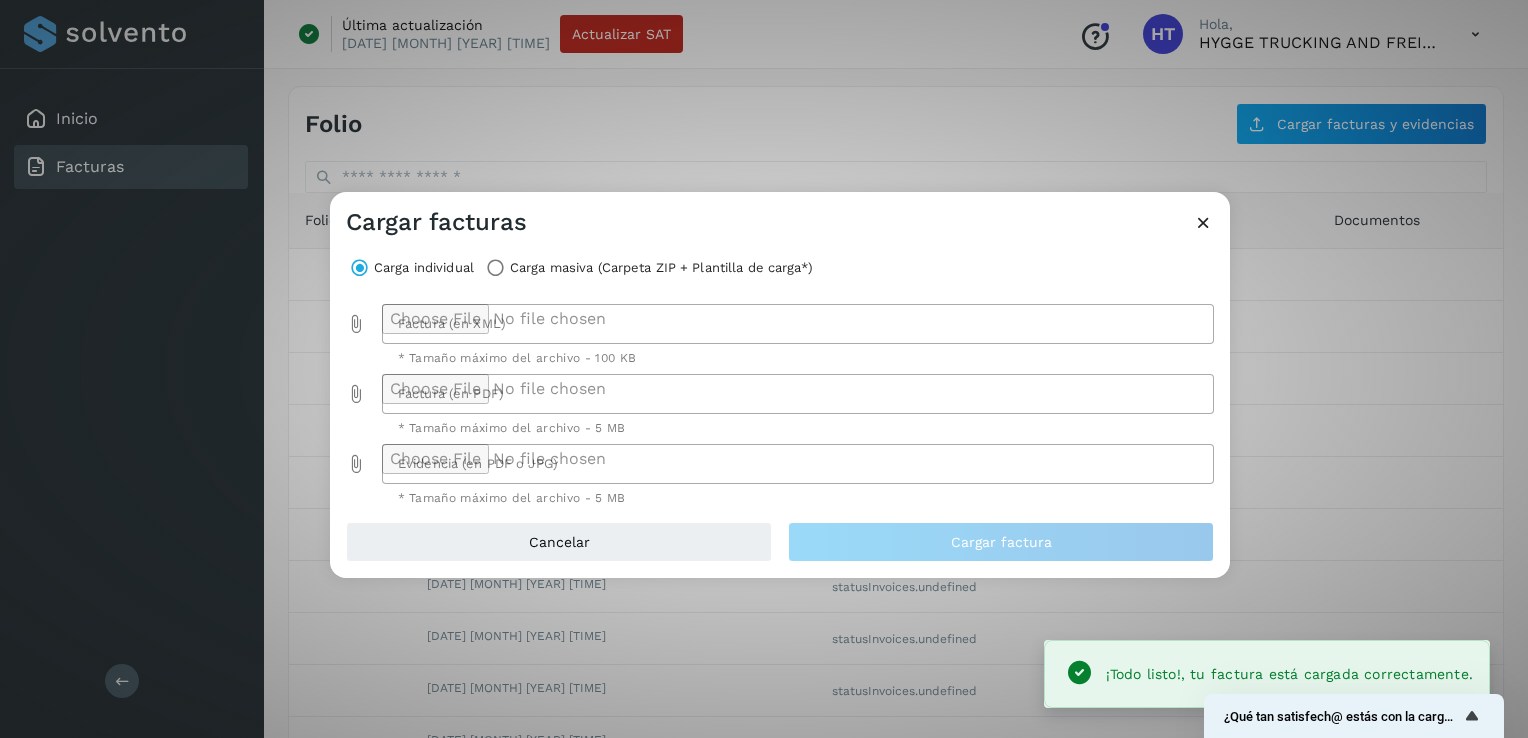 click 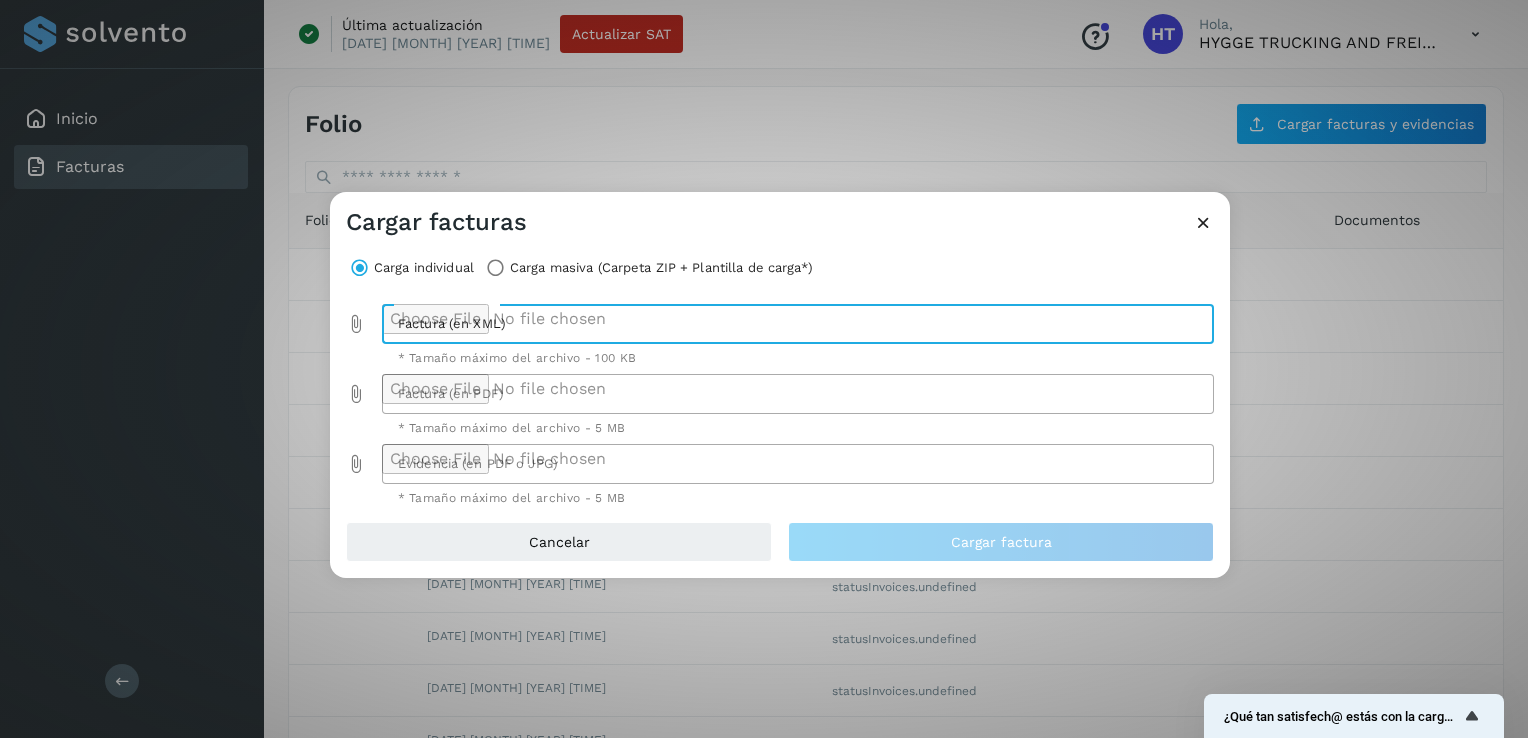 type on "**********" 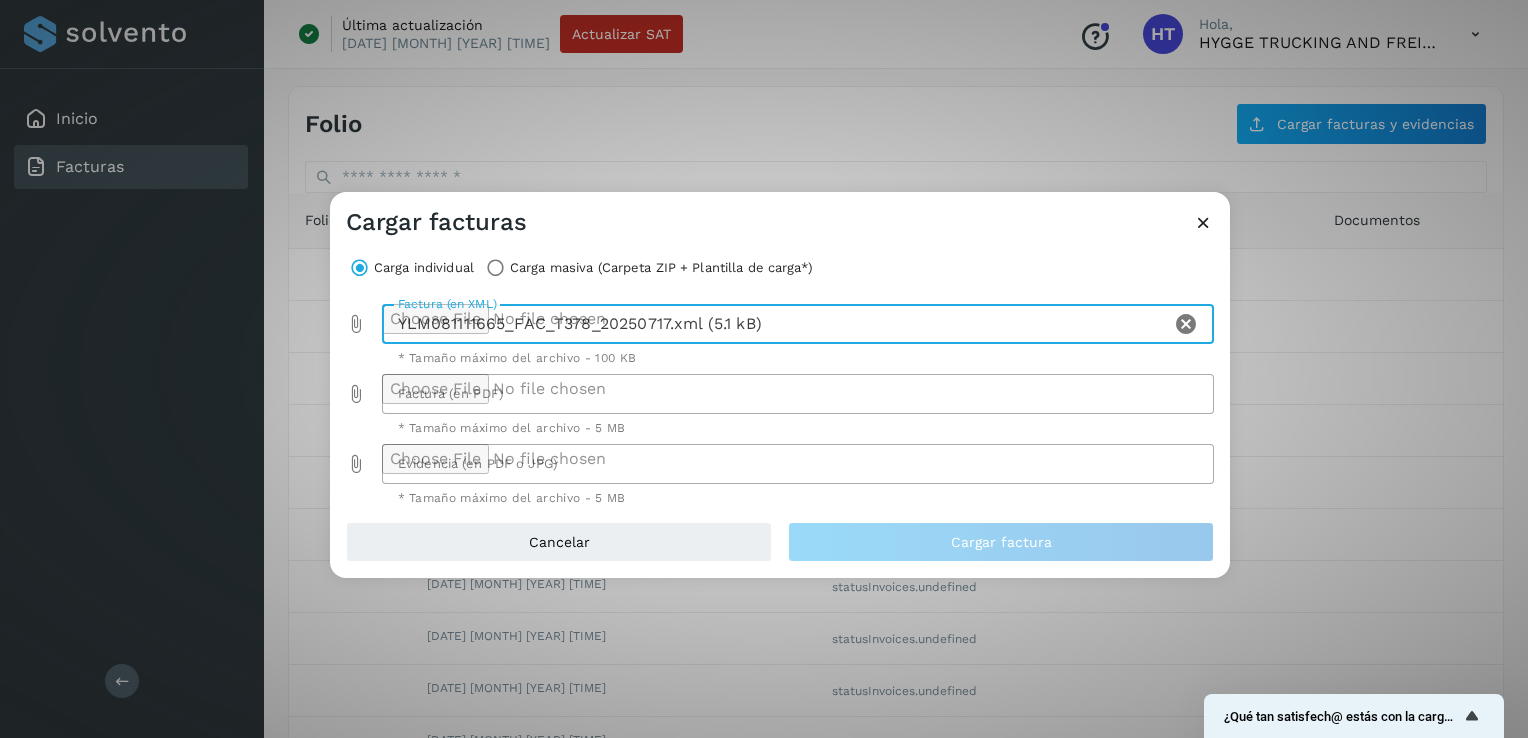 click 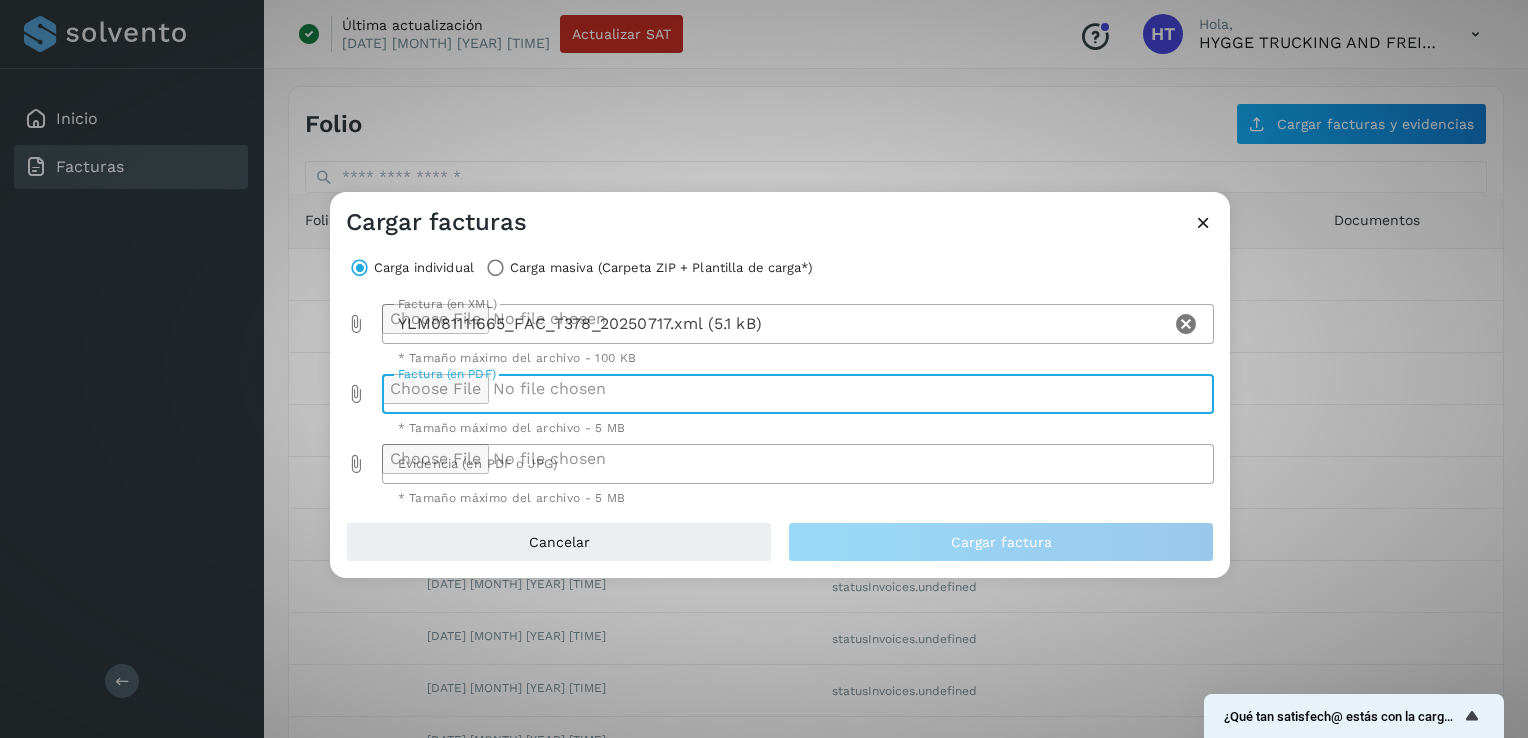type on "**********" 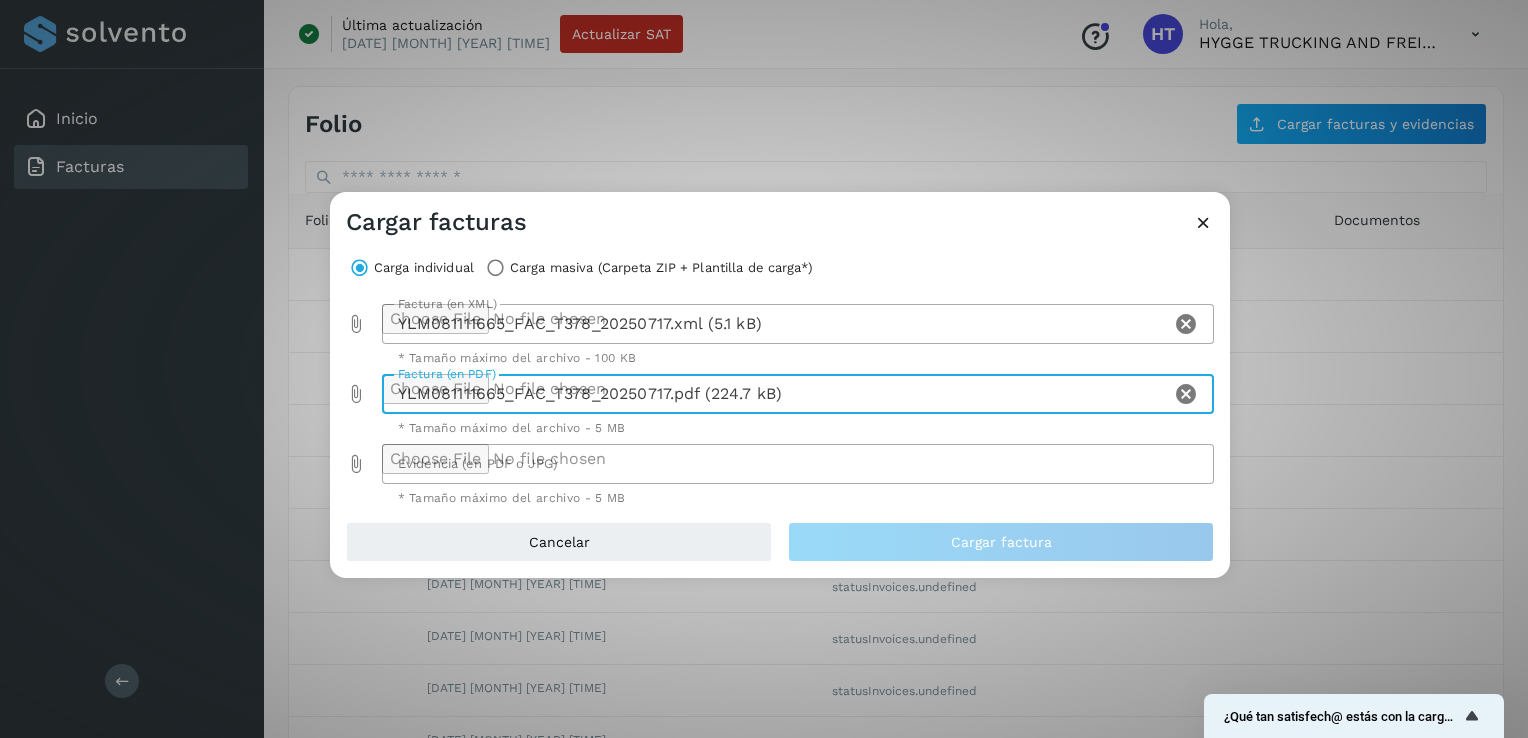 click 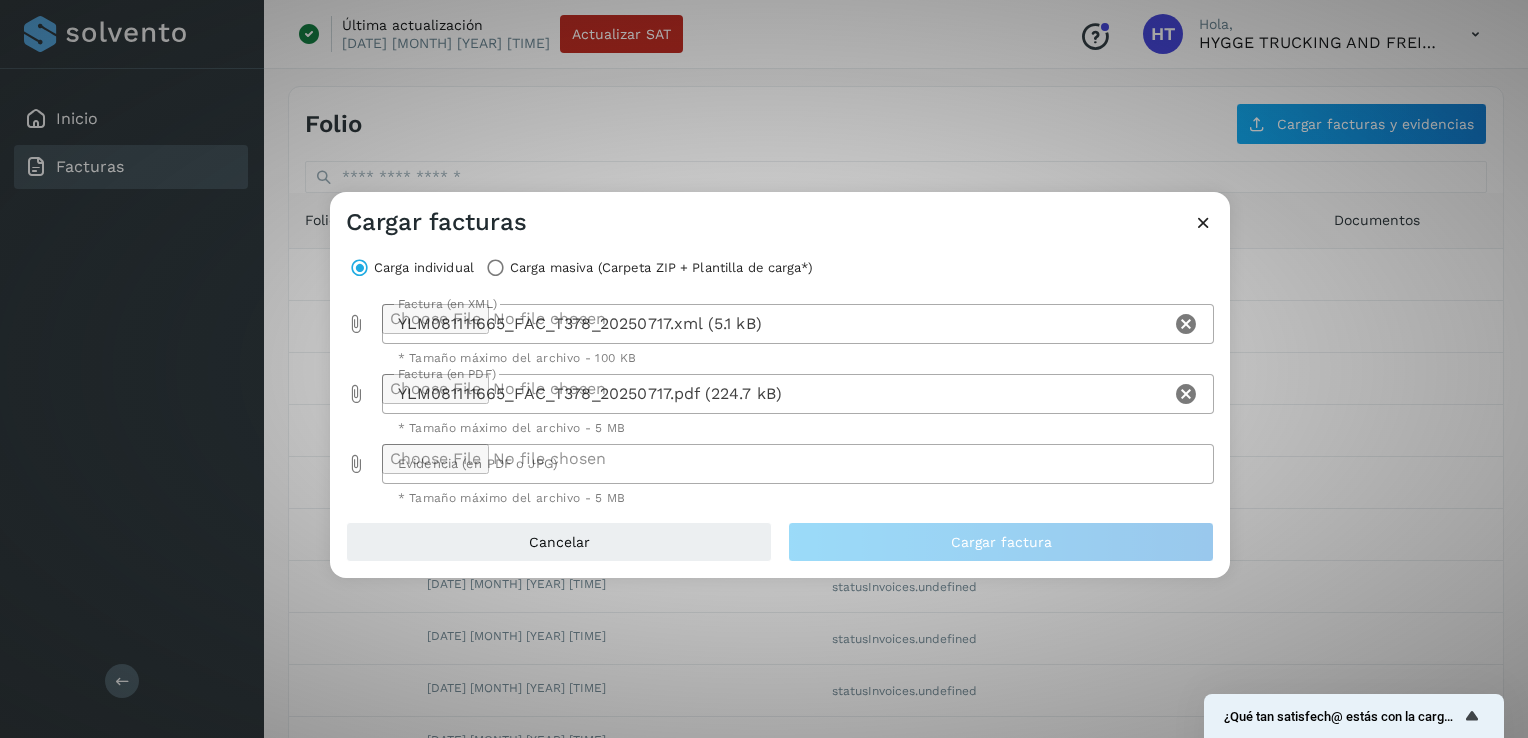 type on "**********" 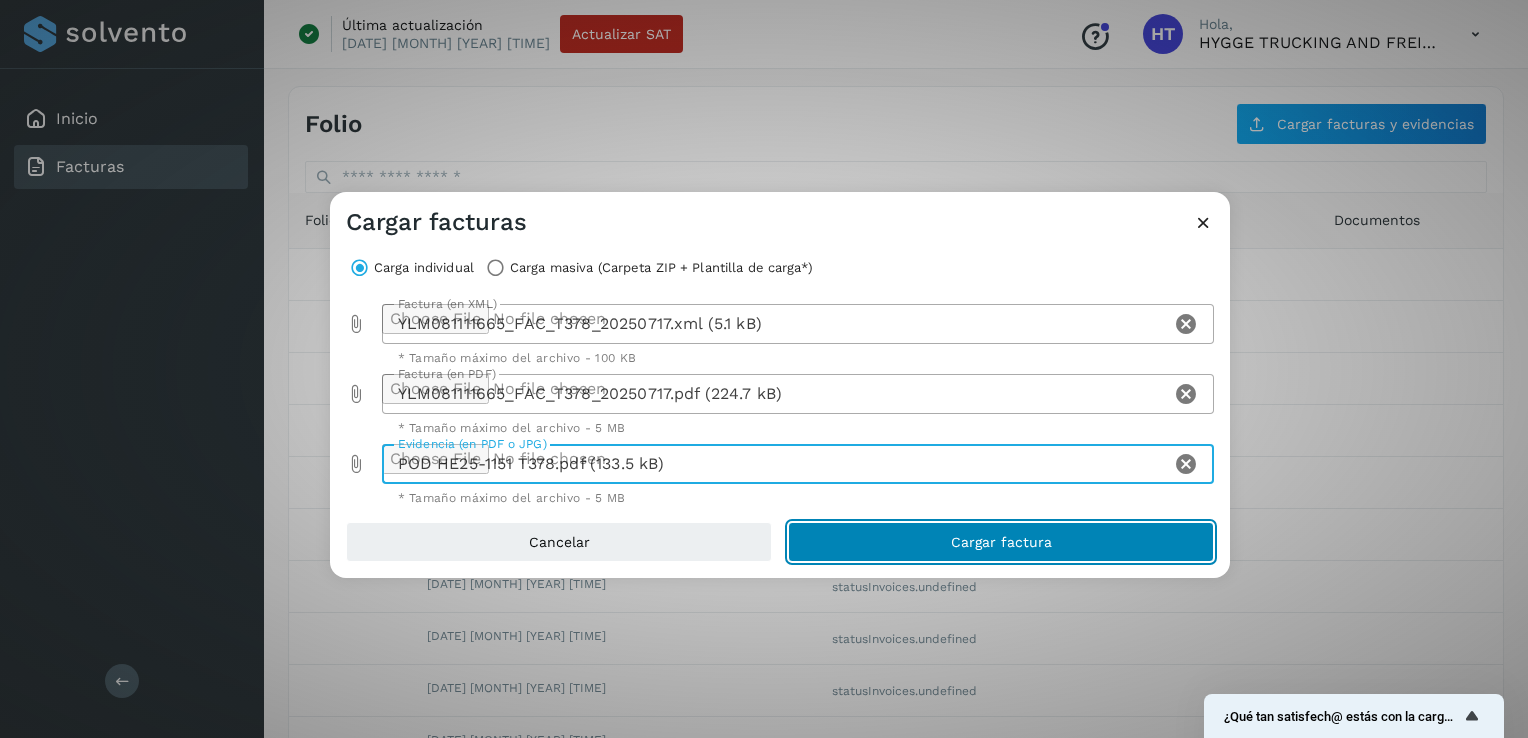 click on "Cargar factura" 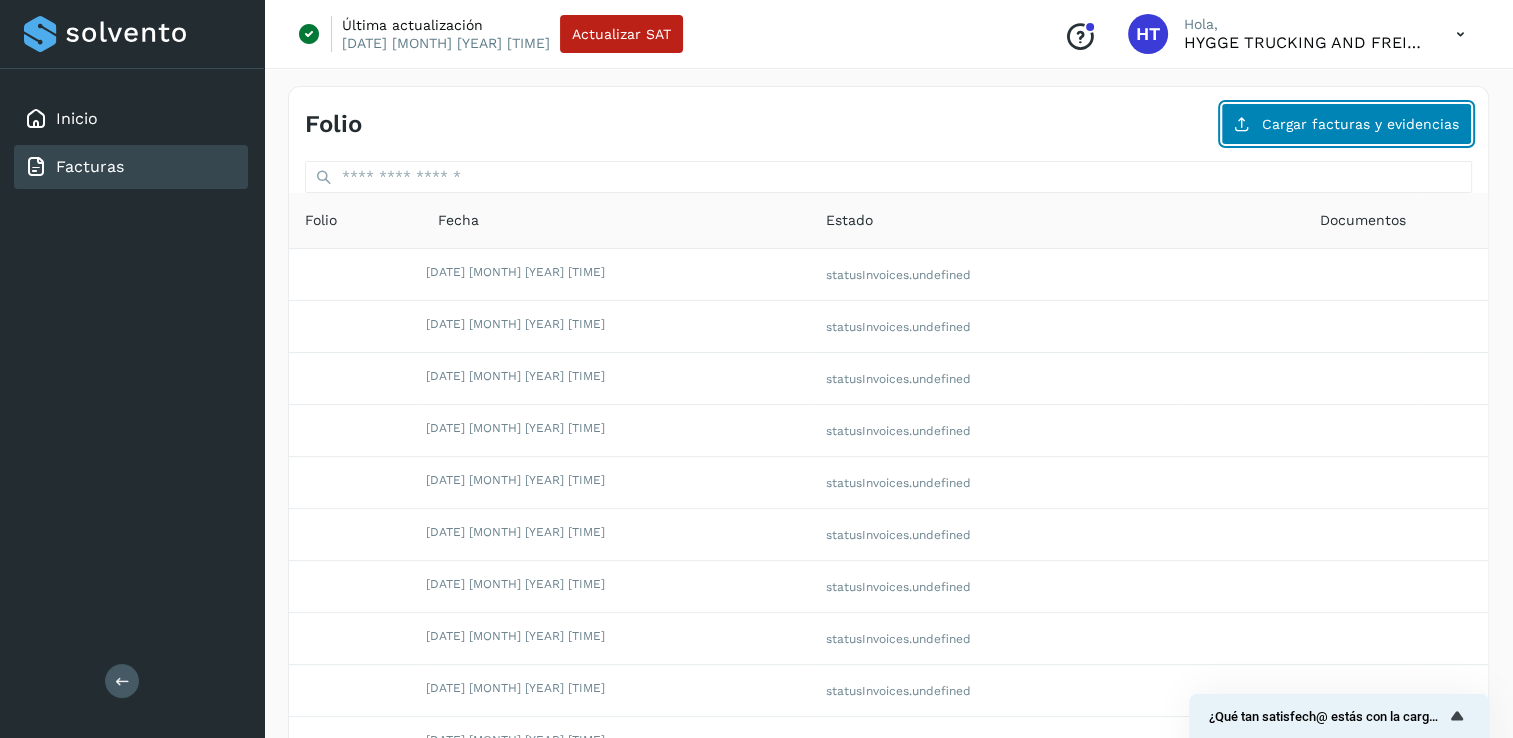 click on "Cargar facturas y evidencias" 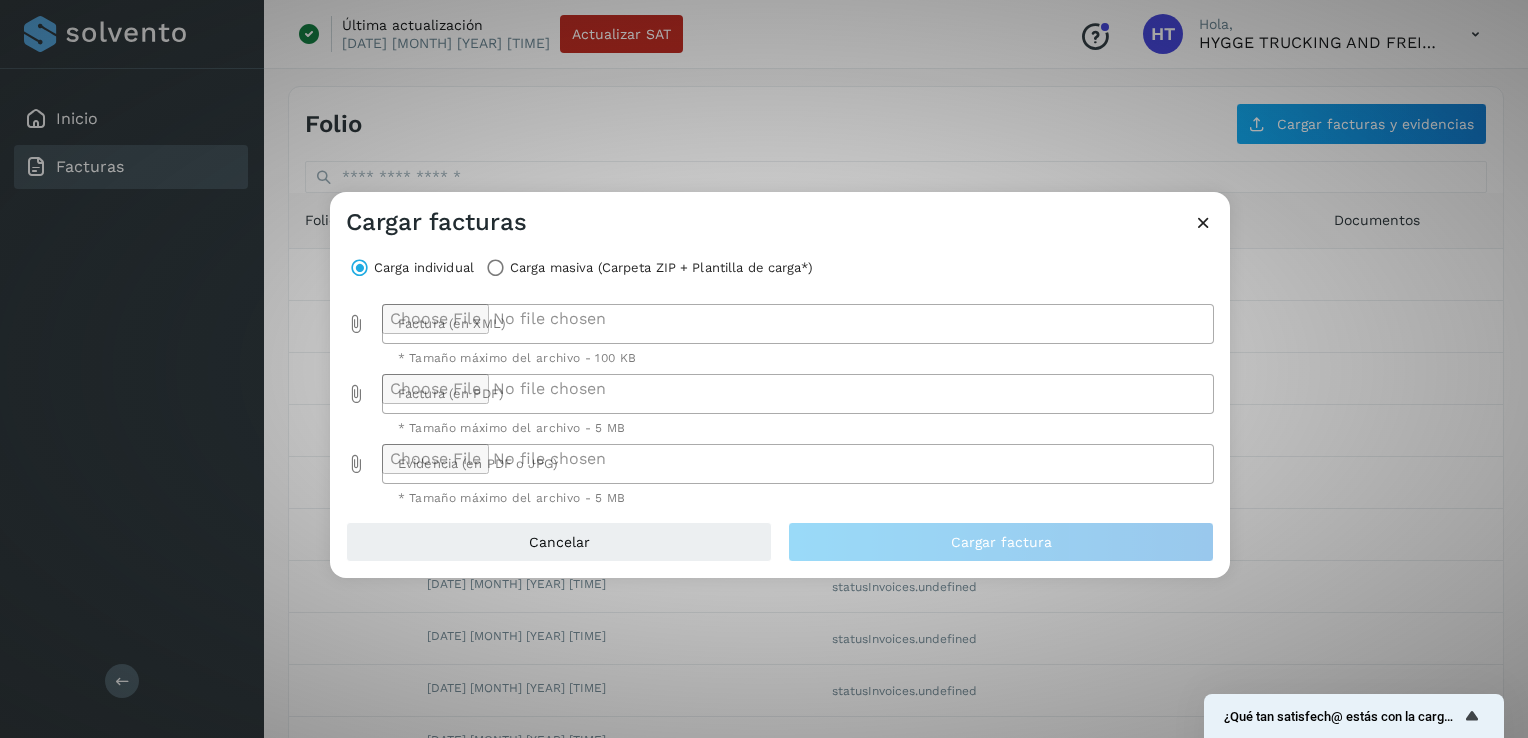 click 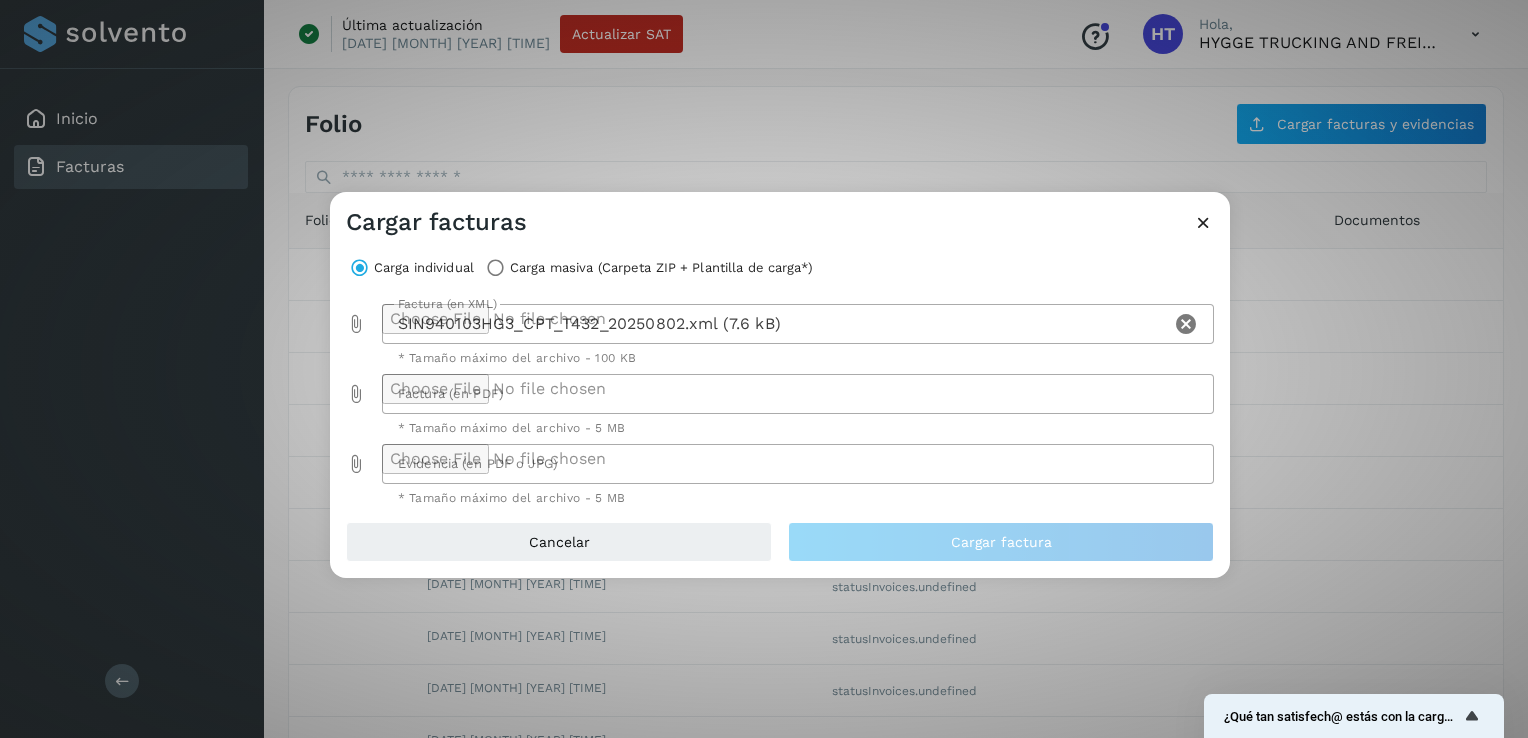 click 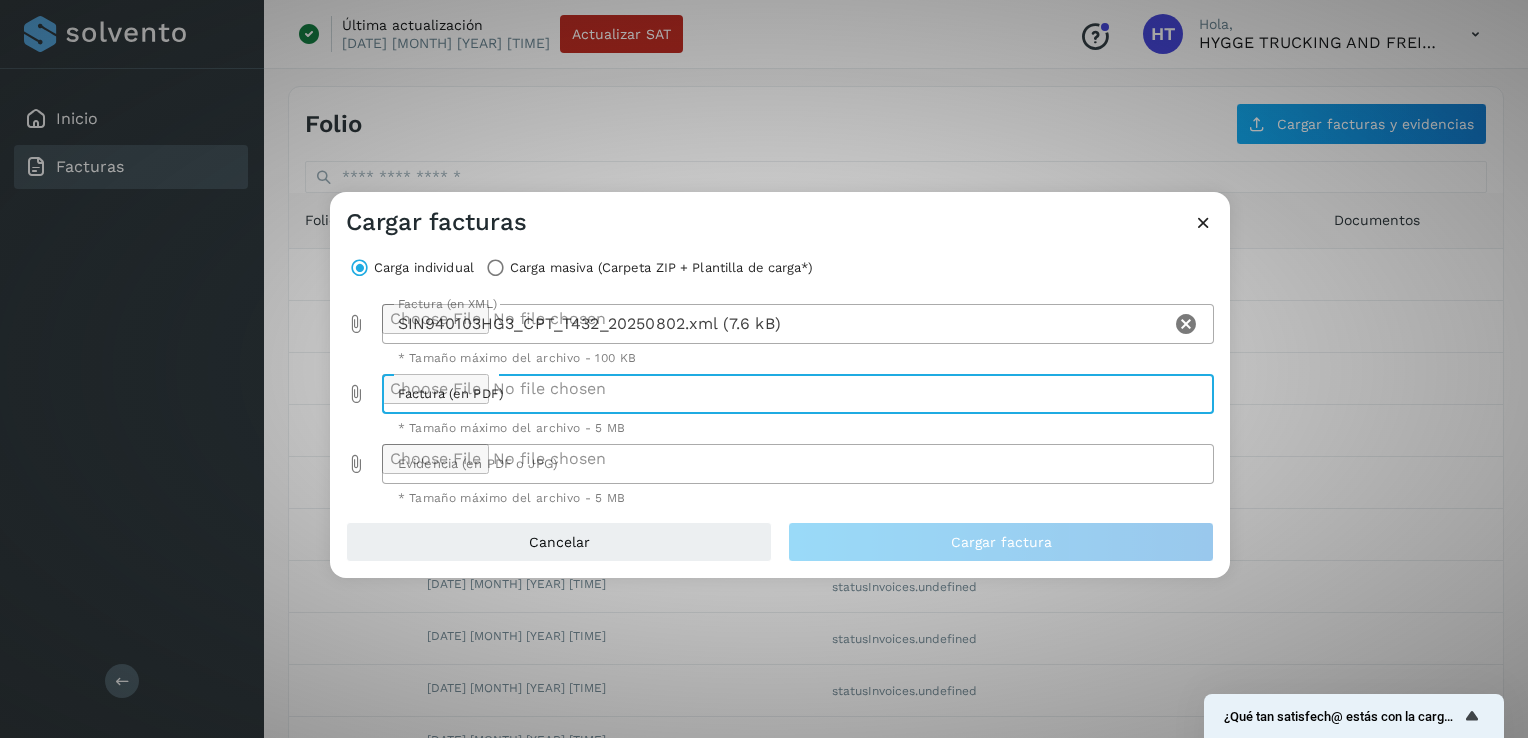 type on "**********" 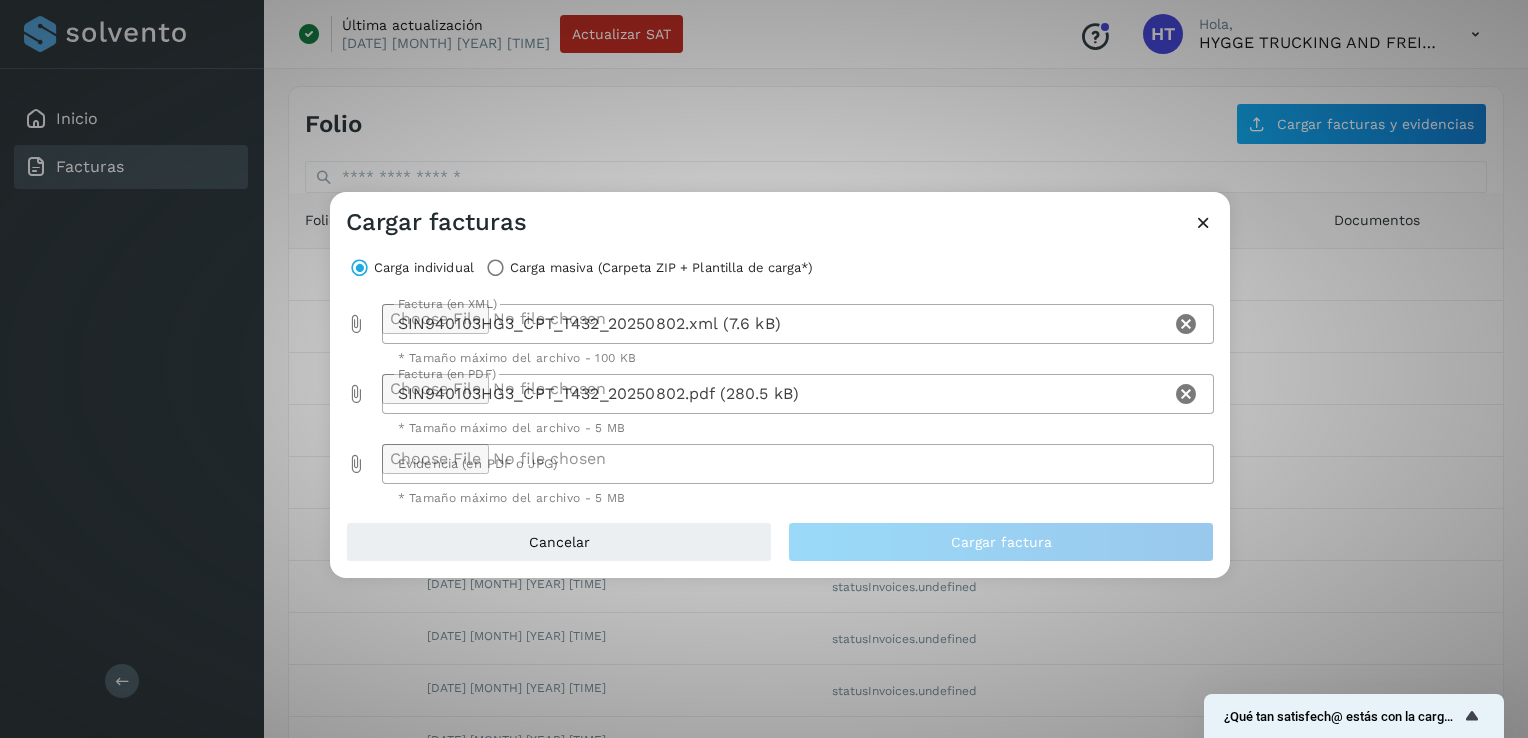 click 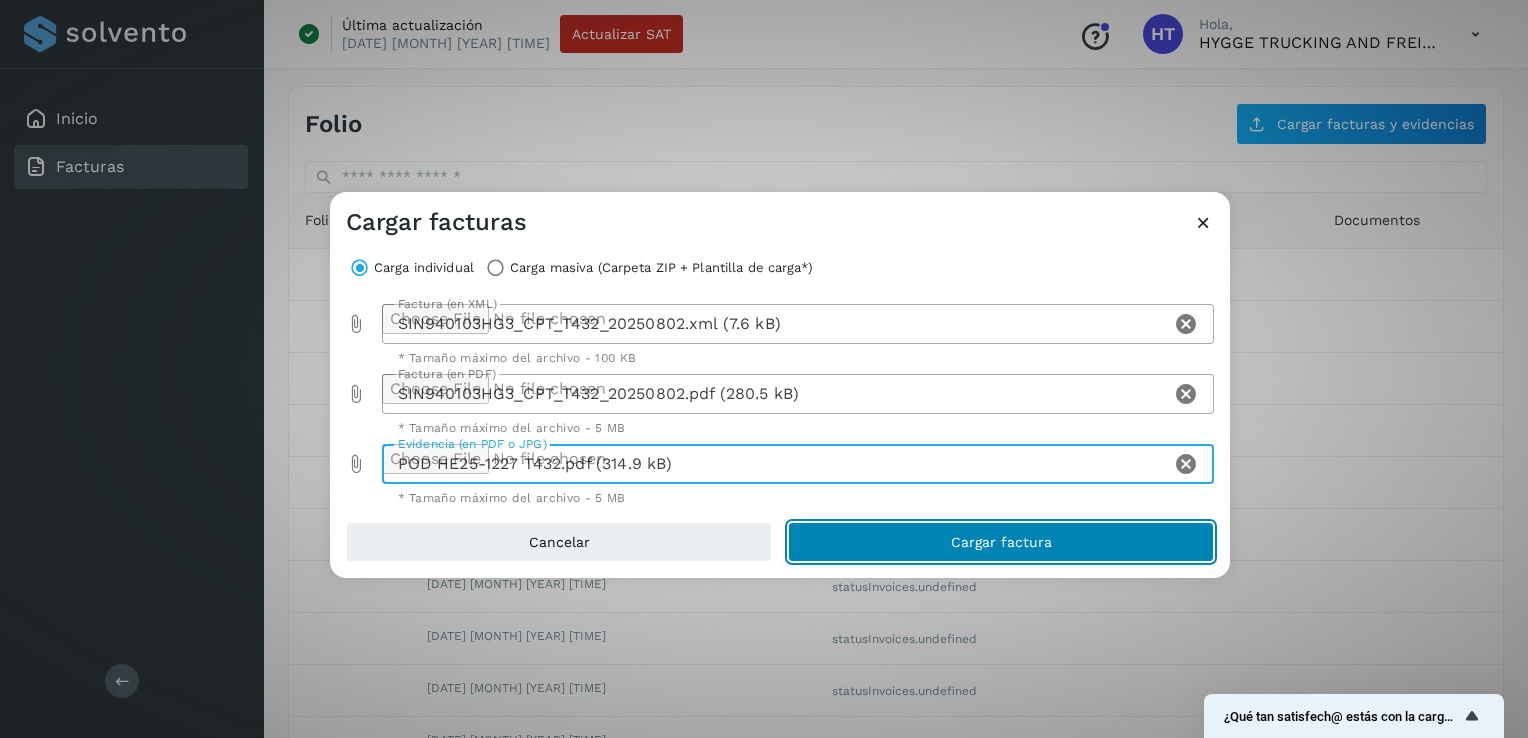 click on "Cargar factura" 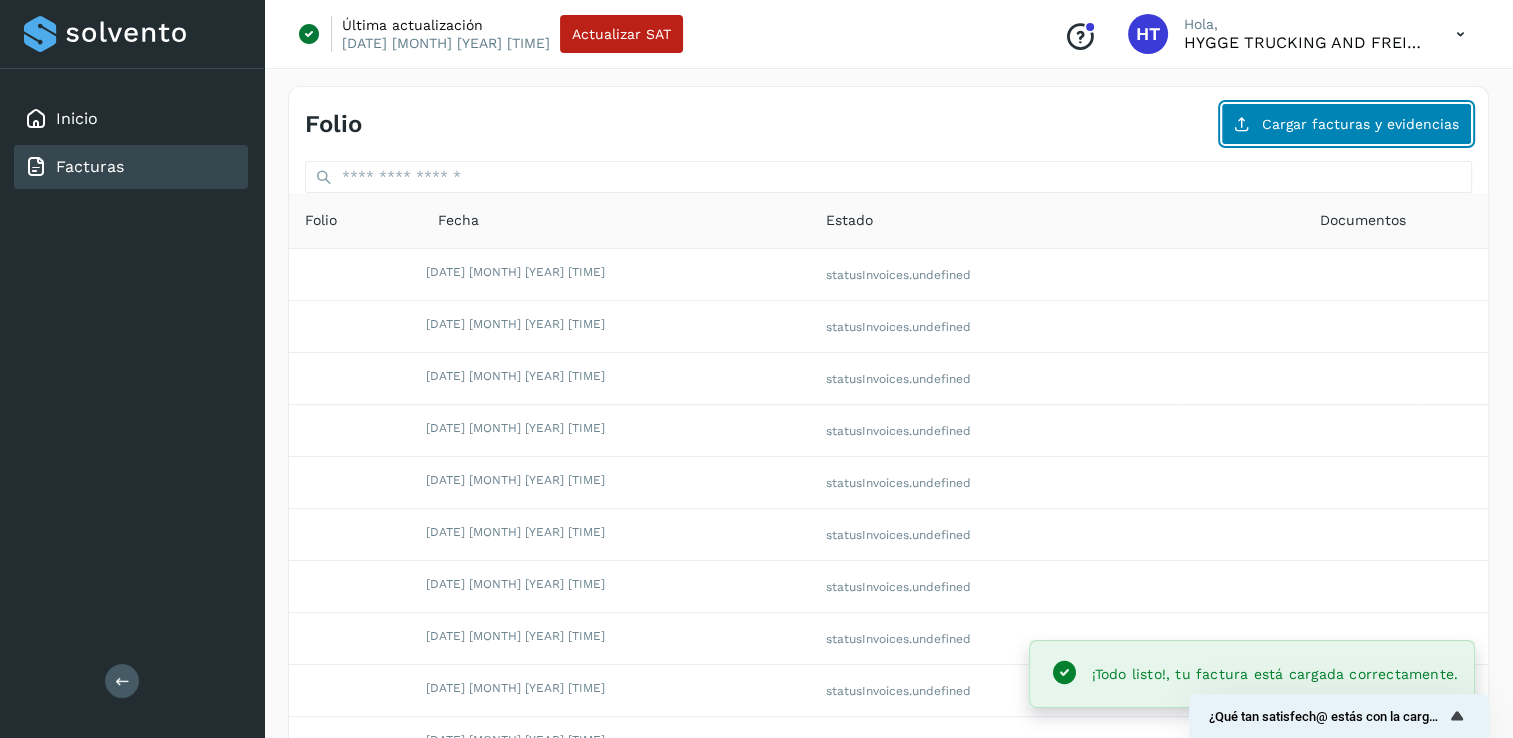 click on "Cargar facturas y evidencias" 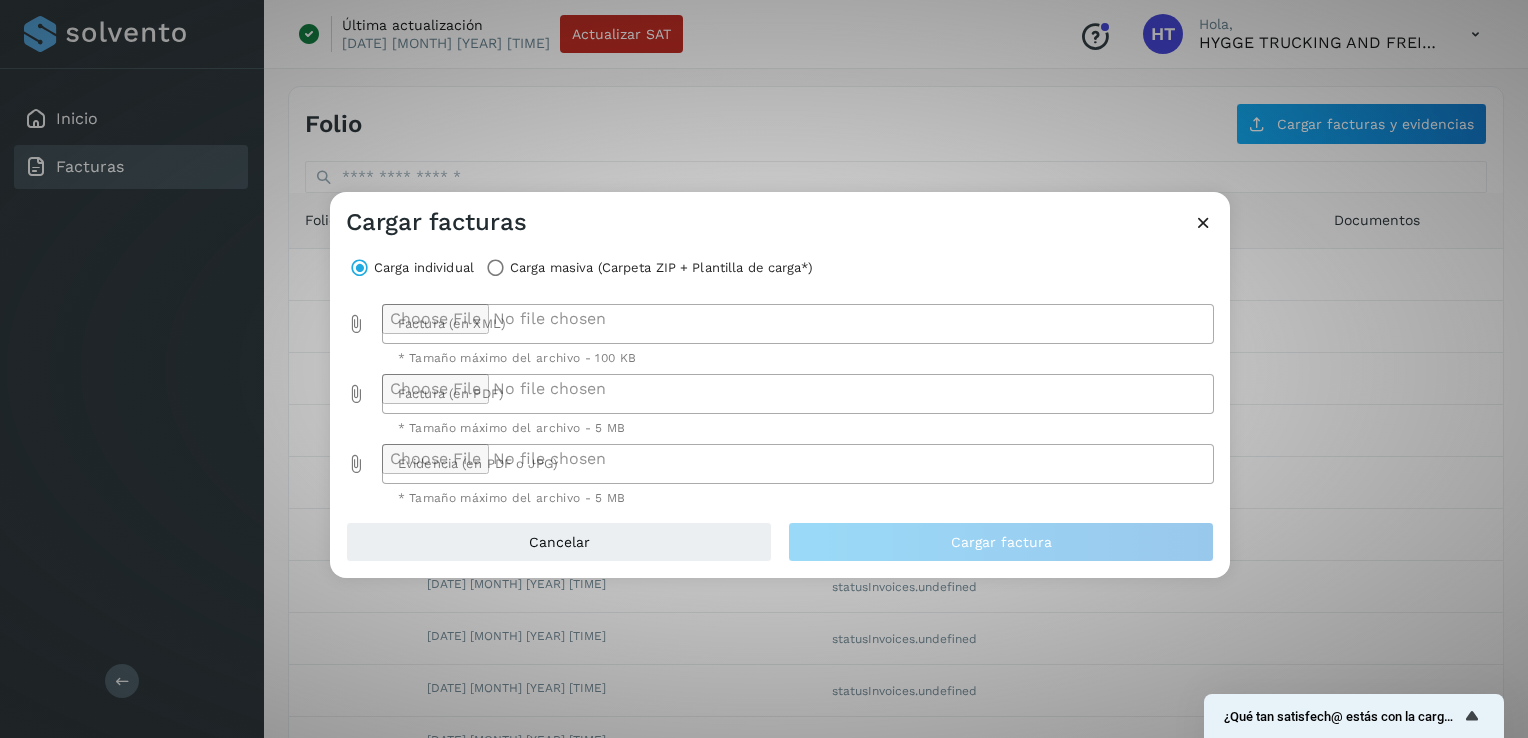 click 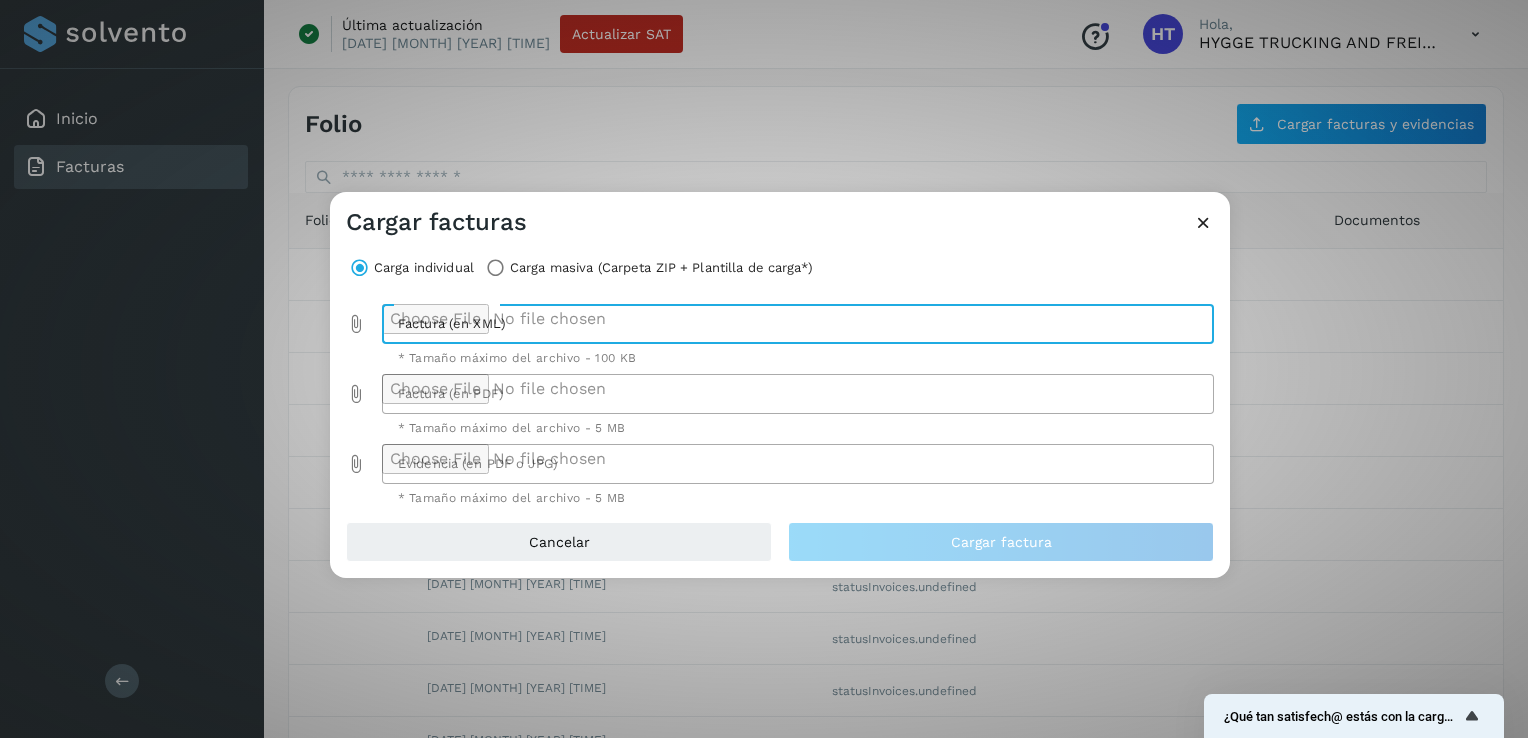 type on "**********" 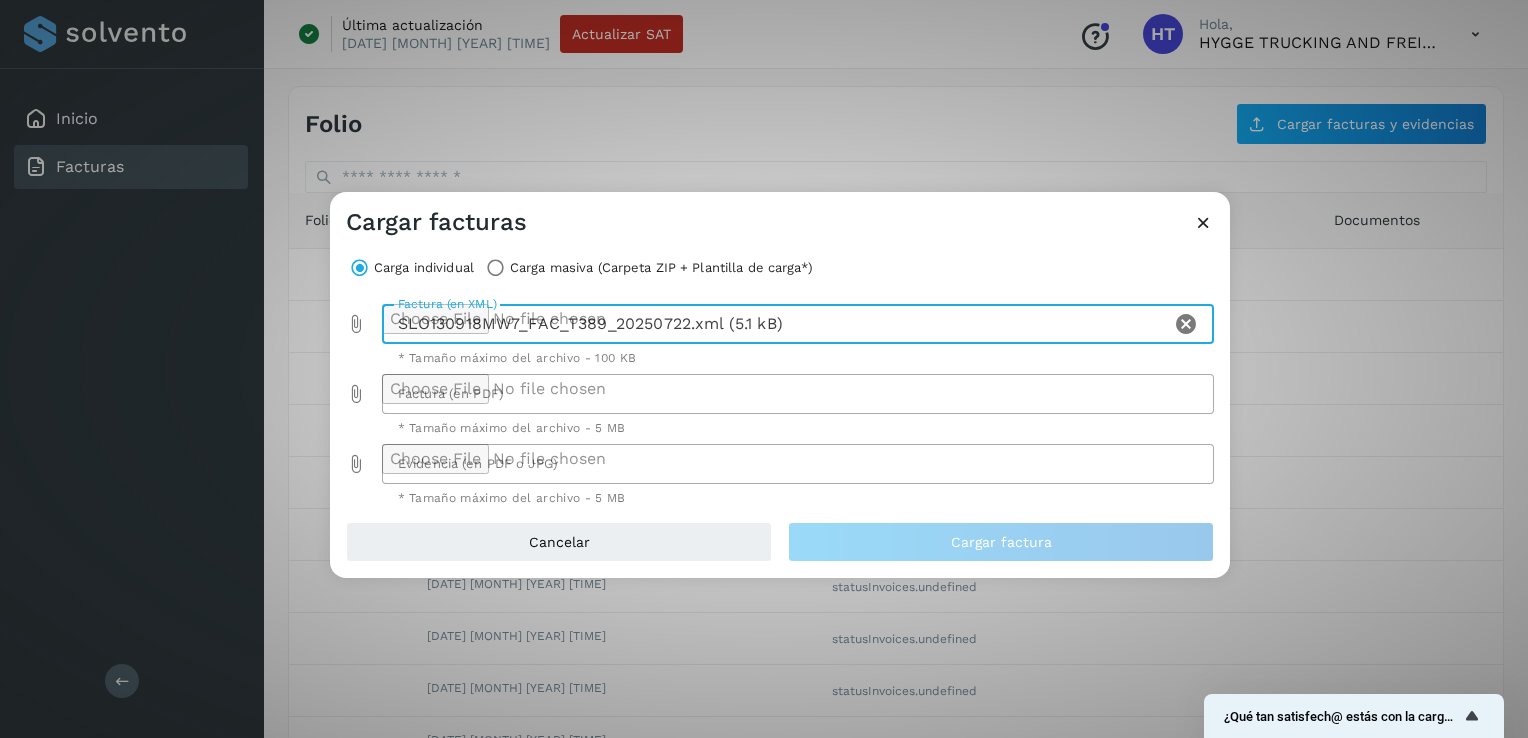 click 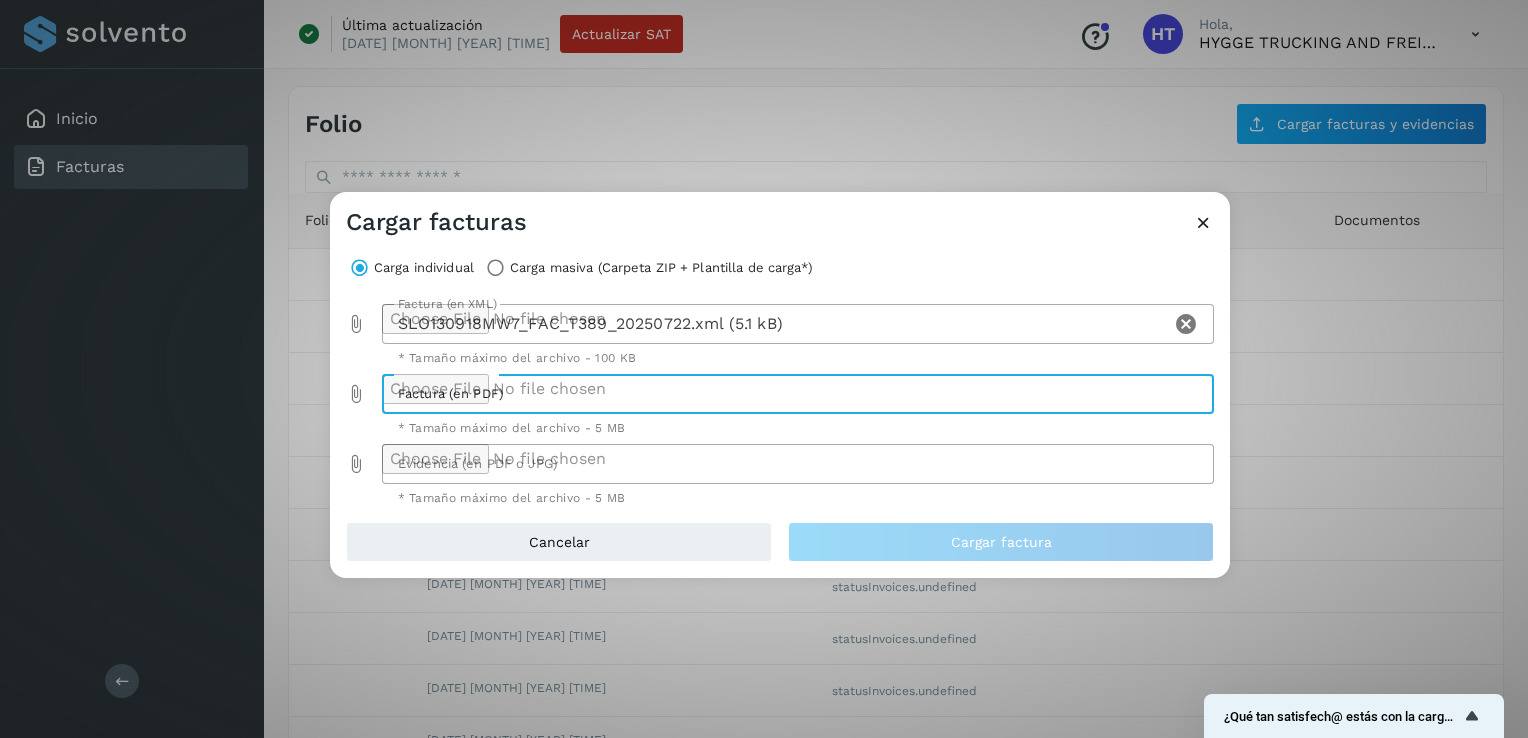 type on "**********" 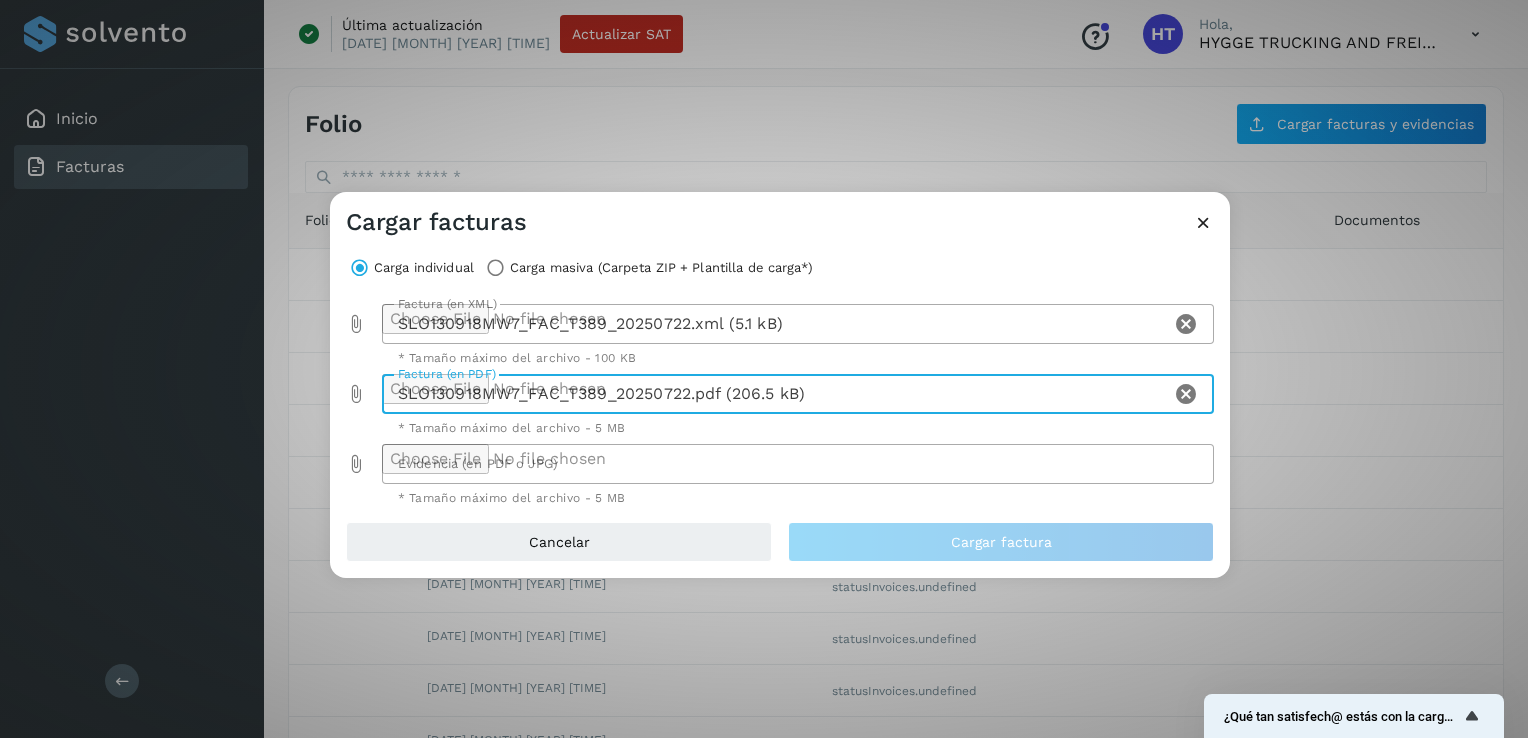 click 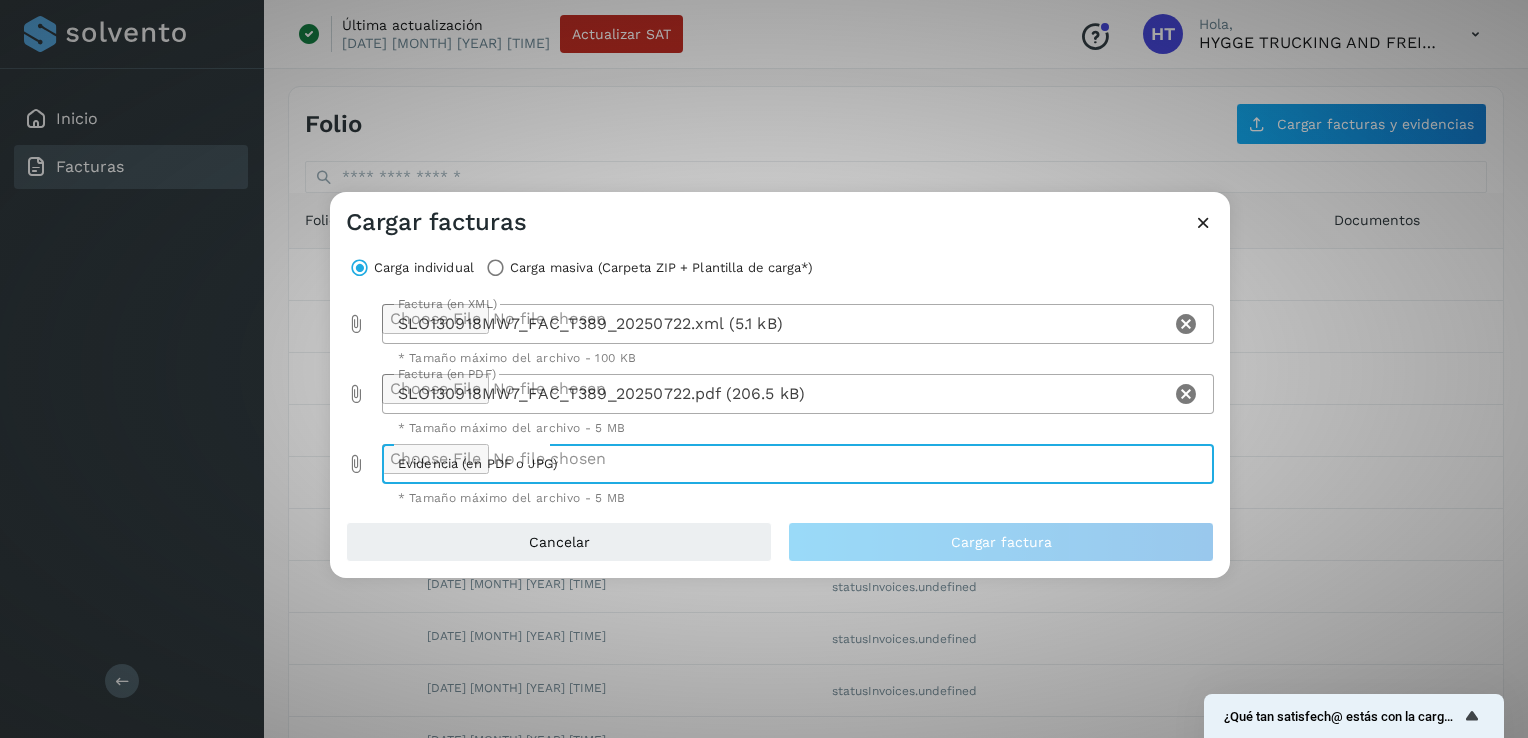 type on "**********" 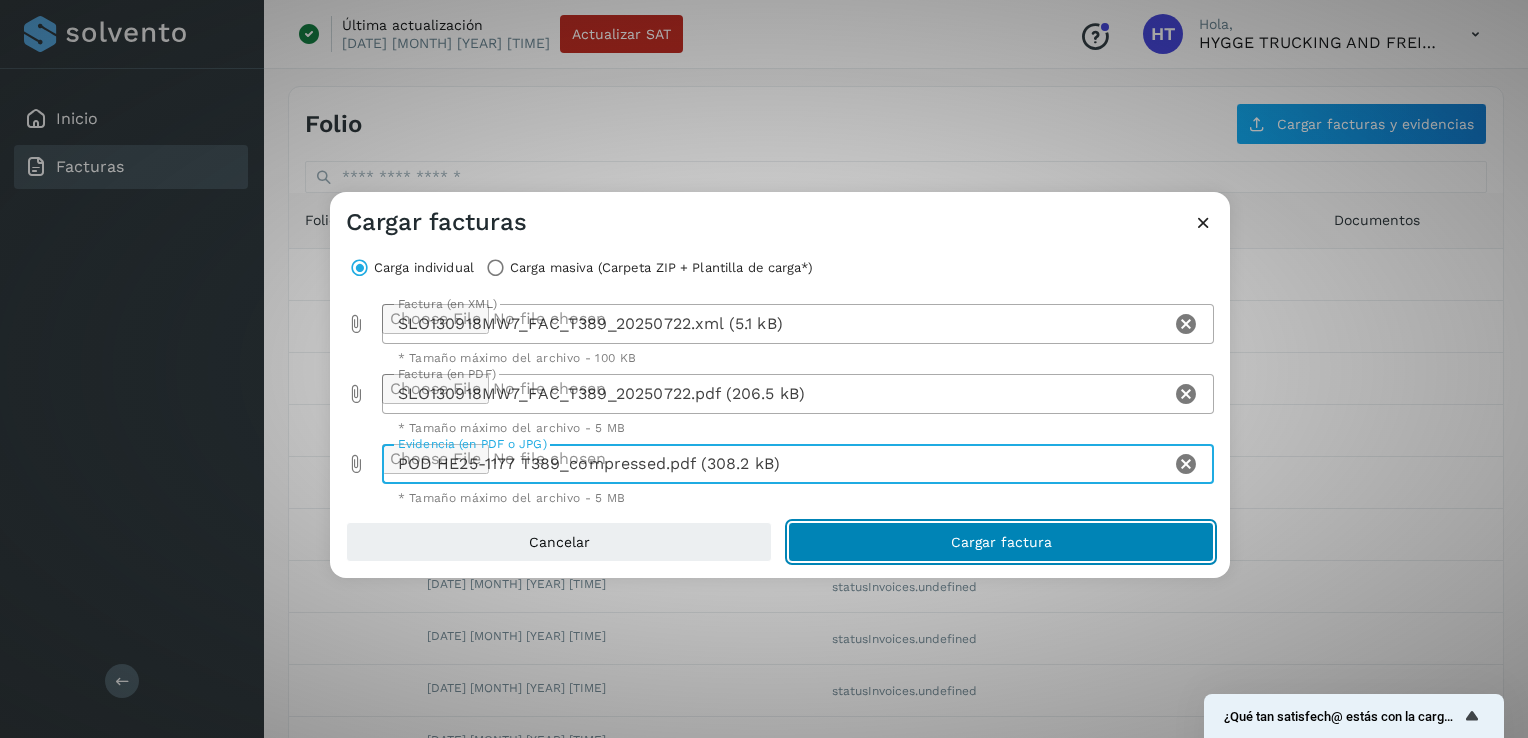 click on "Cargar factura" 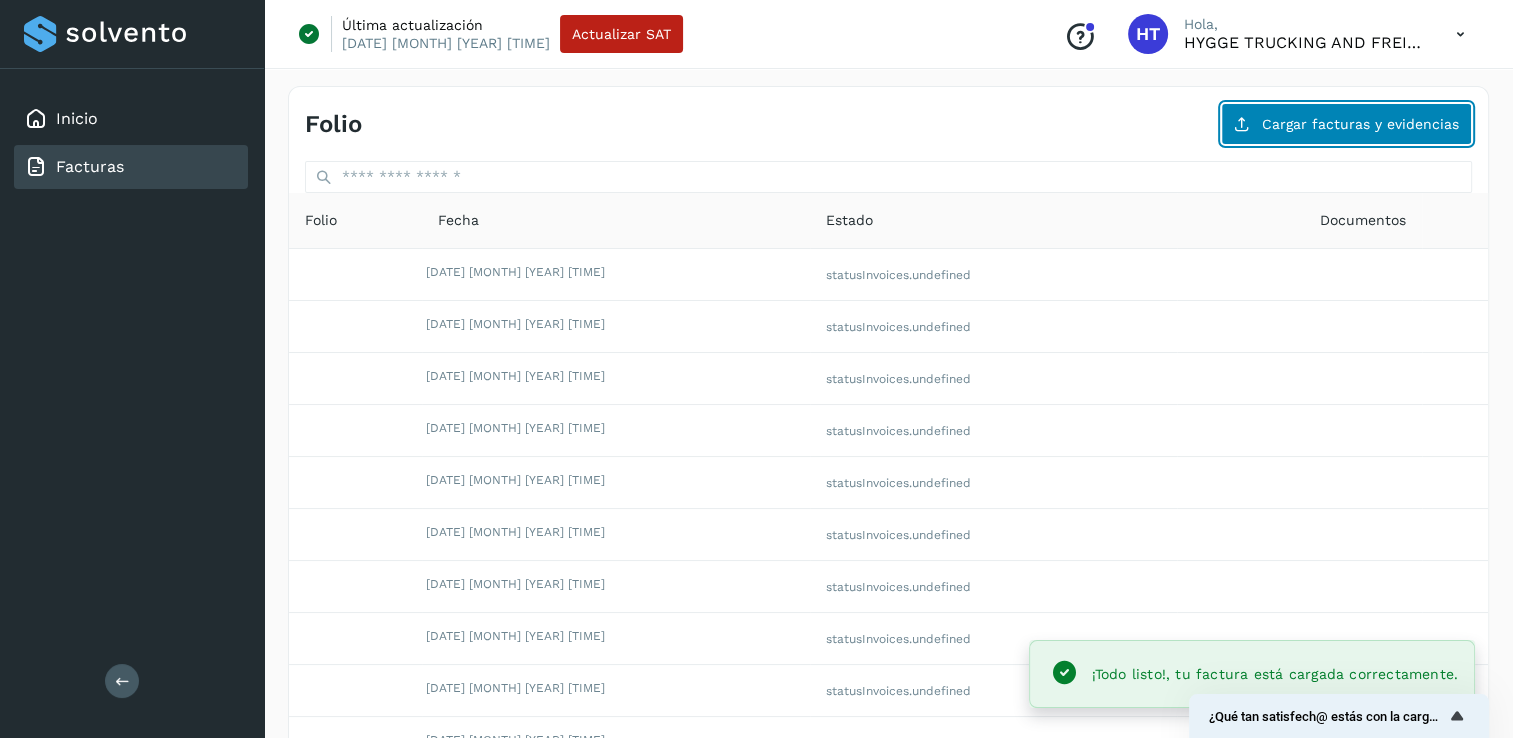 click on "Cargar facturas y evidencias" 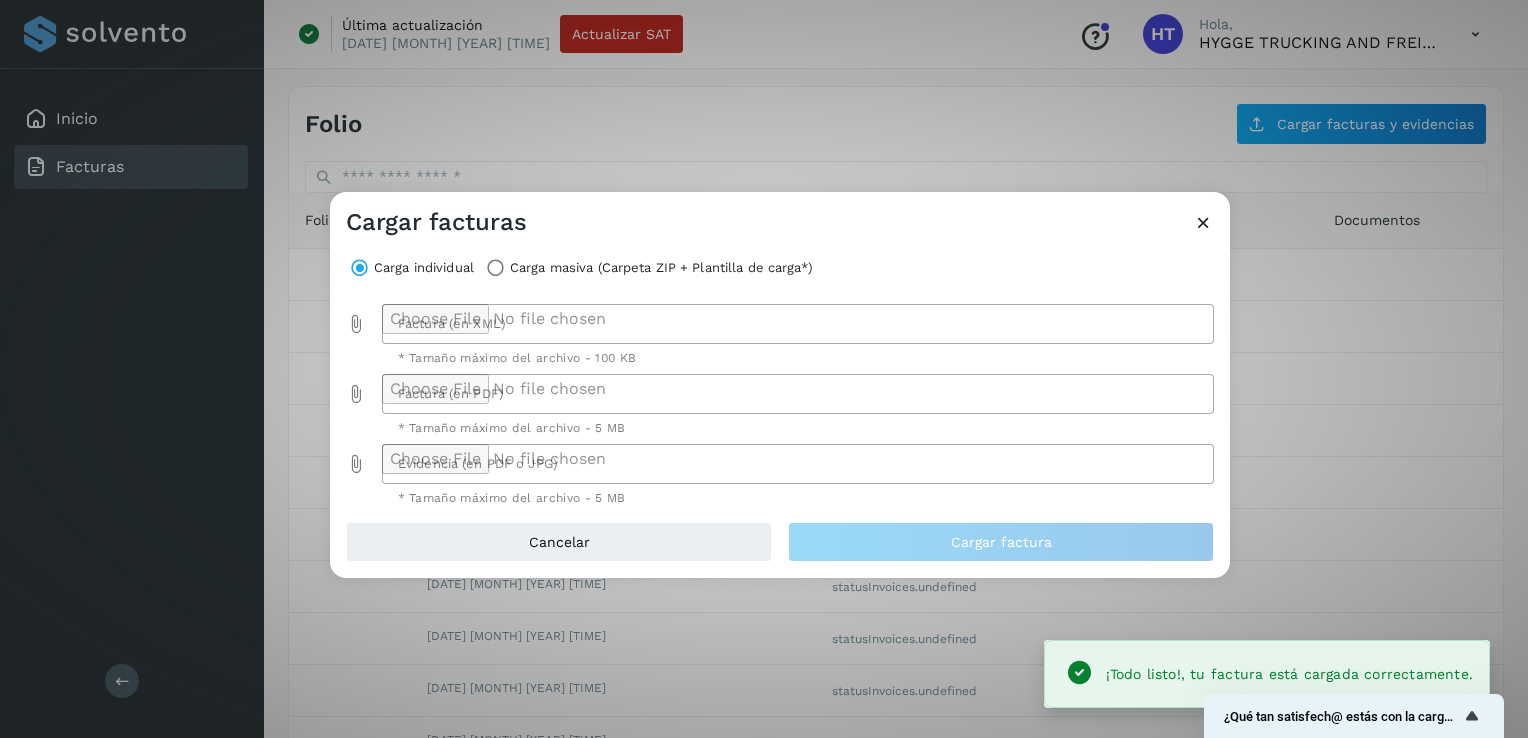 click 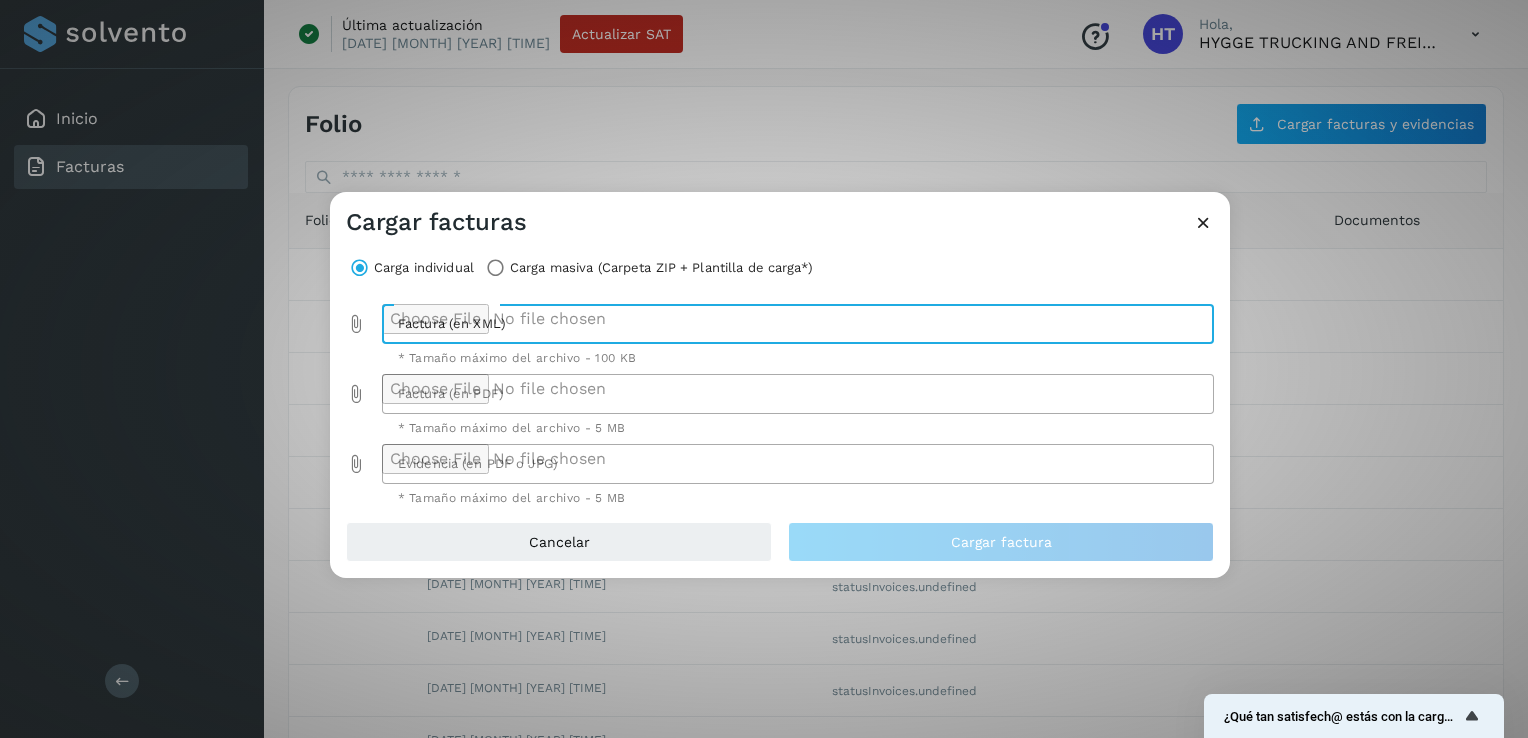 type on "**********" 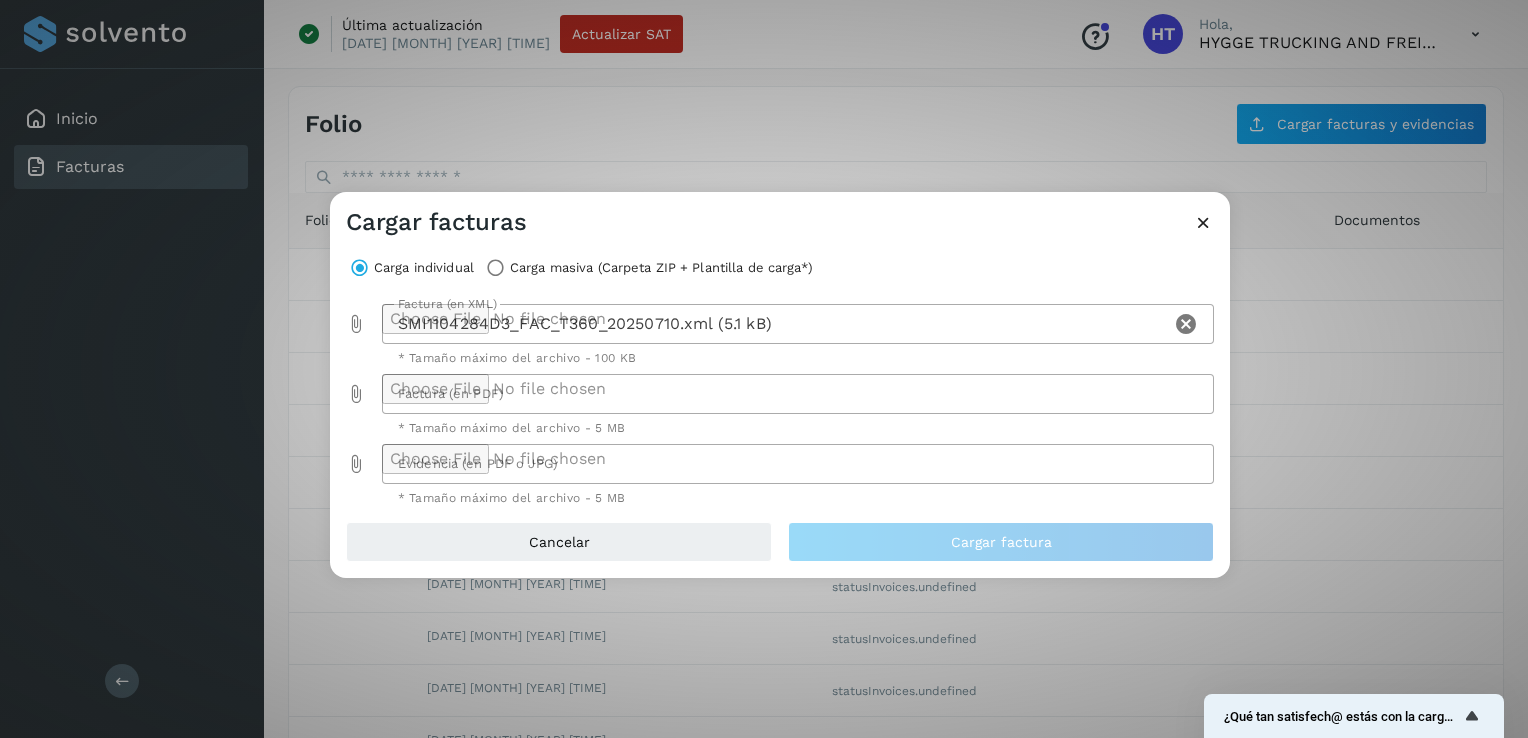 click 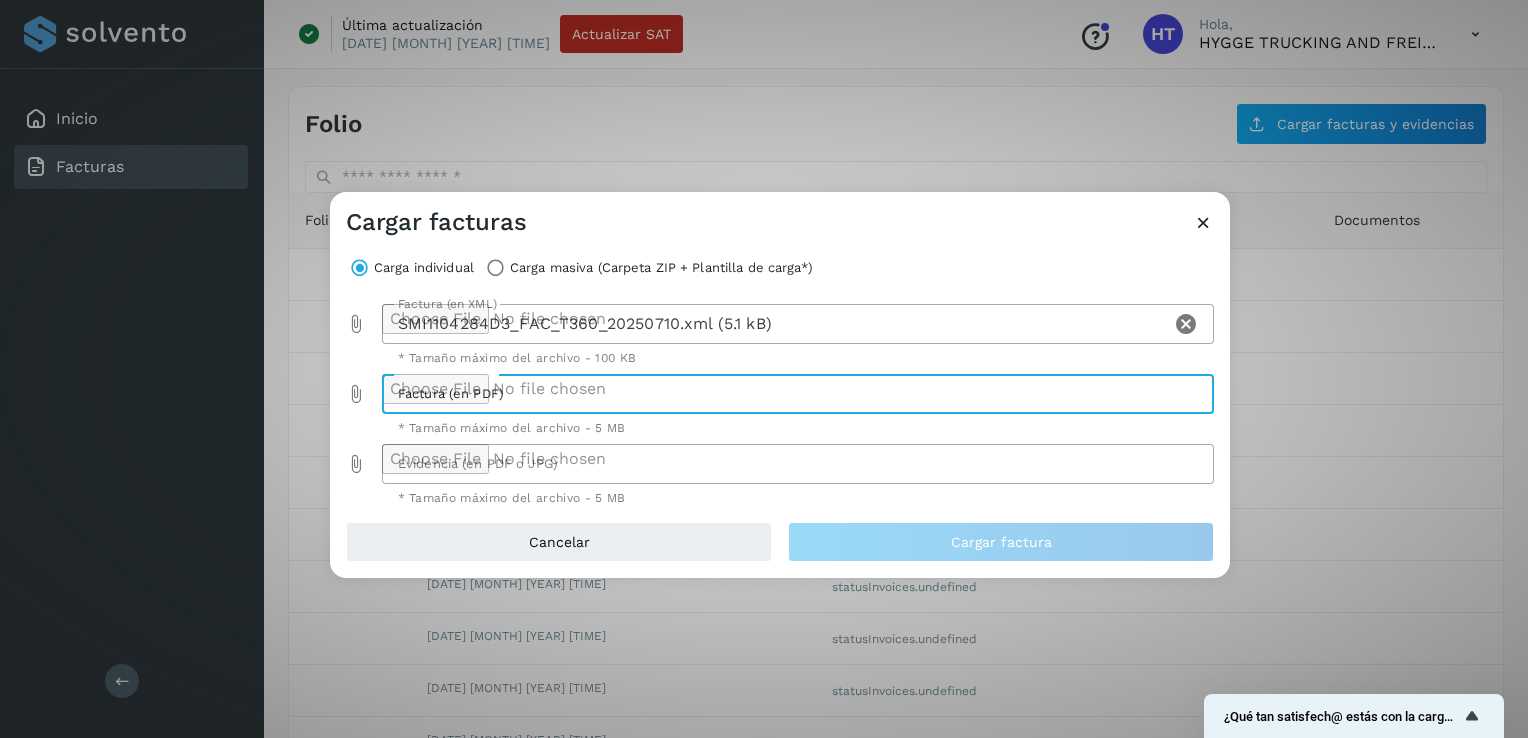 type on "**********" 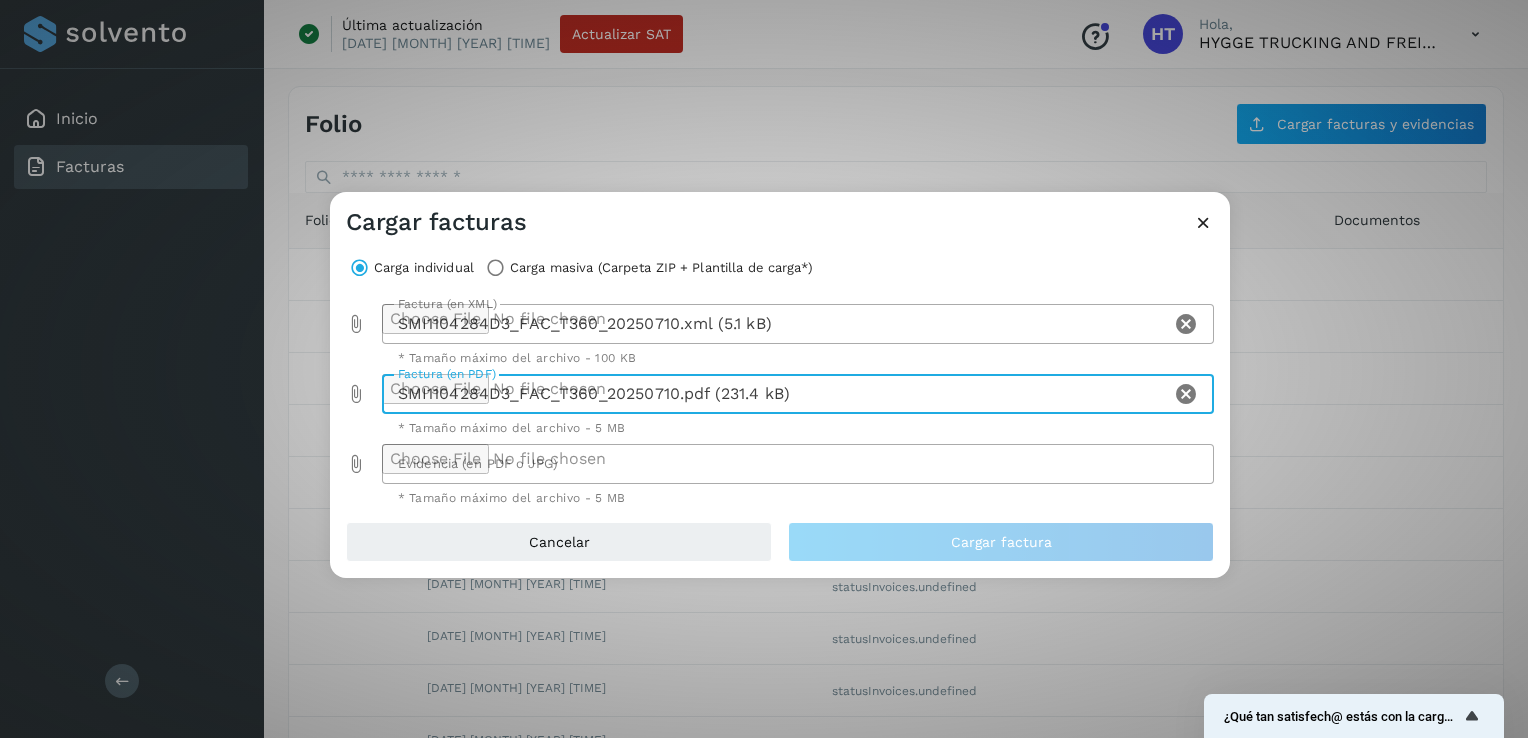 click 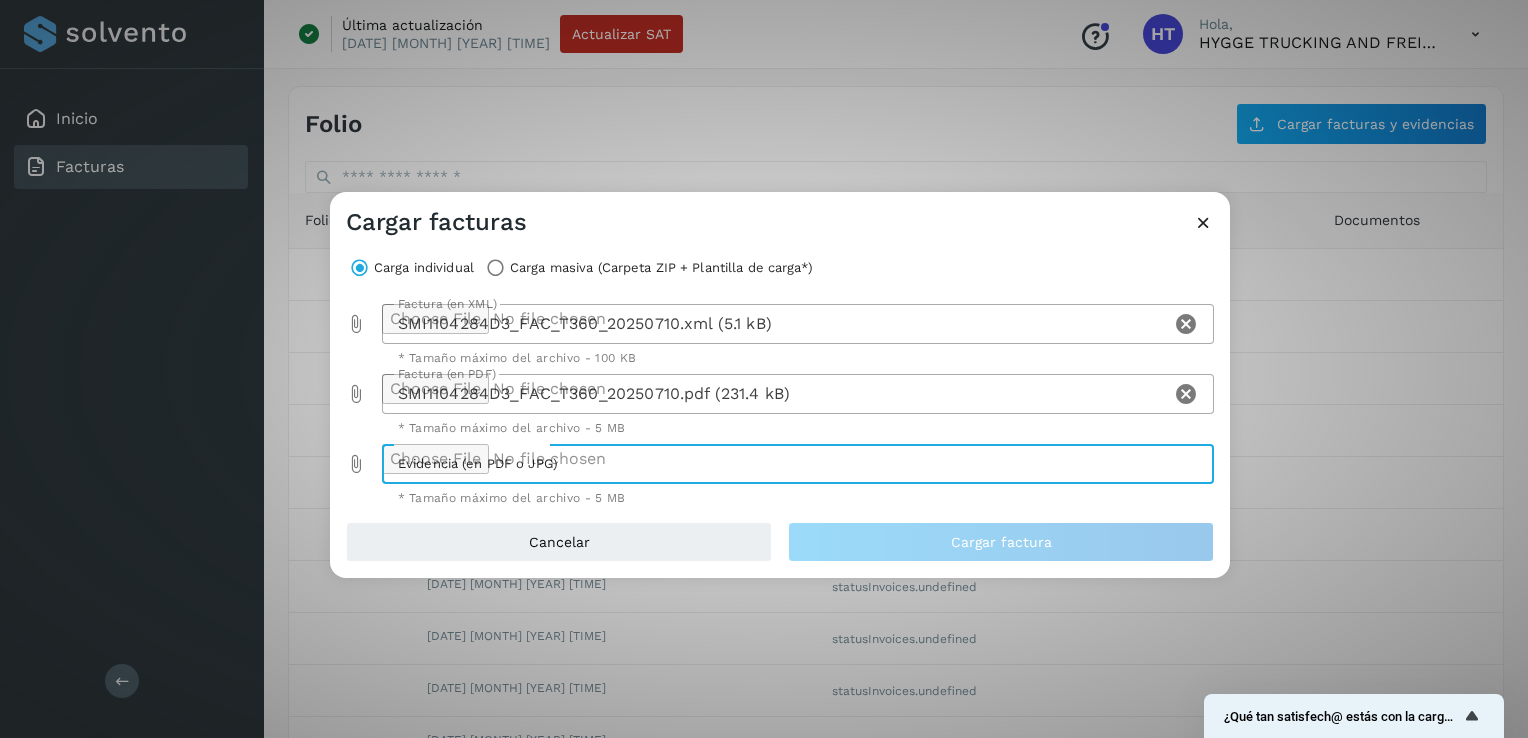 type on "**********" 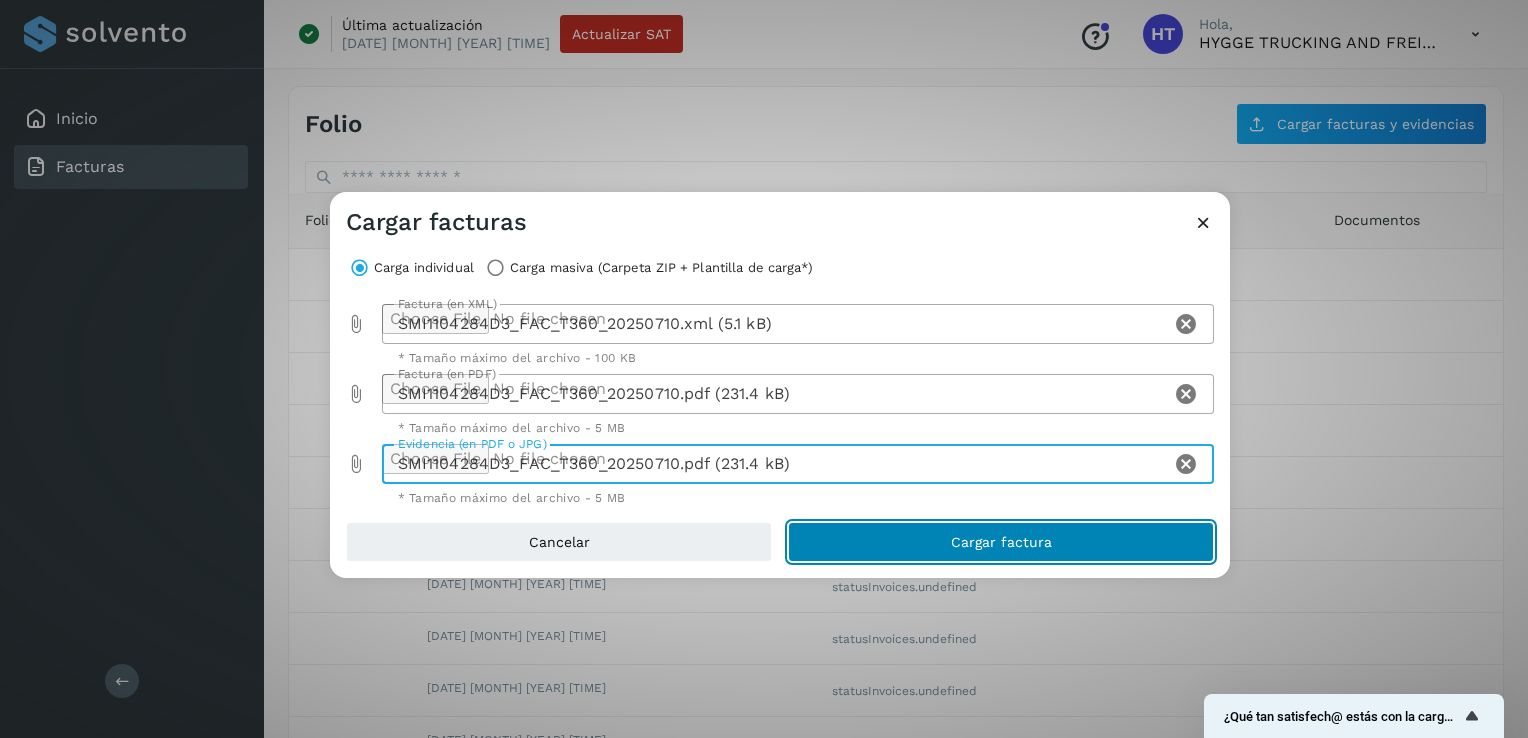 click on "Cargar factura" 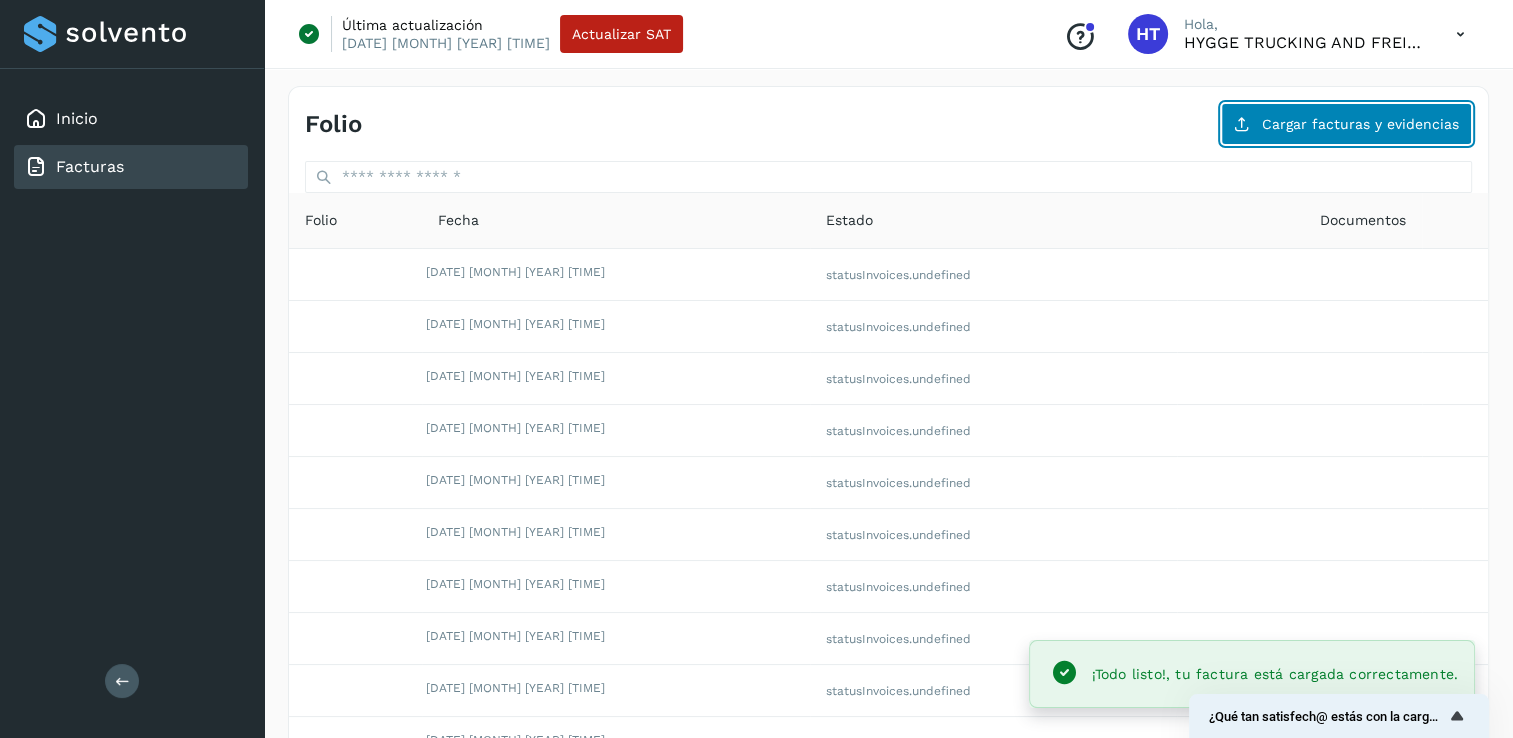 click on "Cargar facturas y evidencias" 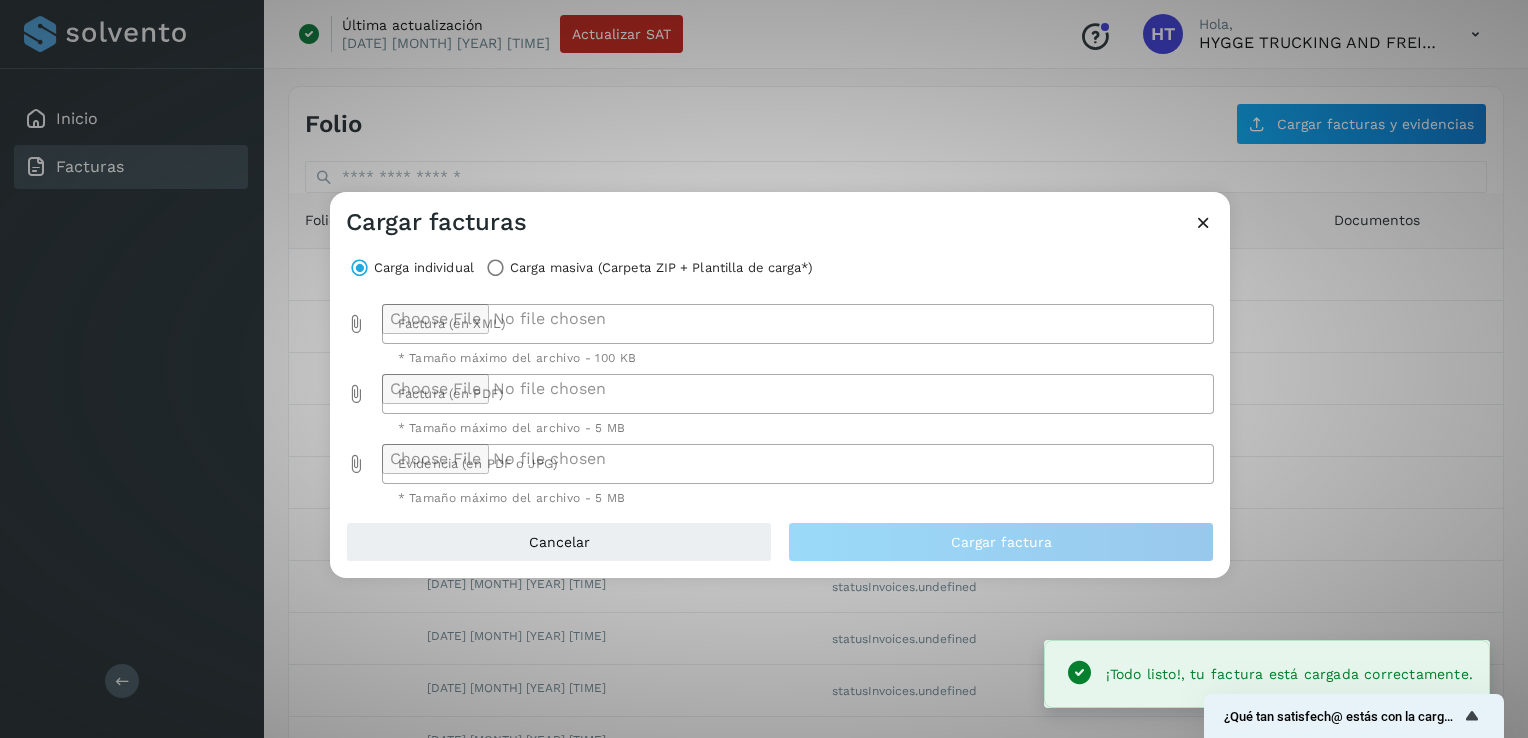click 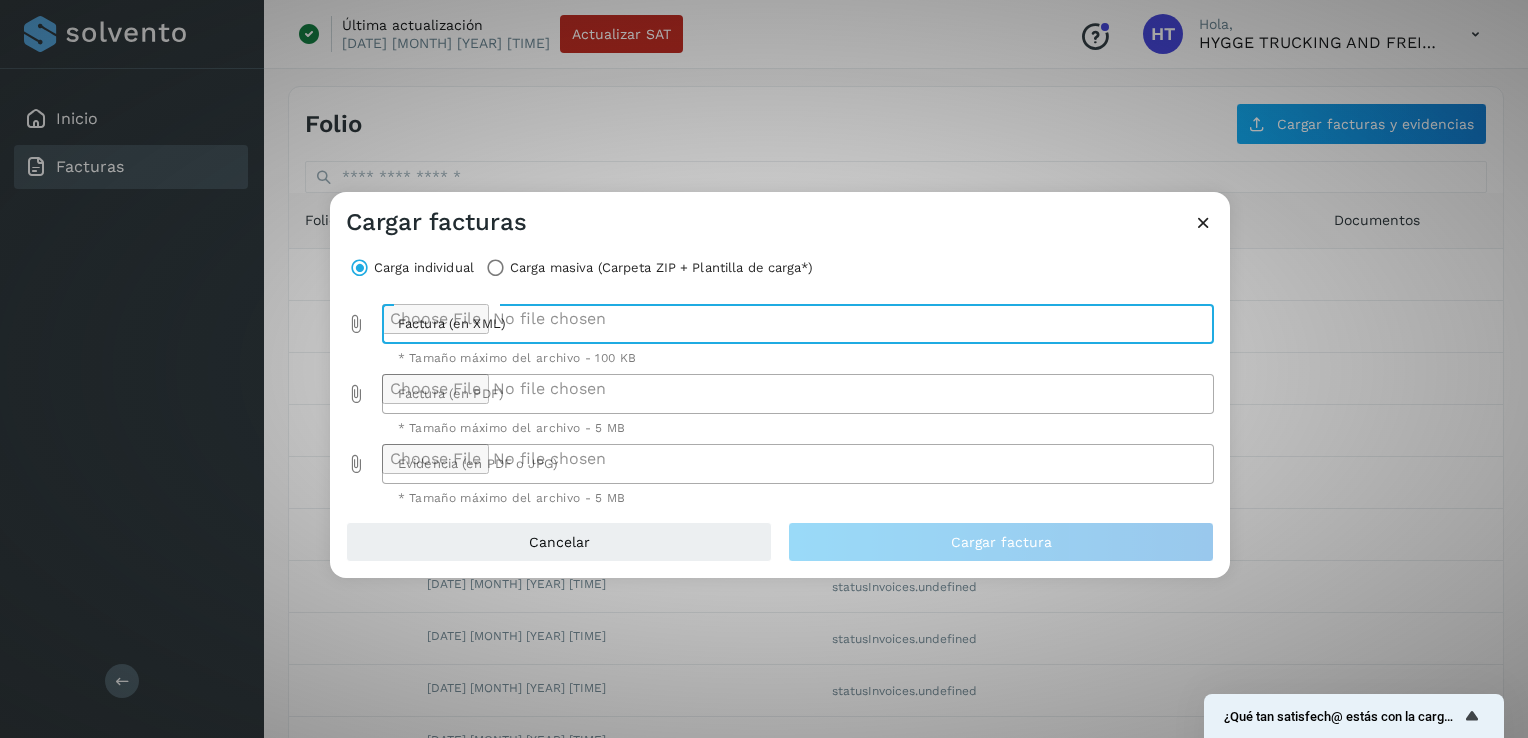 type on "**********" 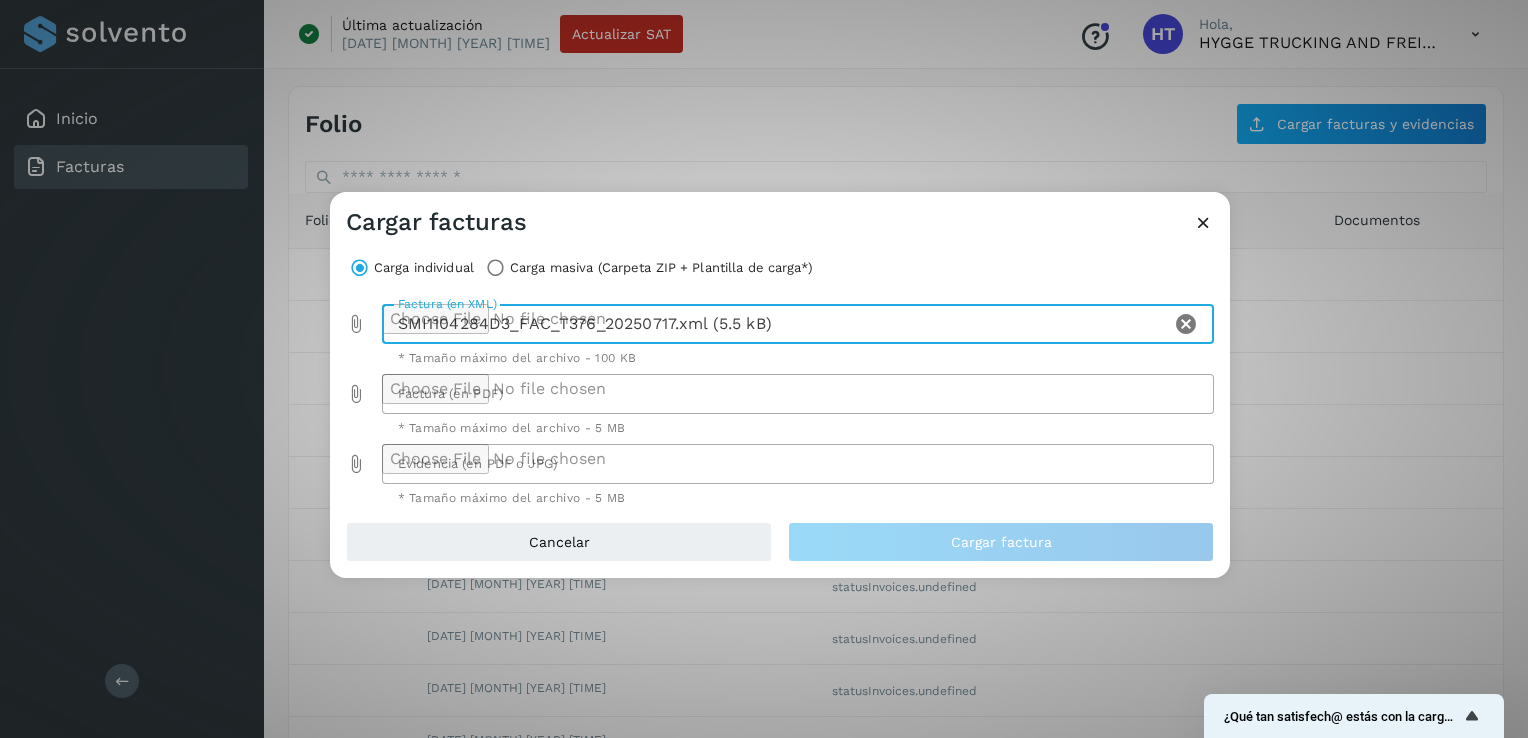 click 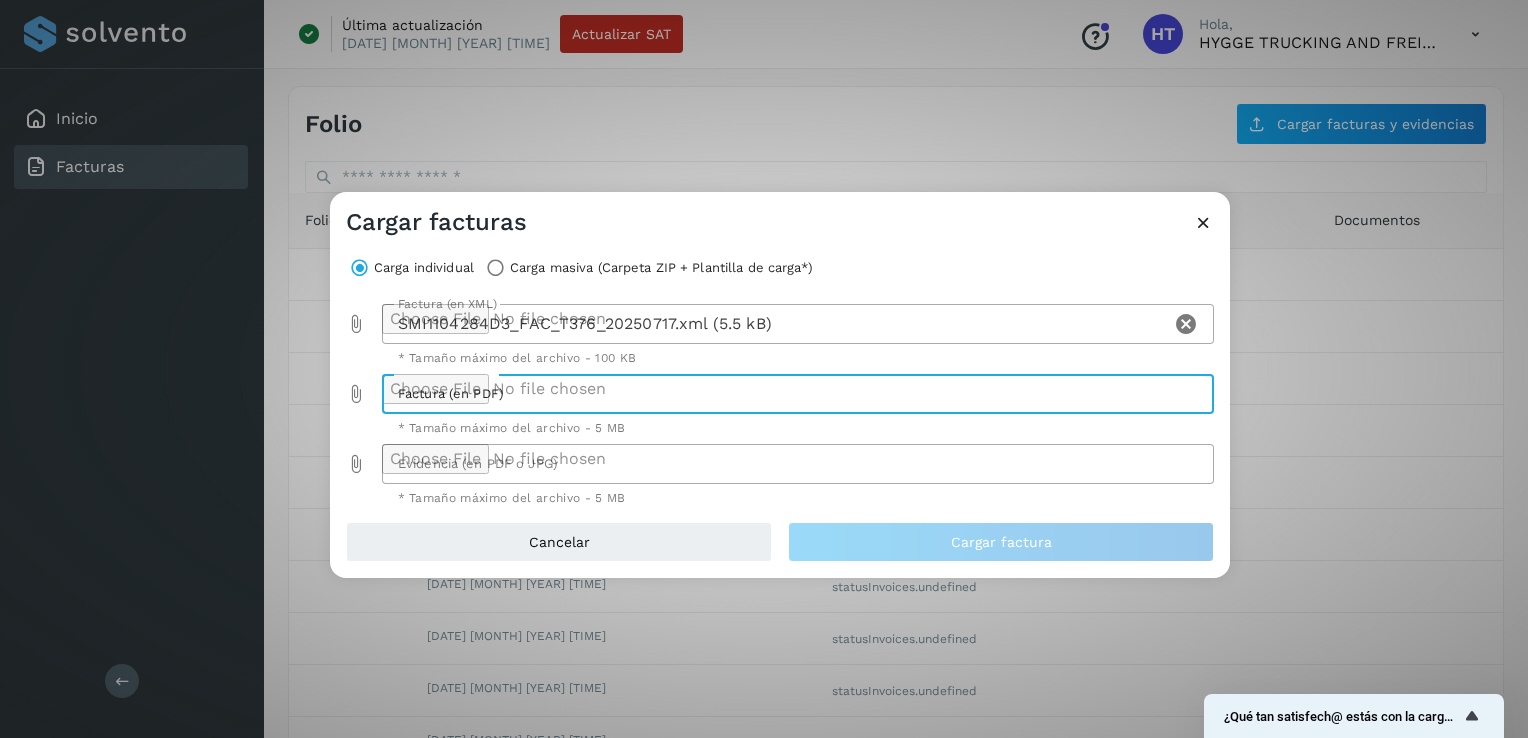 type on "**********" 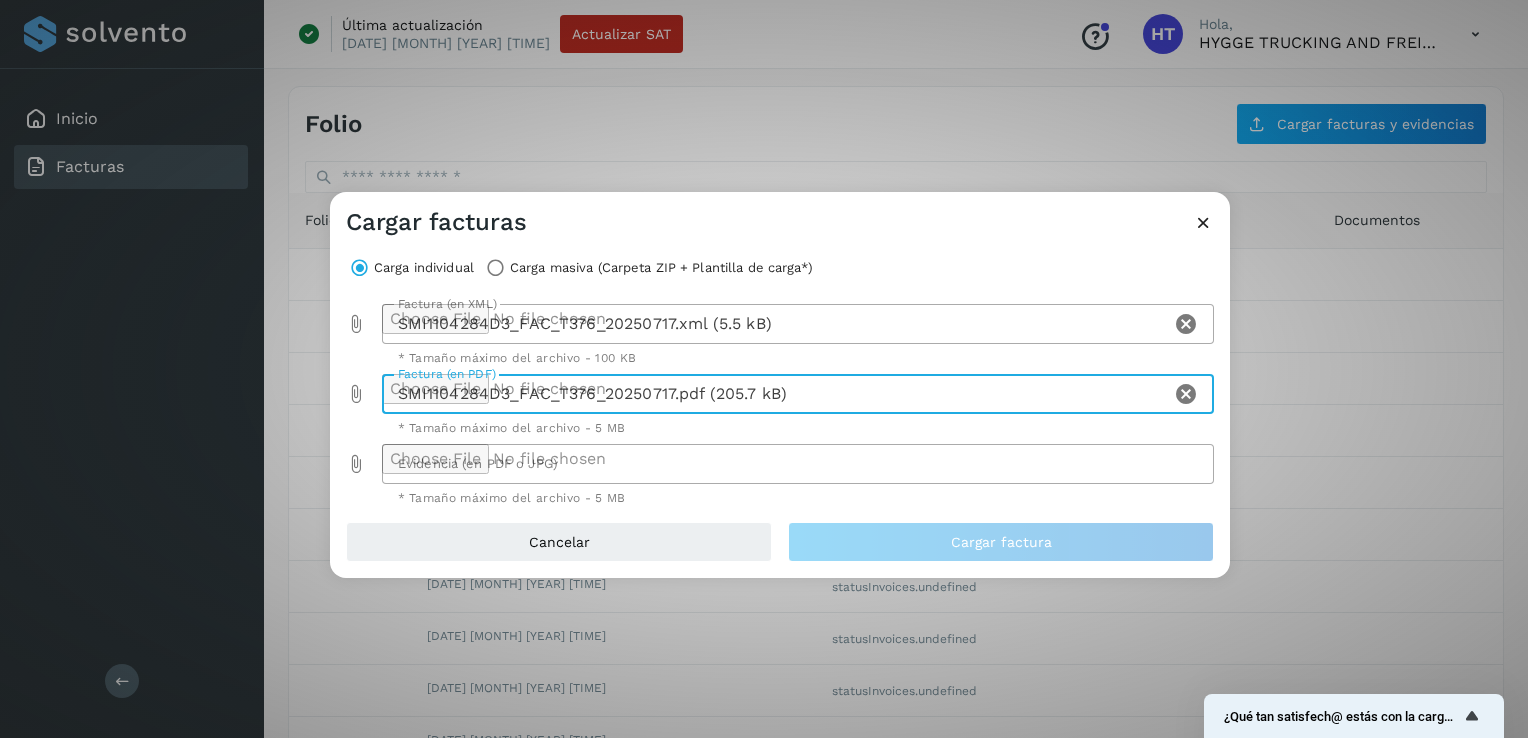 click 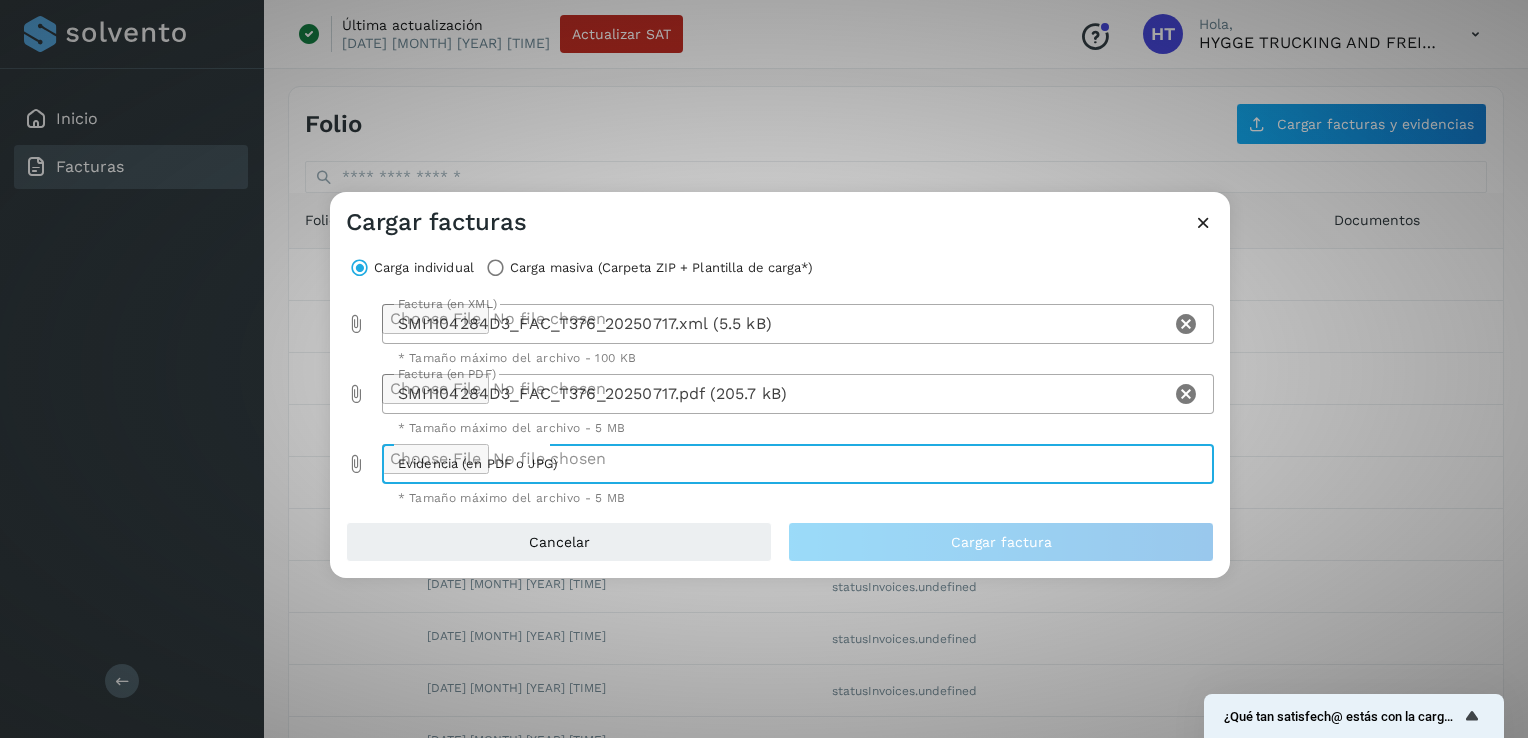 type on "**********" 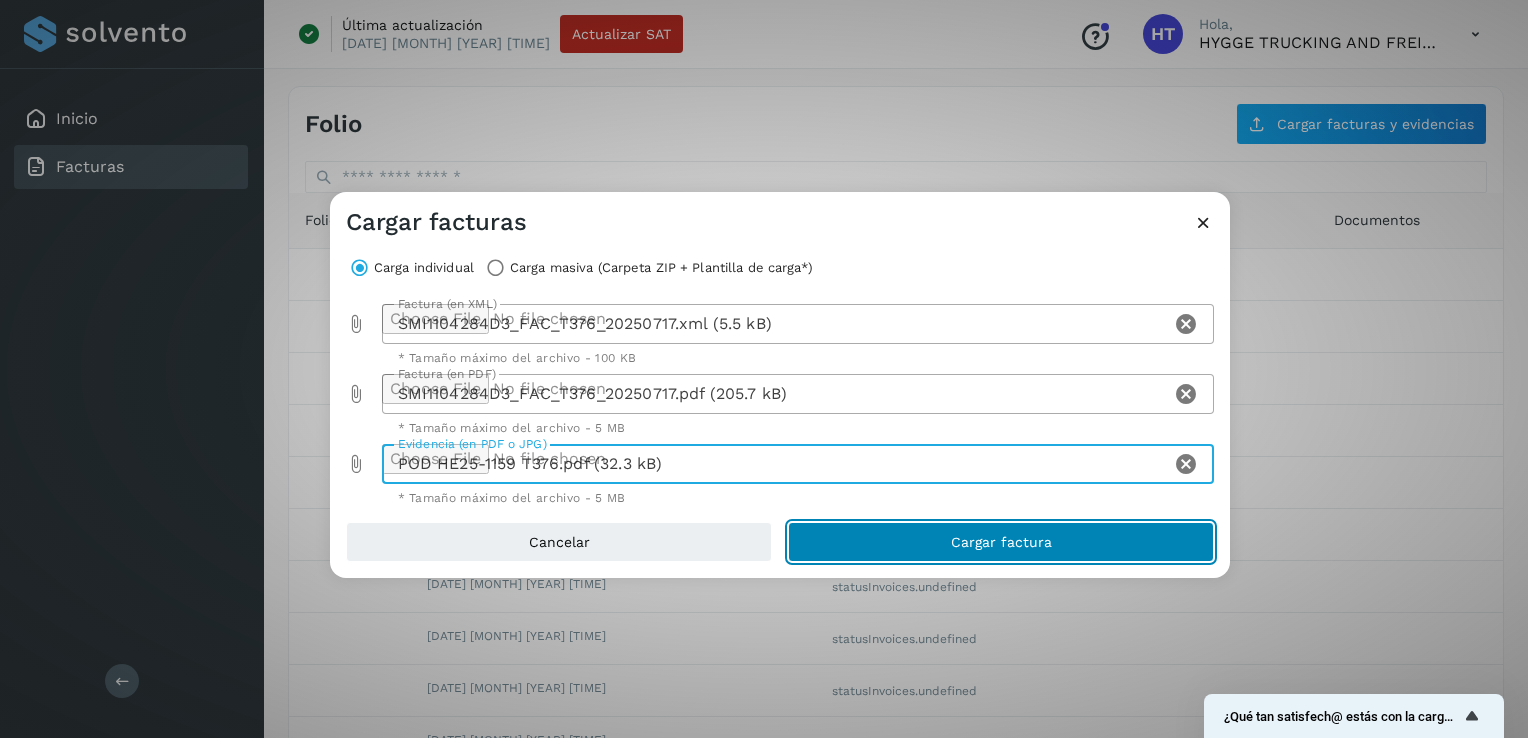 click on "Cargar factura" 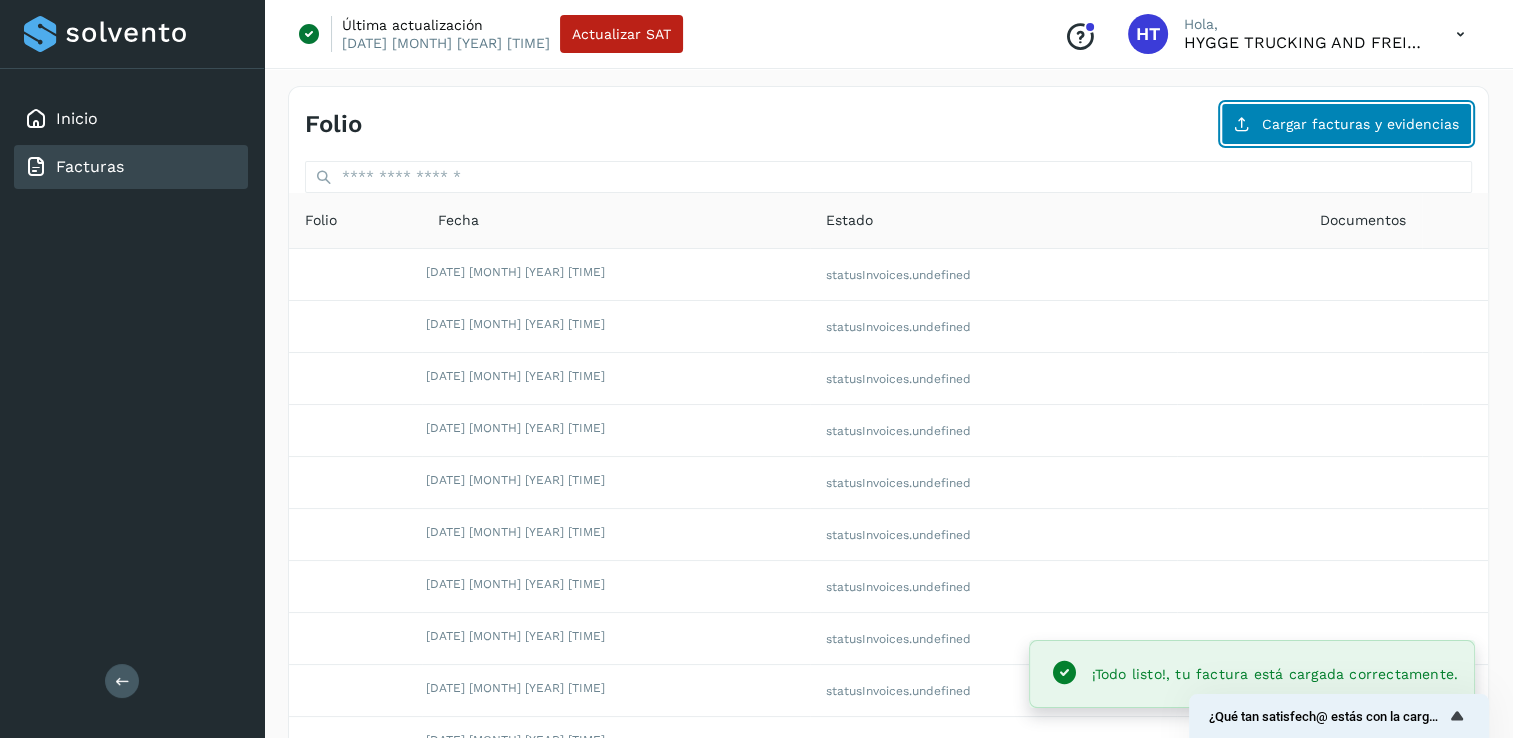 click on "Cargar facturas y evidencias" at bounding box center [1346, 124] 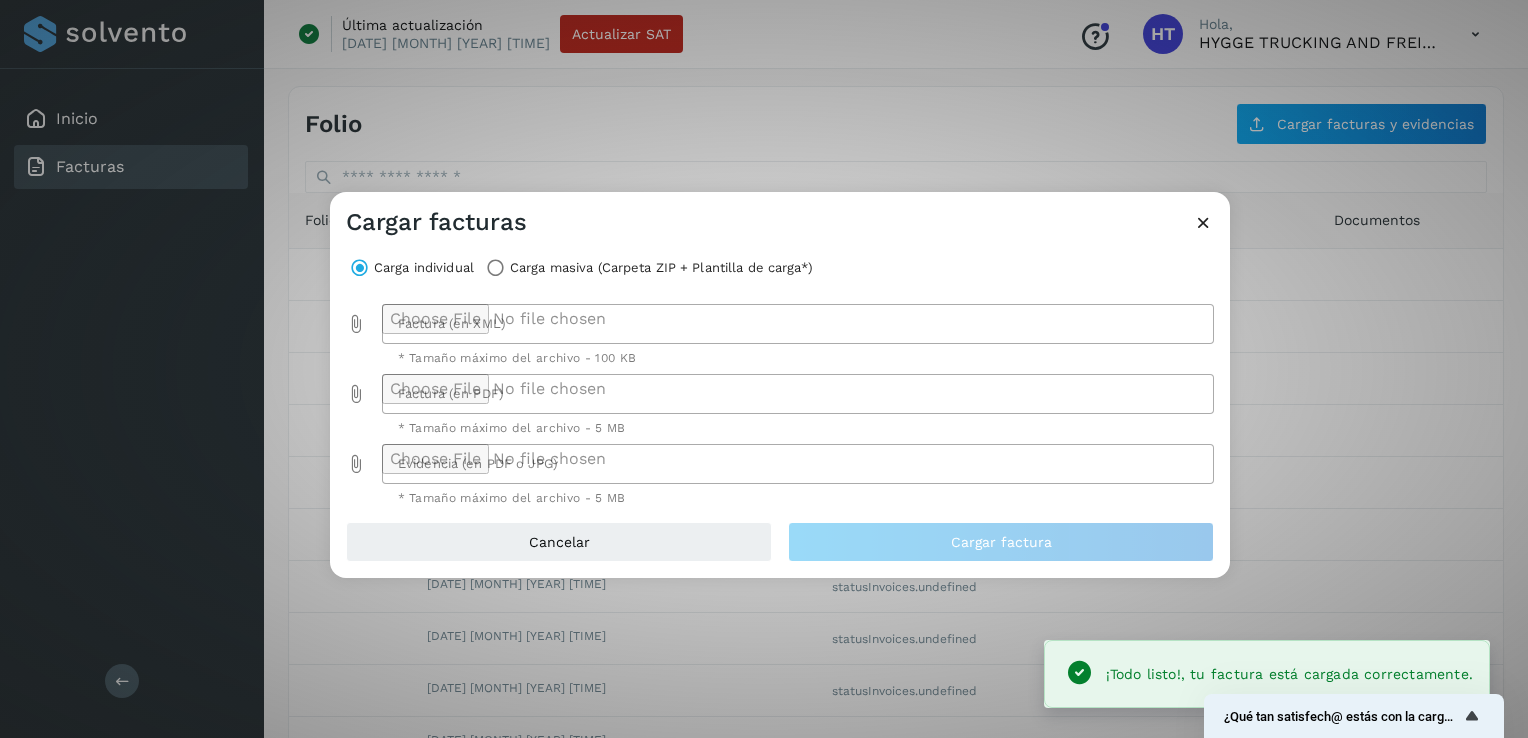 click 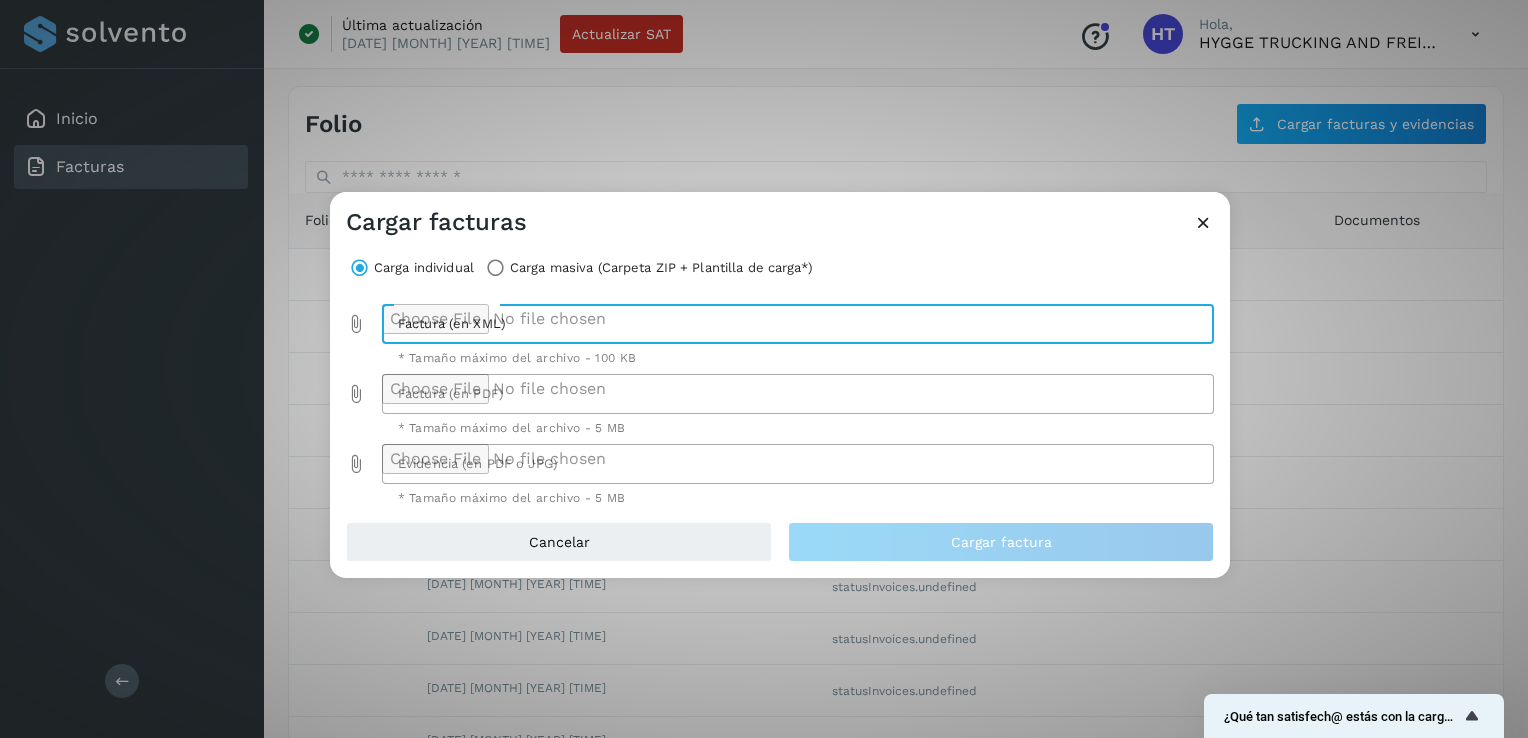 type on "**********" 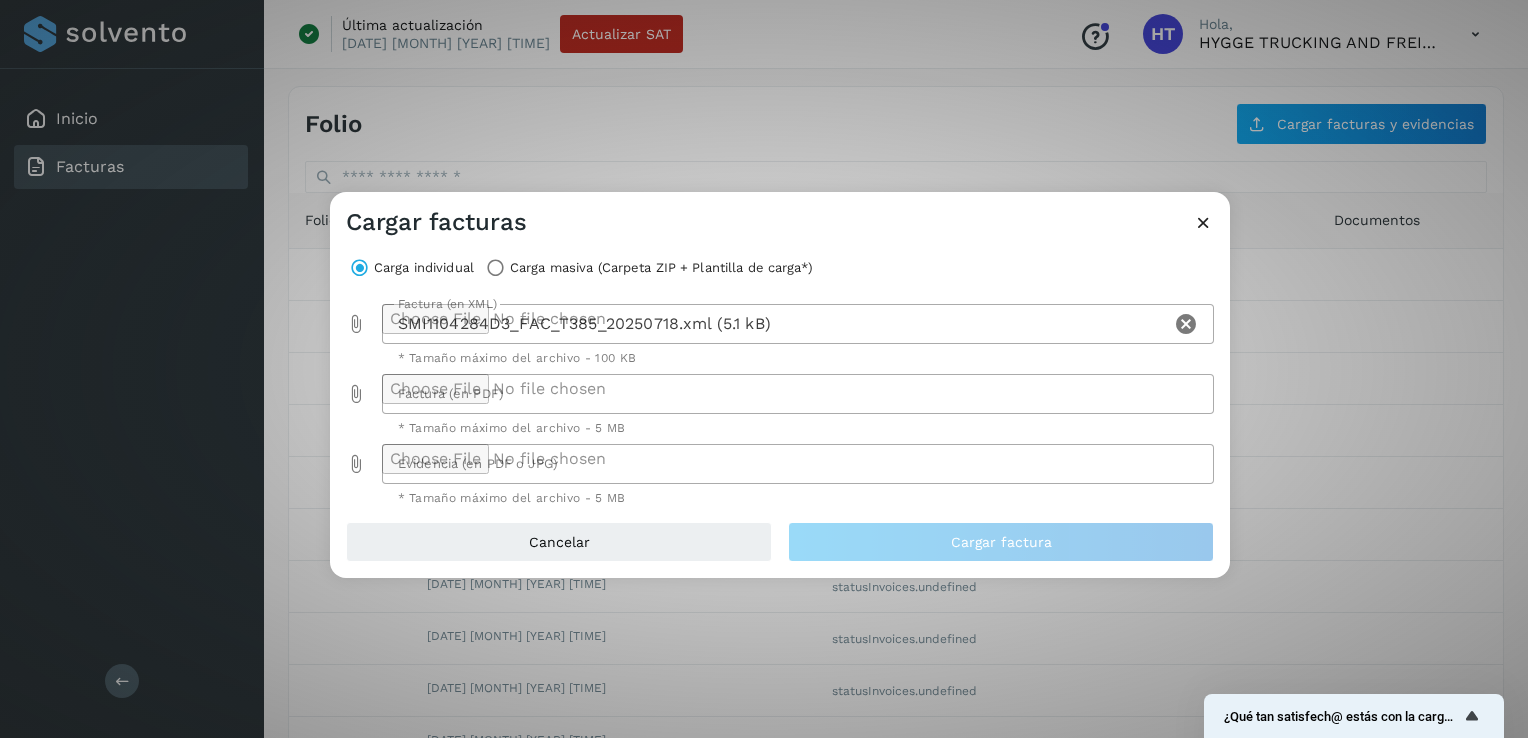 click on "* Tamaño máximo del archivo - 5 MB" at bounding box center (798, 425) 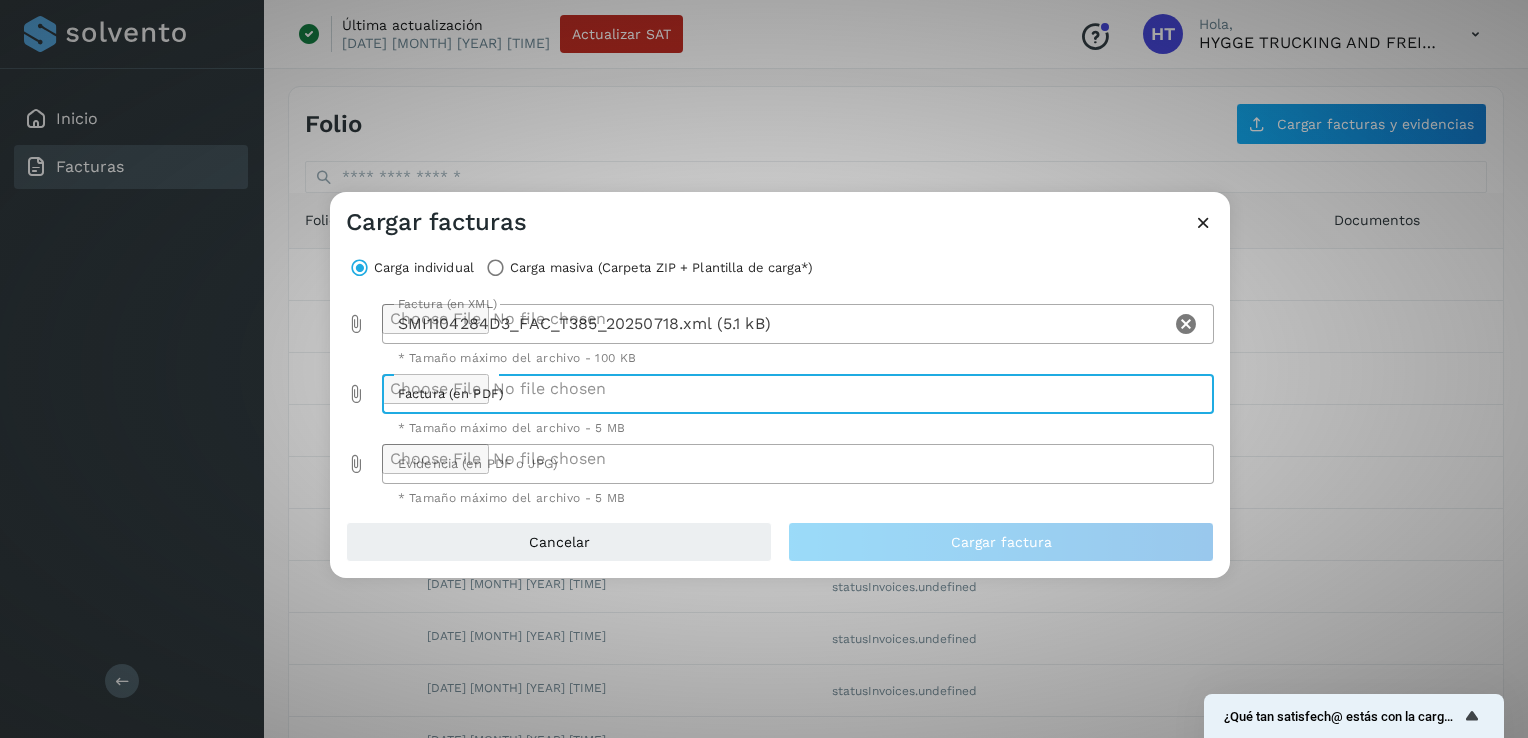 type on "**********" 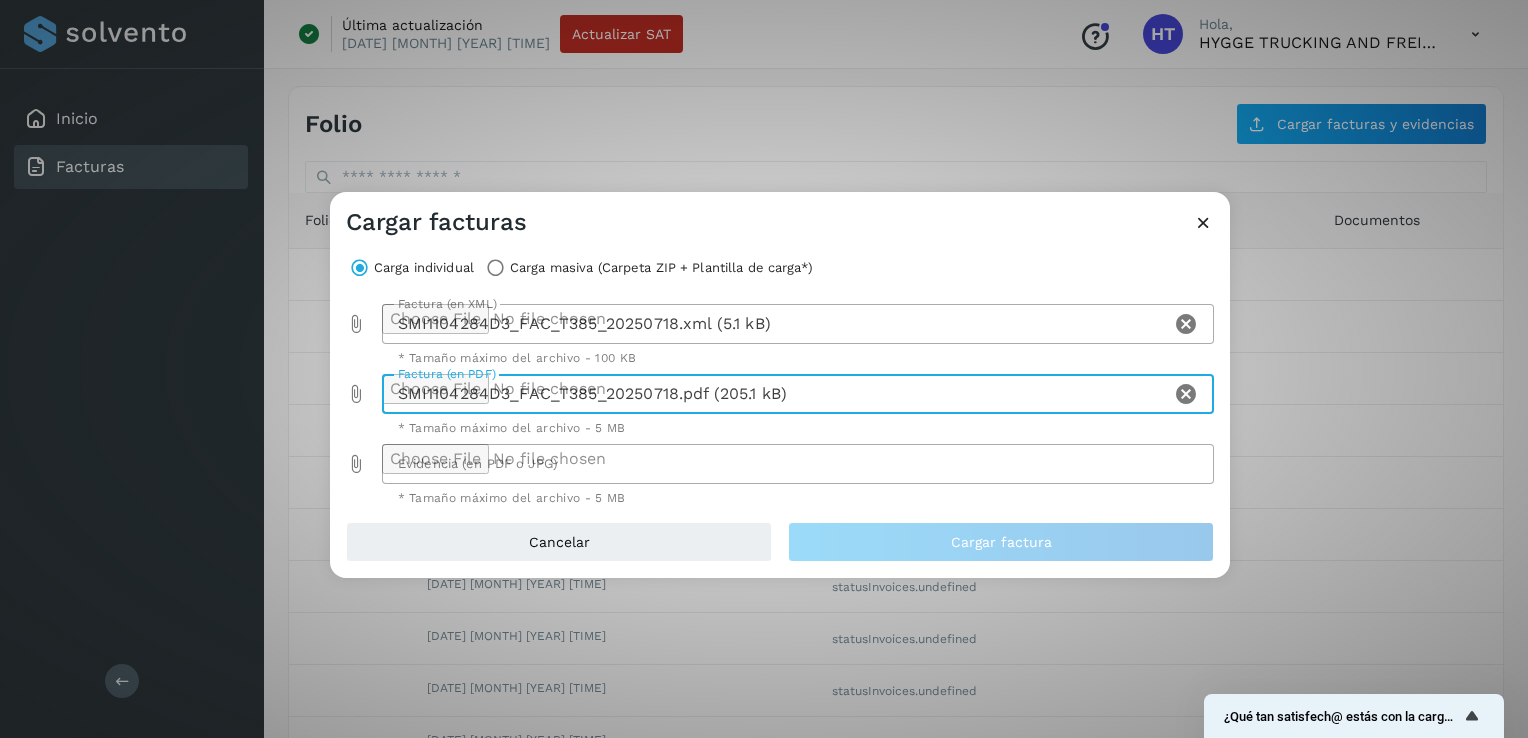 click 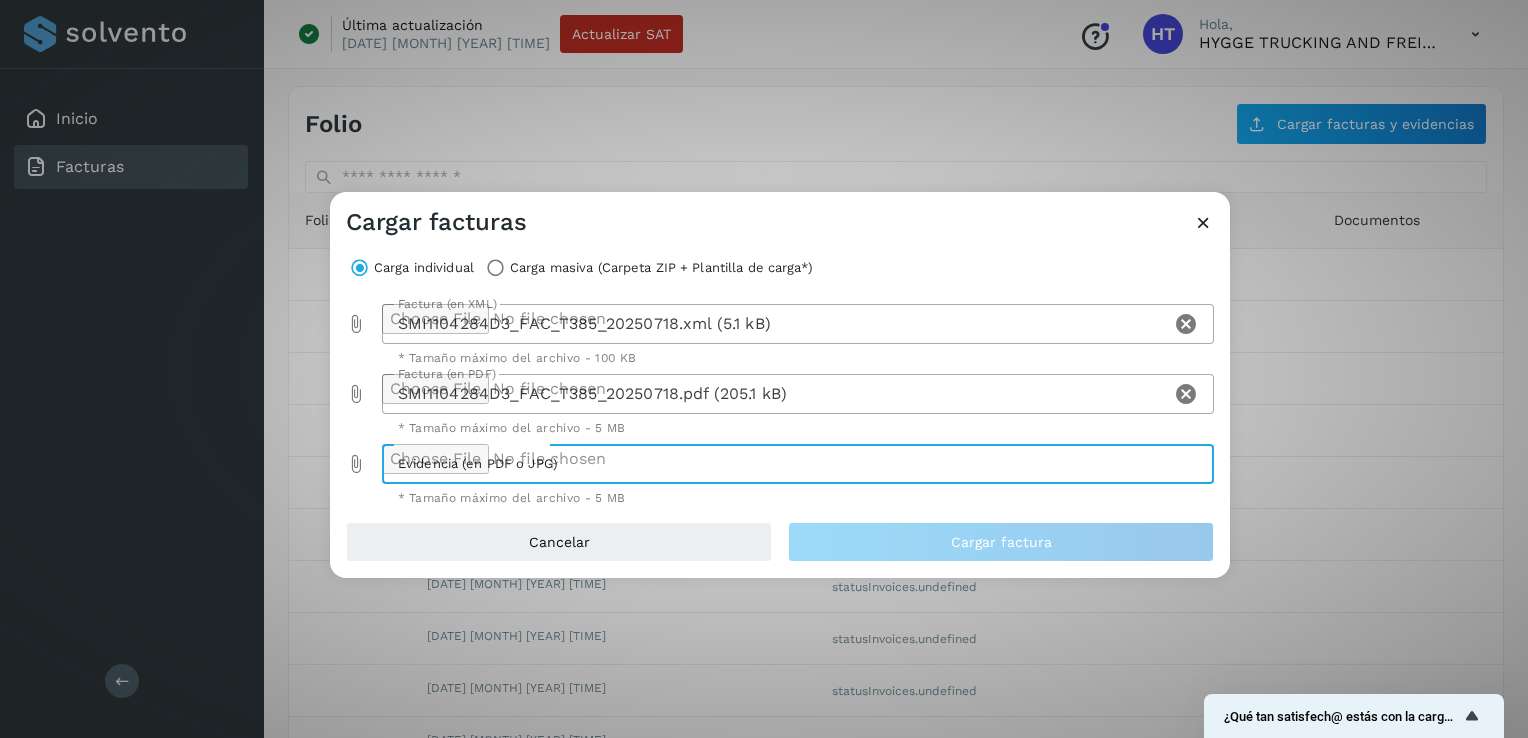 type on "**********" 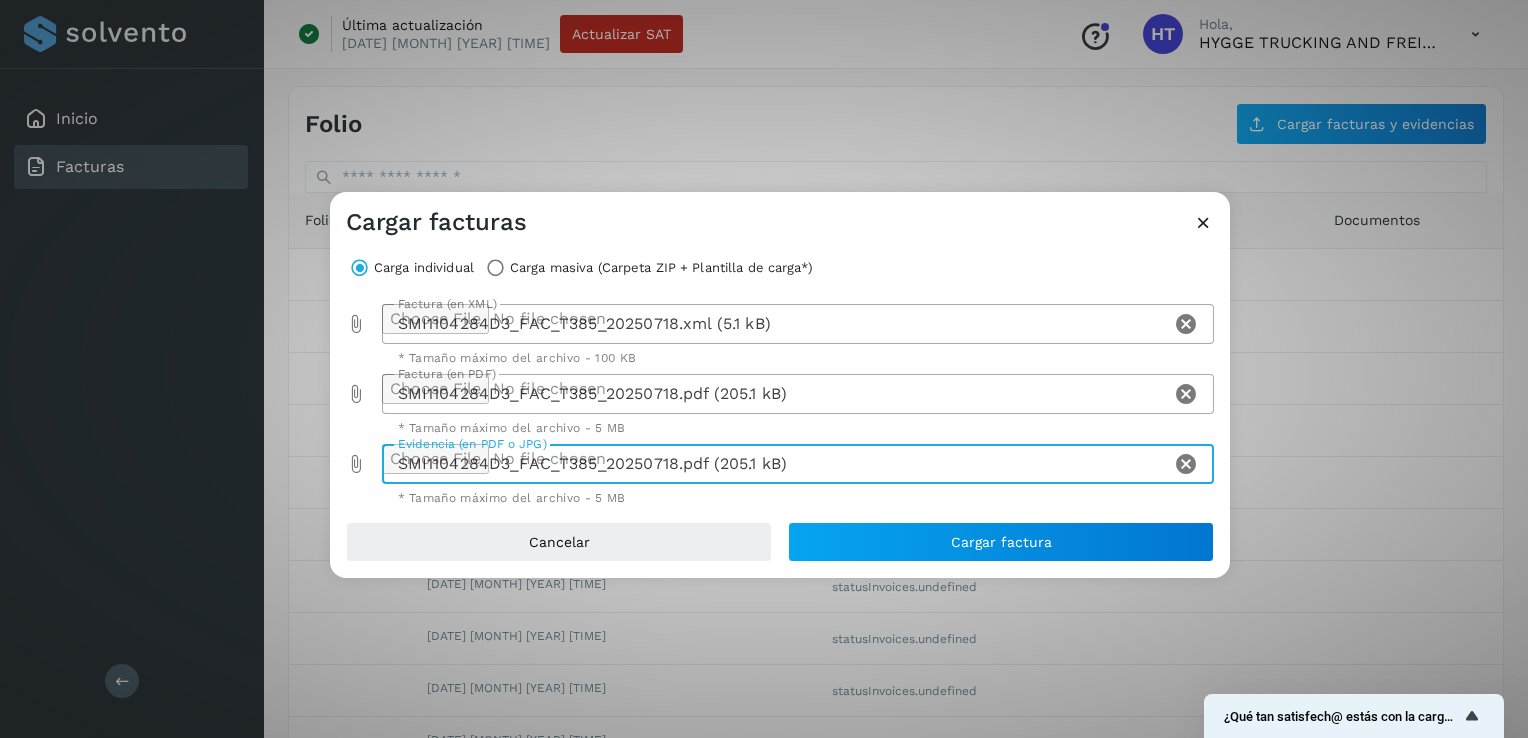 click 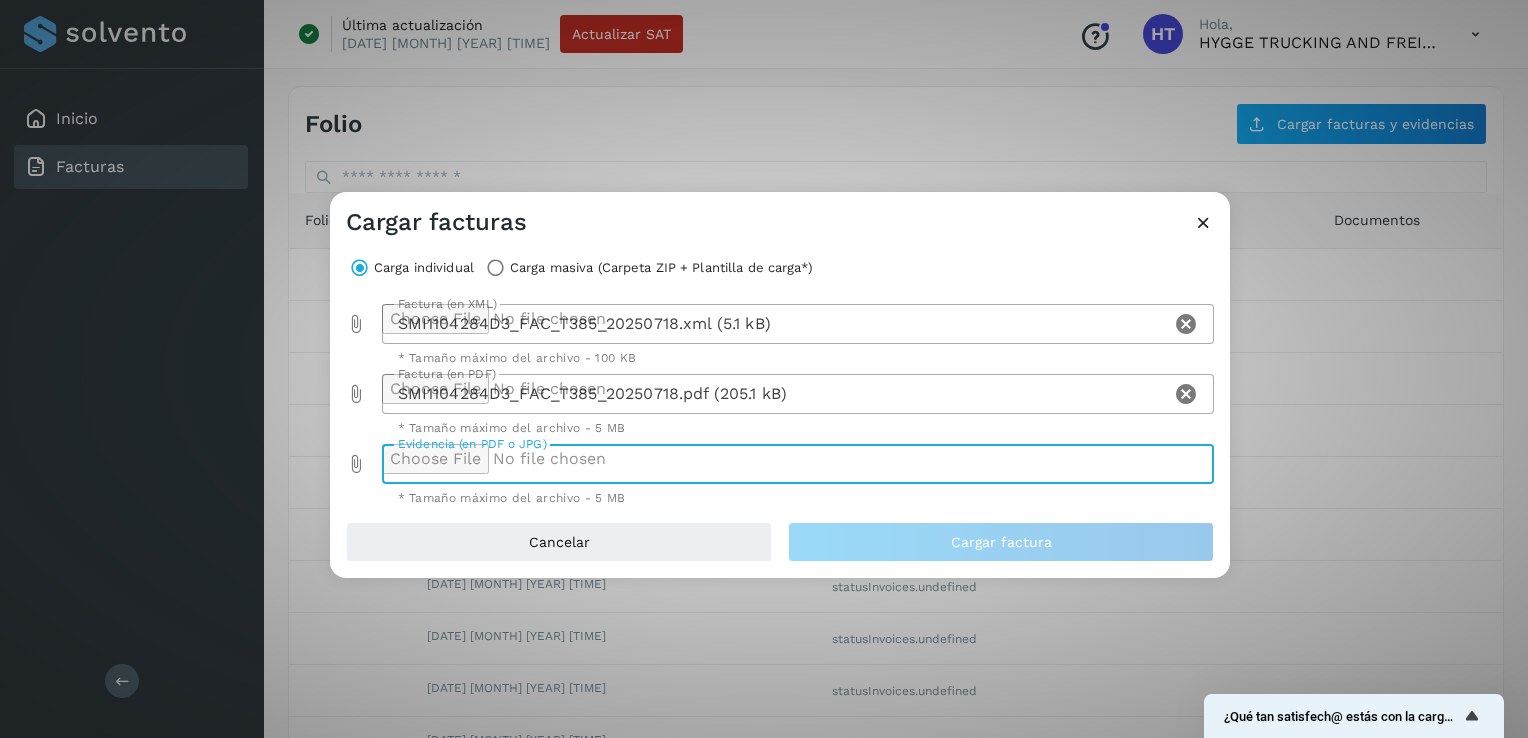 click 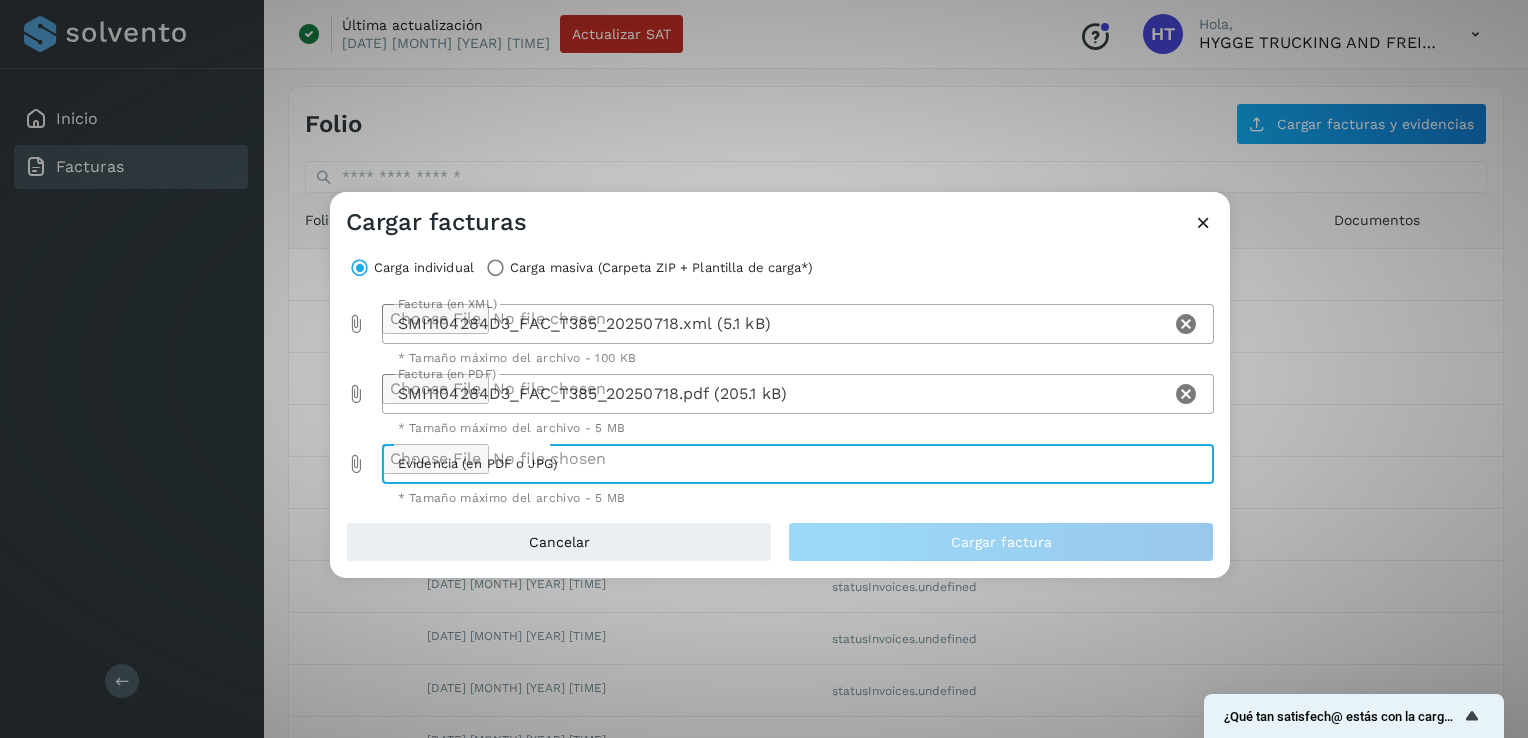 type on "**********" 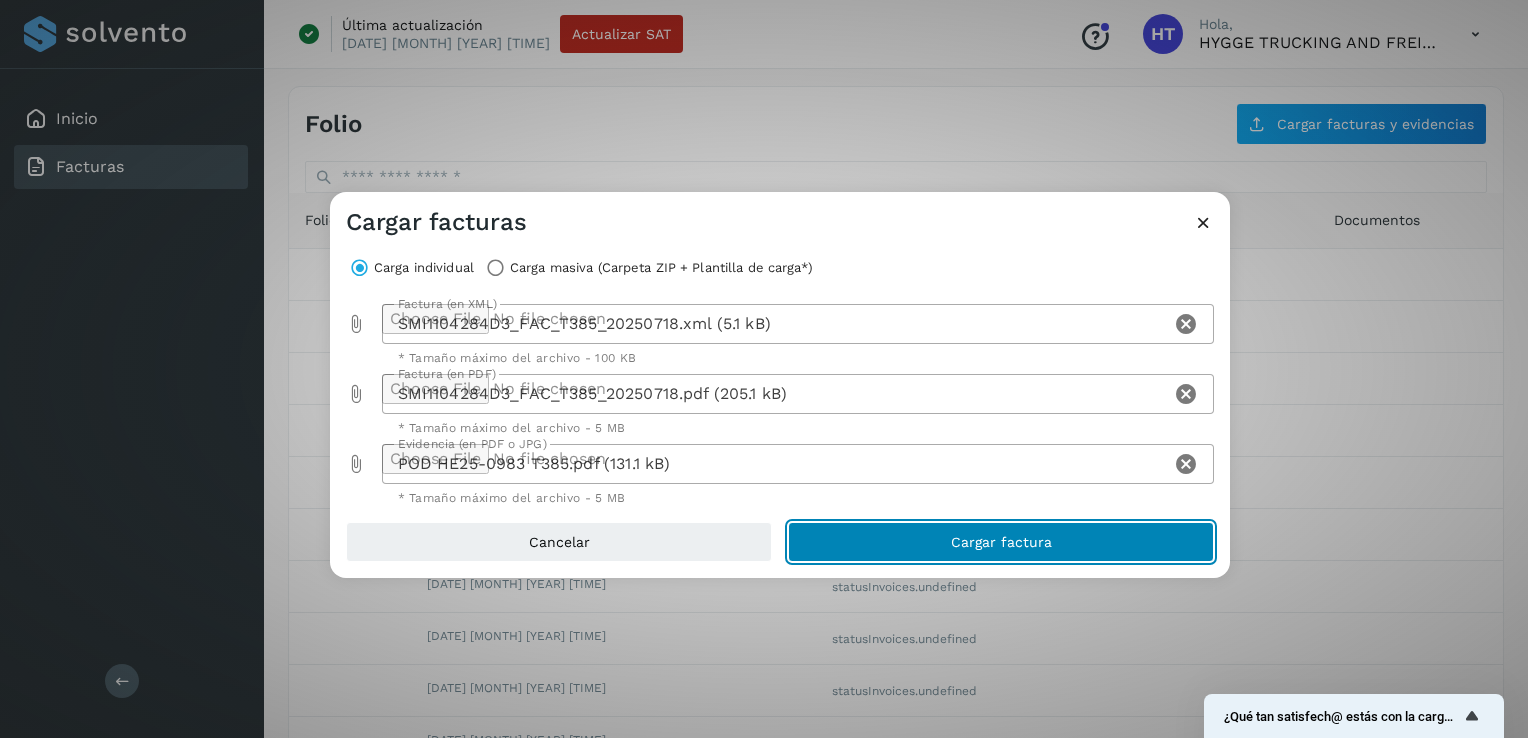 click on "Cargar factura" 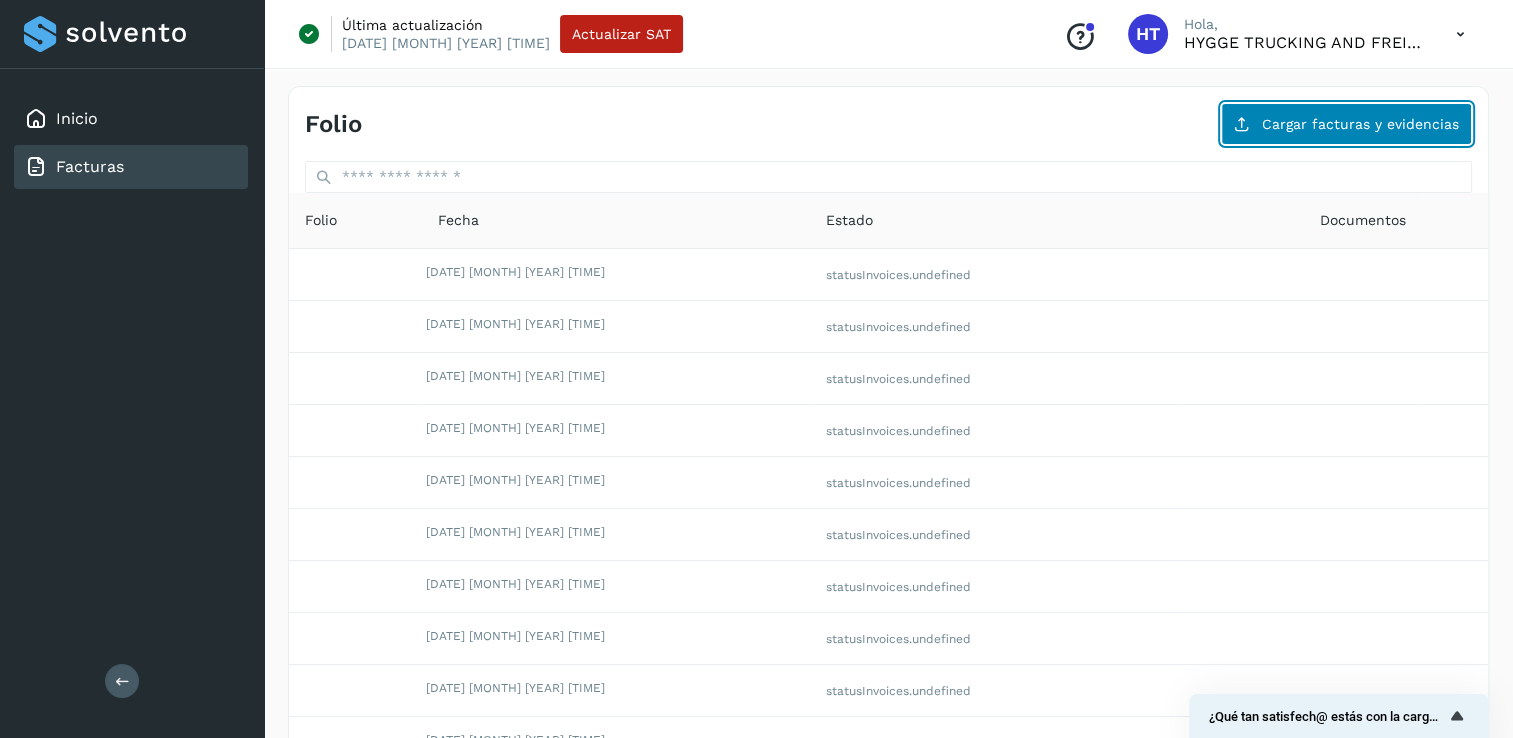 click on "Cargar facturas y evidencias" at bounding box center [1346, 124] 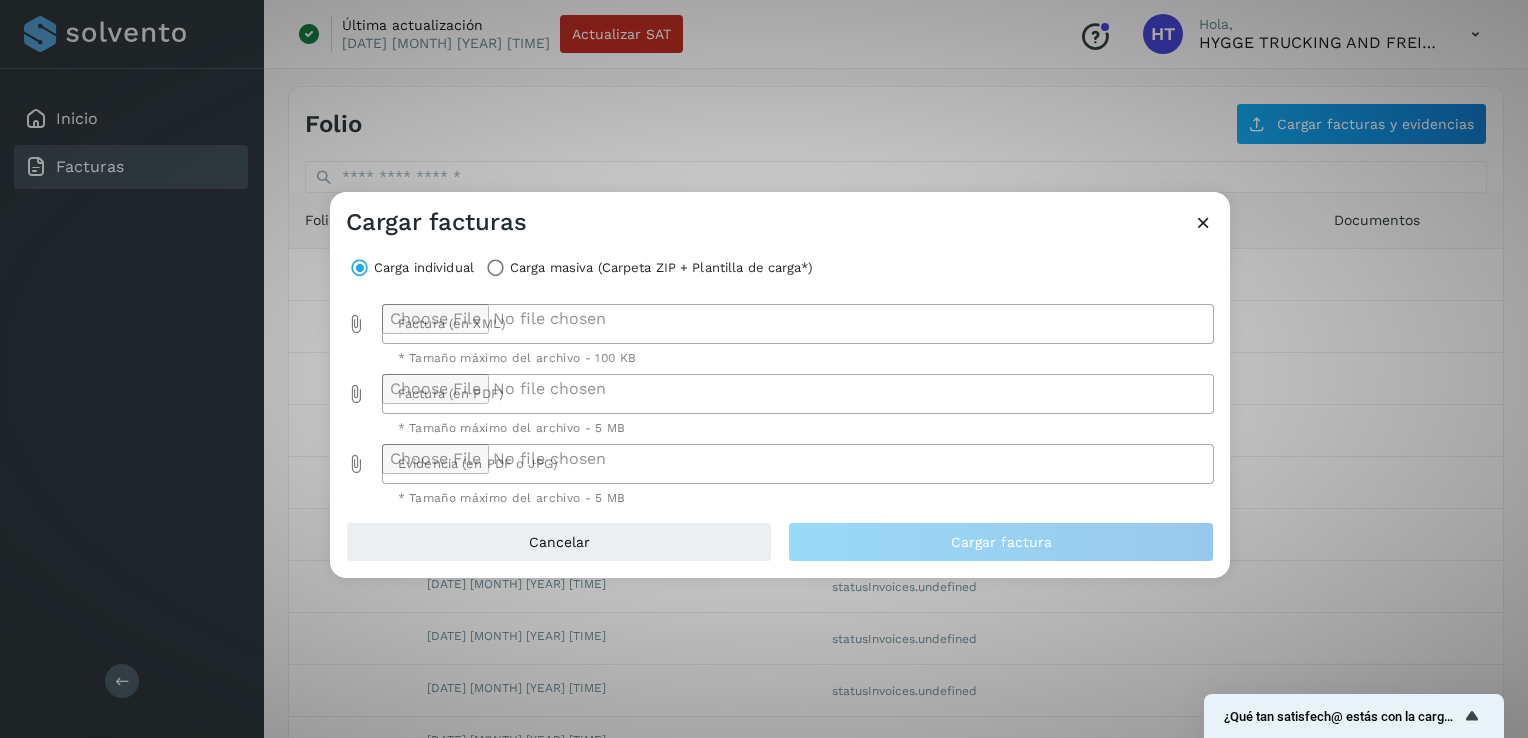 click 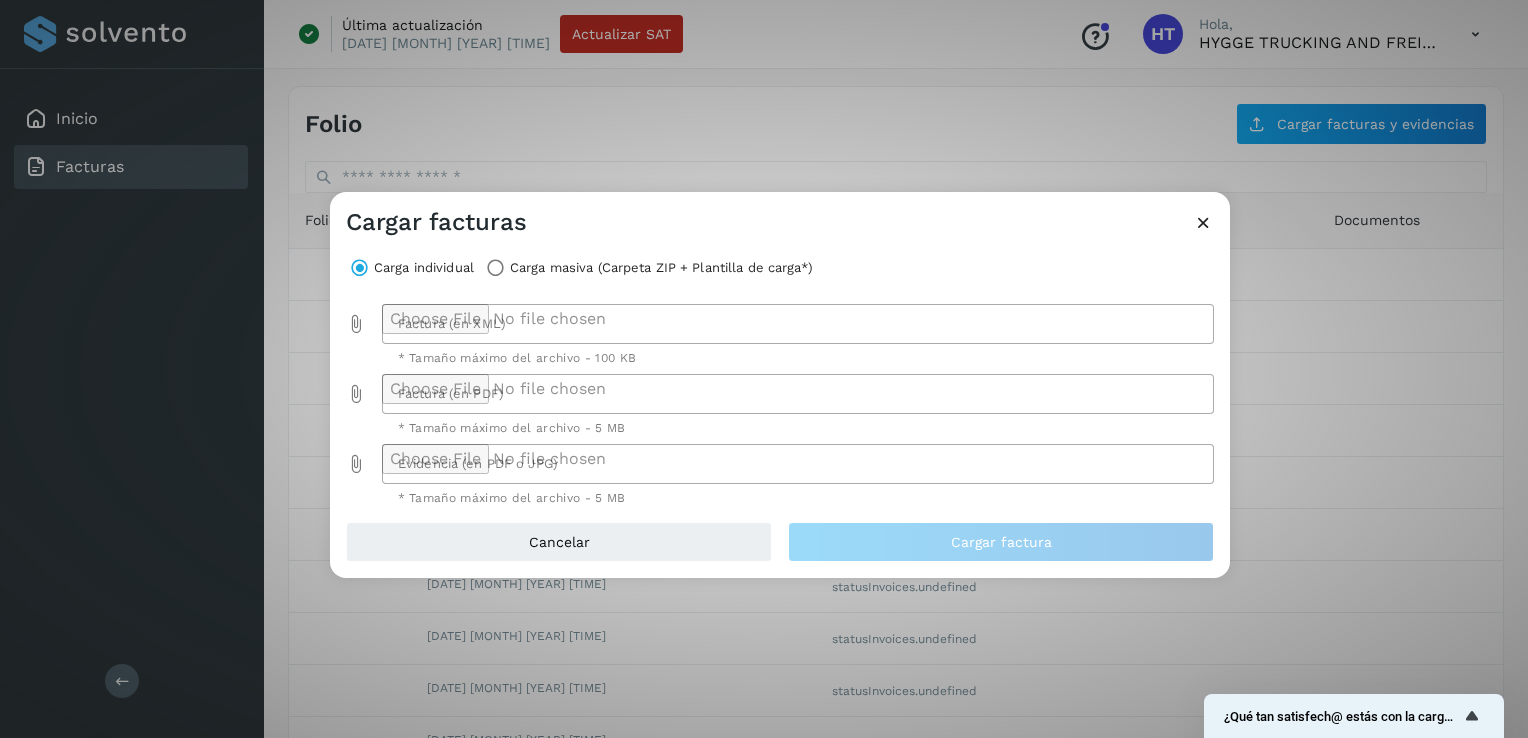 type on "**********" 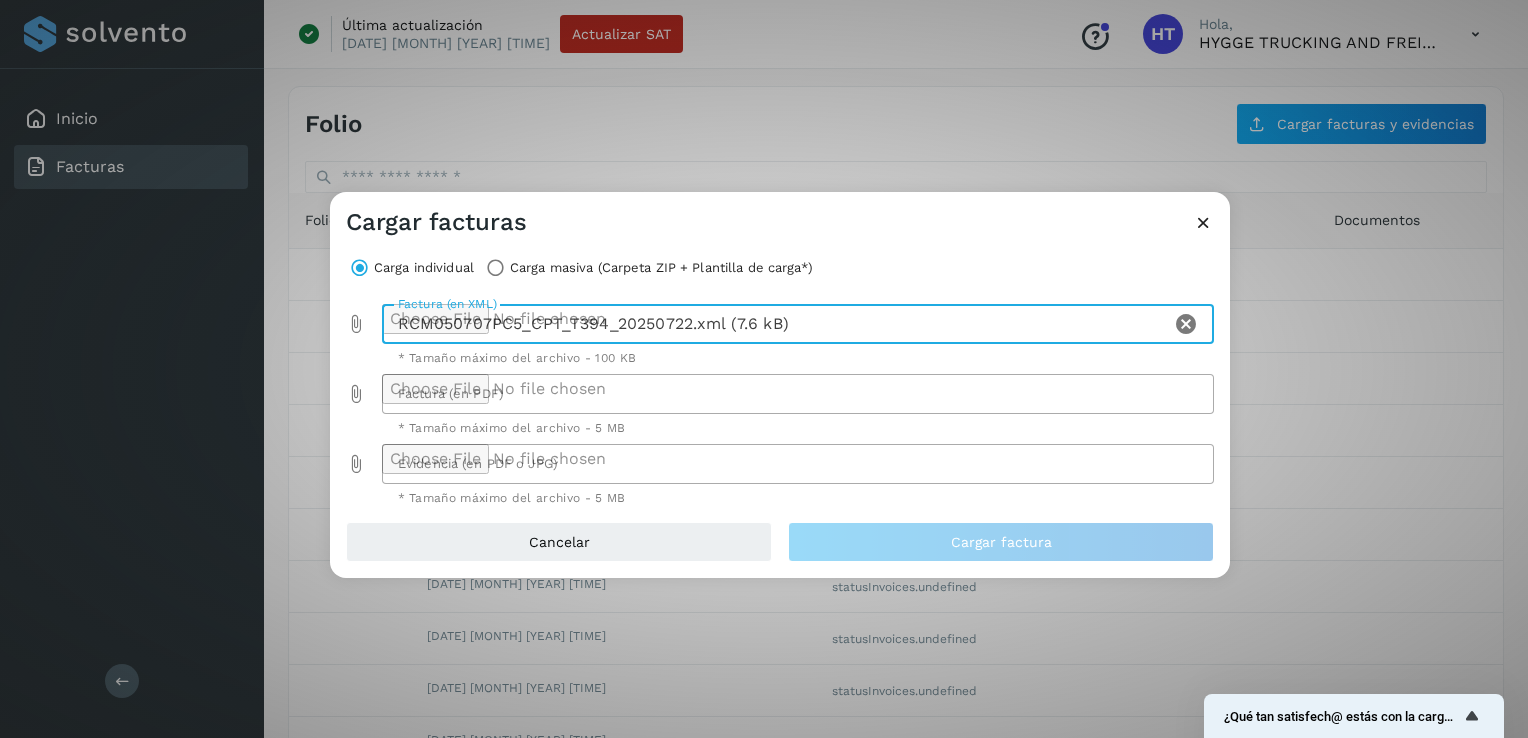 click 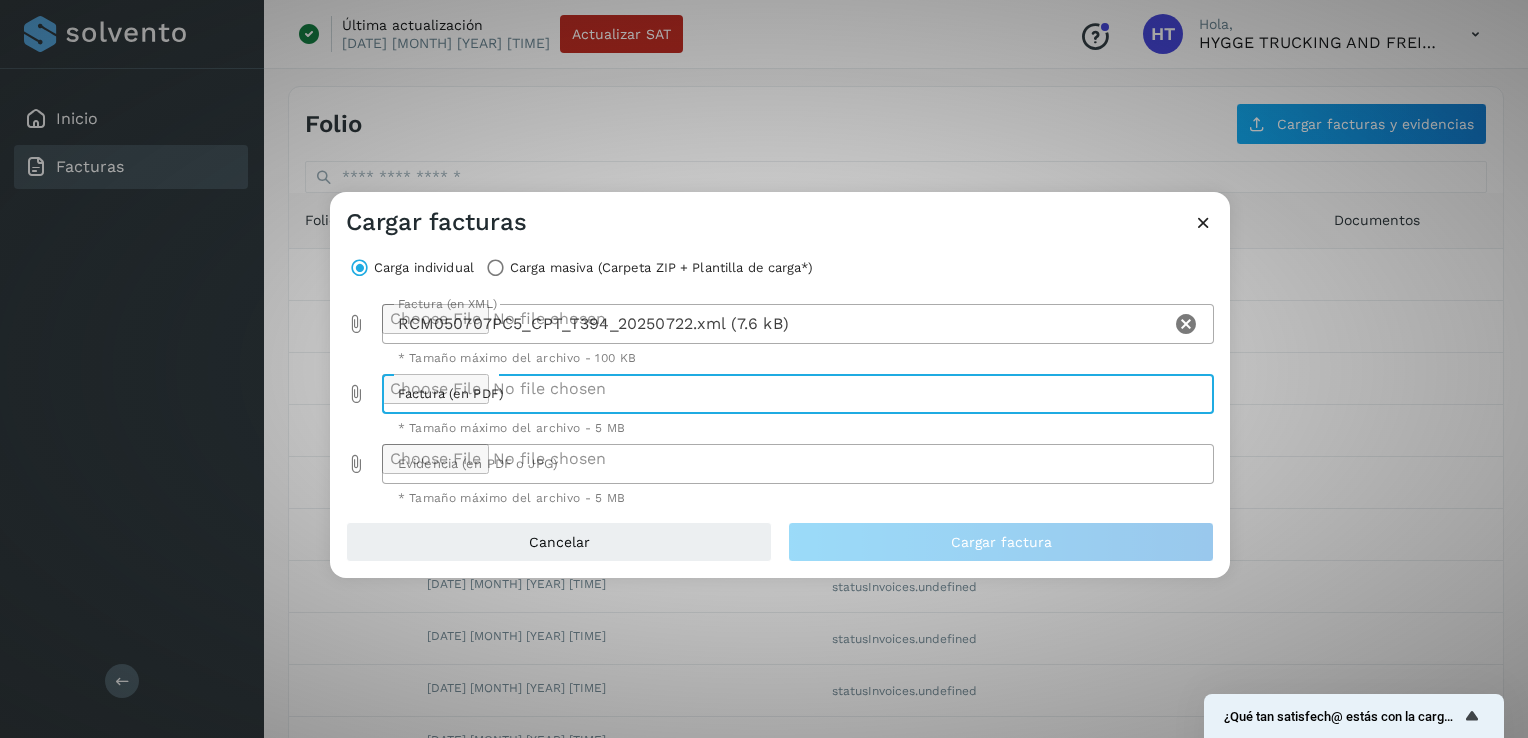 type on "**********" 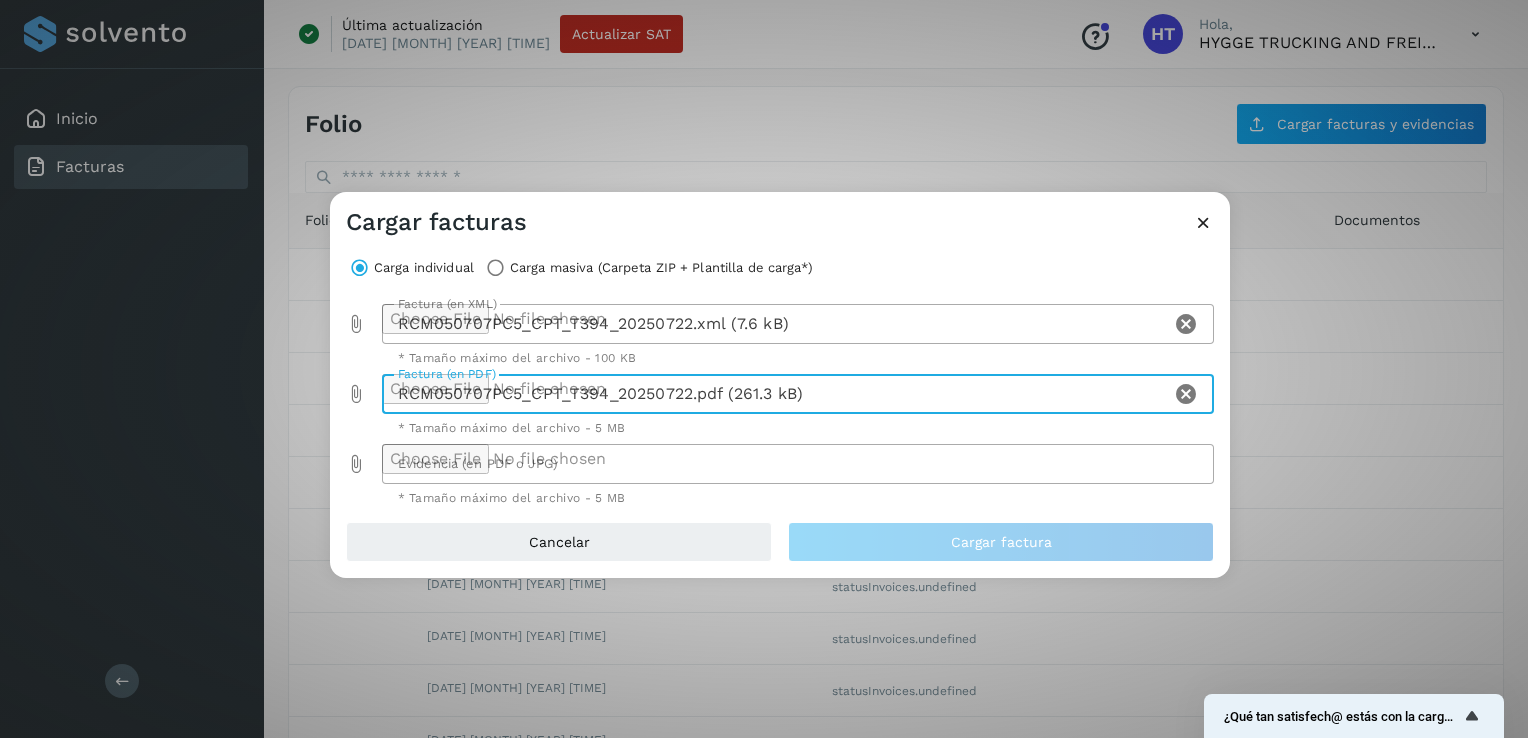 click 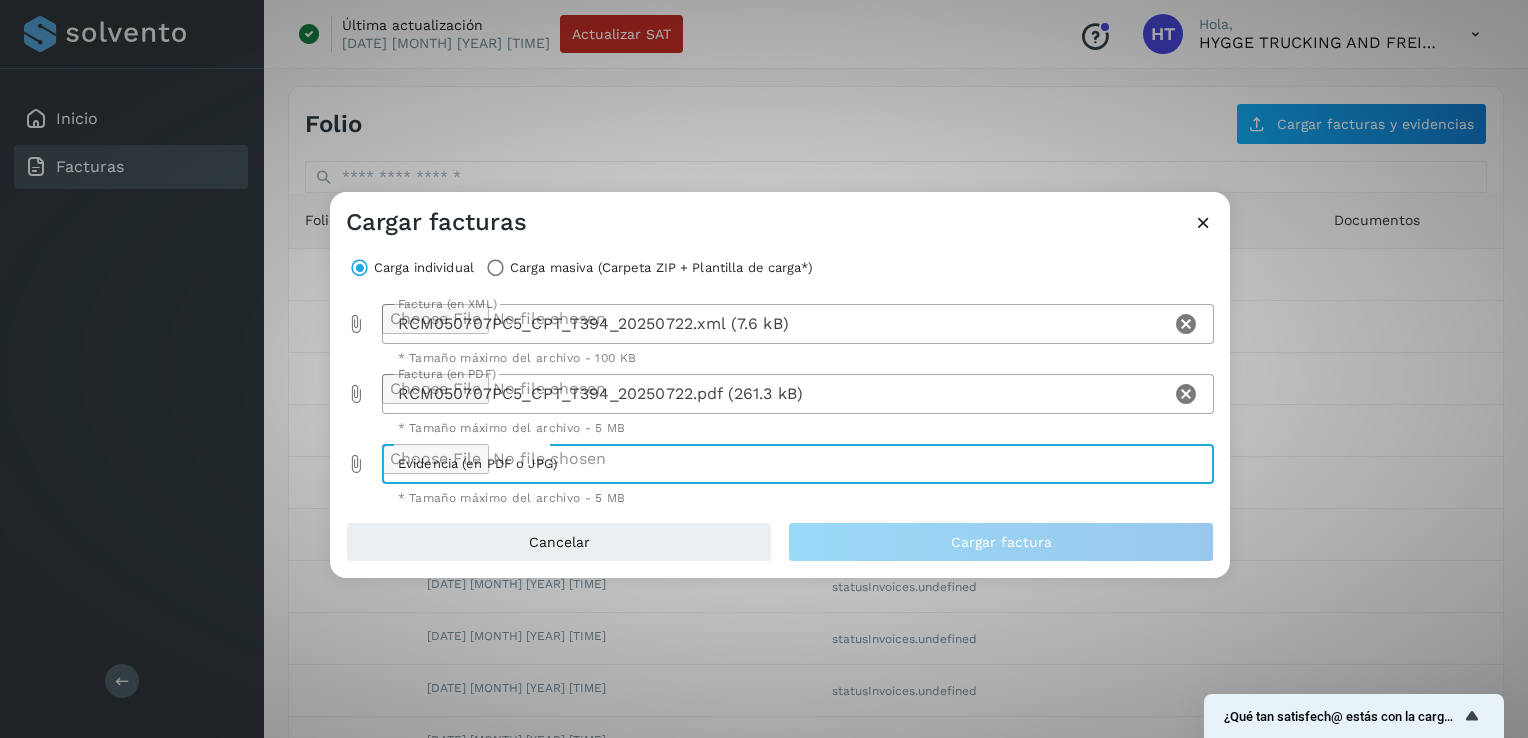 type on "**********" 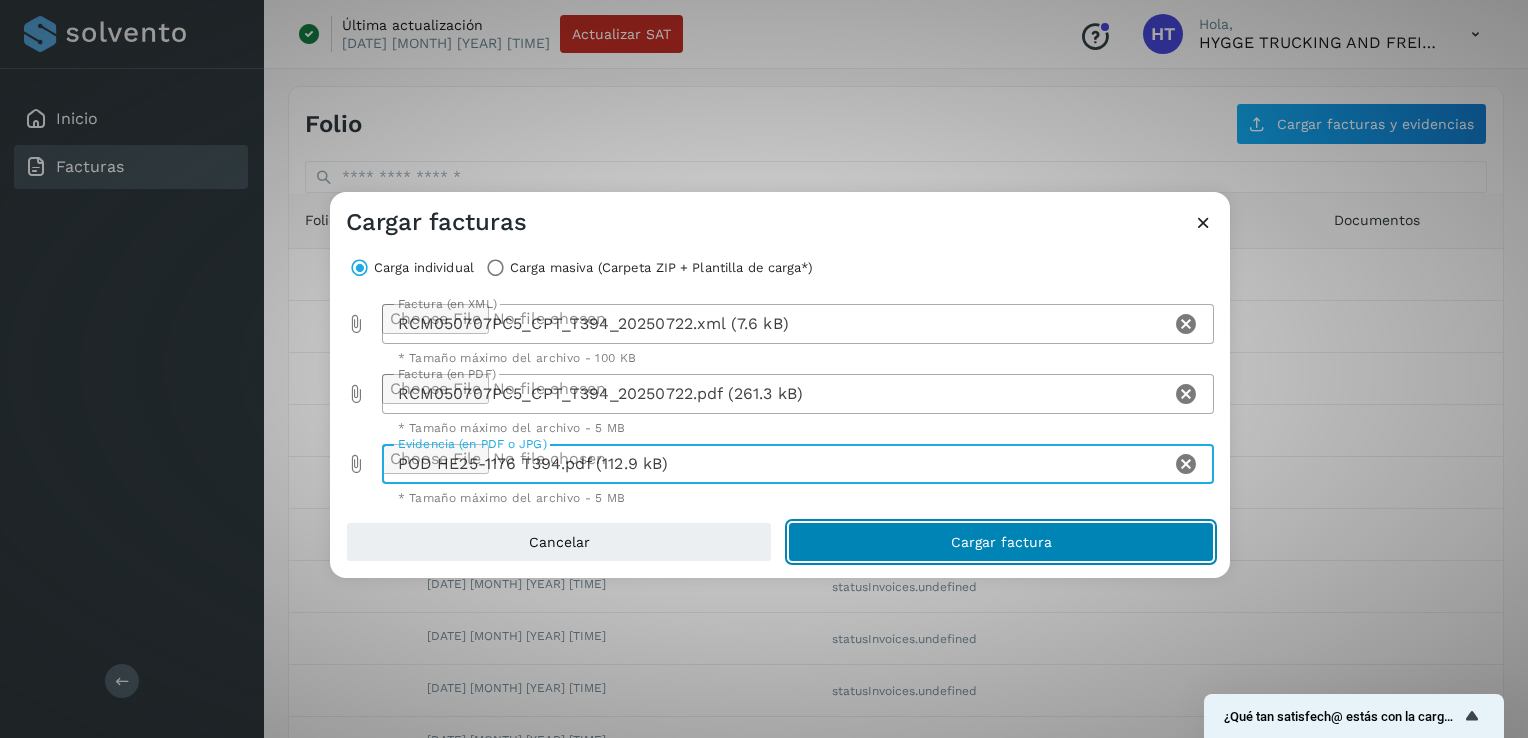 click on "Cargar factura" 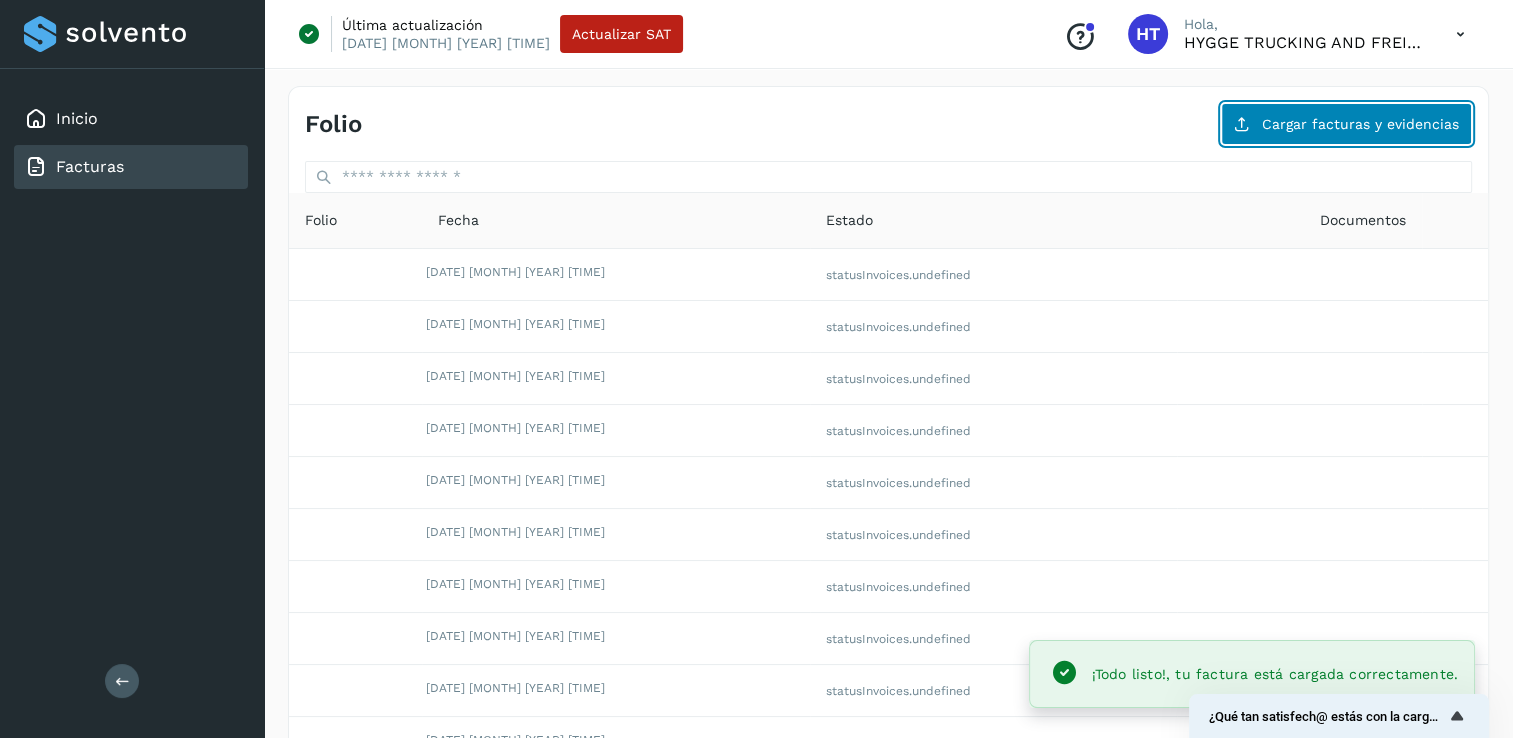 click on "Cargar facturas y evidencias" at bounding box center (1346, 124) 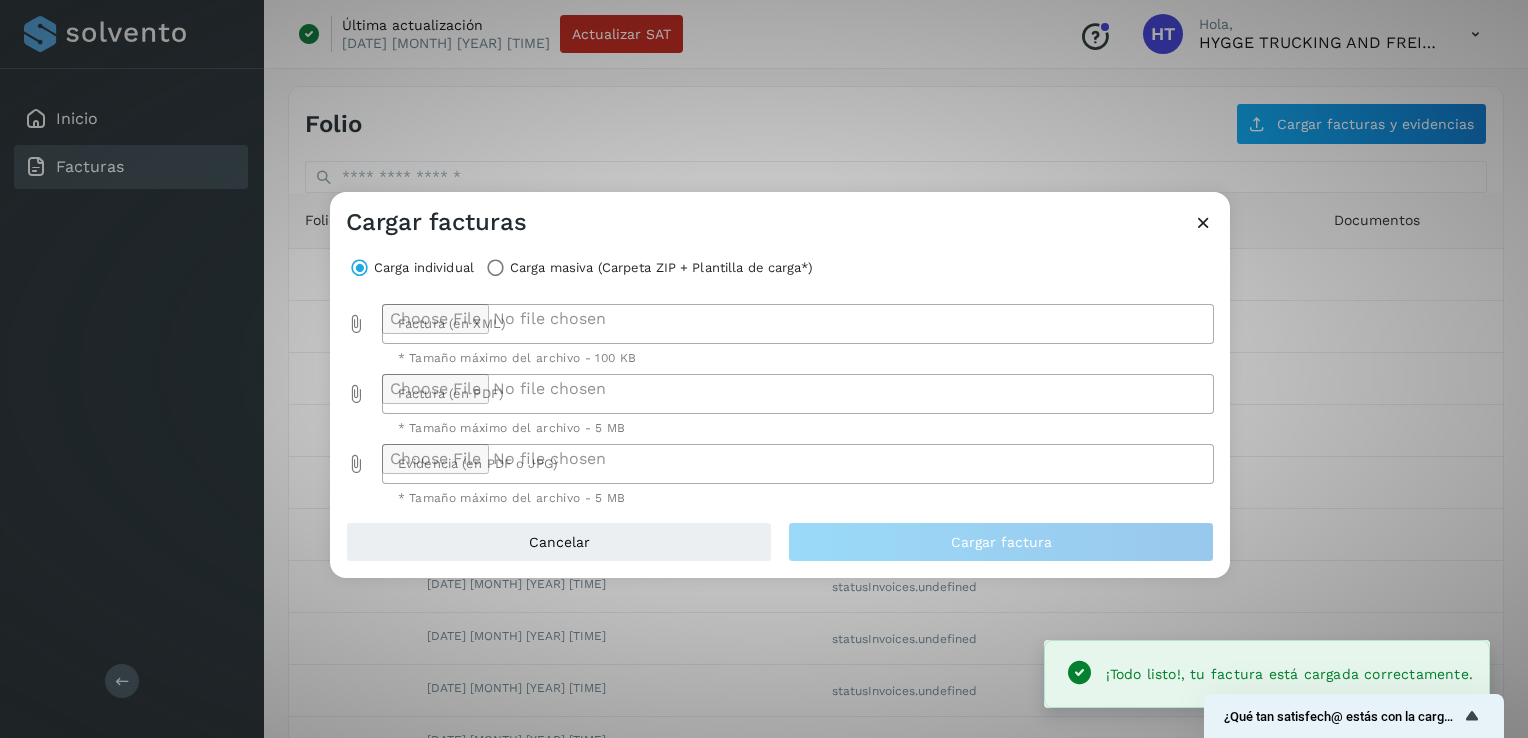 click 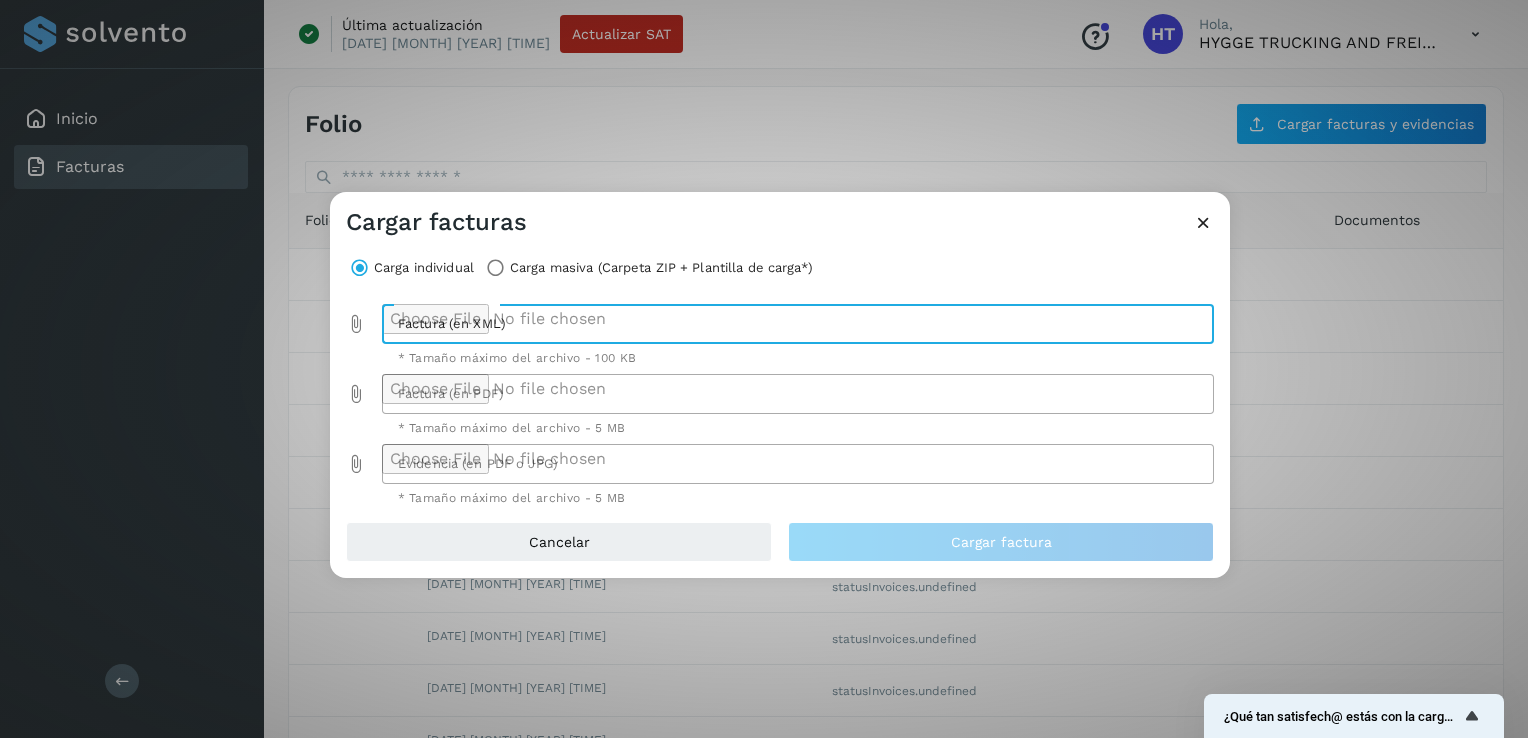 type on "**********" 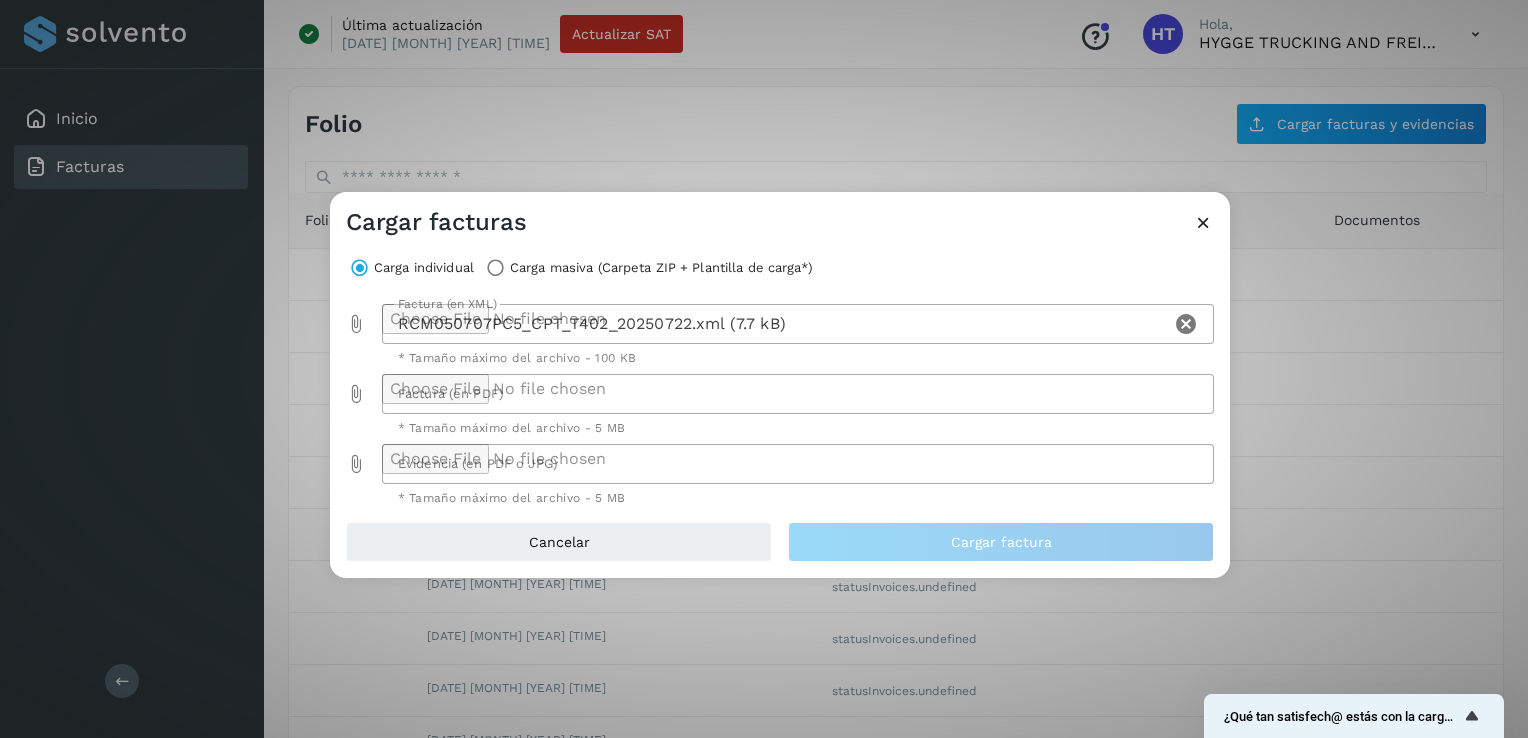 click 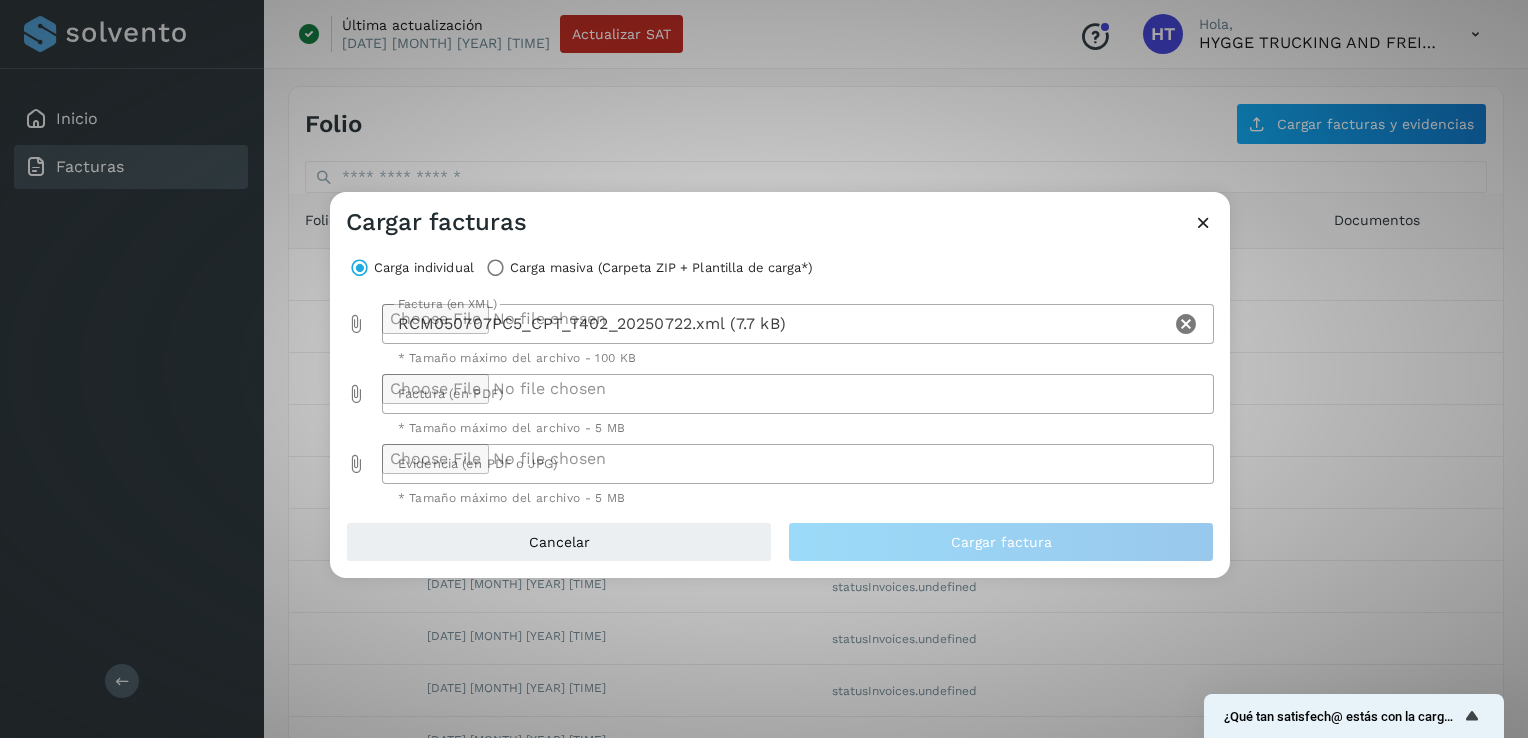 type on "**********" 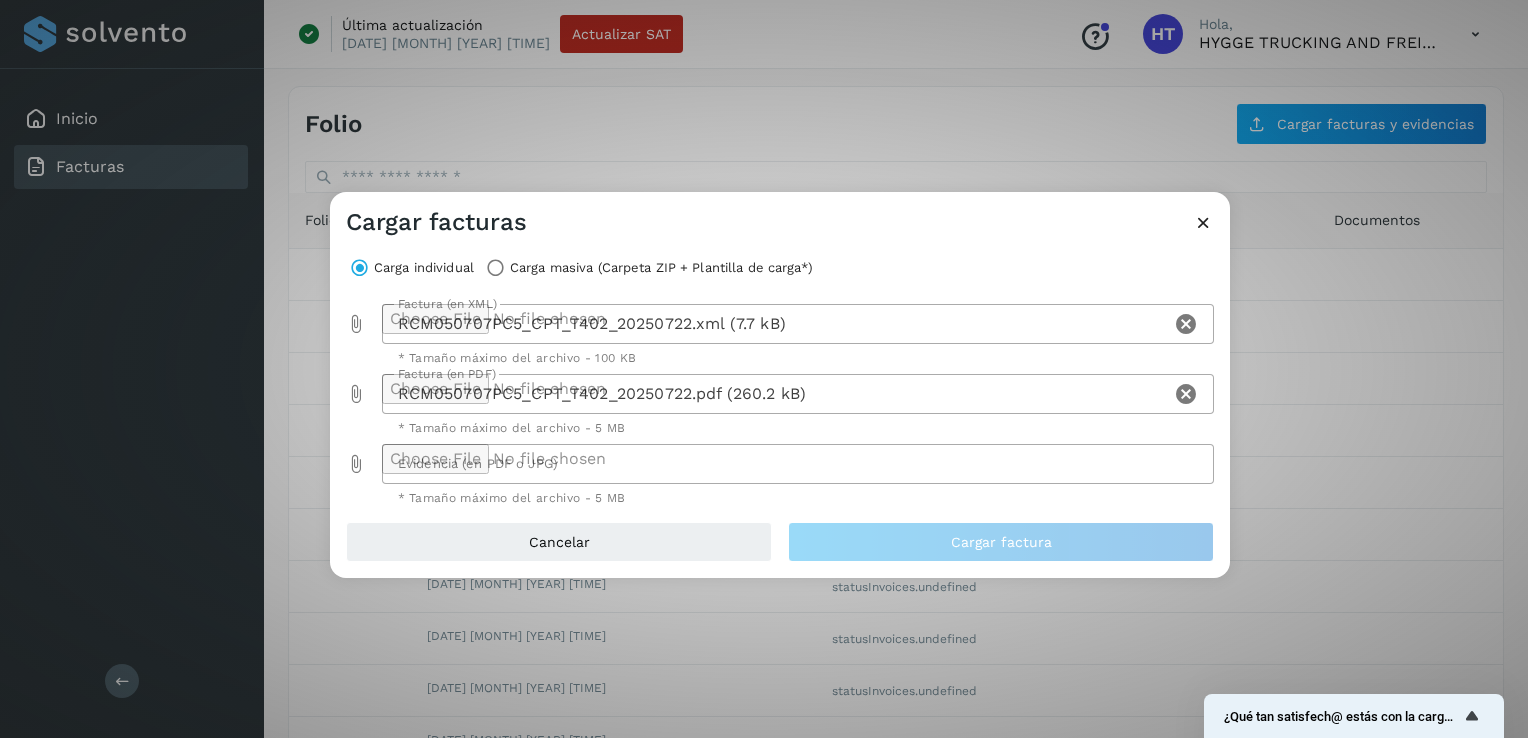 click 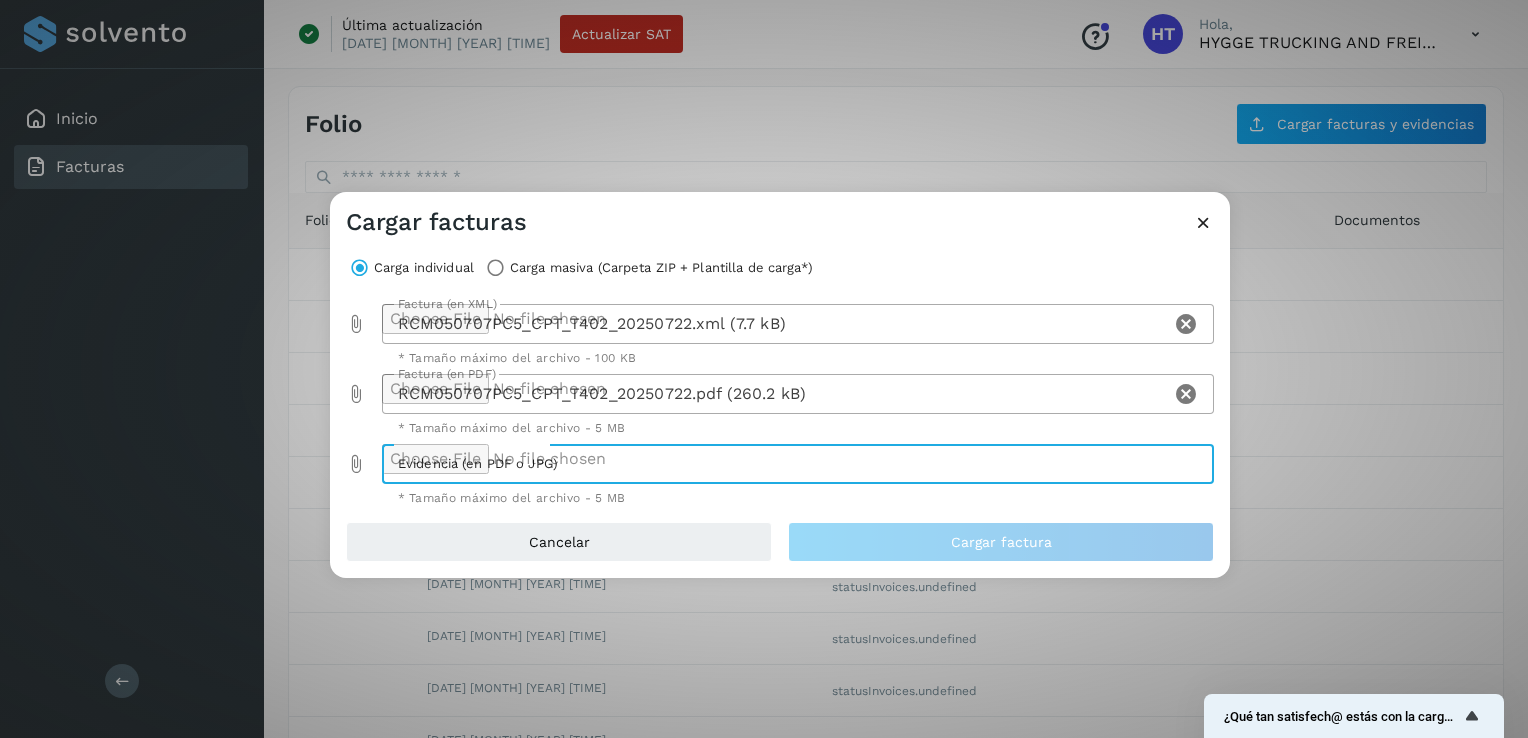 type on "**********" 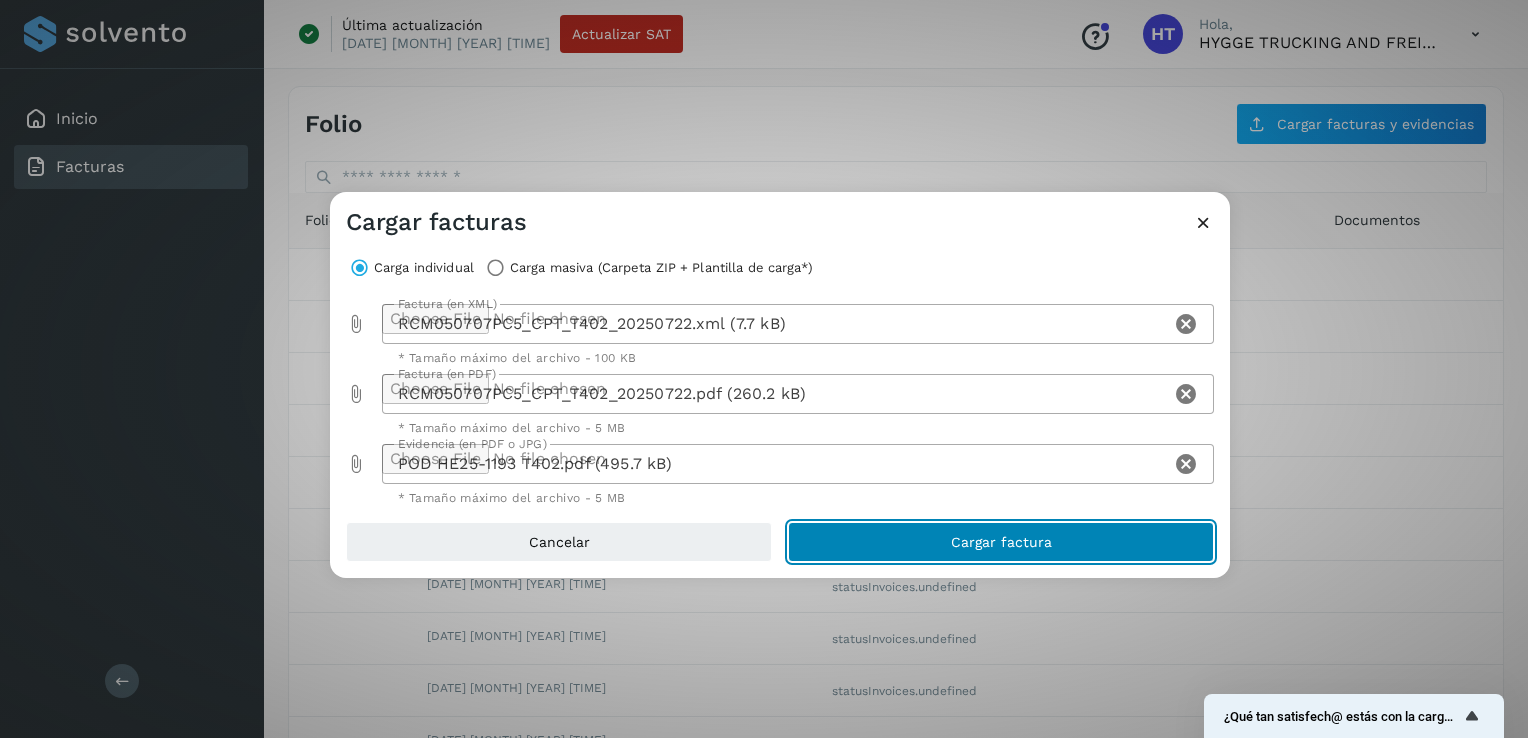 click on "Cargar factura" 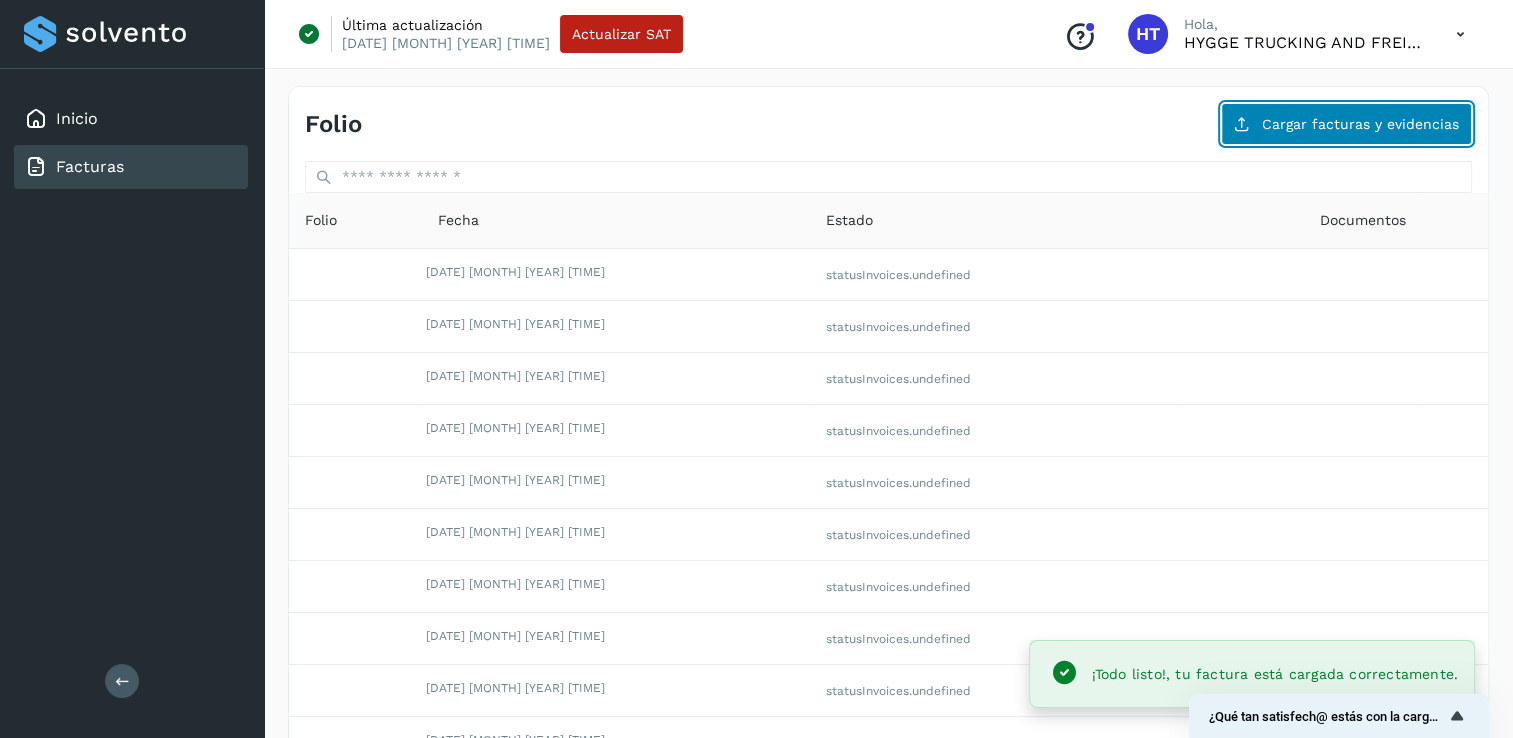 click on "Cargar facturas y evidencias" 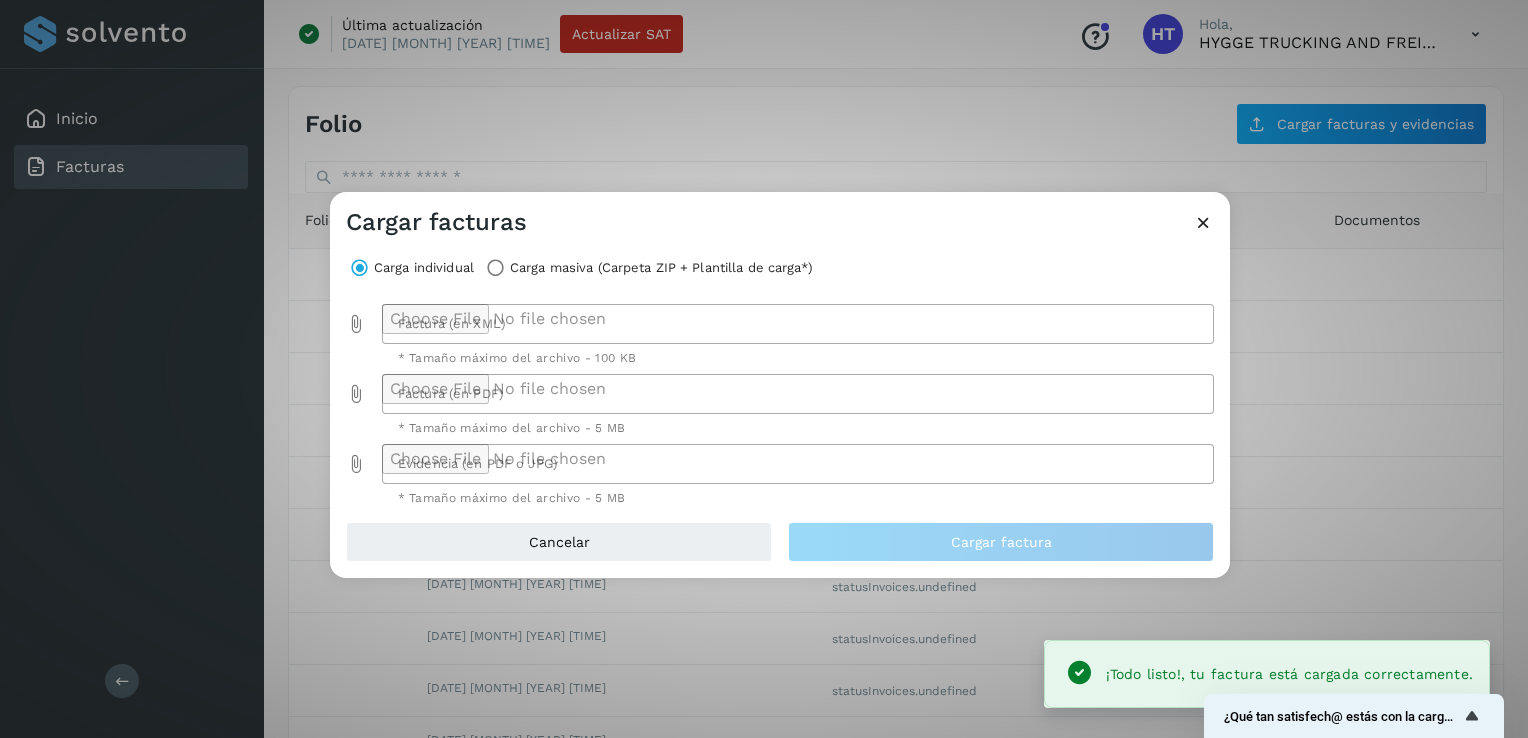 click 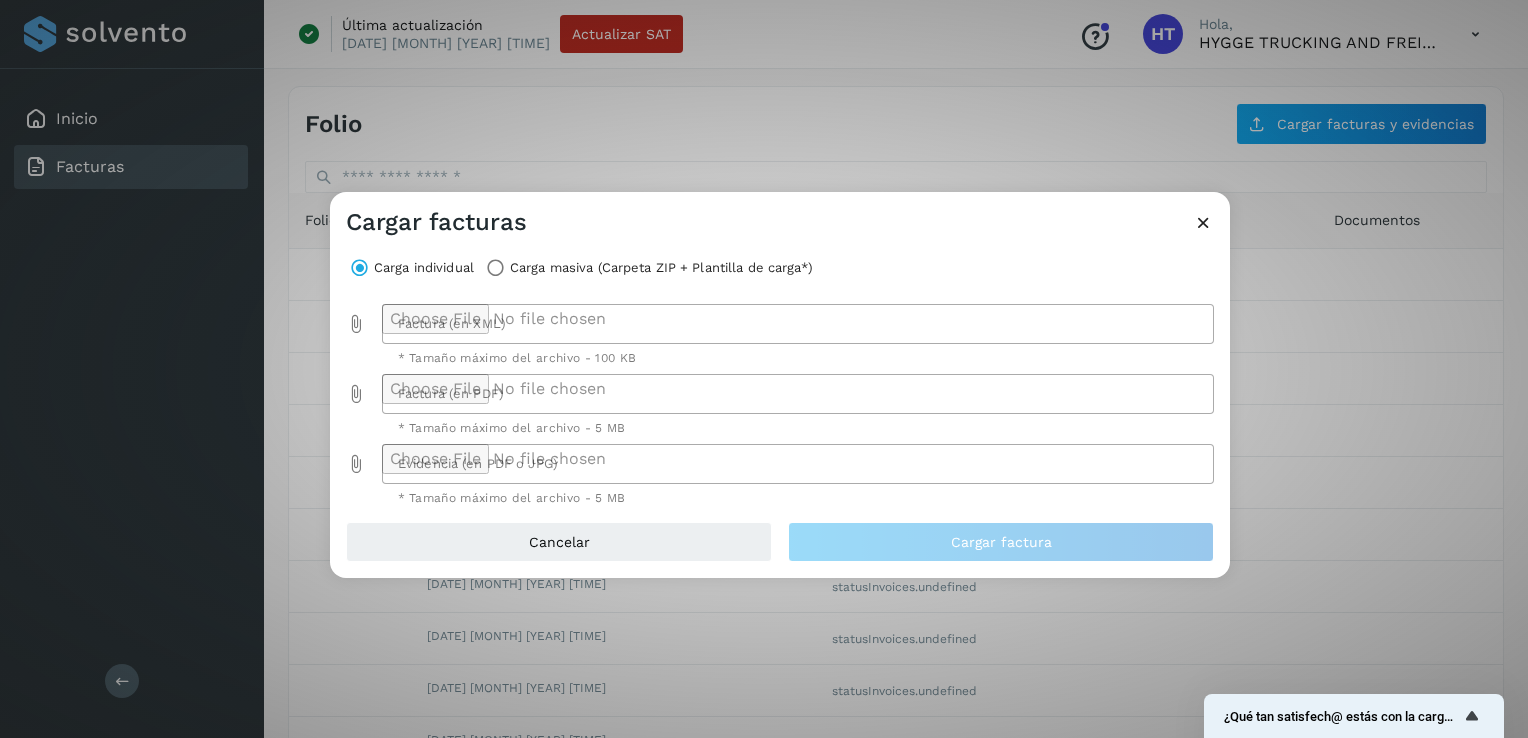 type on "**********" 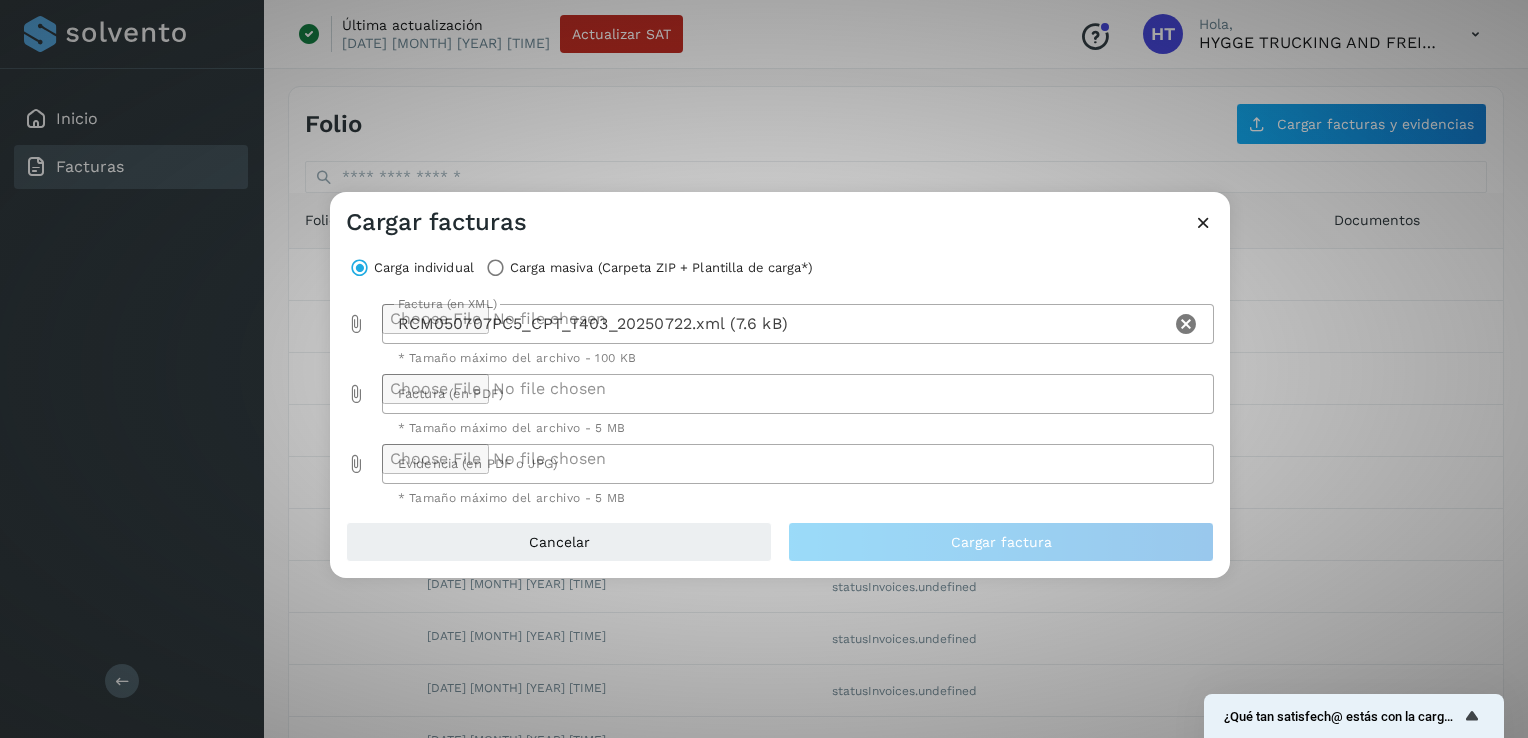 click 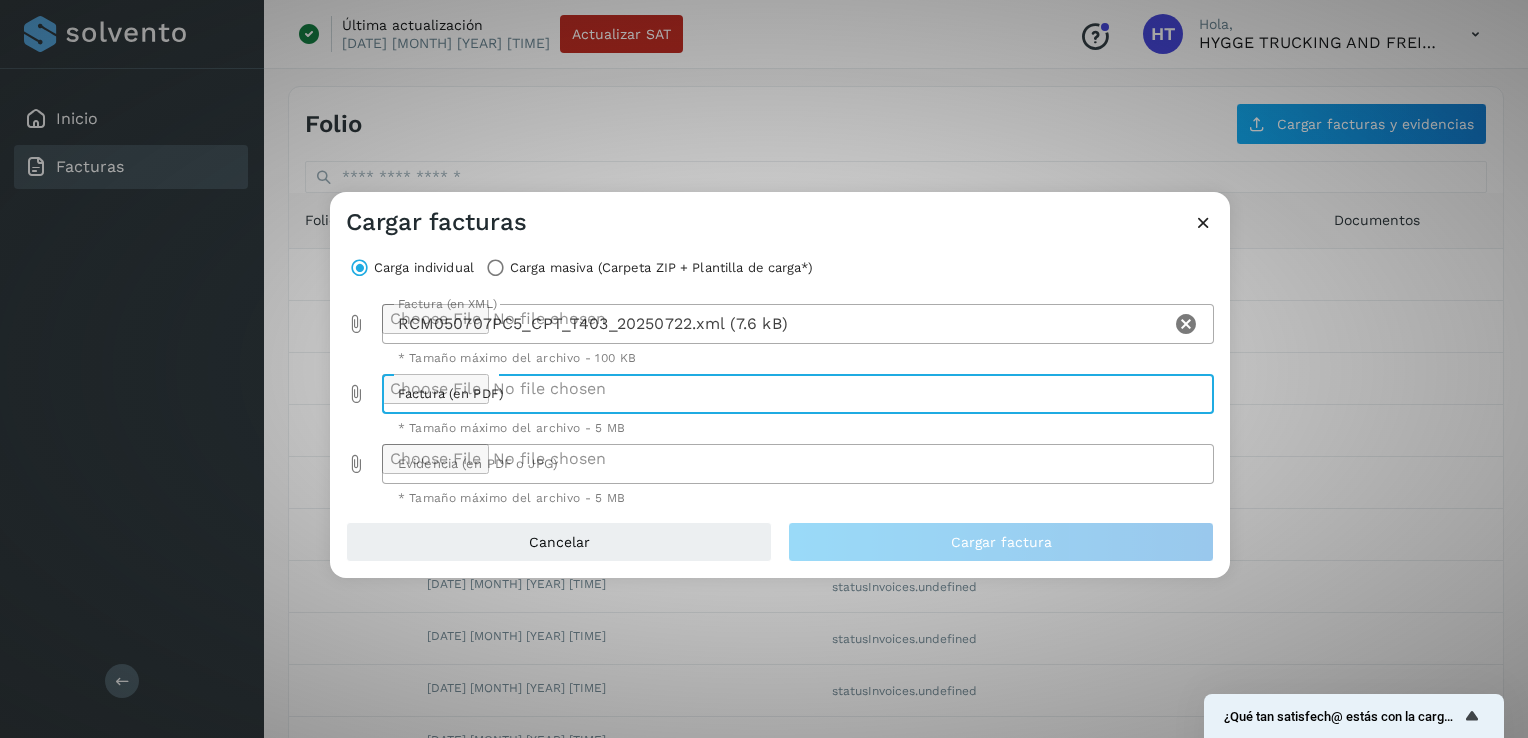 type on "**********" 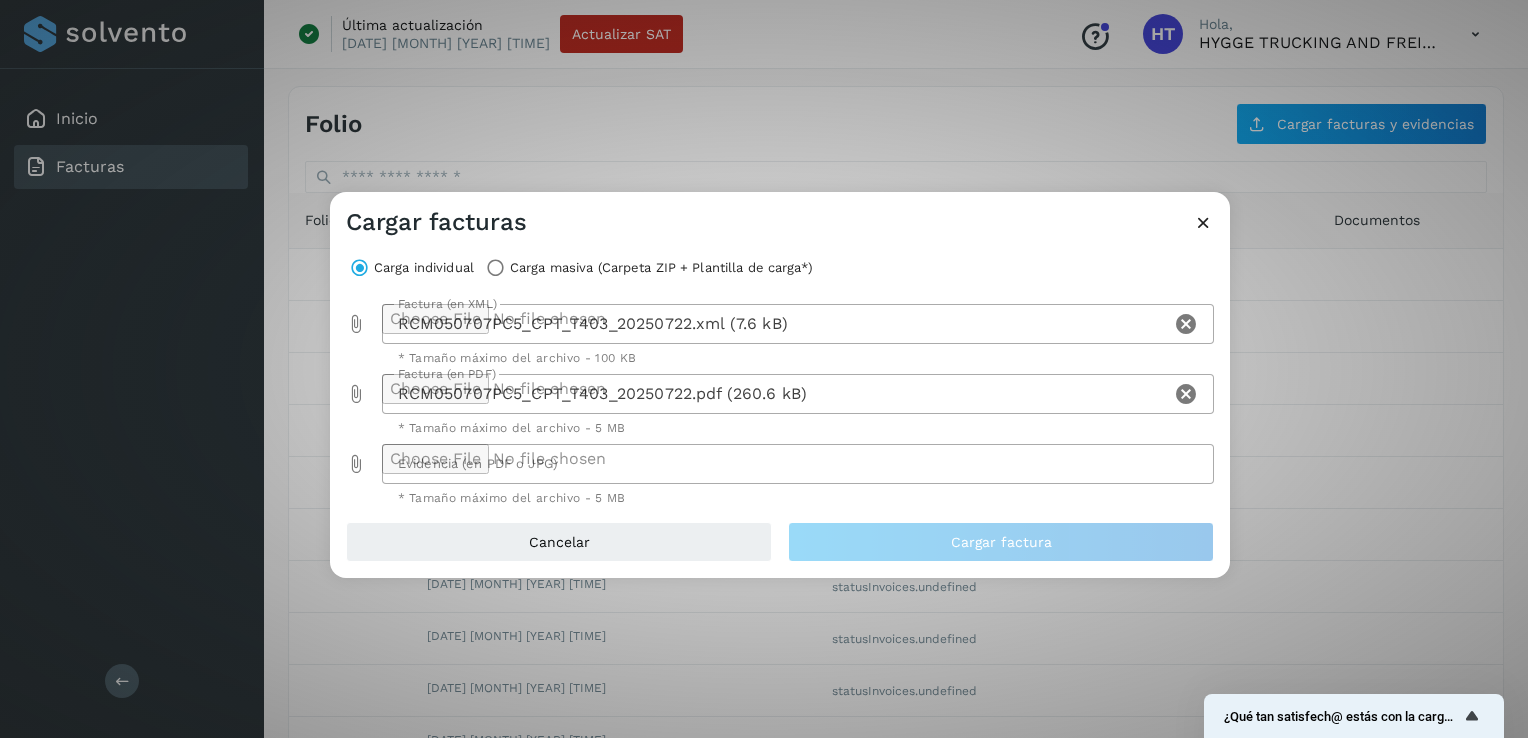 click 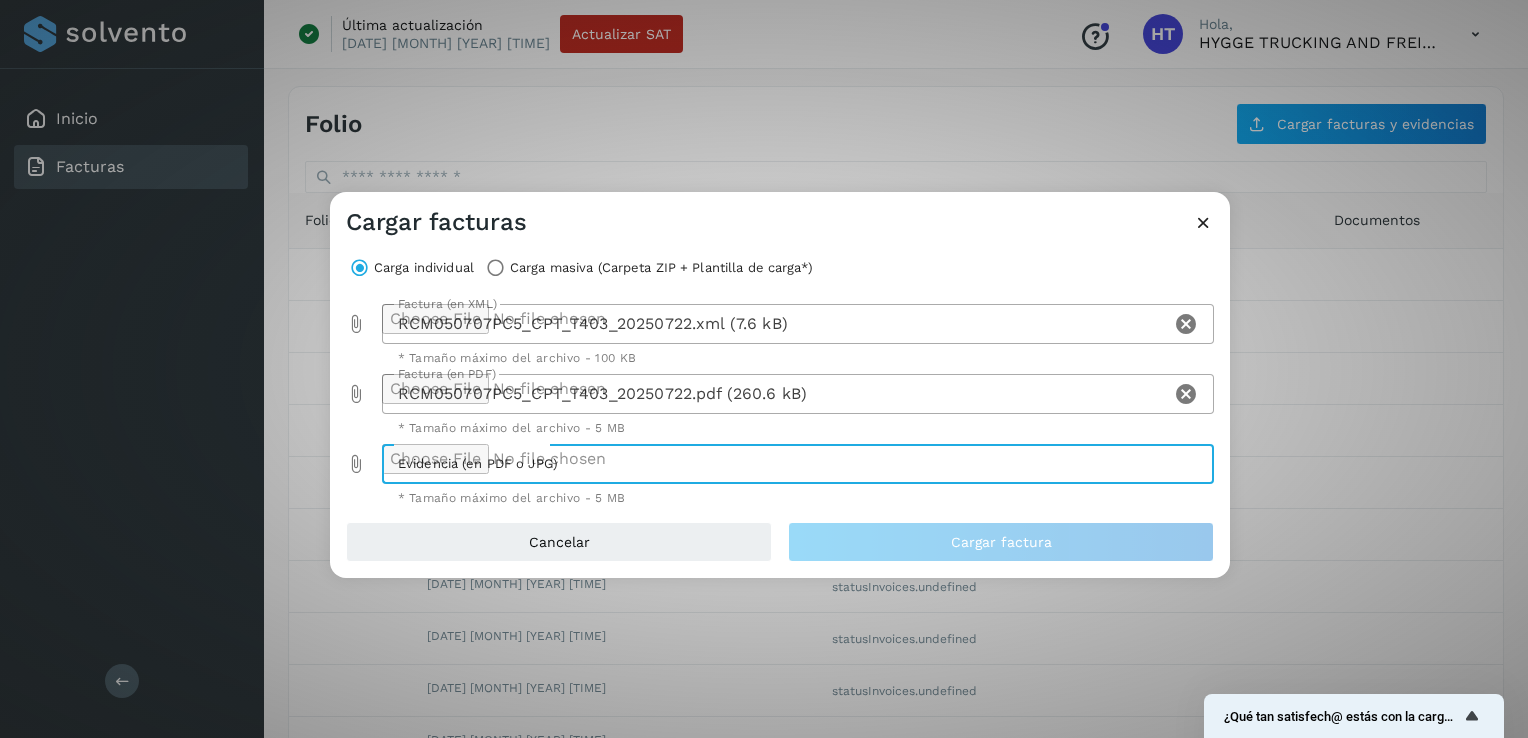 type on "**********" 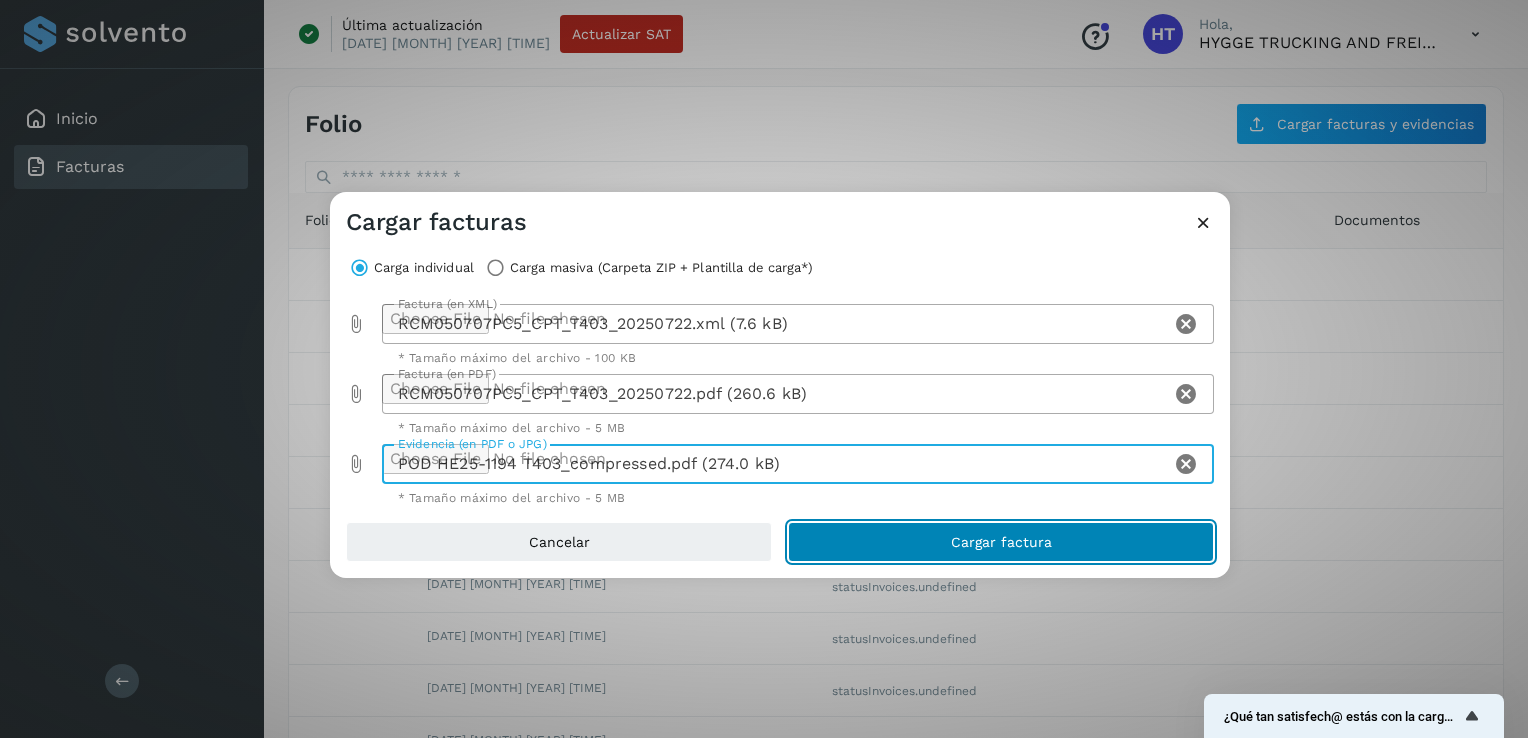click on "Cargar factura" 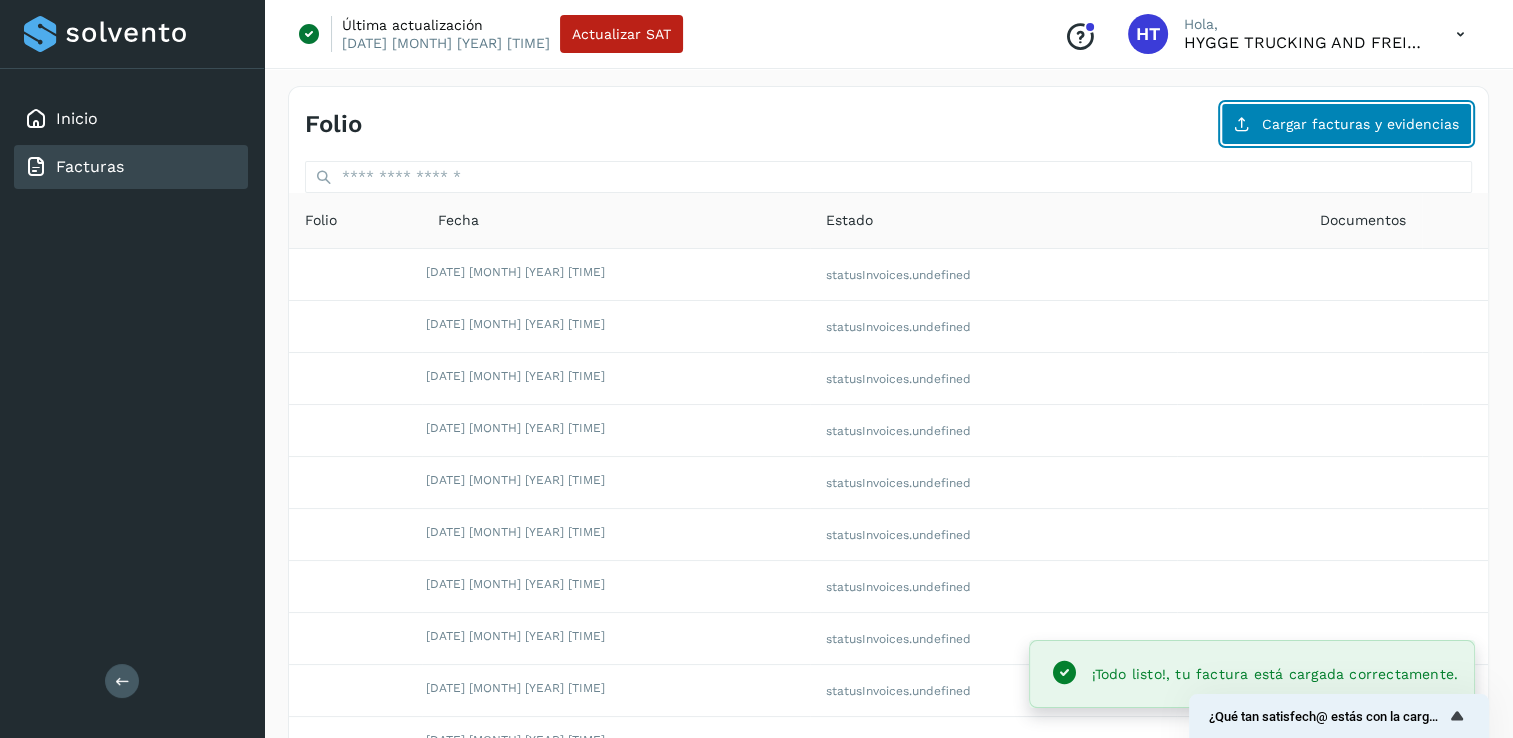 click on "Cargar facturas y evidencias" 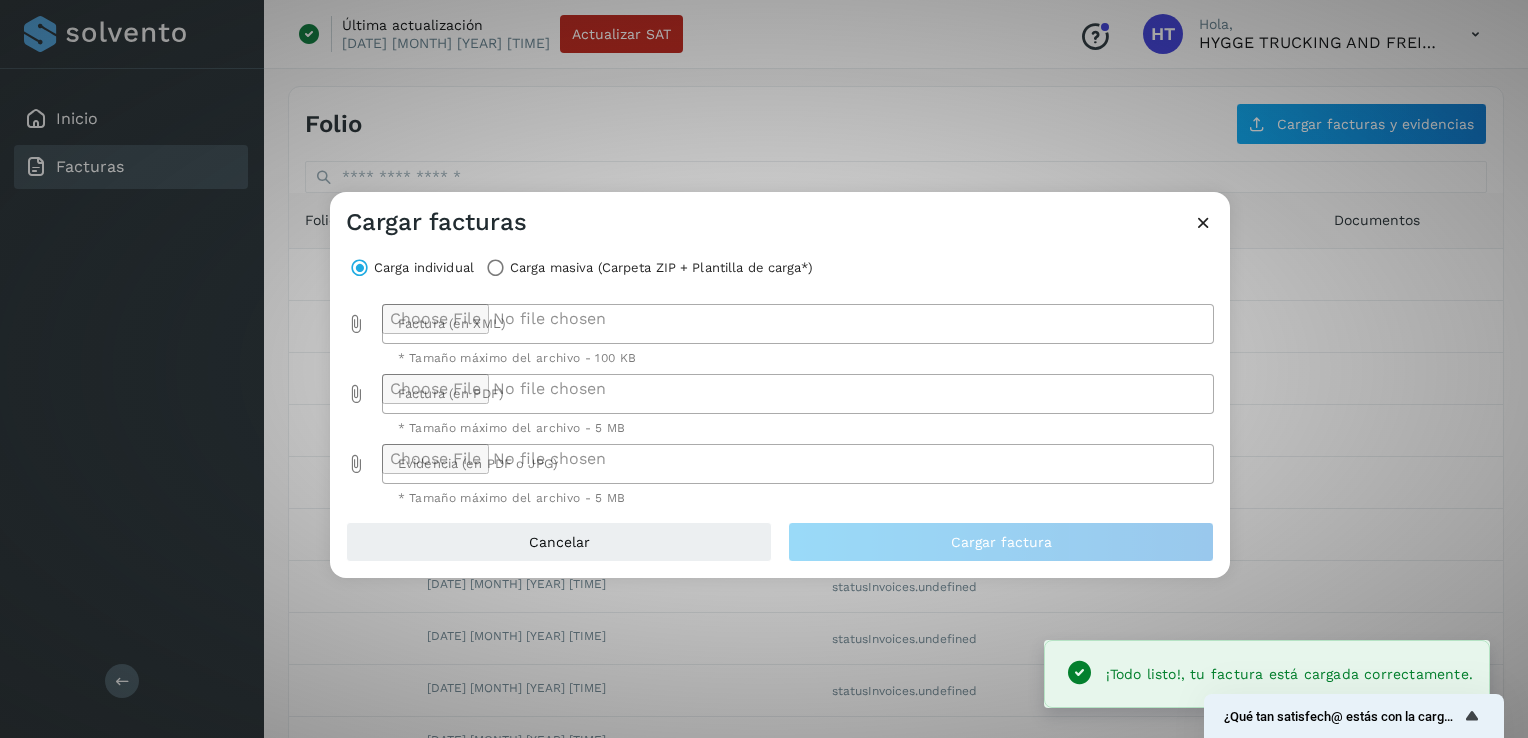 click 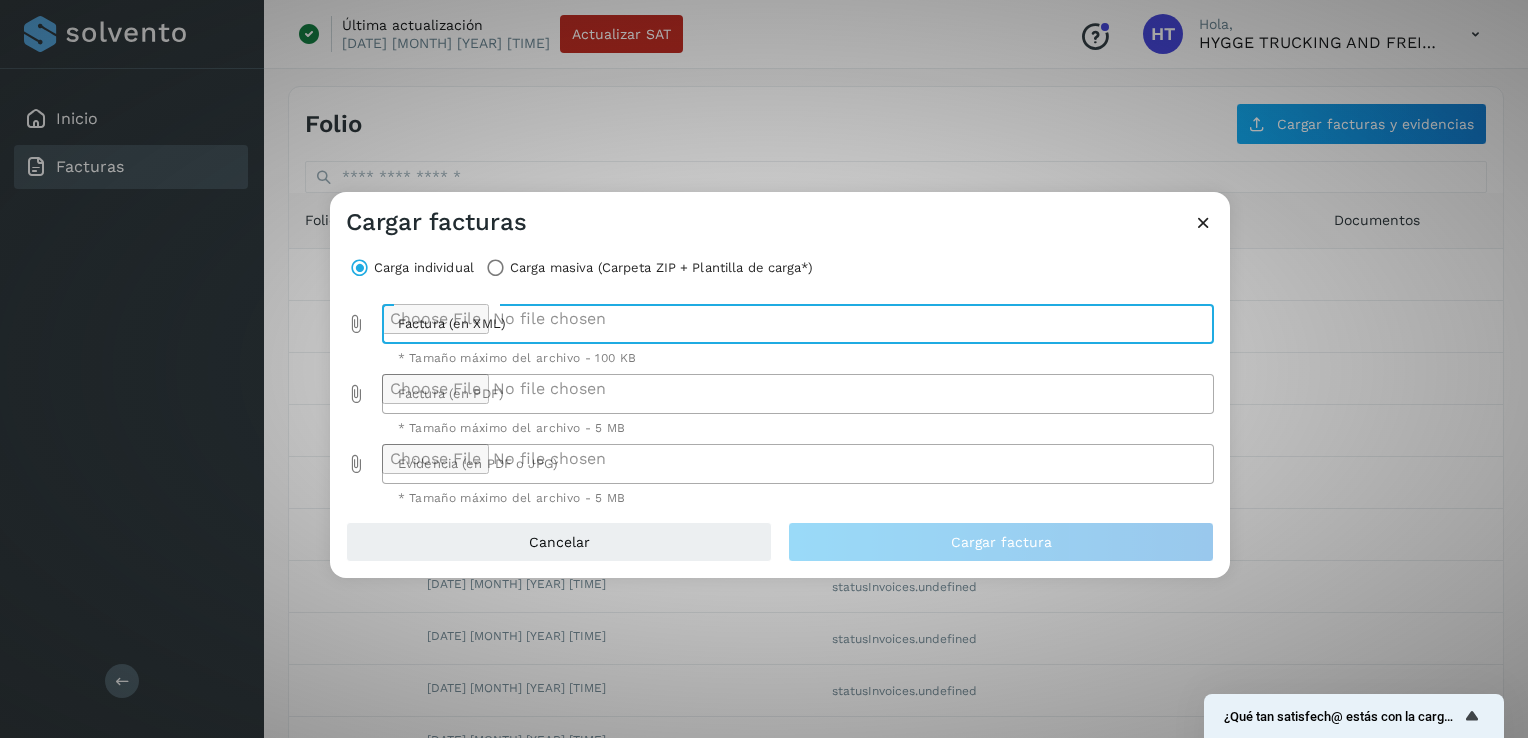 type on "**********" 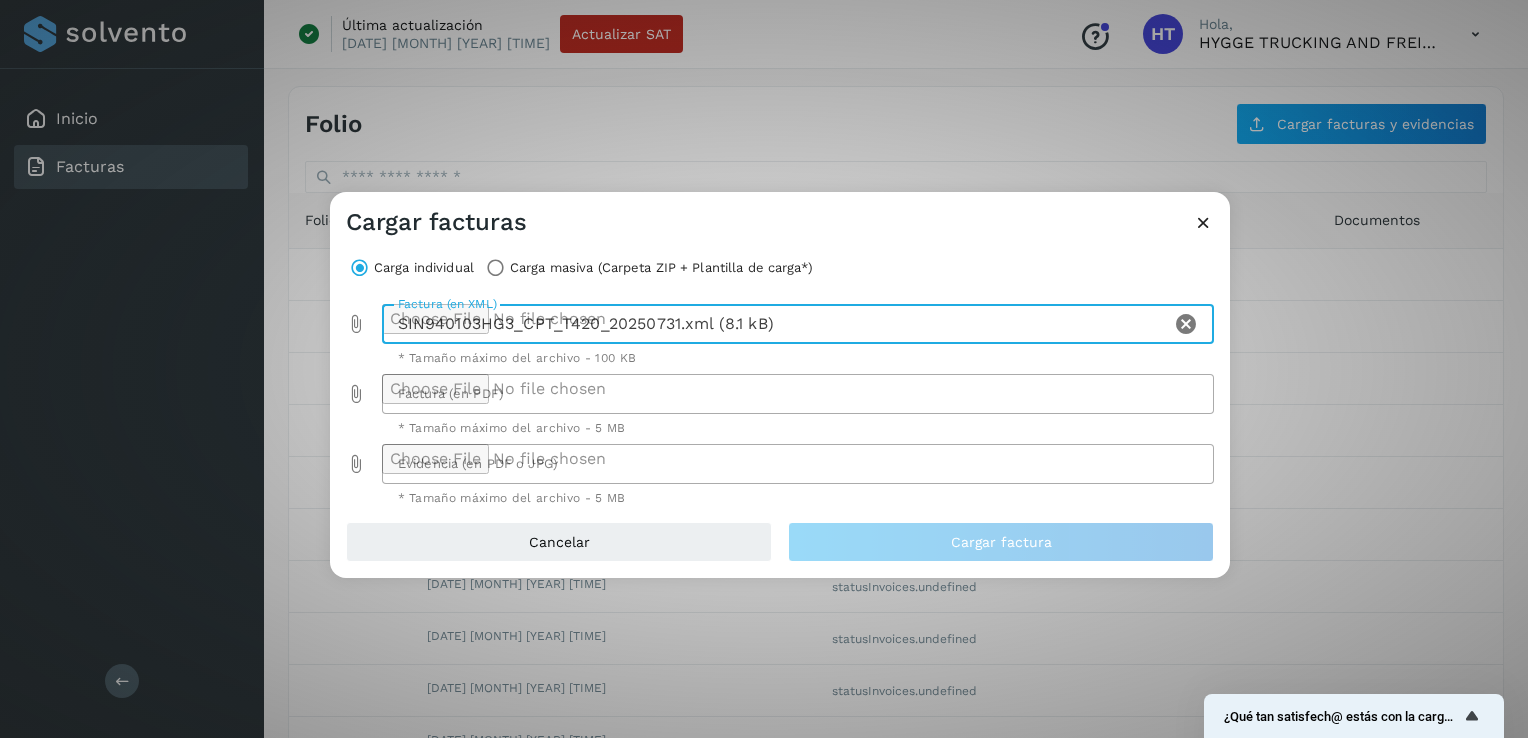 click 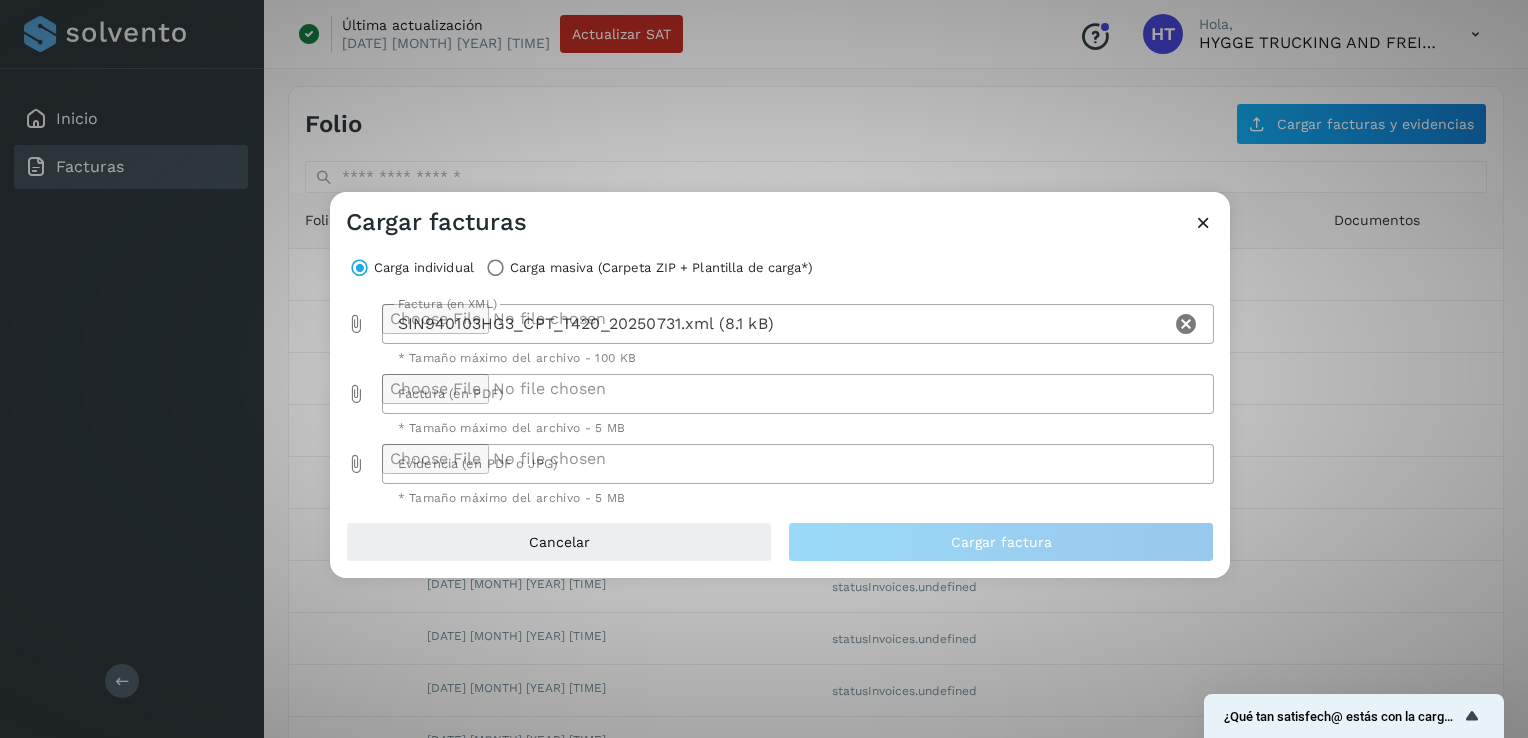 type on "**********" 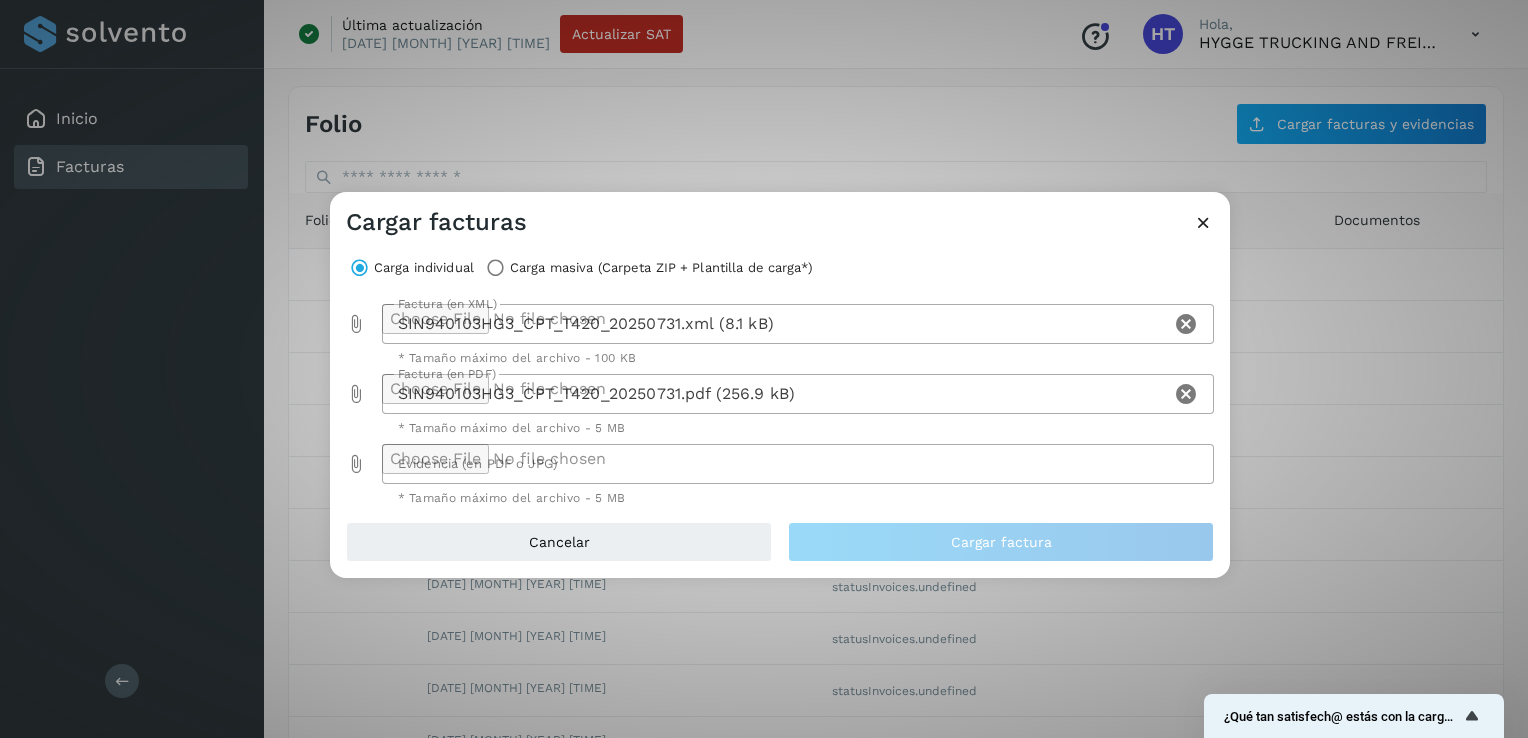 click 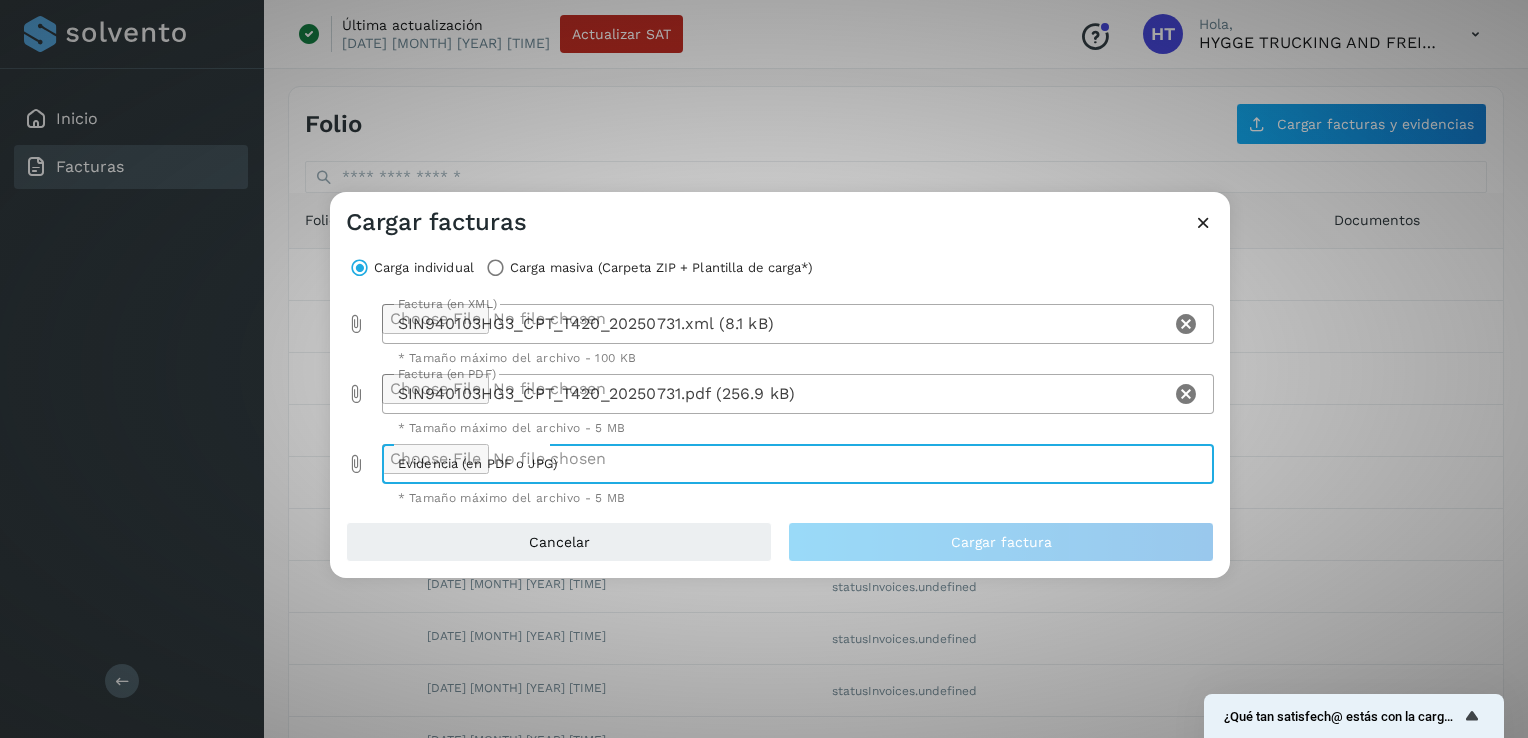 type on "**********" 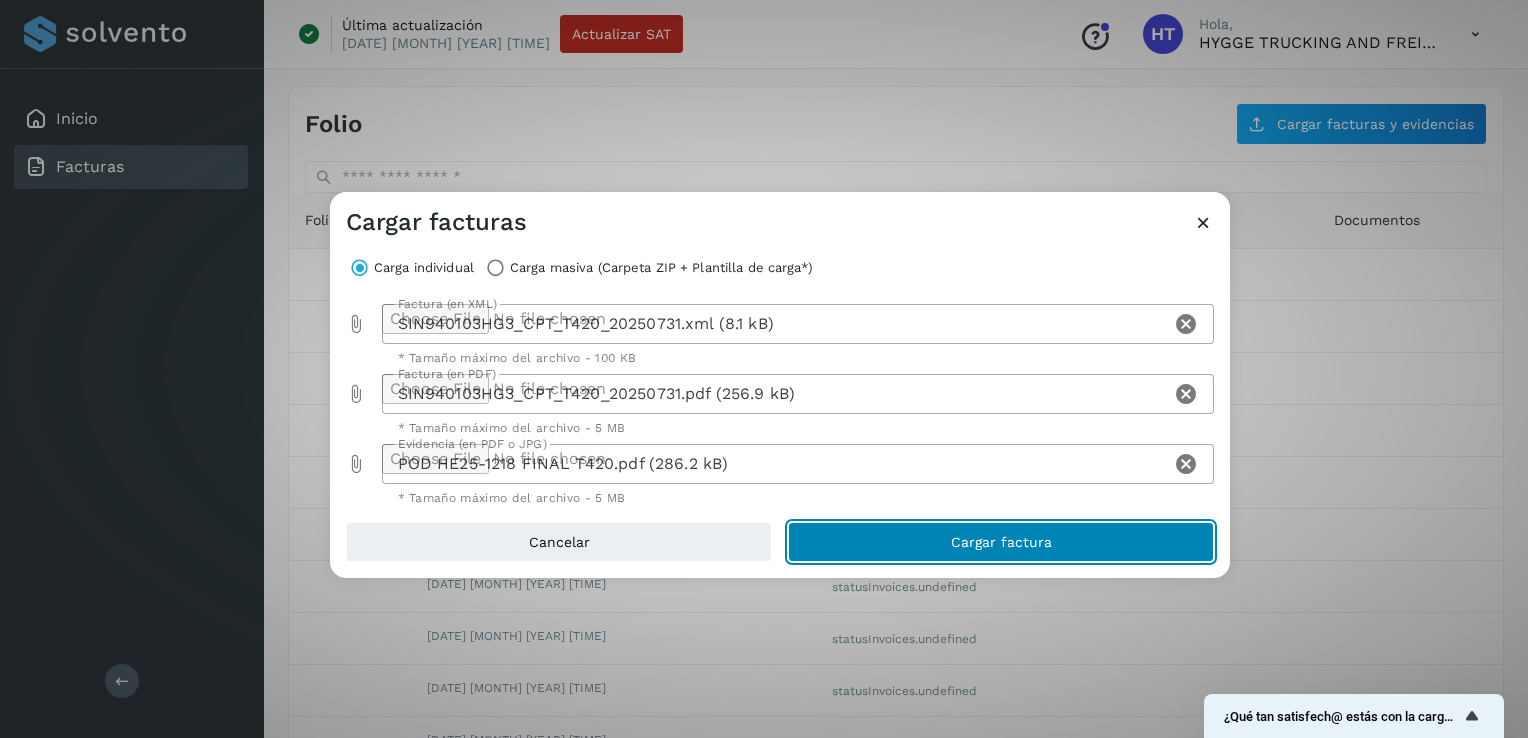 click on "Cargar factura" 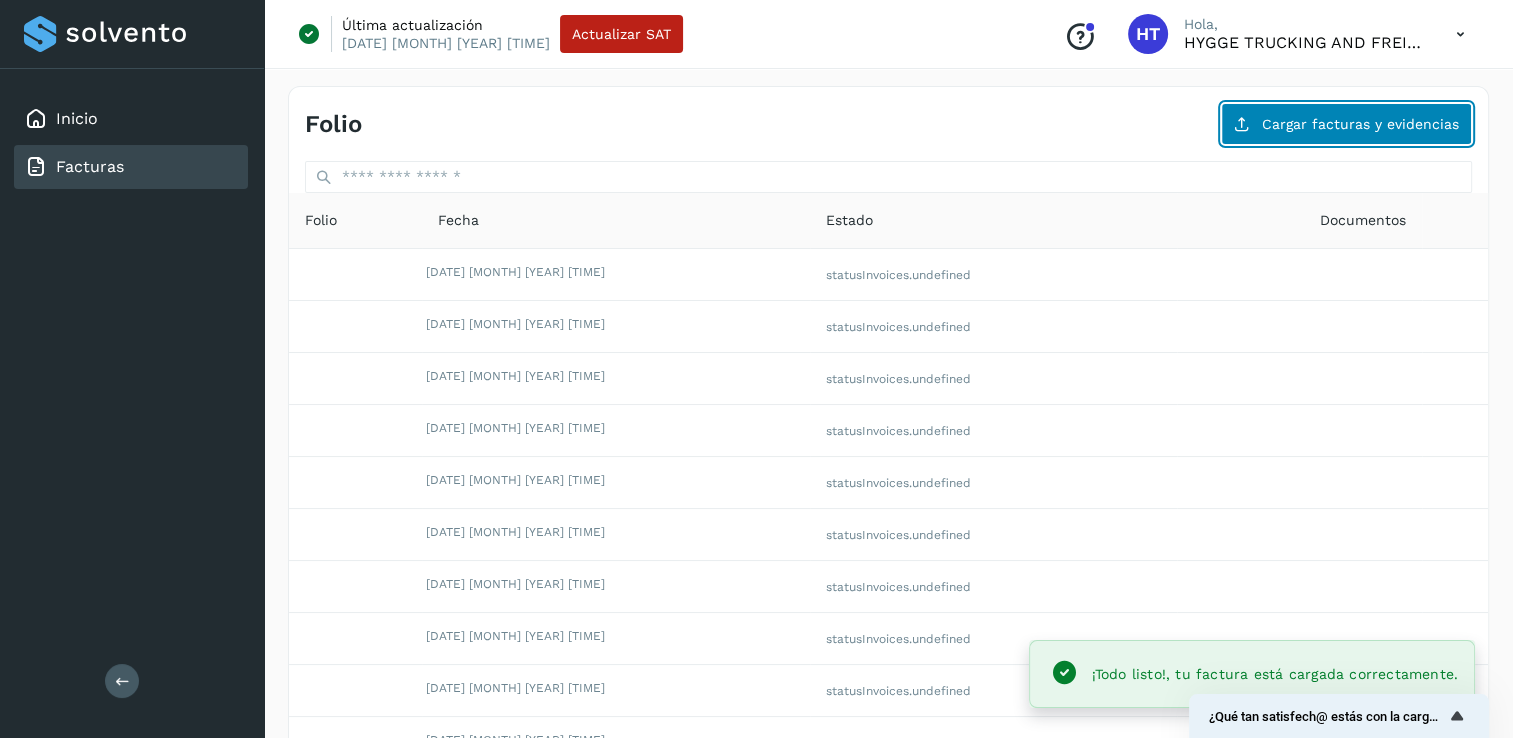 click on "Cargar facturas y evidencias" 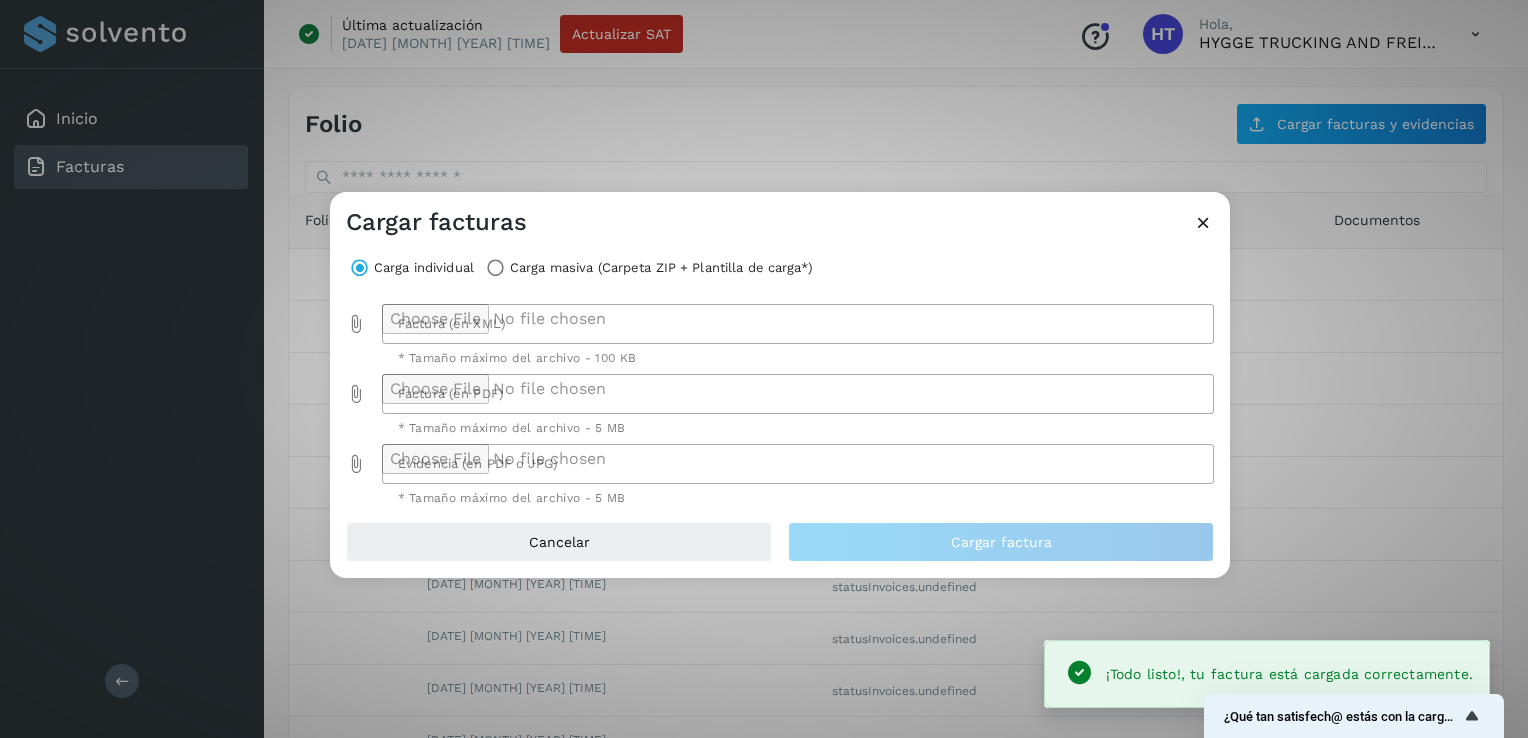 click 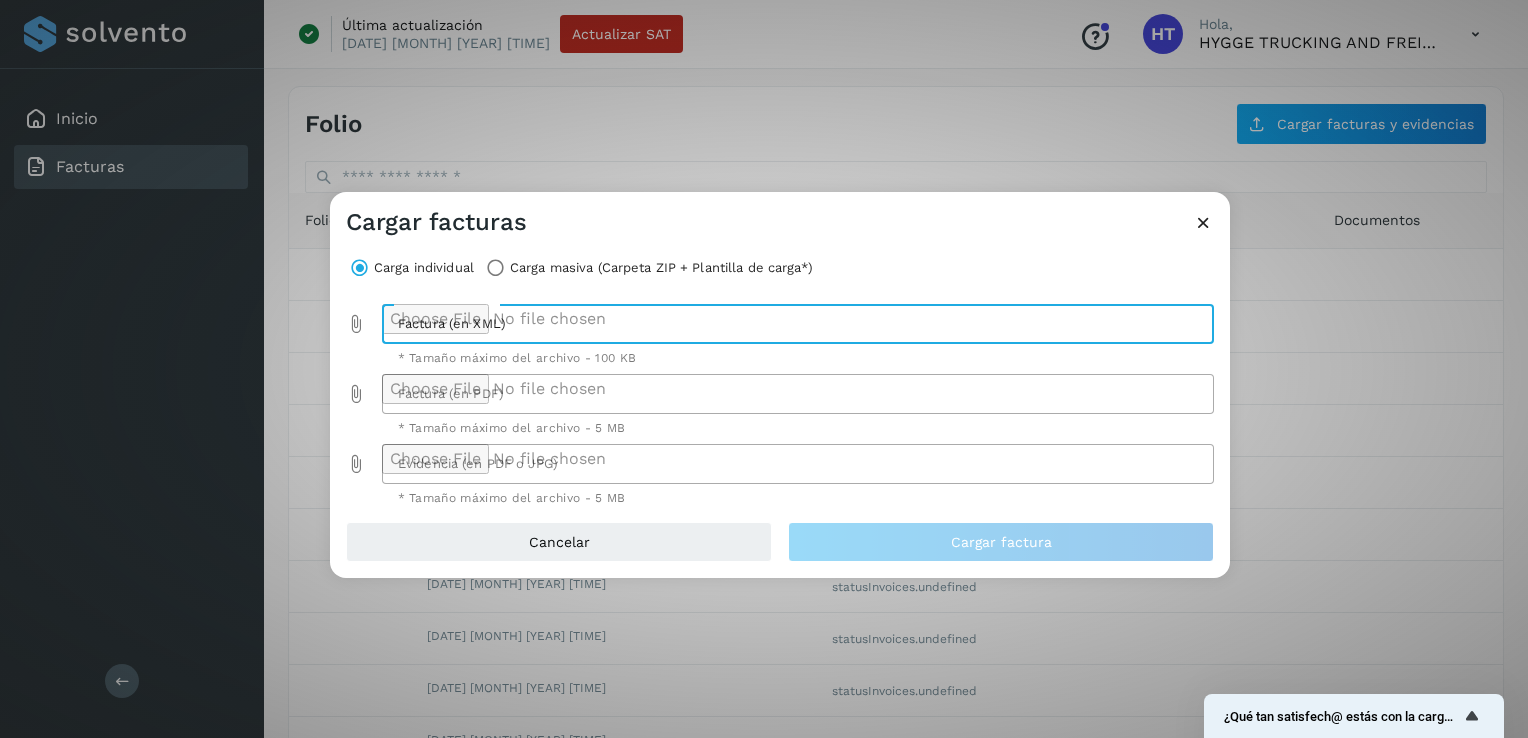type on "**********" 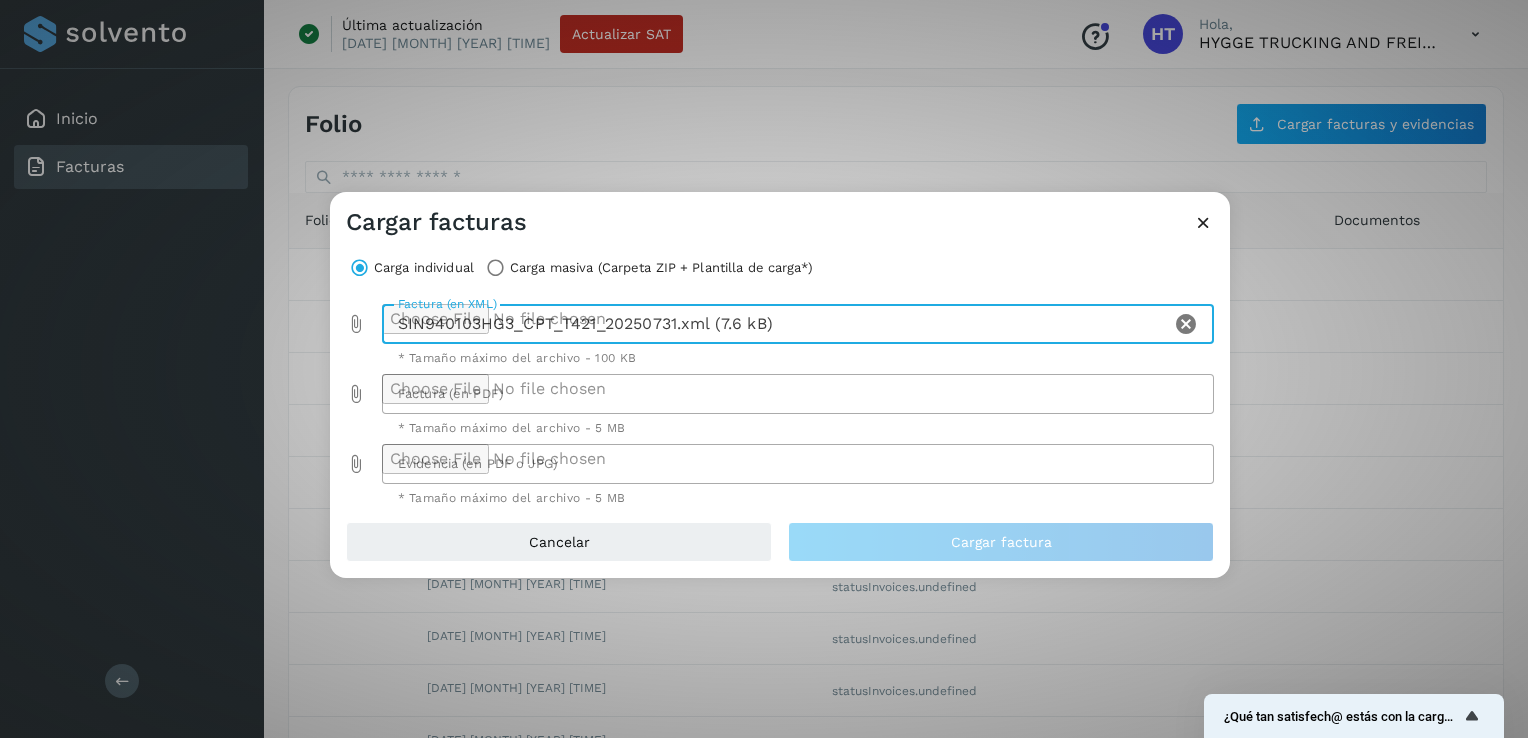 click 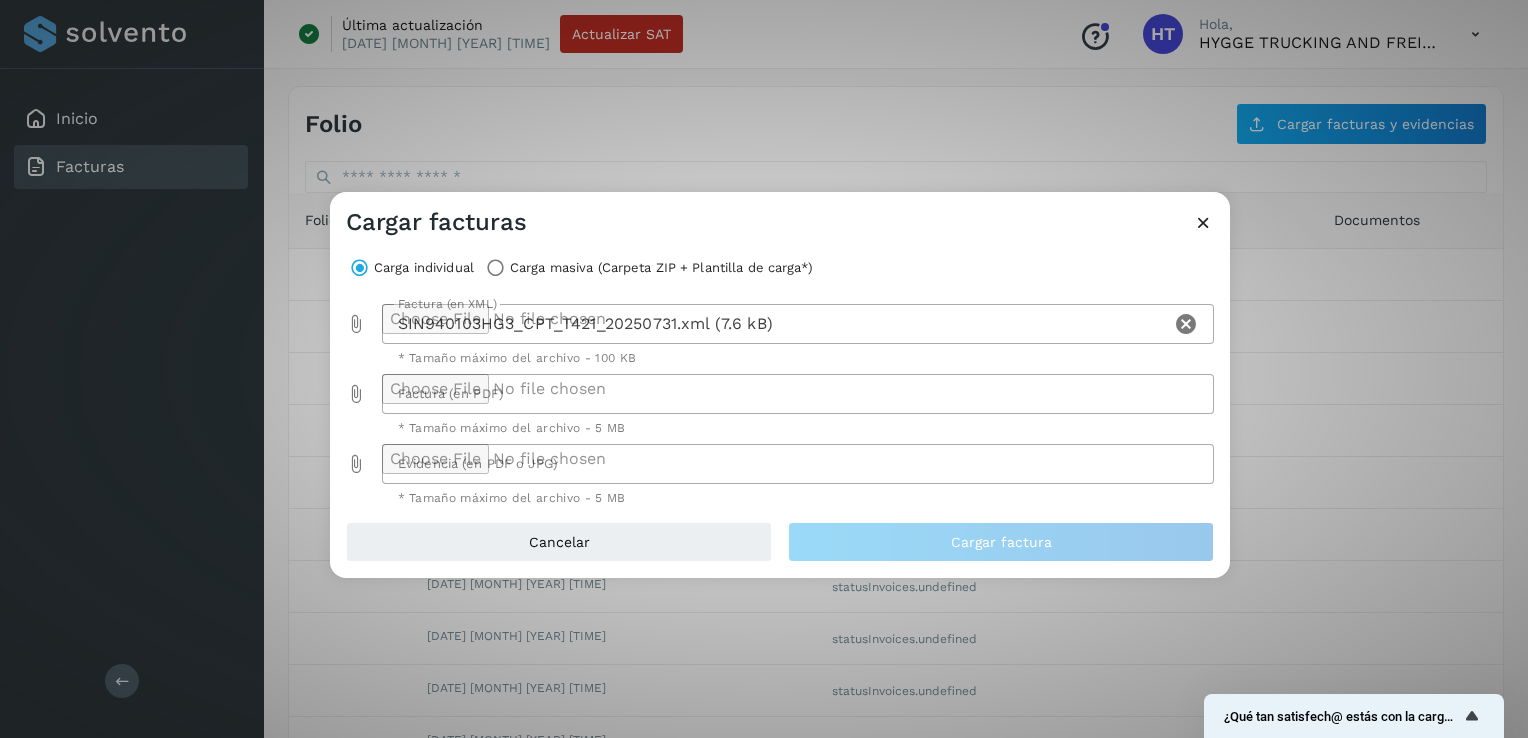 type on "**********" 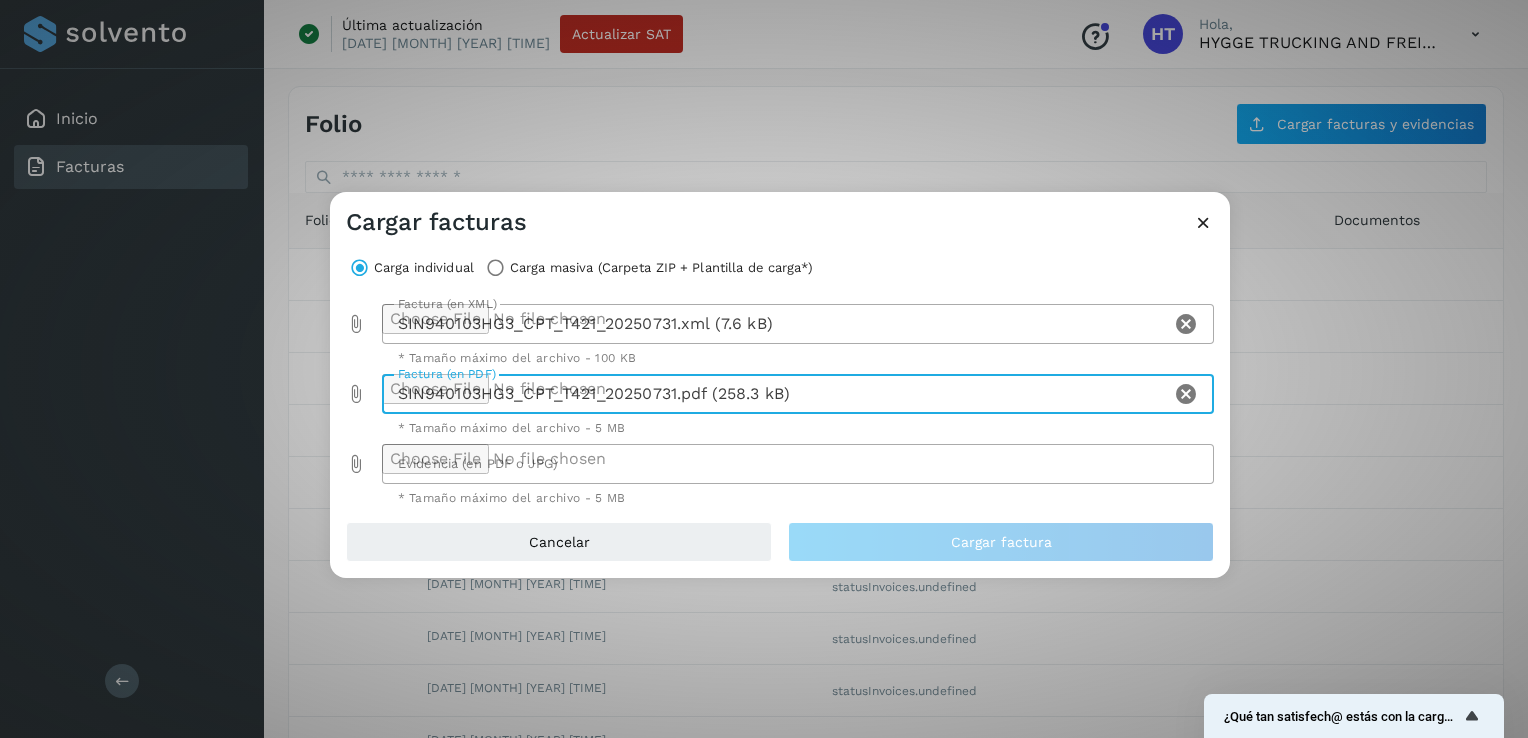 click 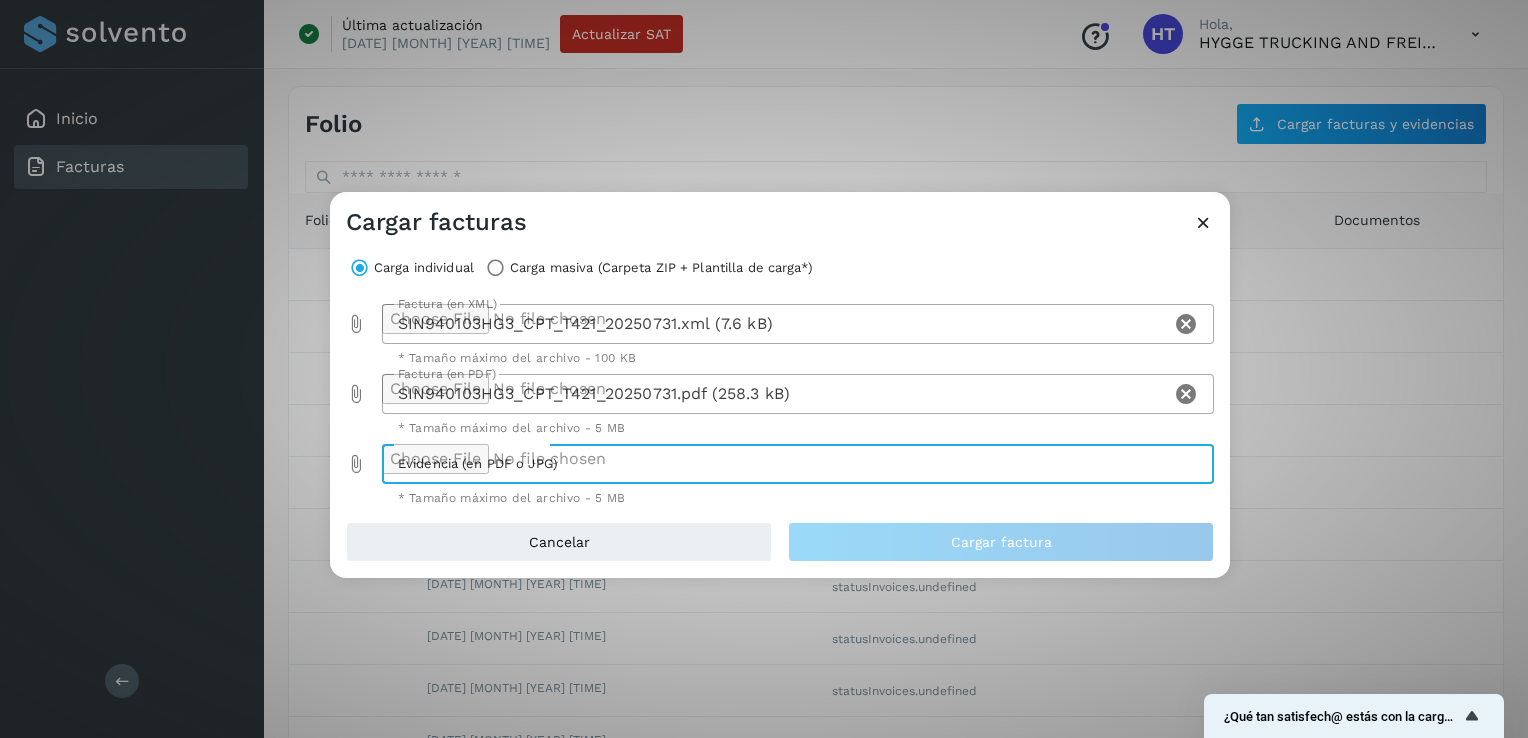 type on "**********" 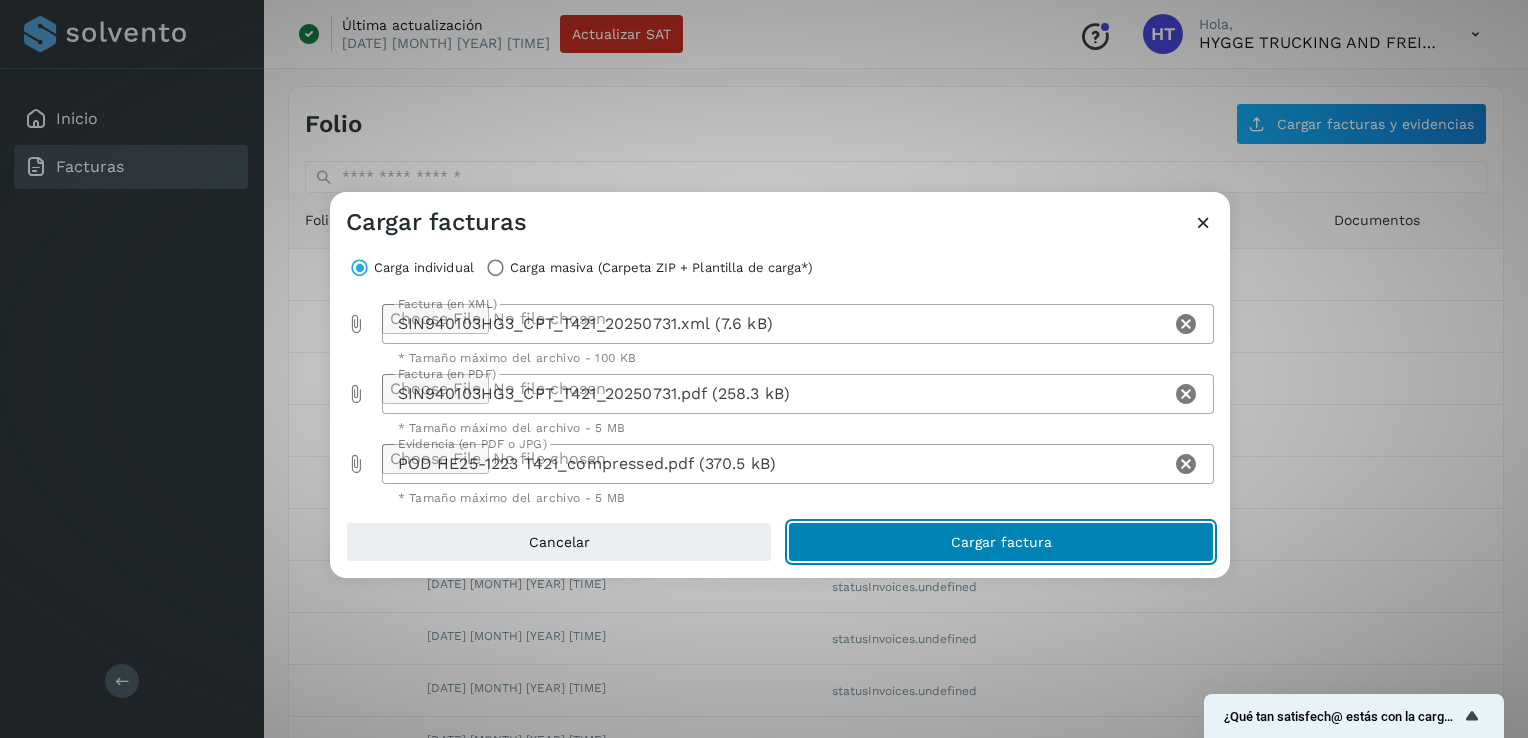 click on "Cargar factura" 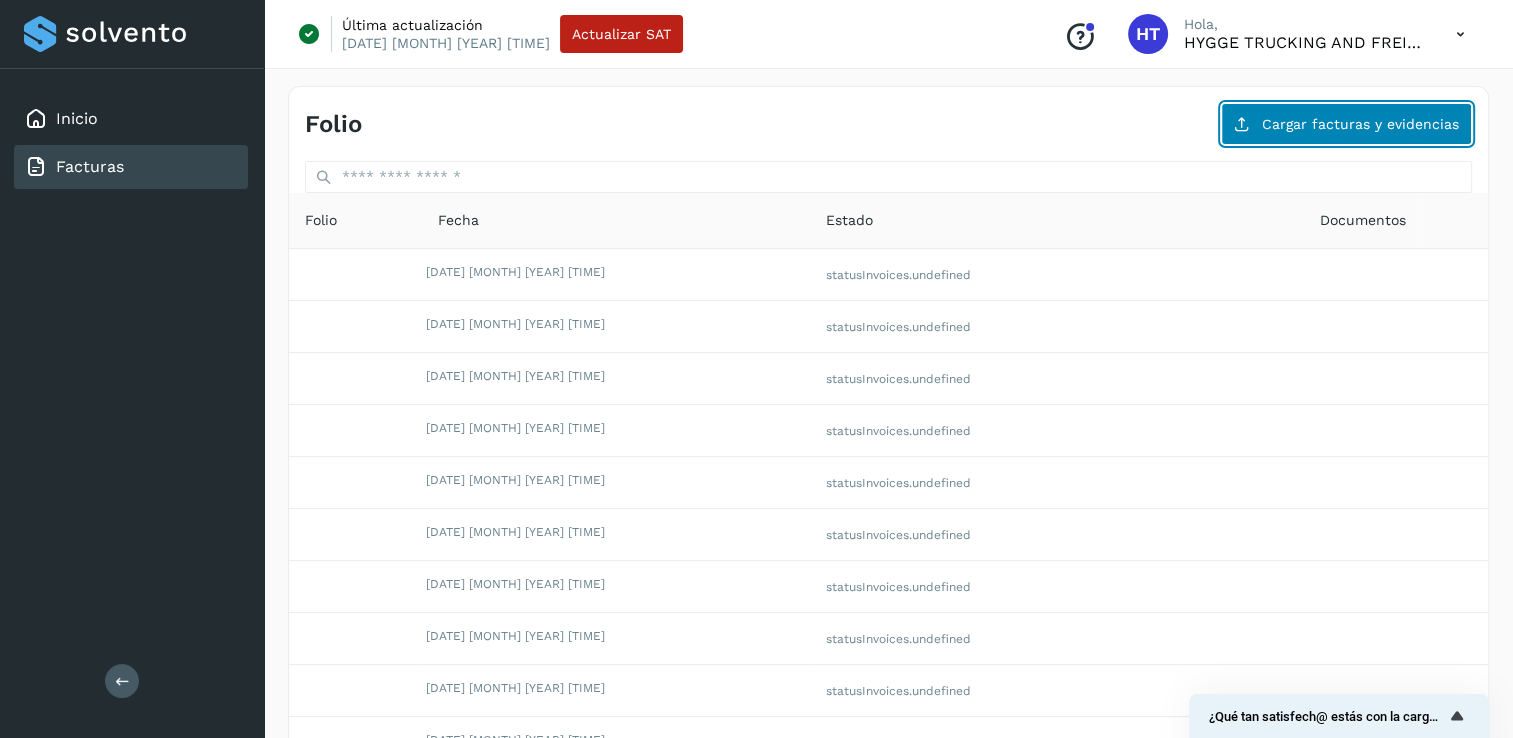click on "Cargar facturas y evidencias" 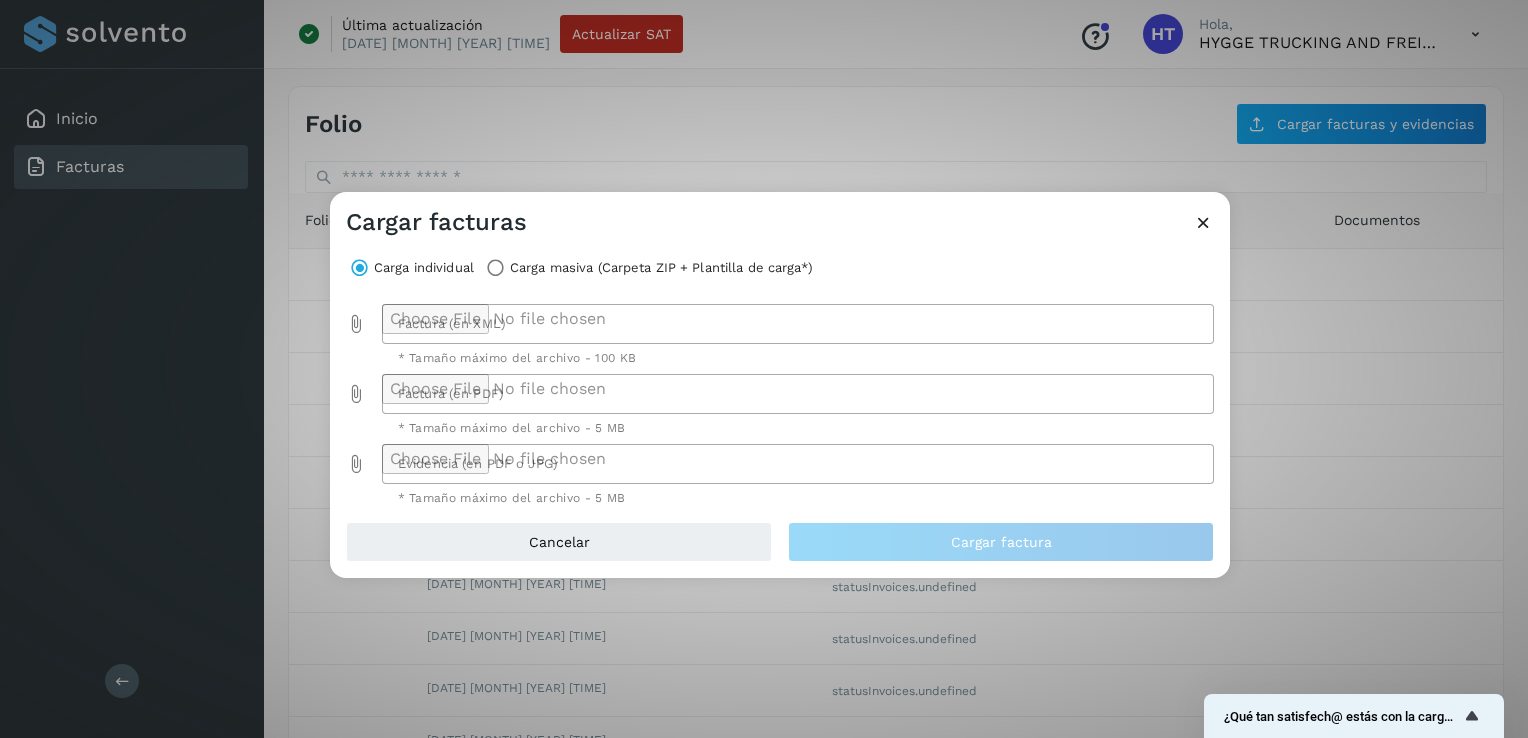 click 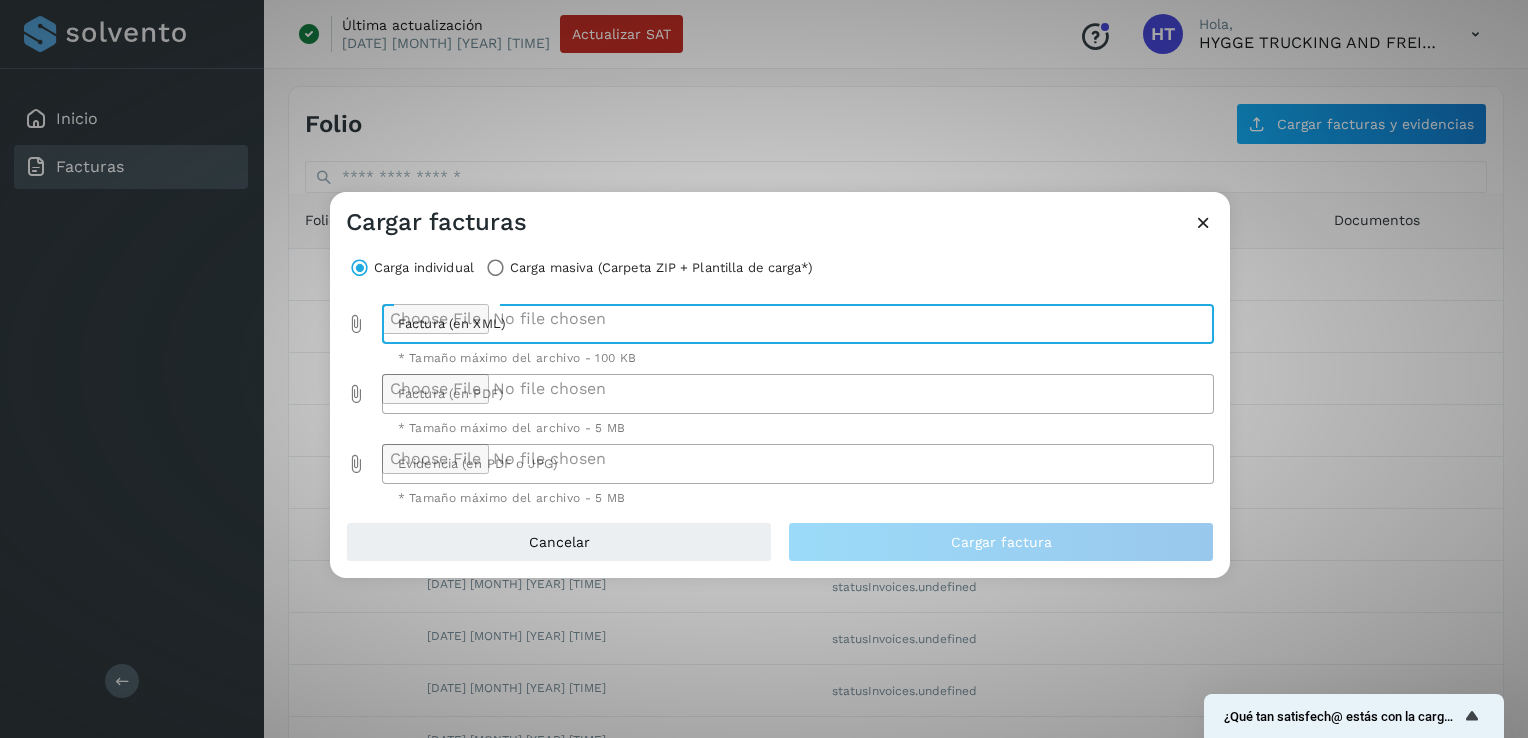 type on "**********" 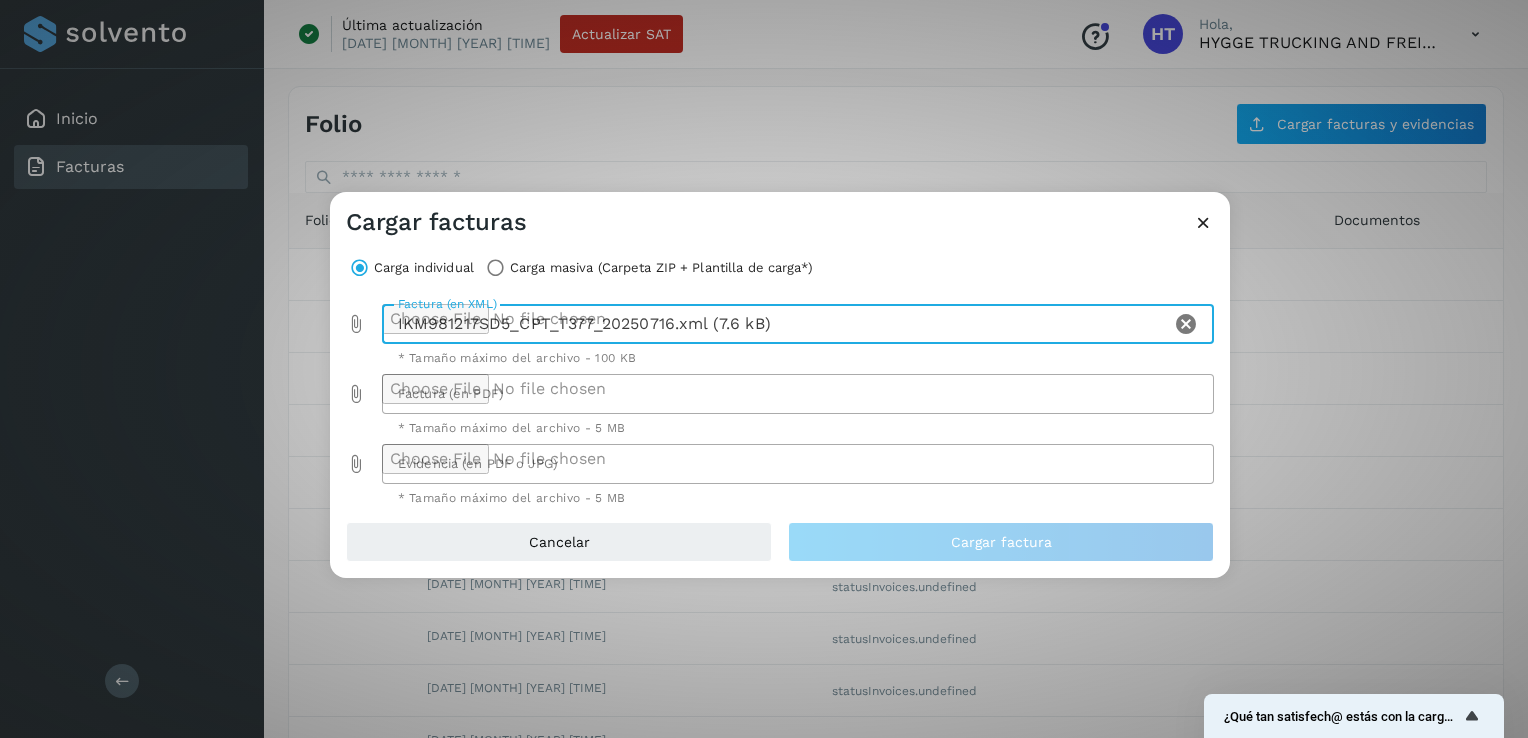 click 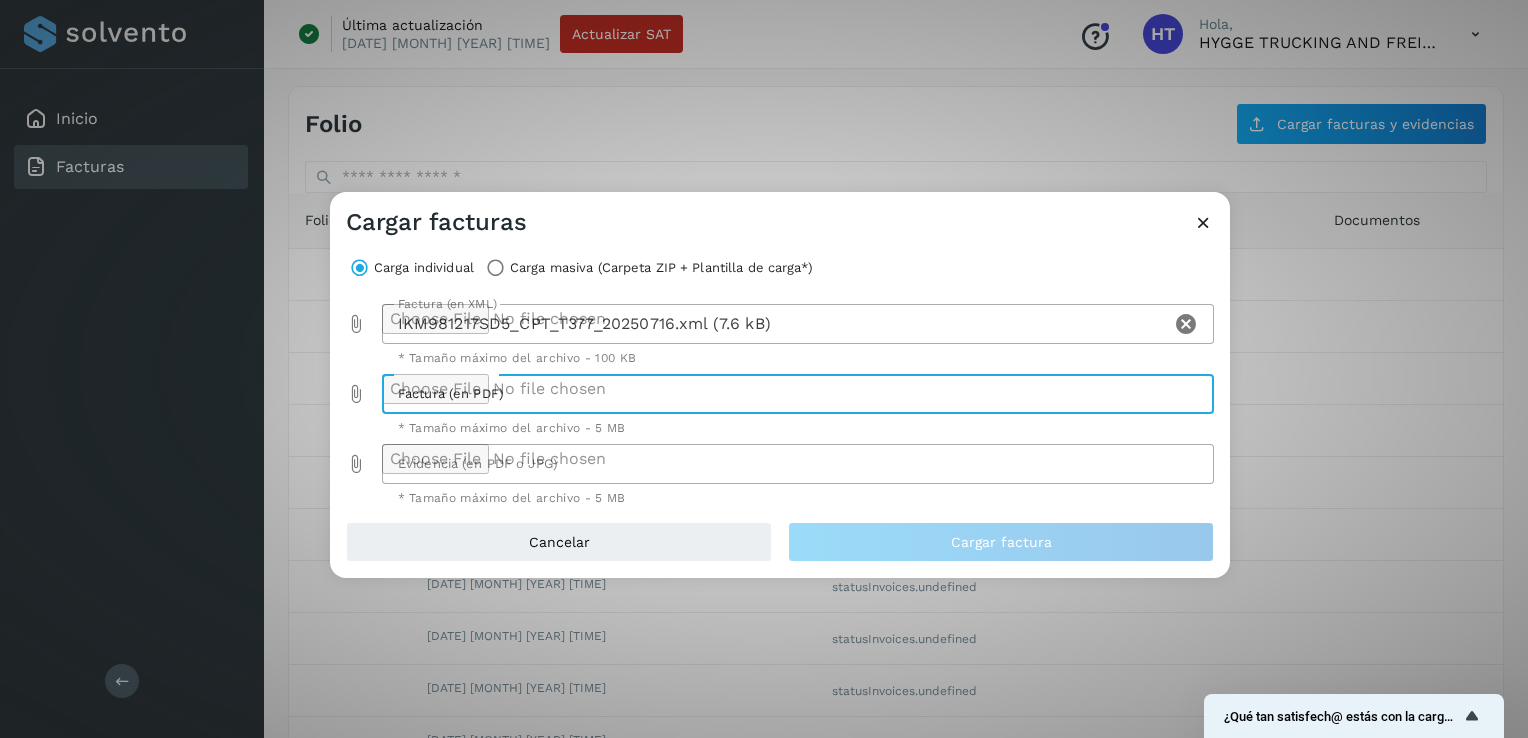 type on "**********" 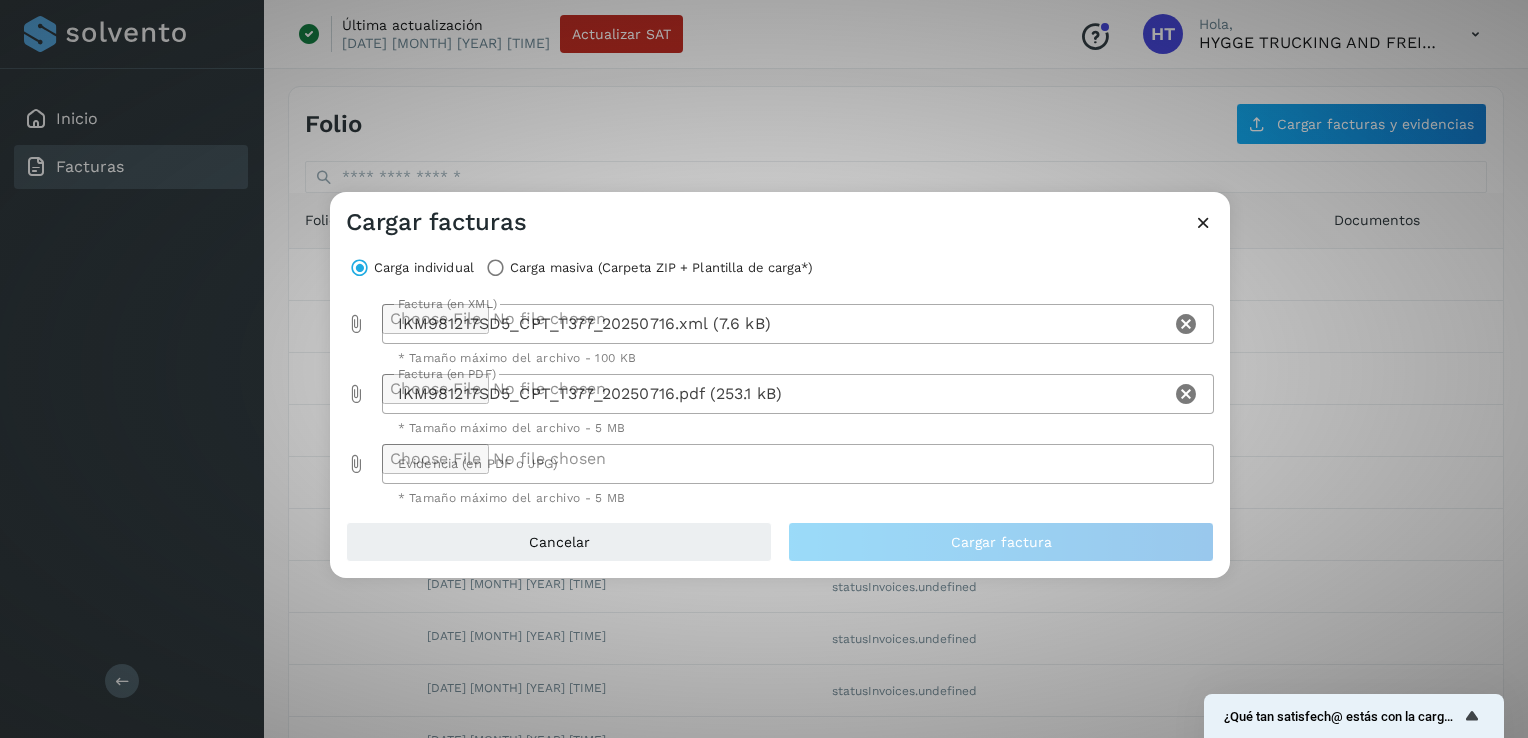 click 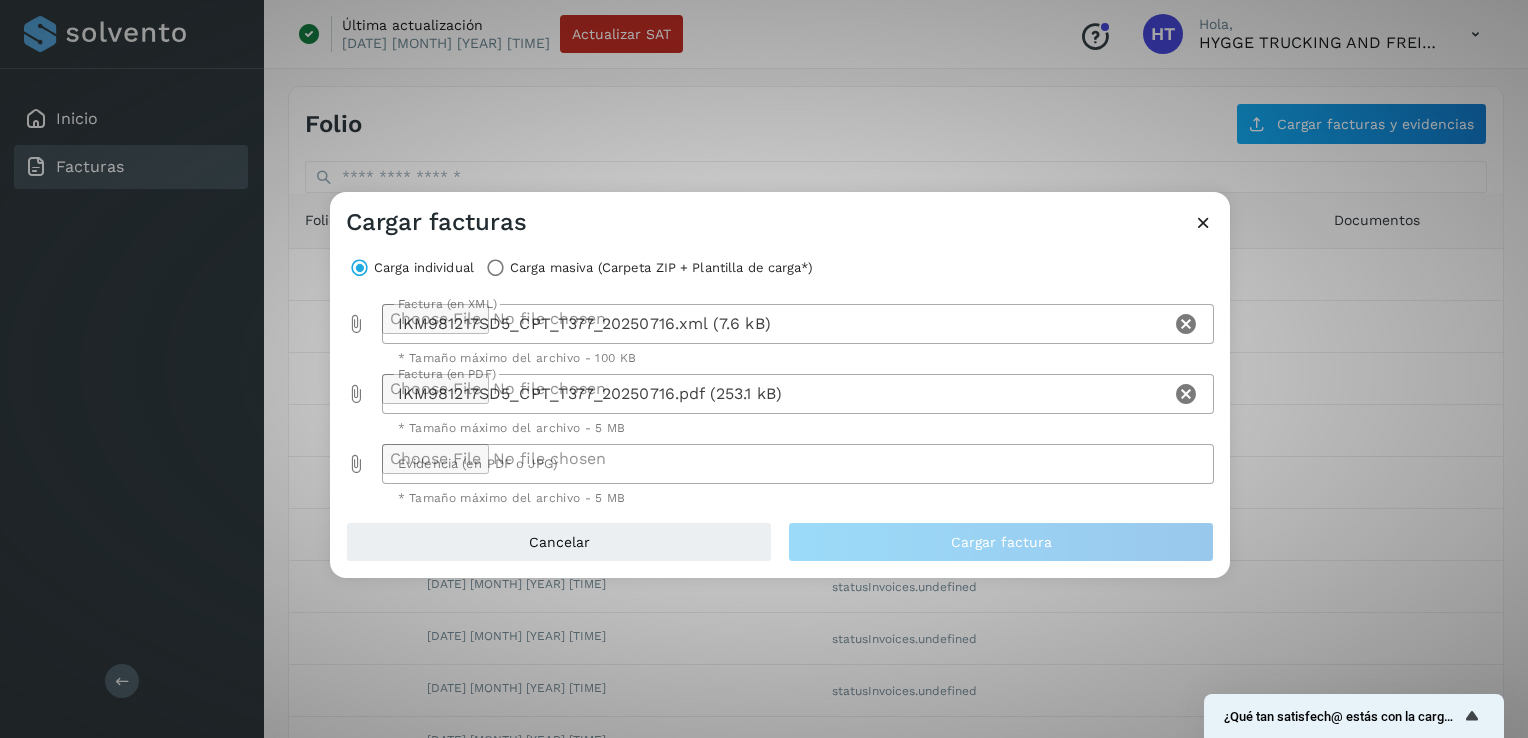 type on "**********" 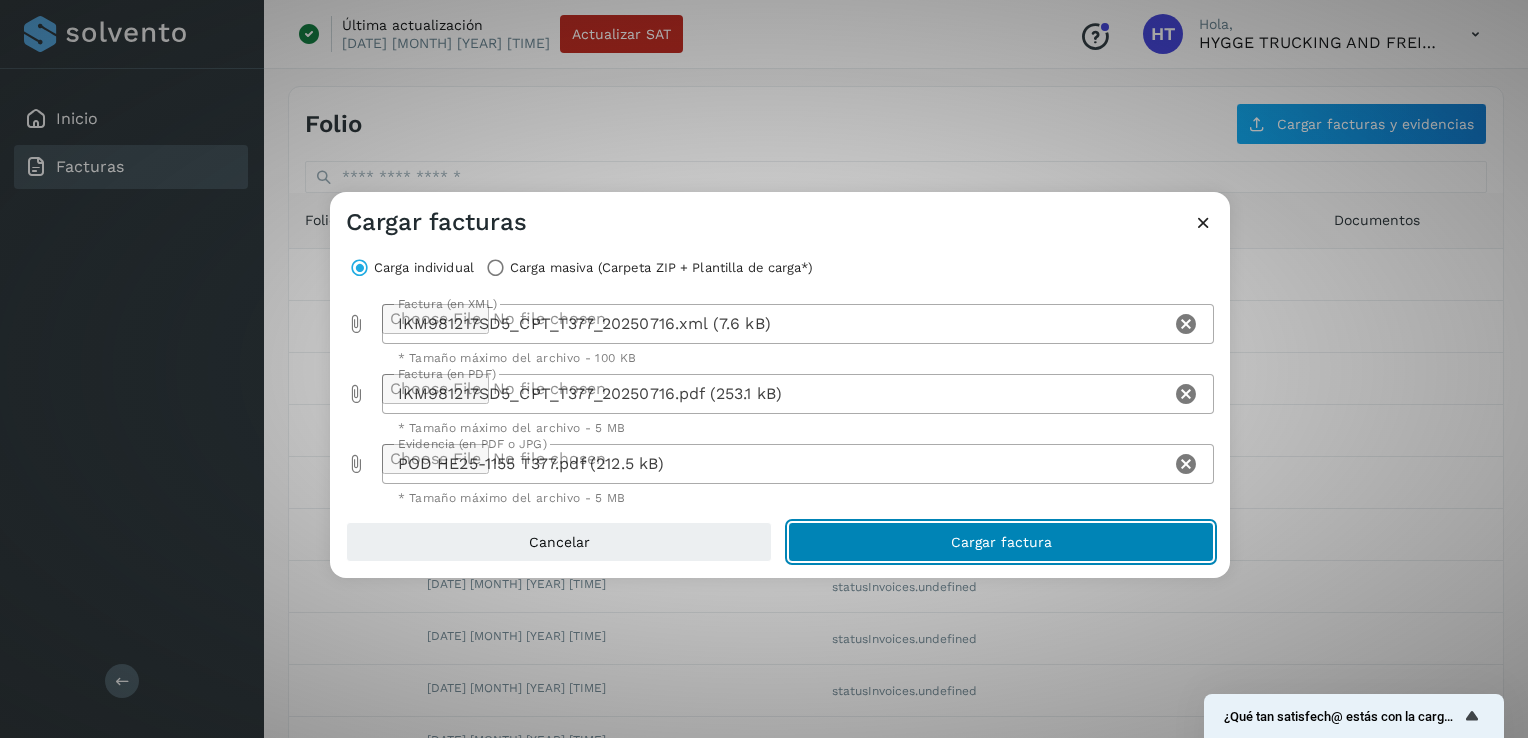 click on "Cargar factura" 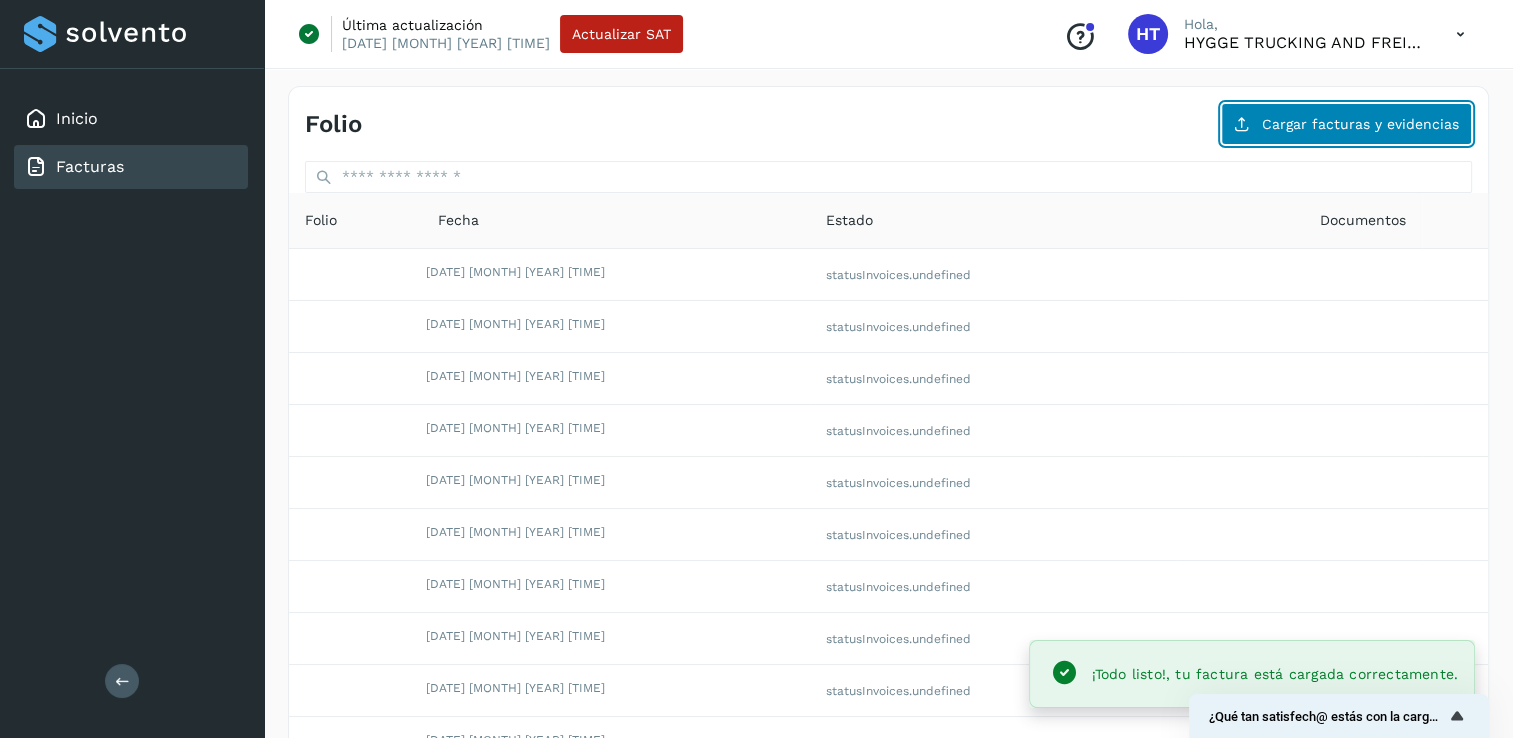 click on "Cargar facturas y evidencias" 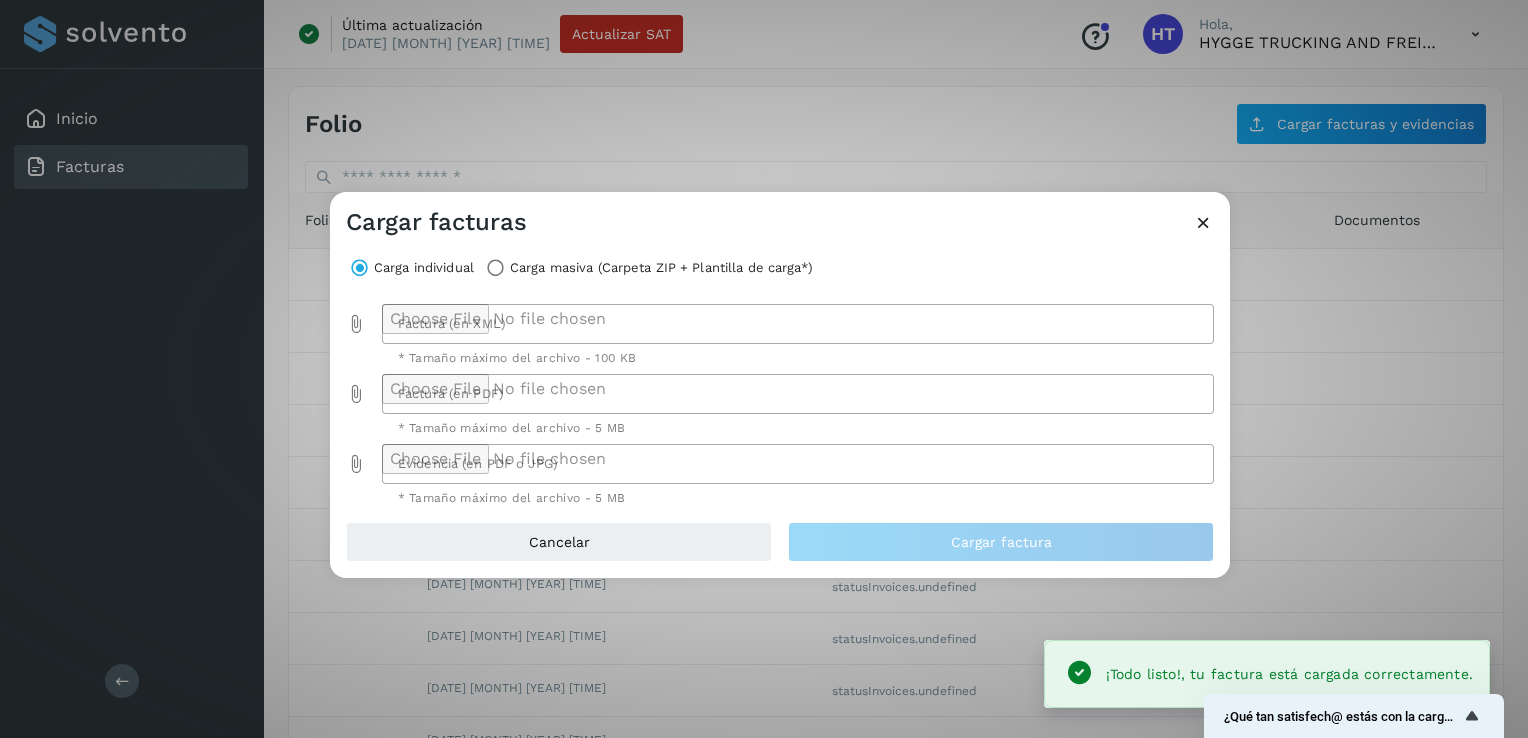 click 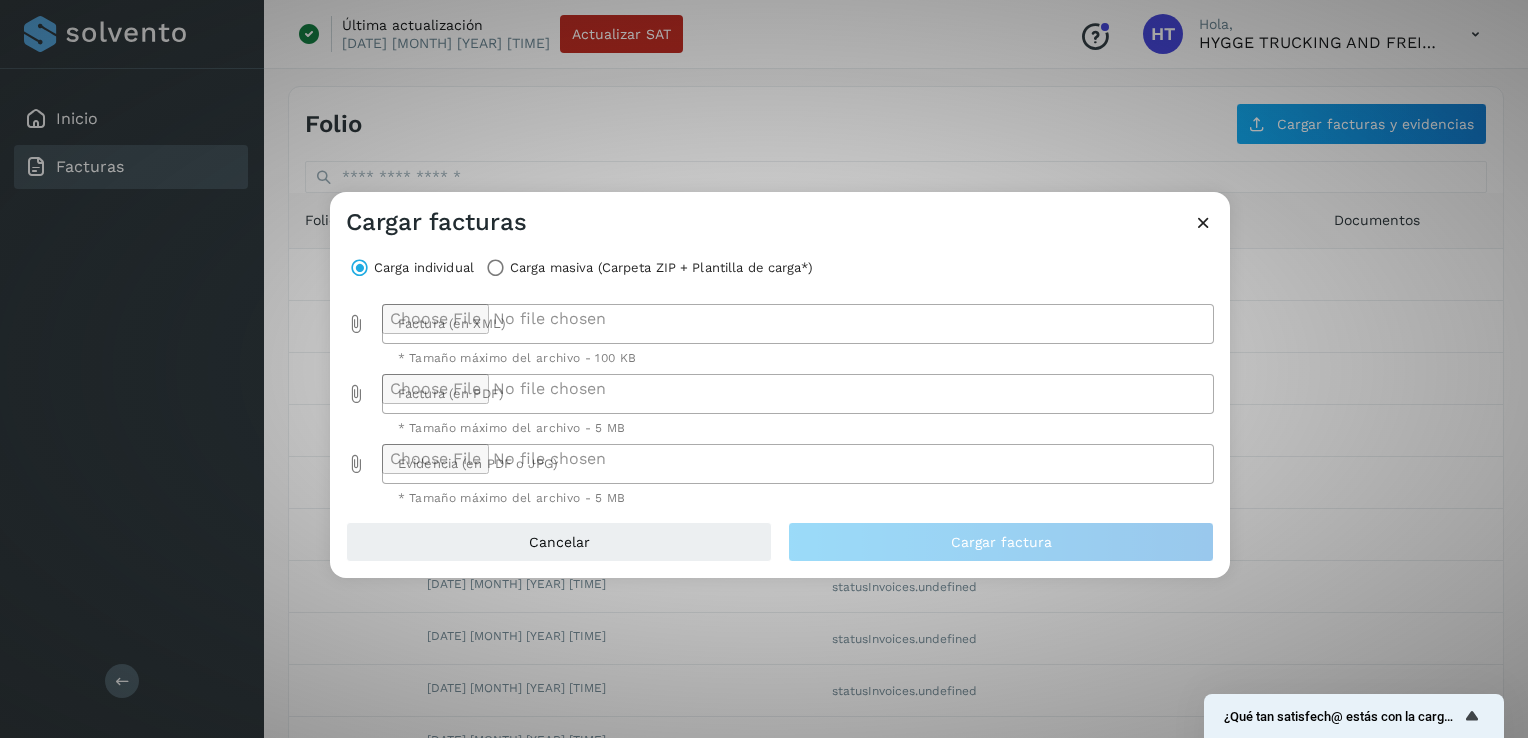 type on "**********" 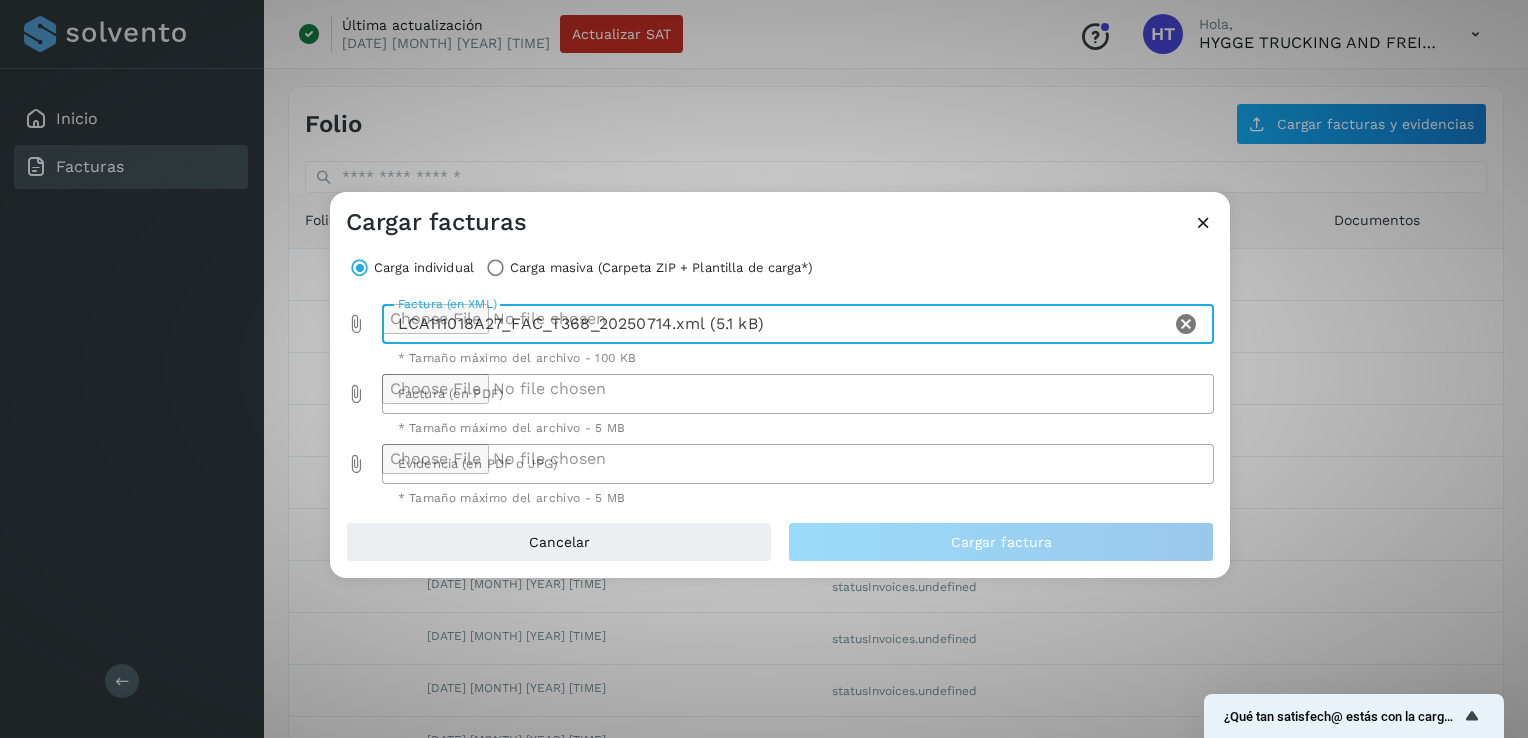 click 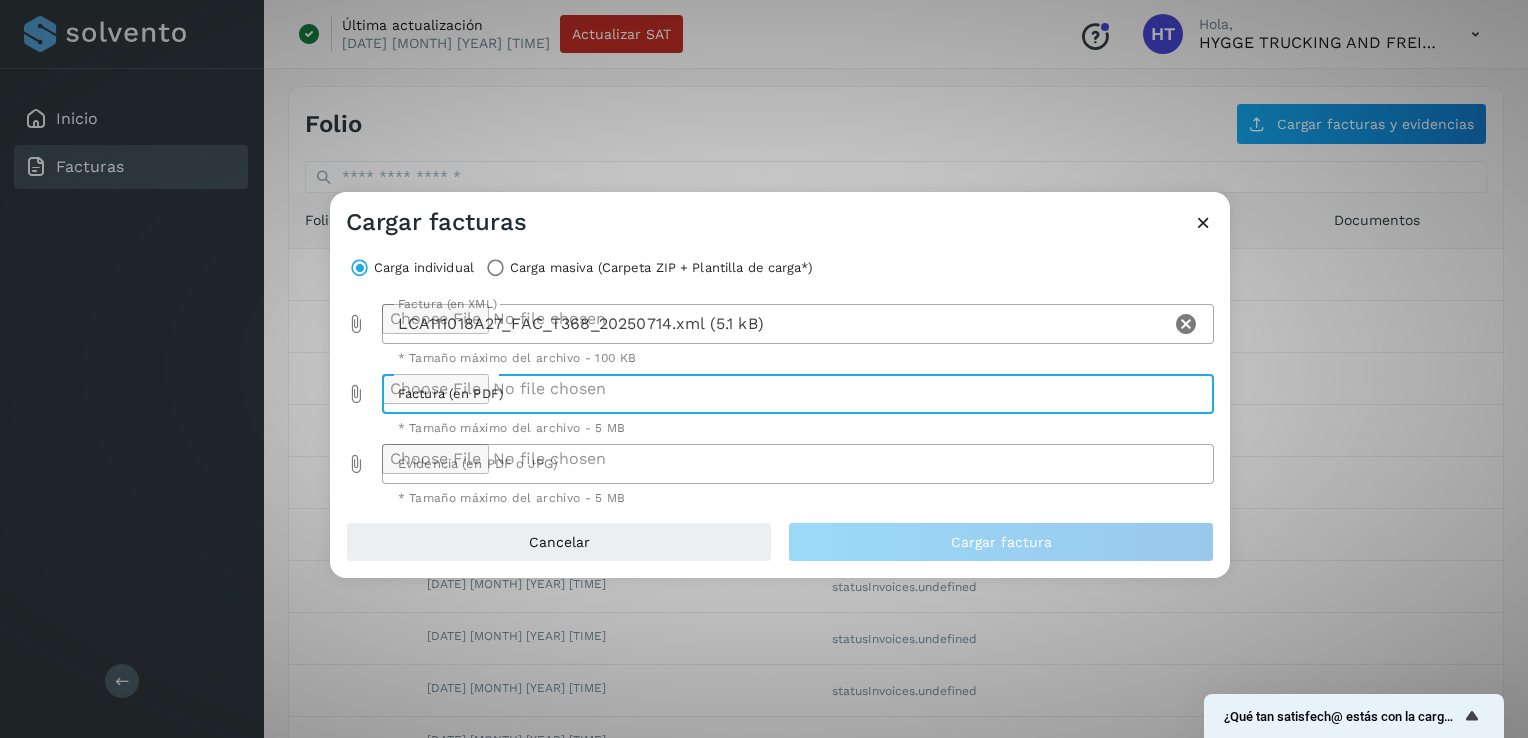 type on "**********" 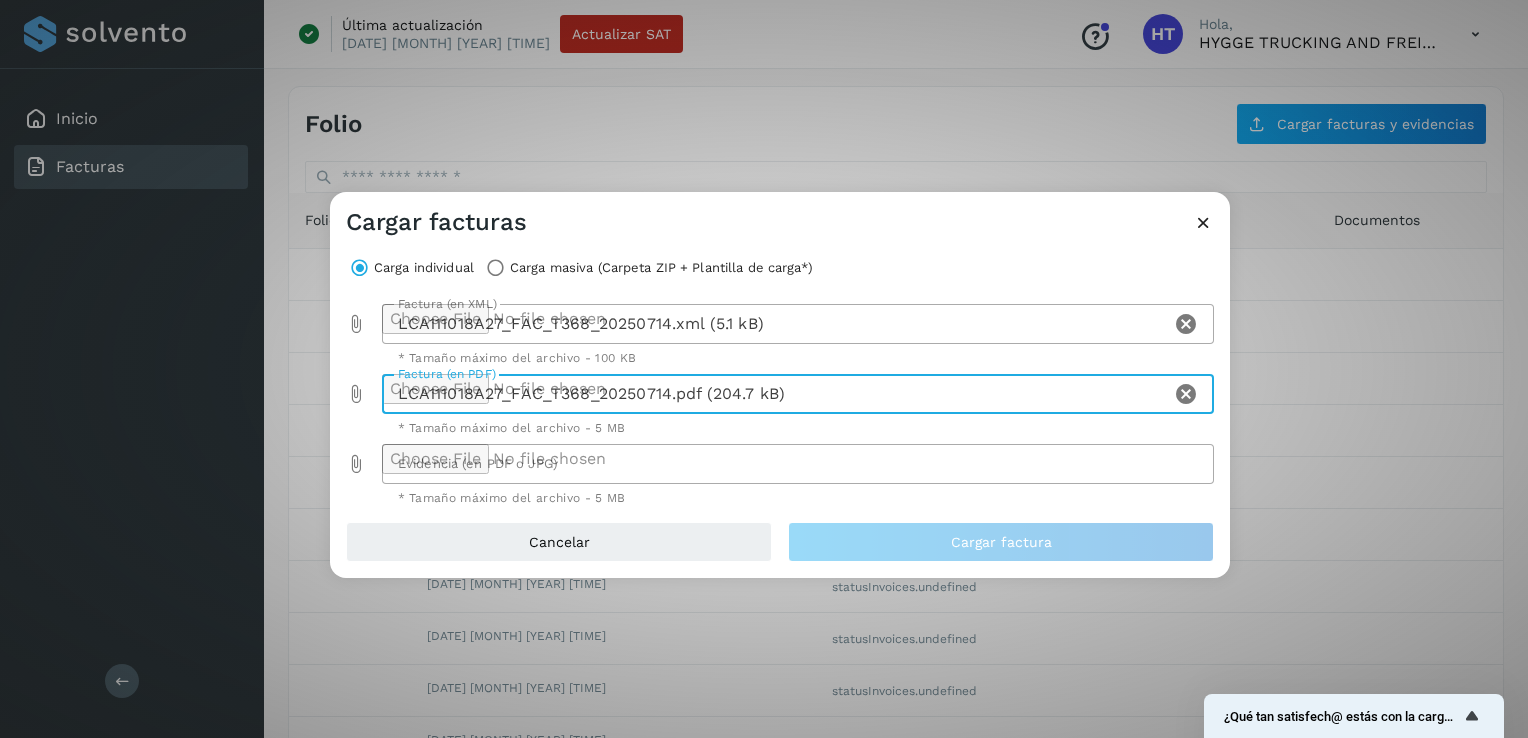 click 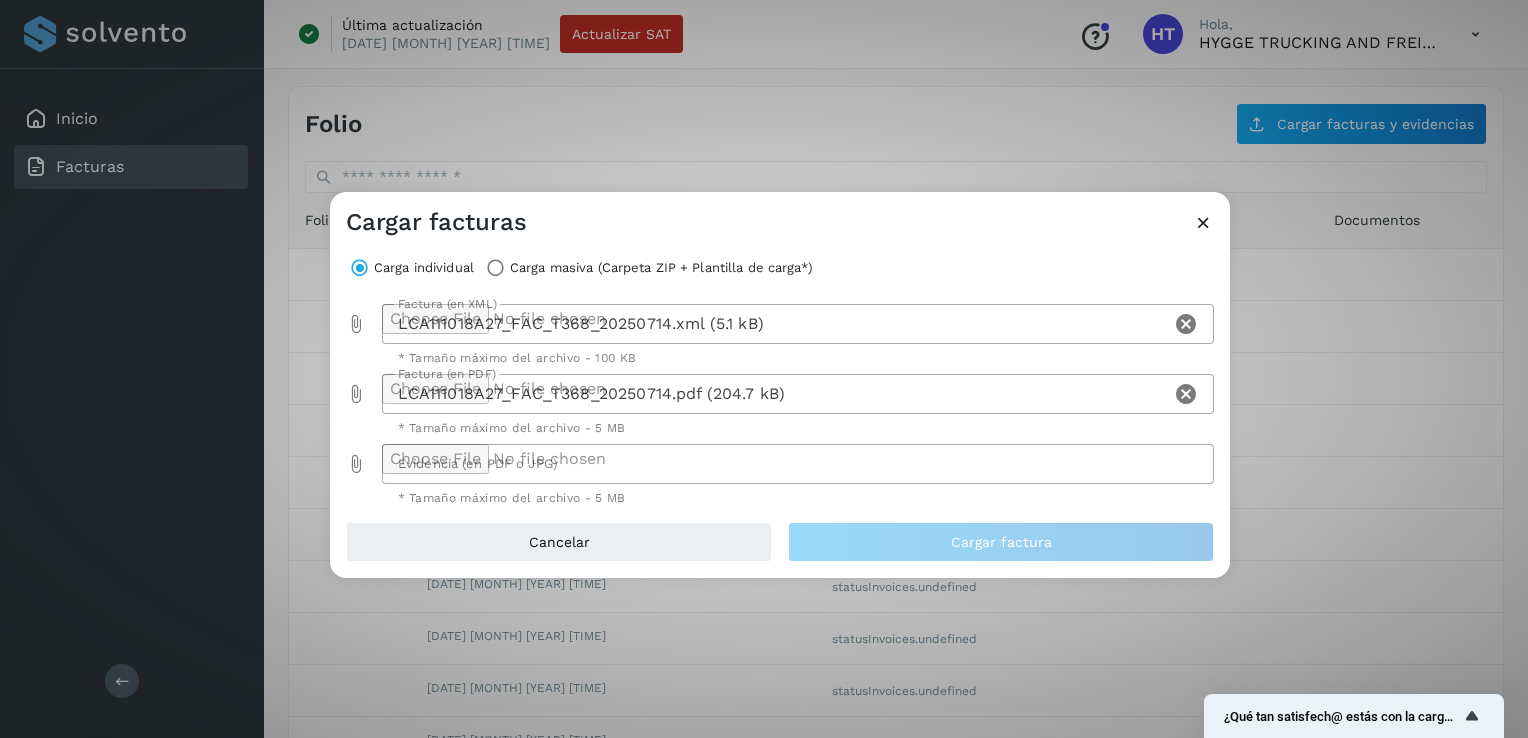 type on "**********" 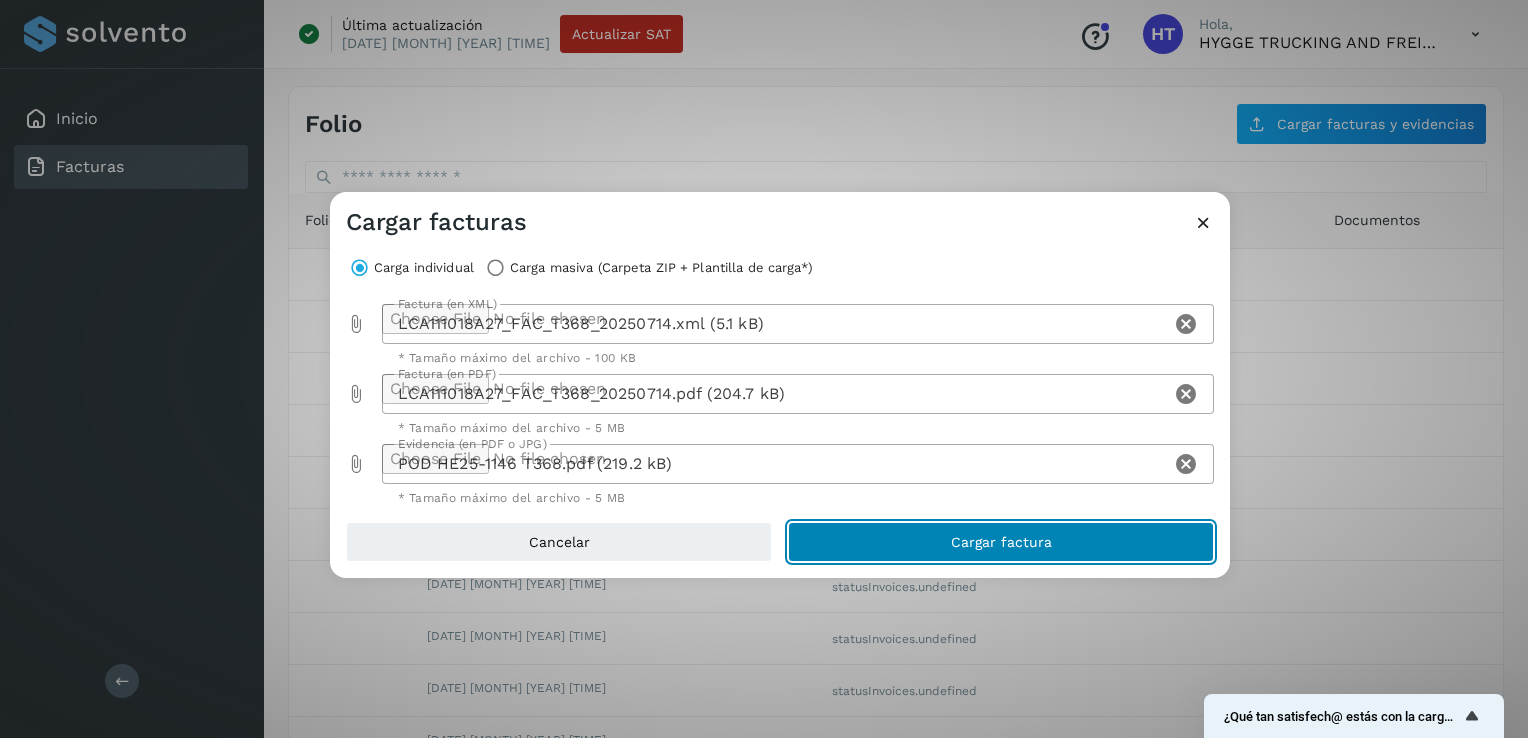 click on "Cargar factura" 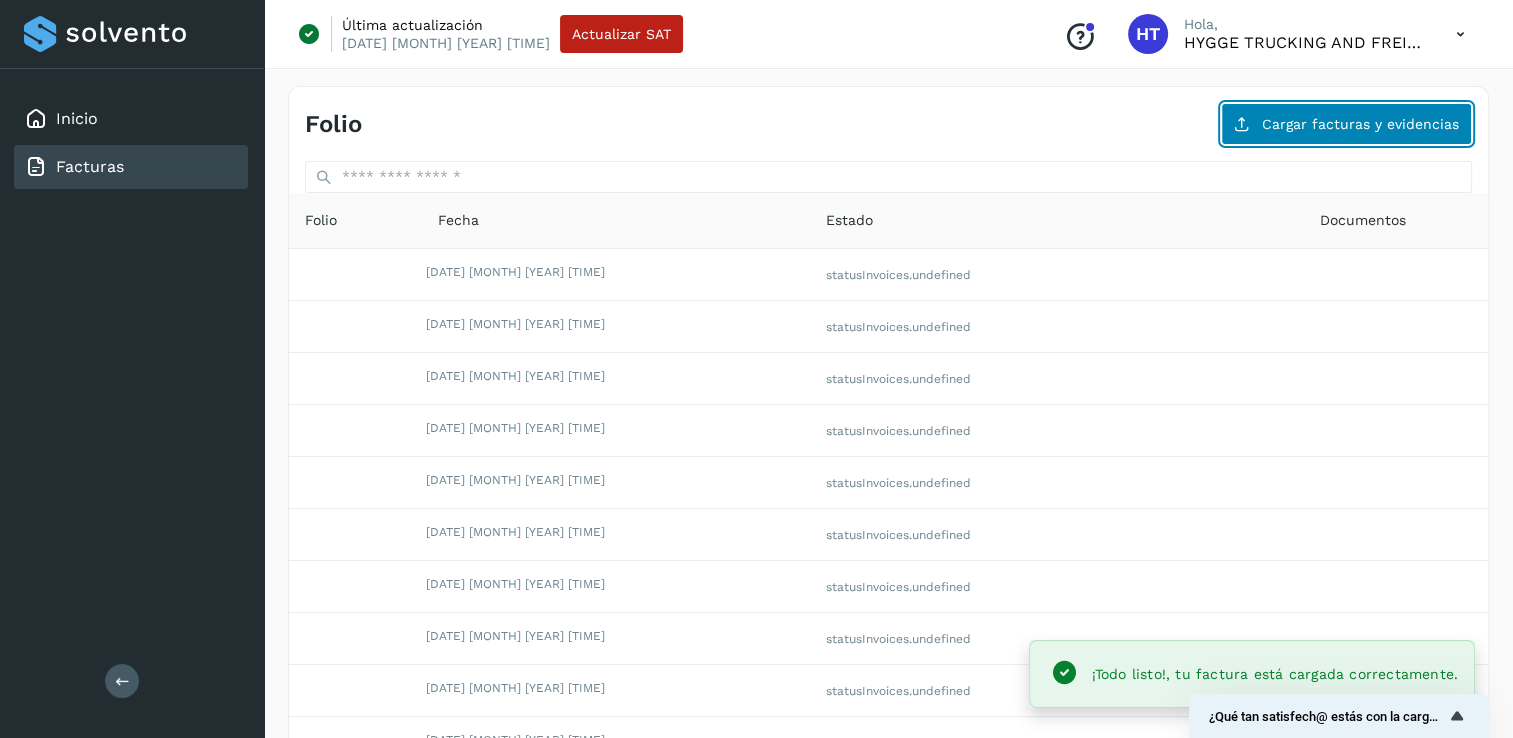 click on "Cargar facturas y evidencias" 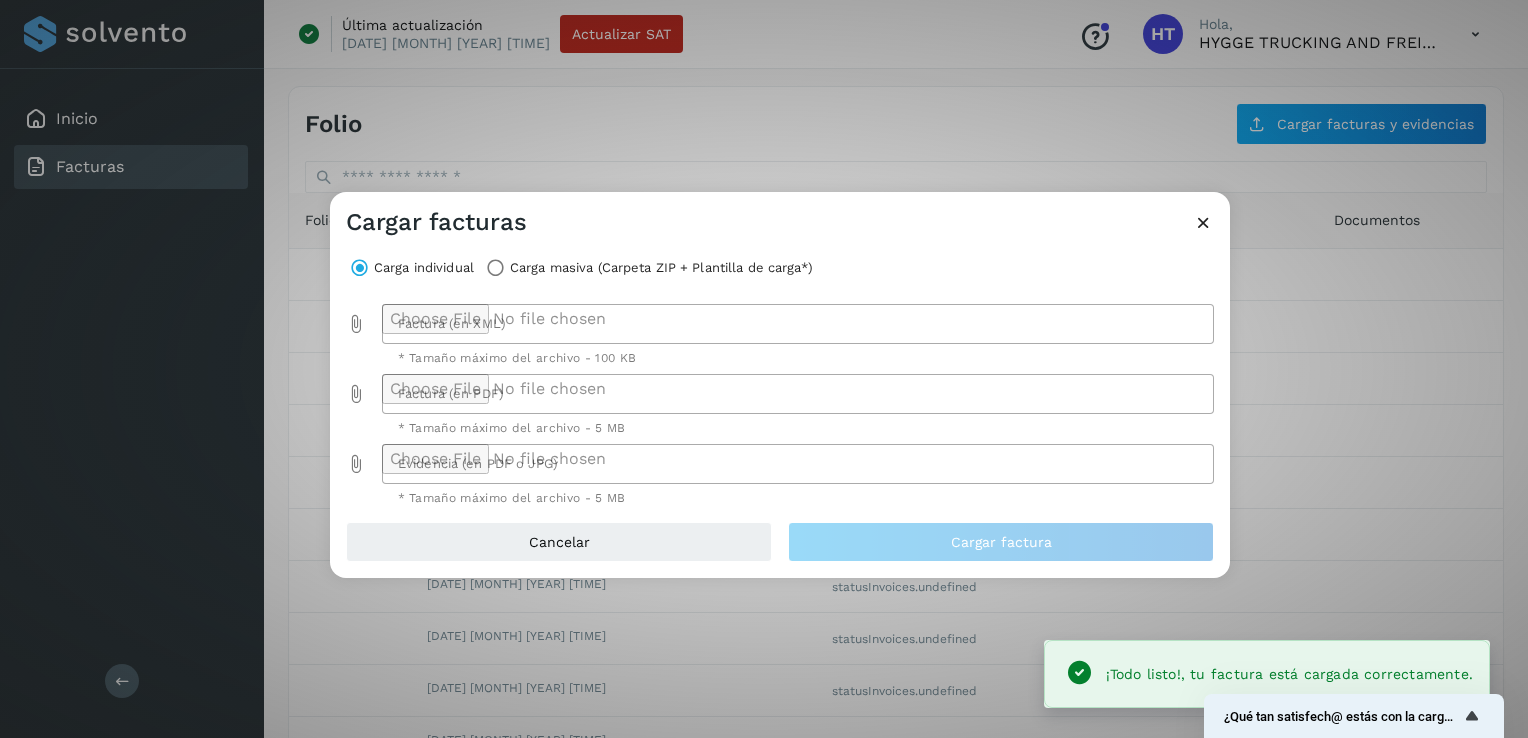 click 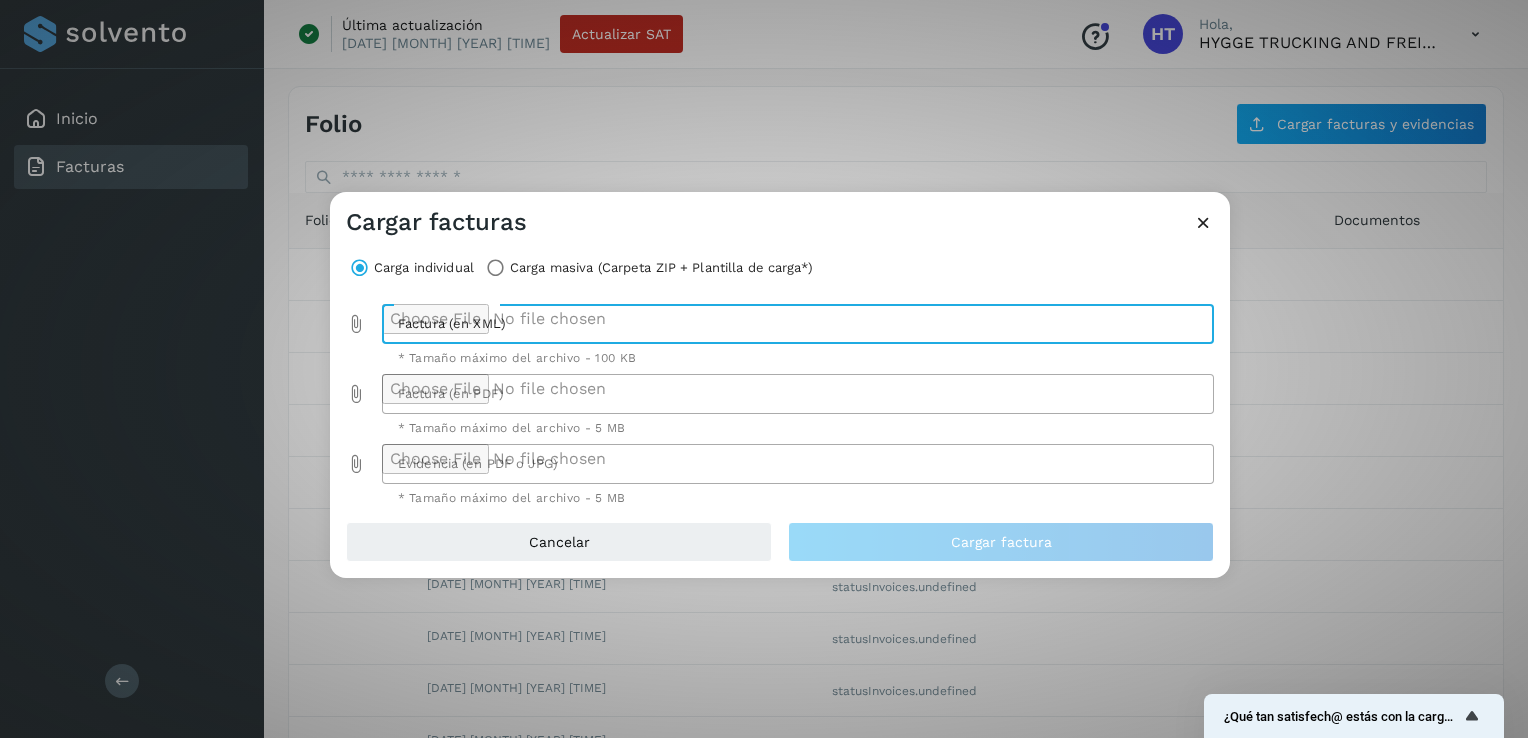 type on "**********" 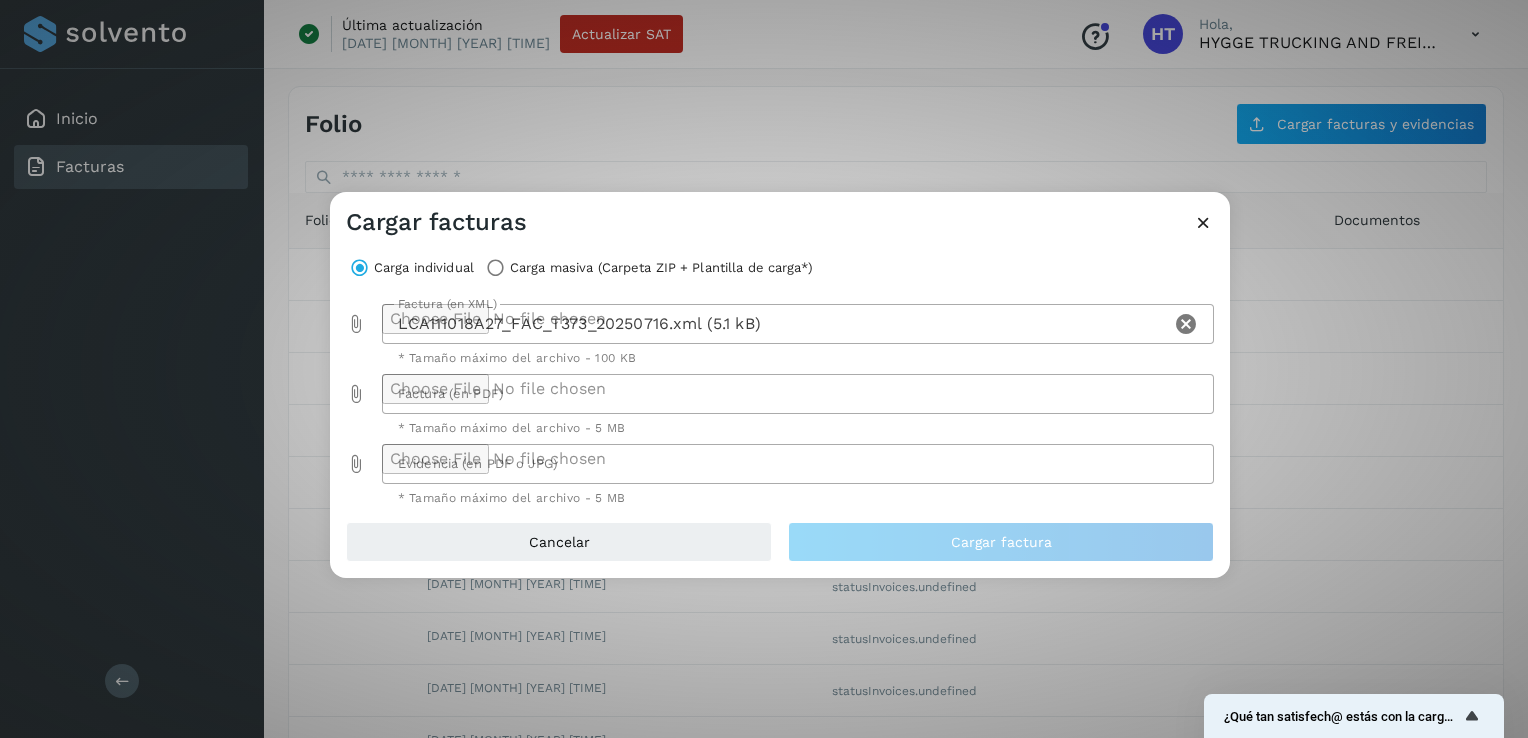 click 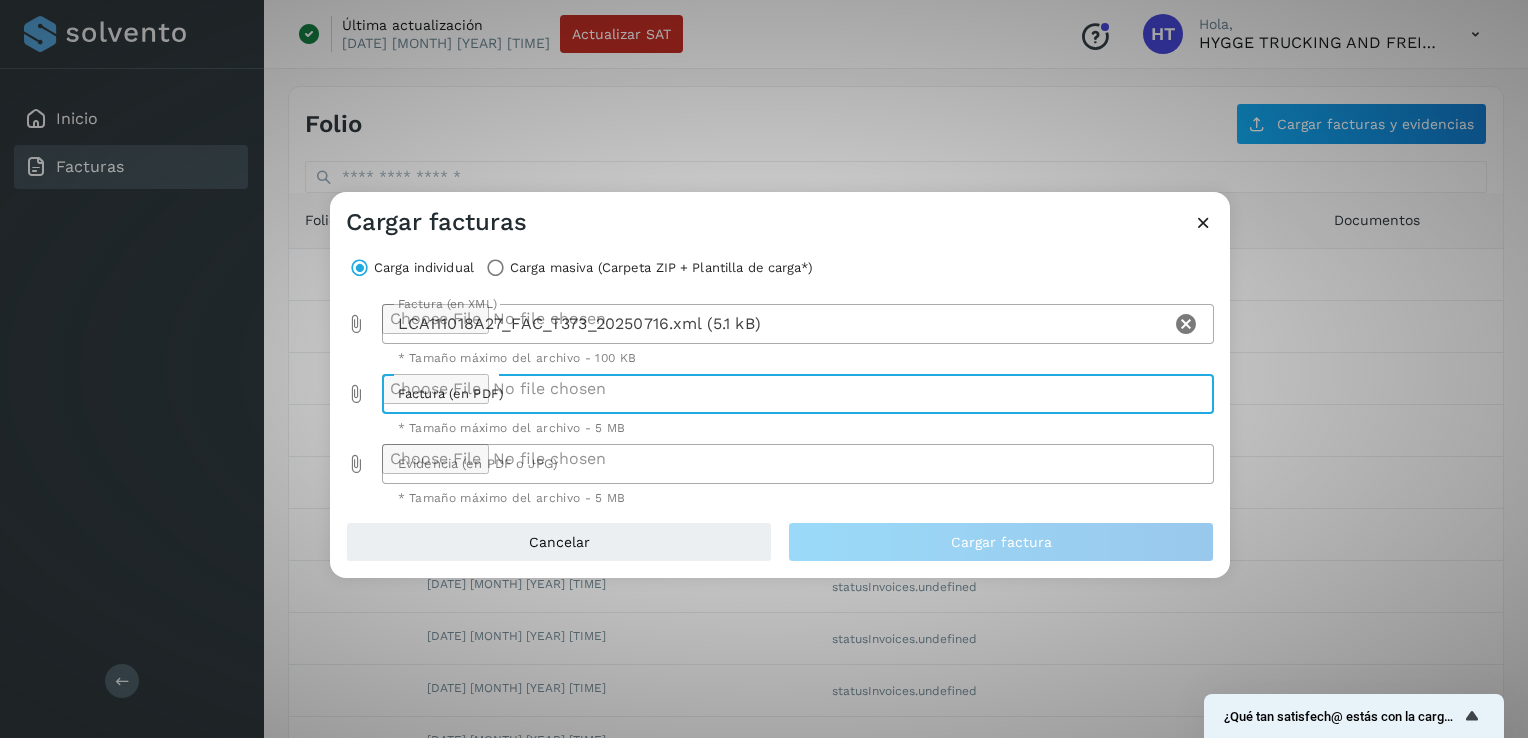 type on "**********" 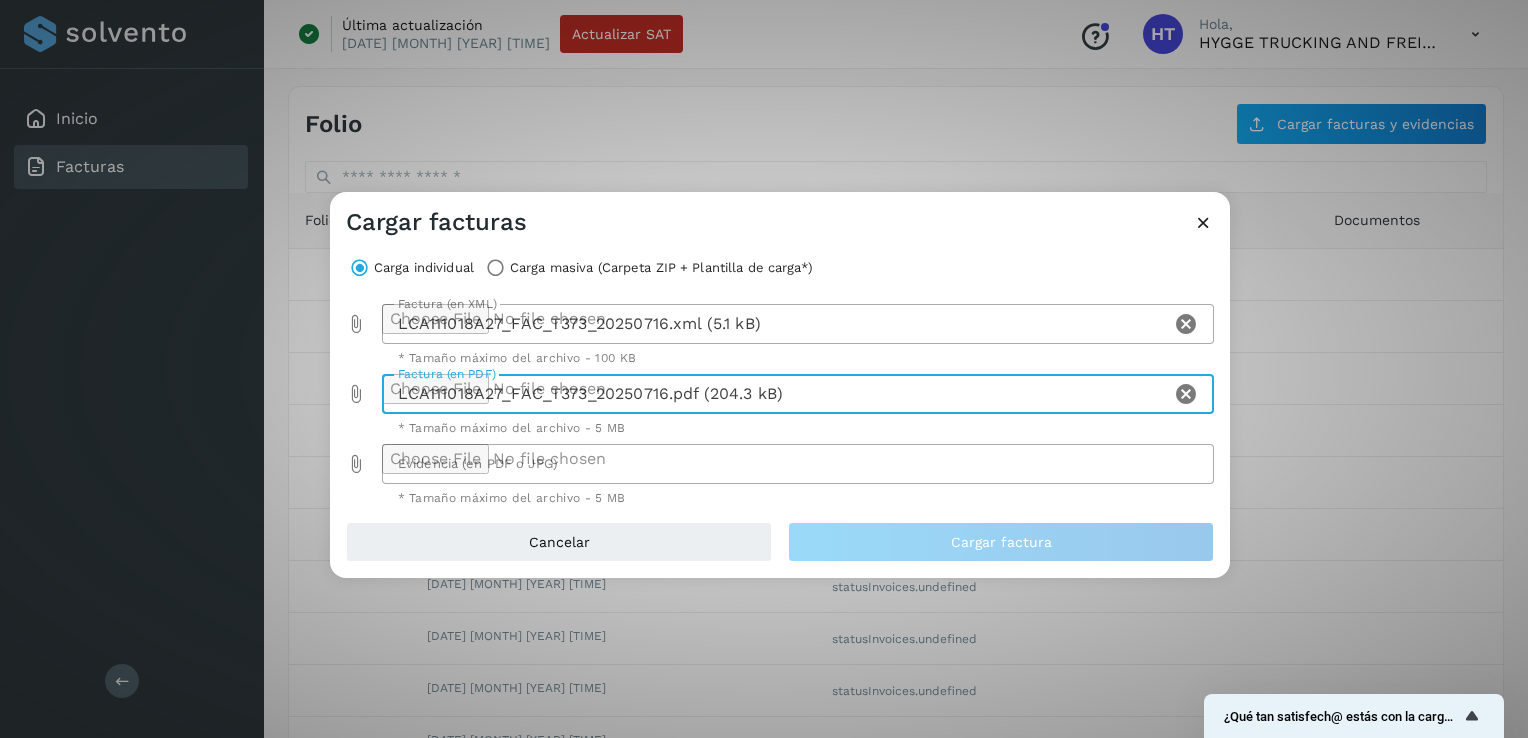 click 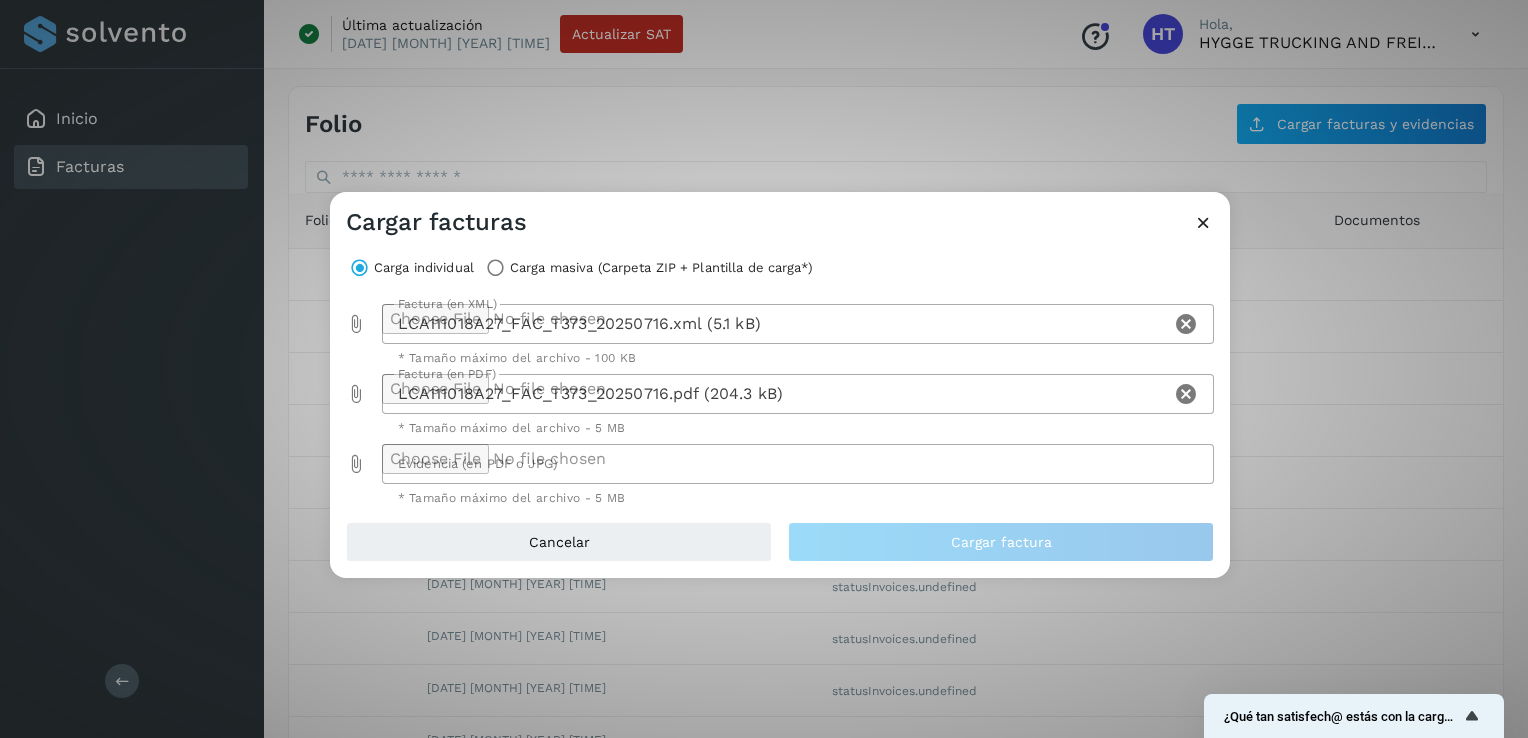 type on "**********" 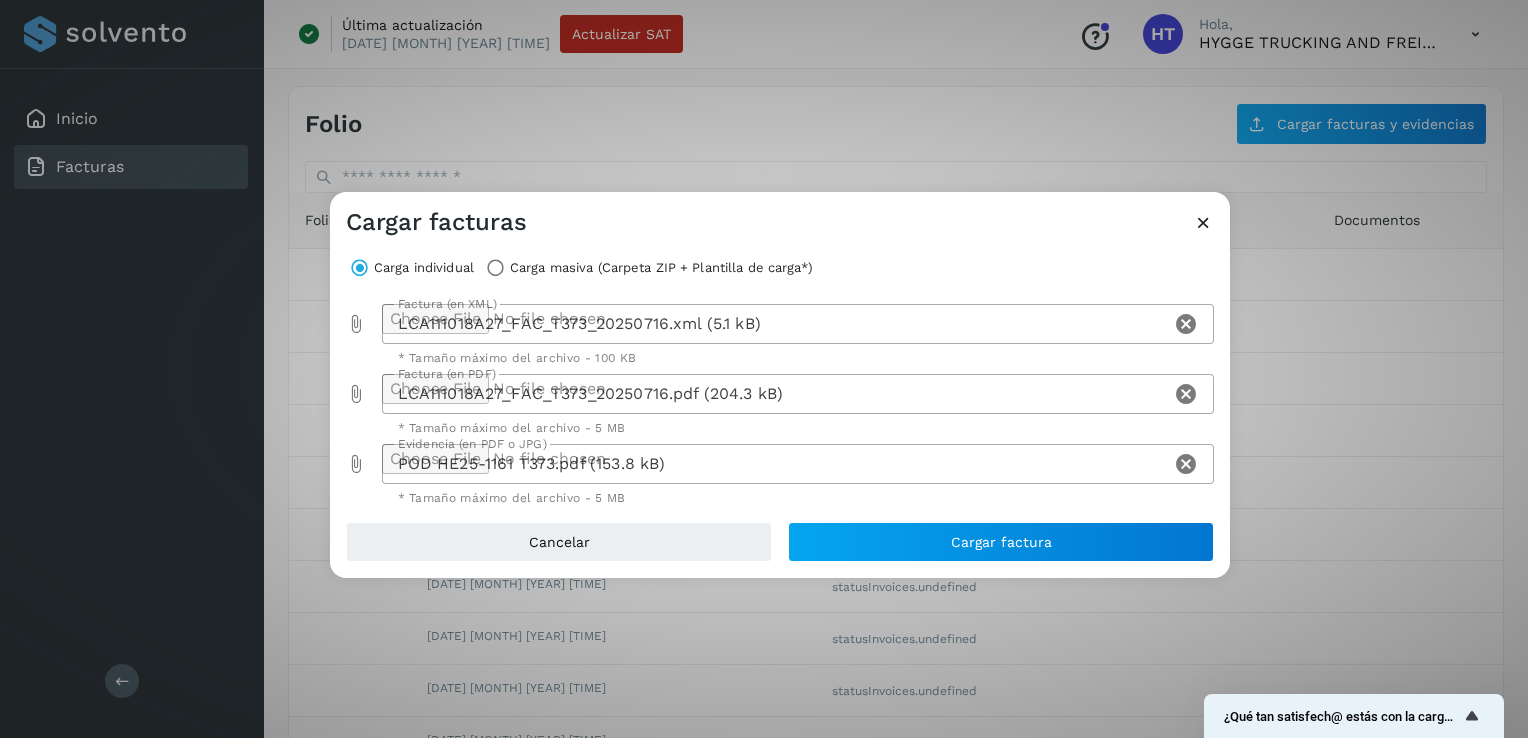 click on "Cancelar Cargar factura" at bounding box center (780, 550) 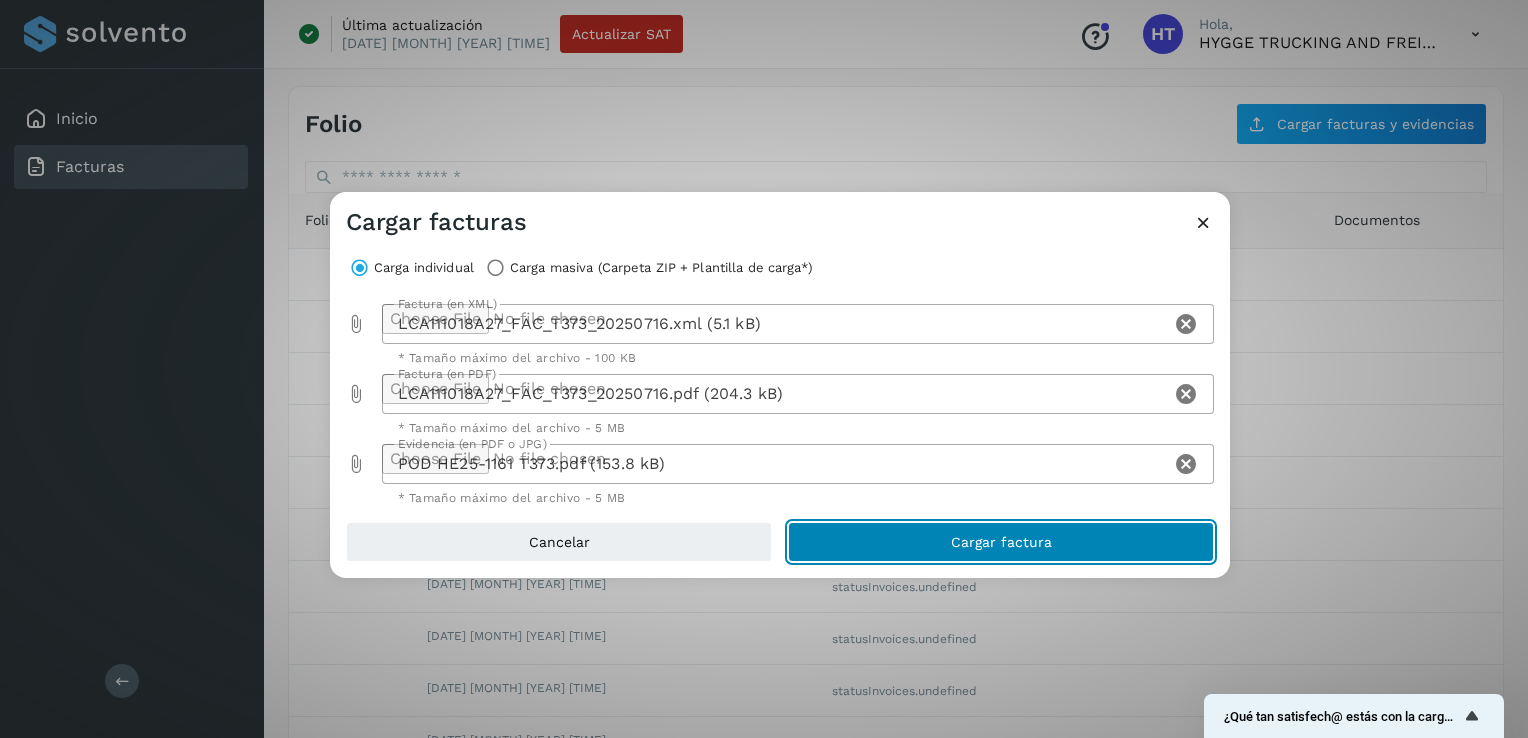 click on "Cargar factura" 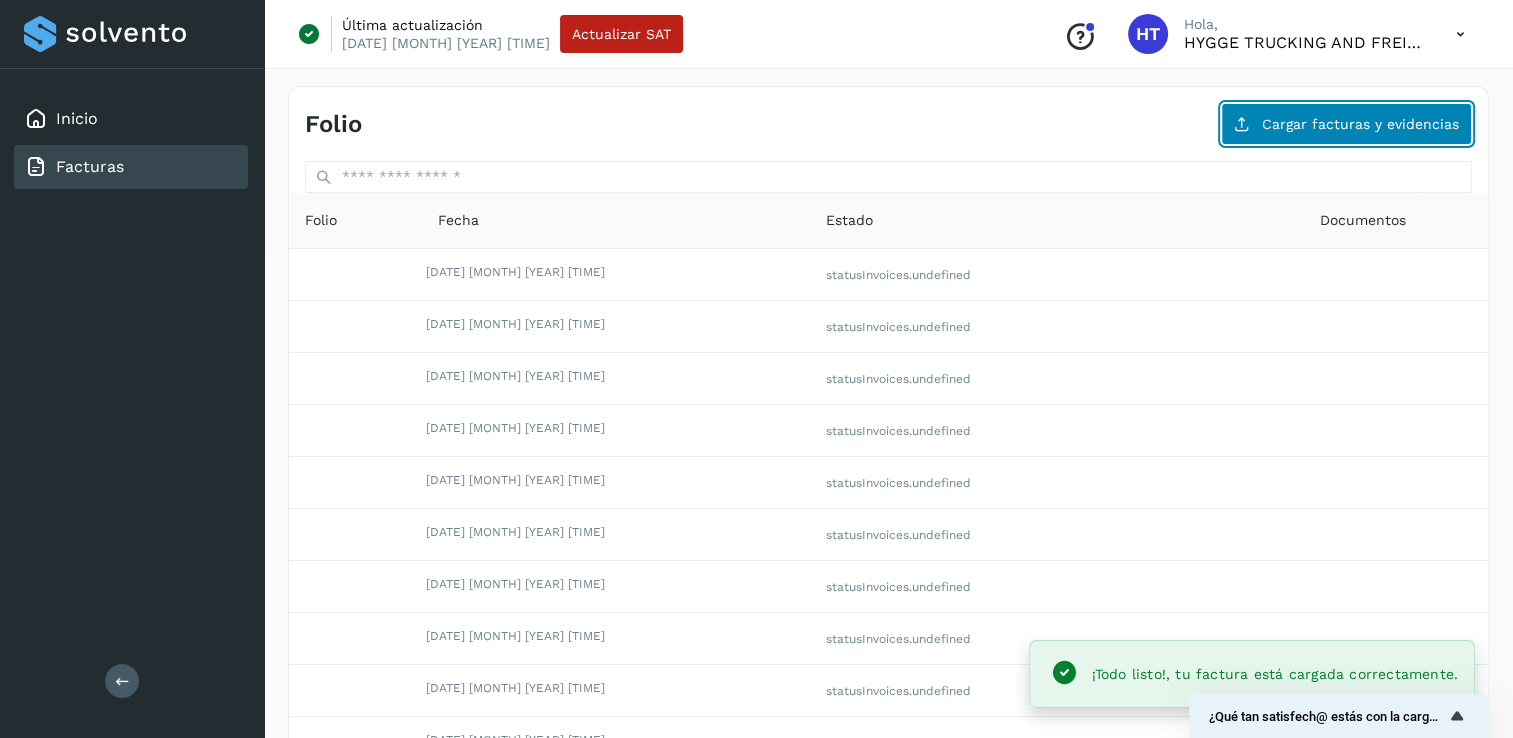 click on "Cargar facturas y evidencias" 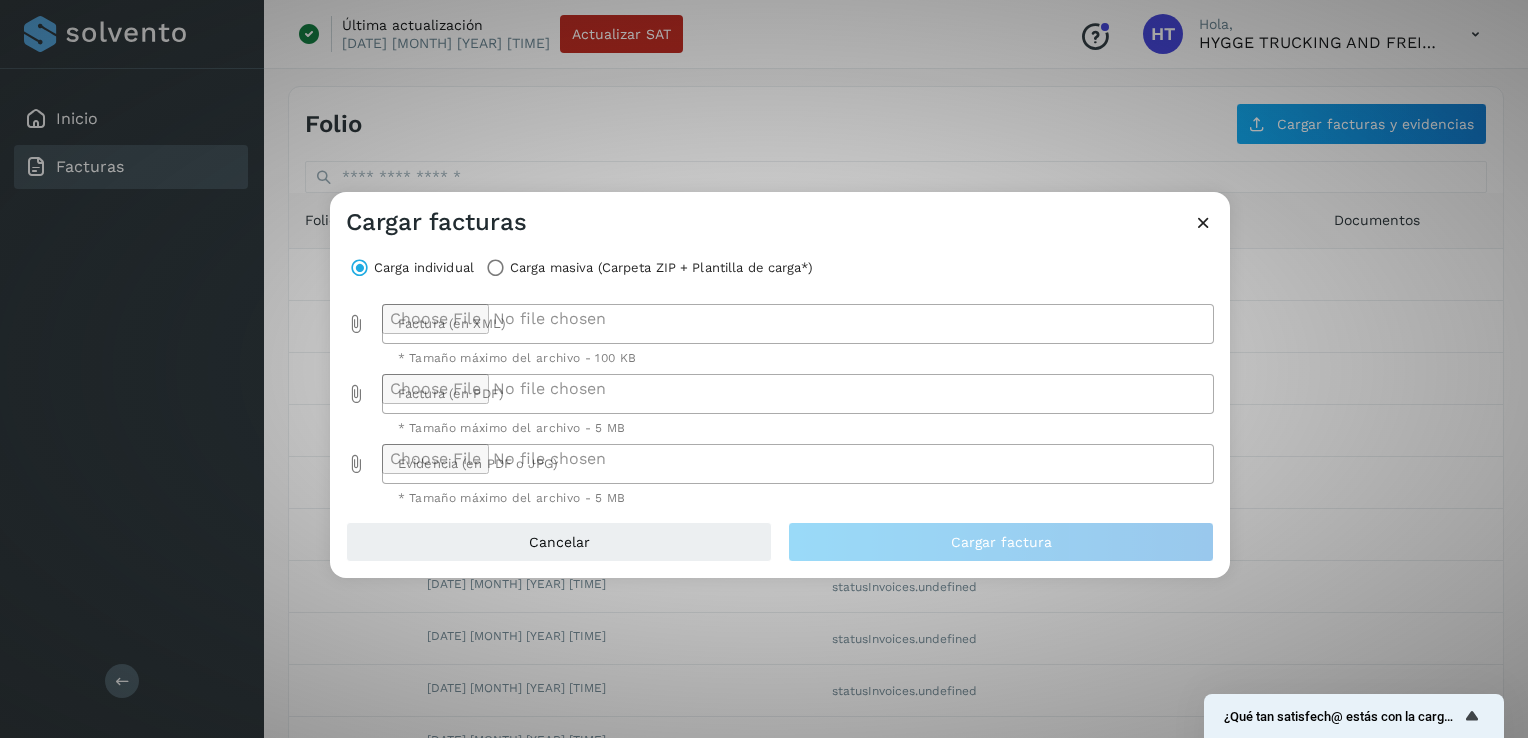 click 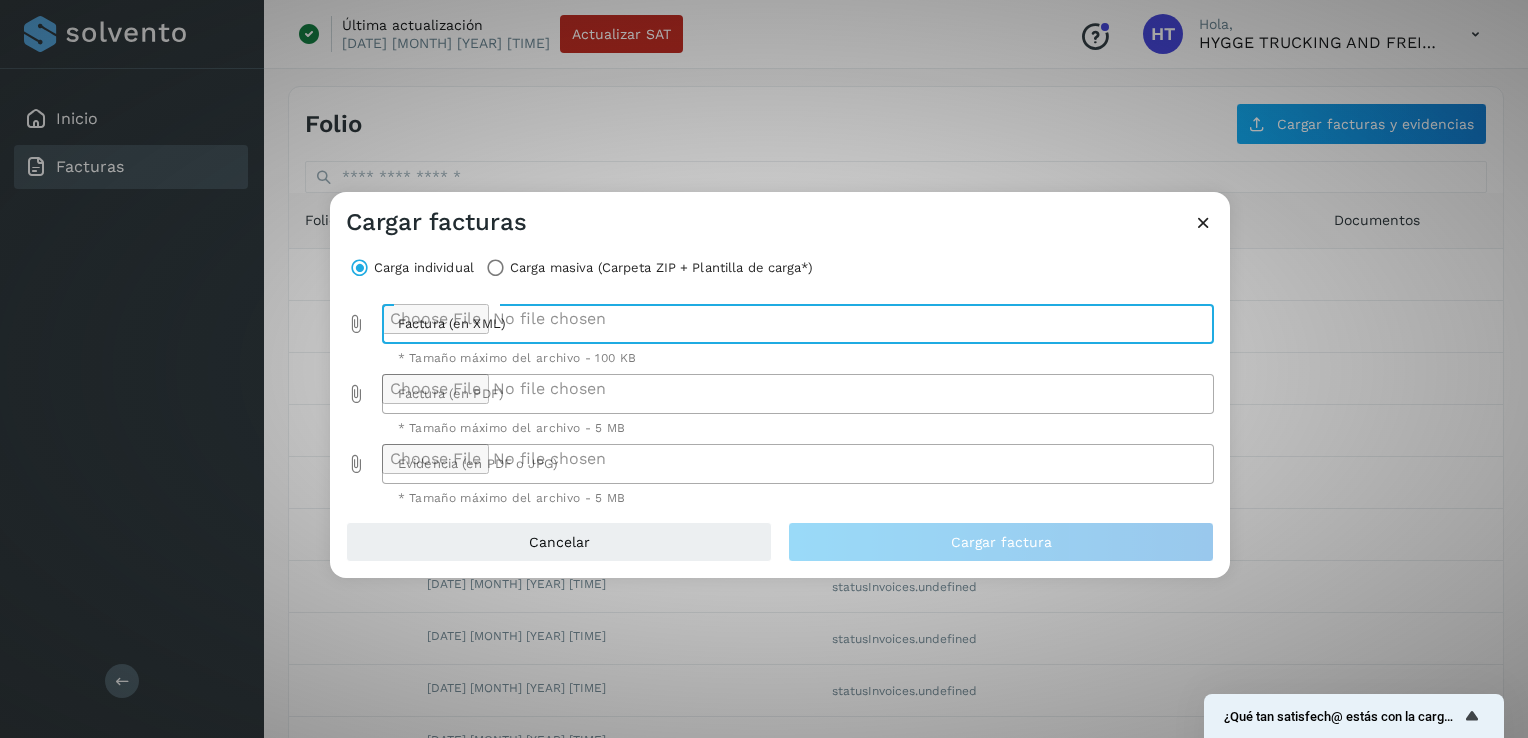 type on "**********" 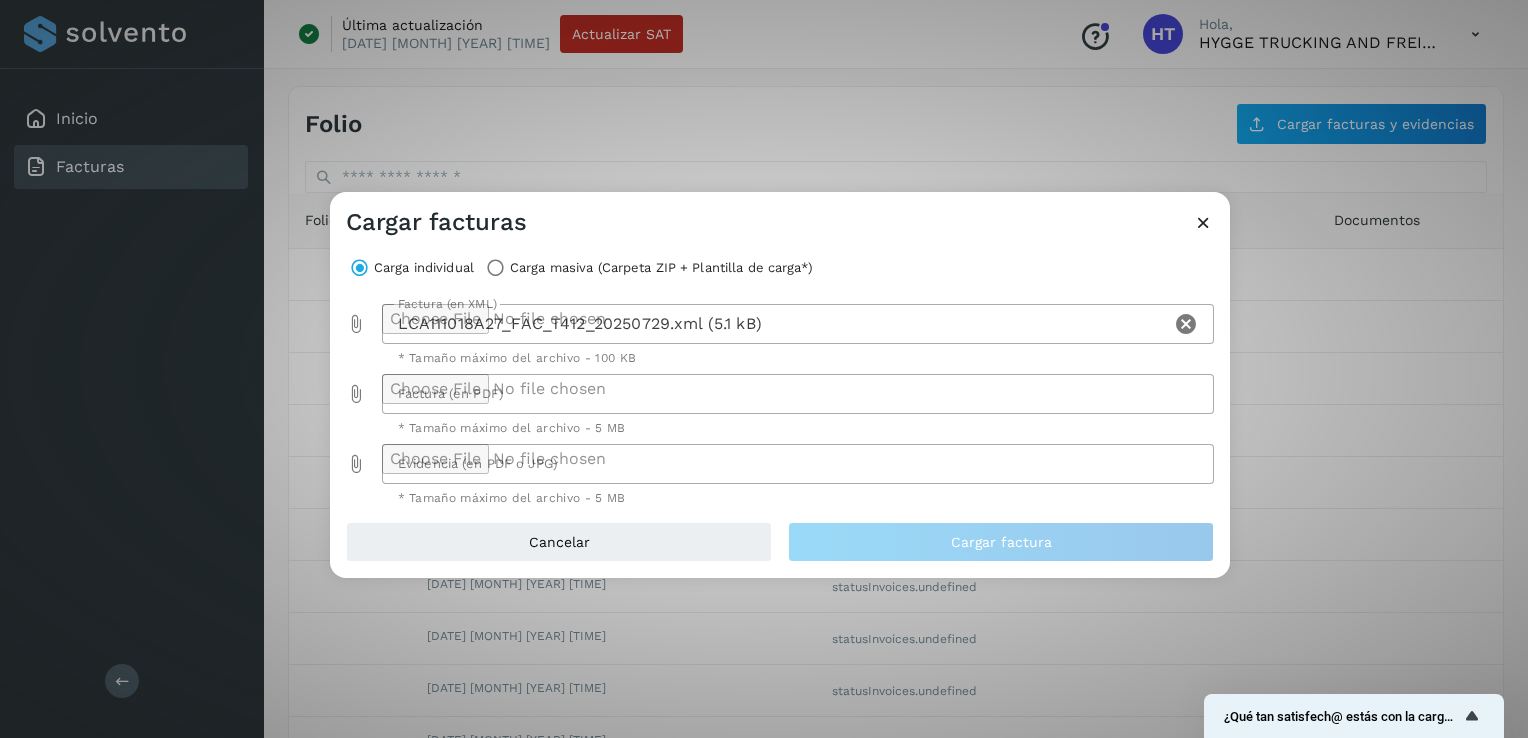 click 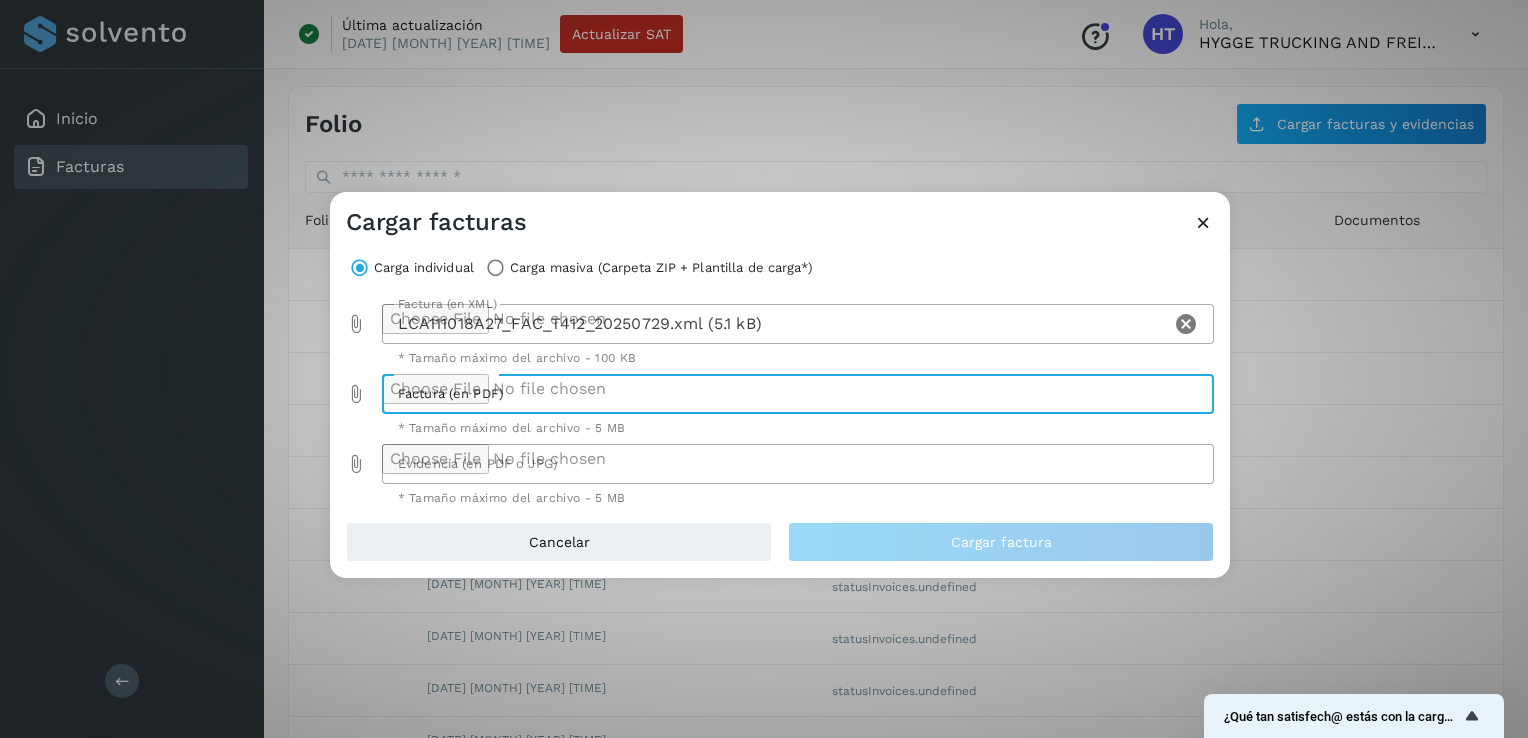 type on "**********" 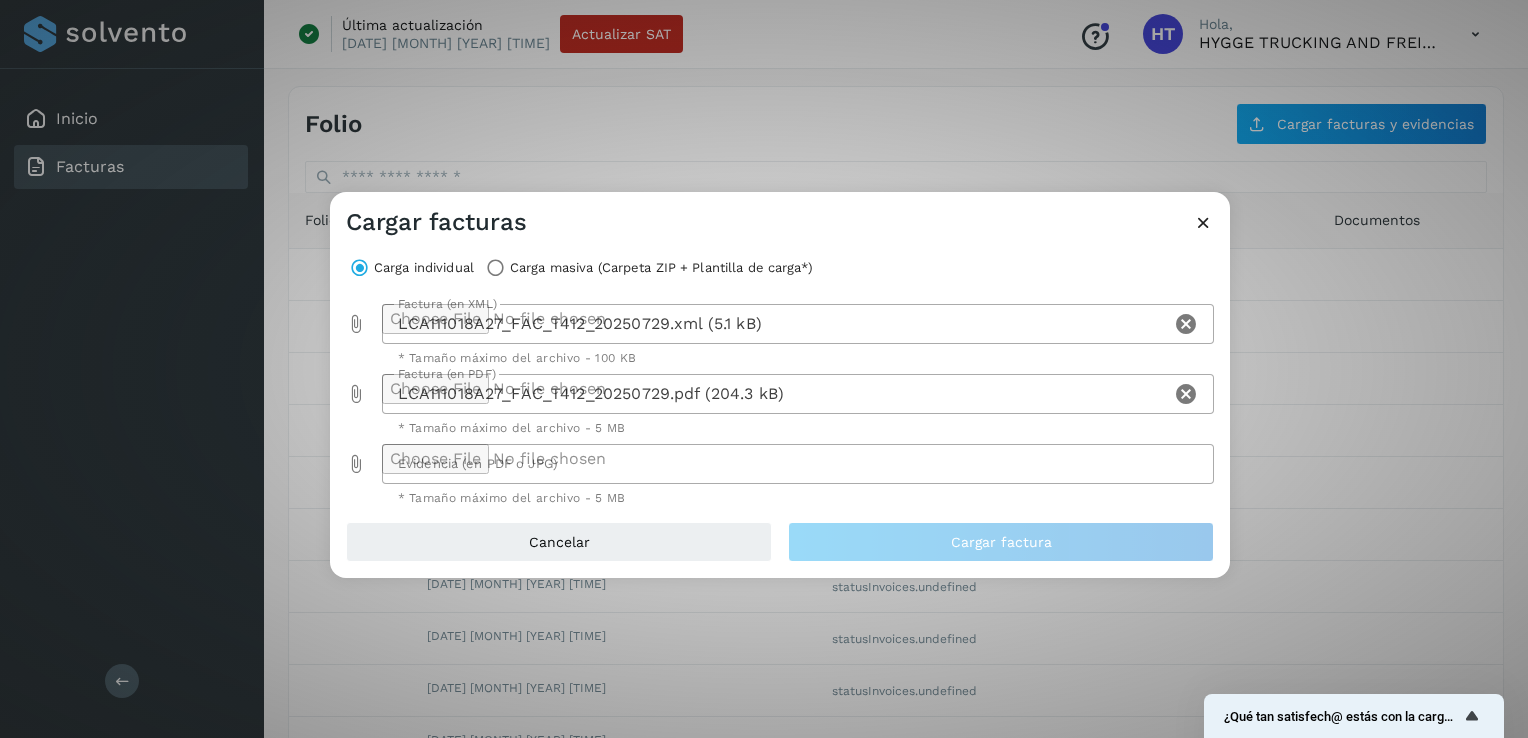 click 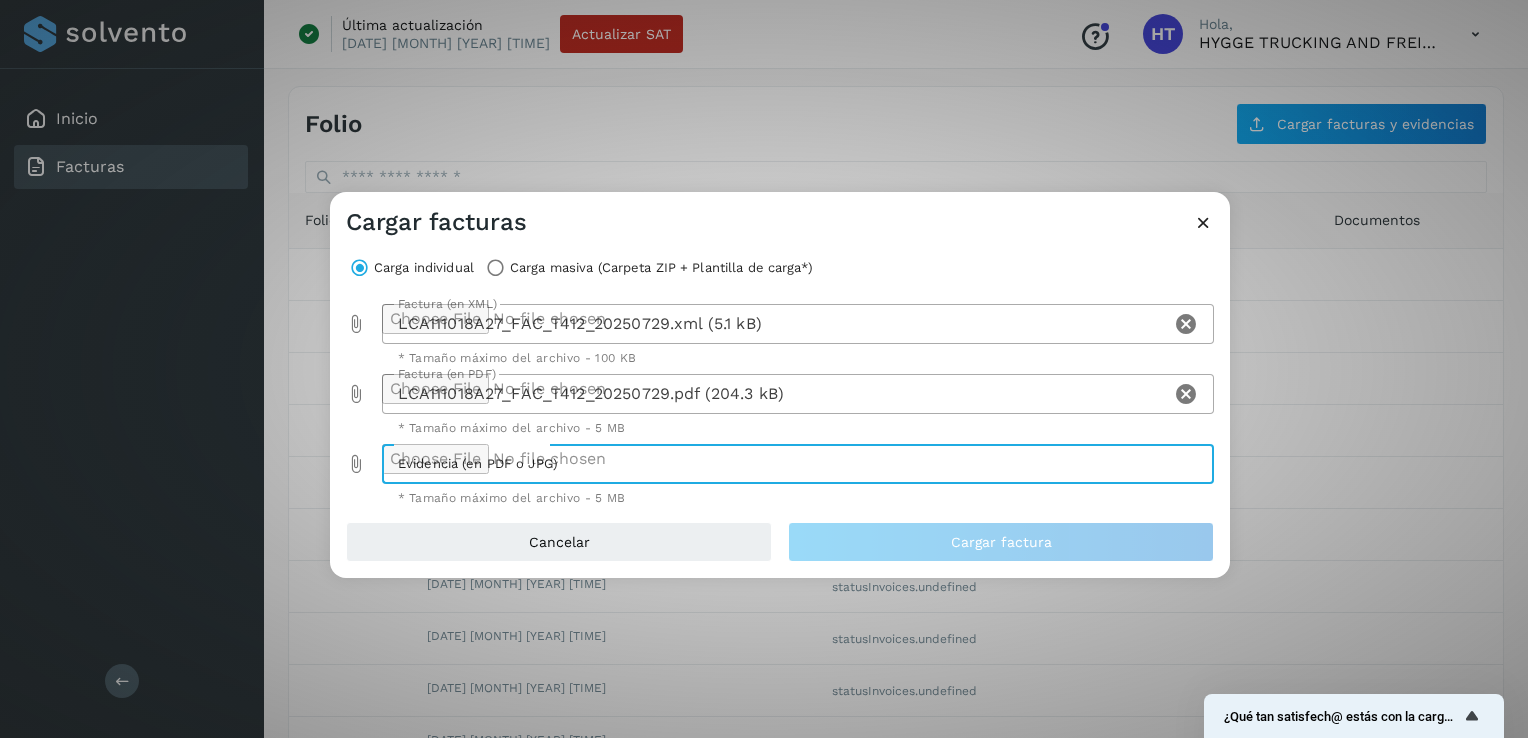 type on "**********" 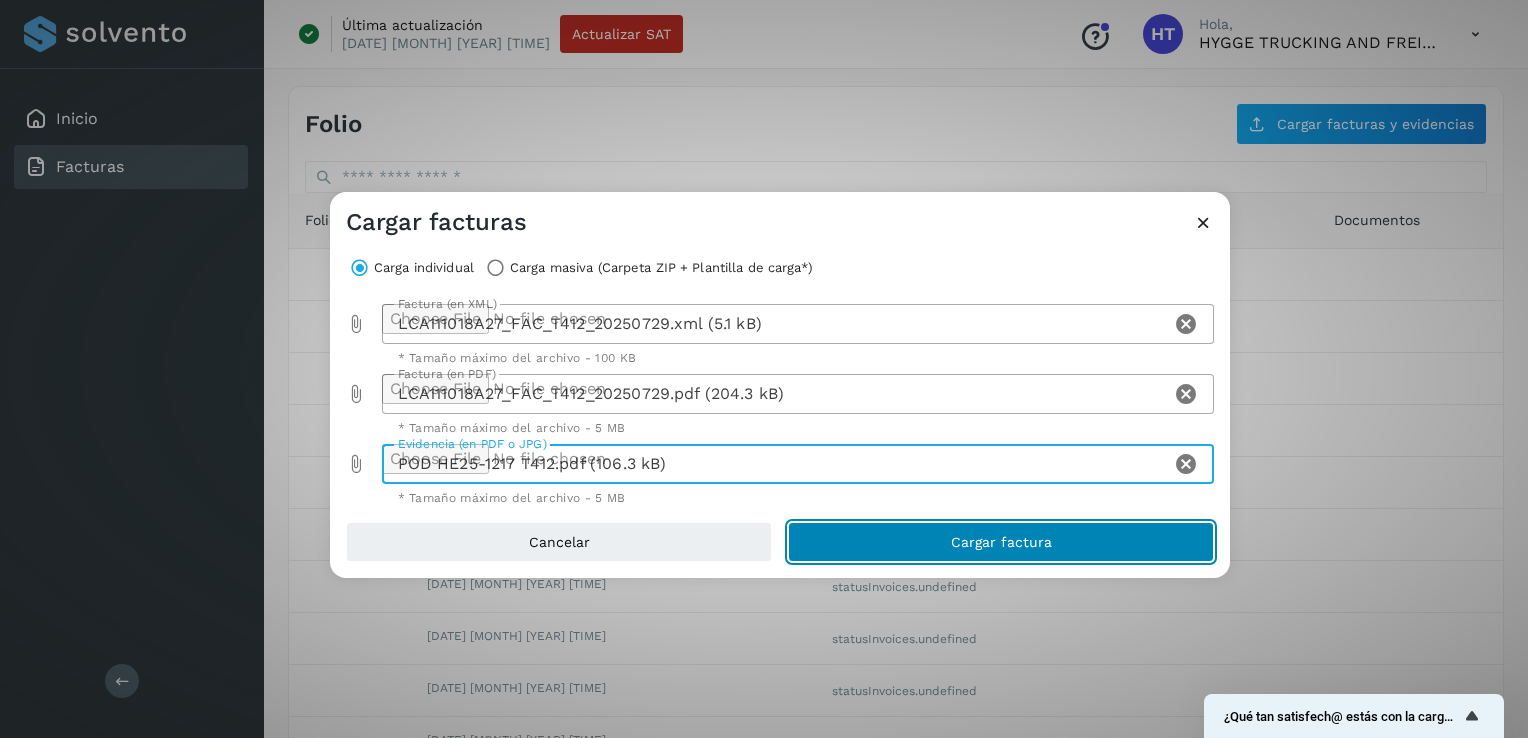 click on "Cargar factura" 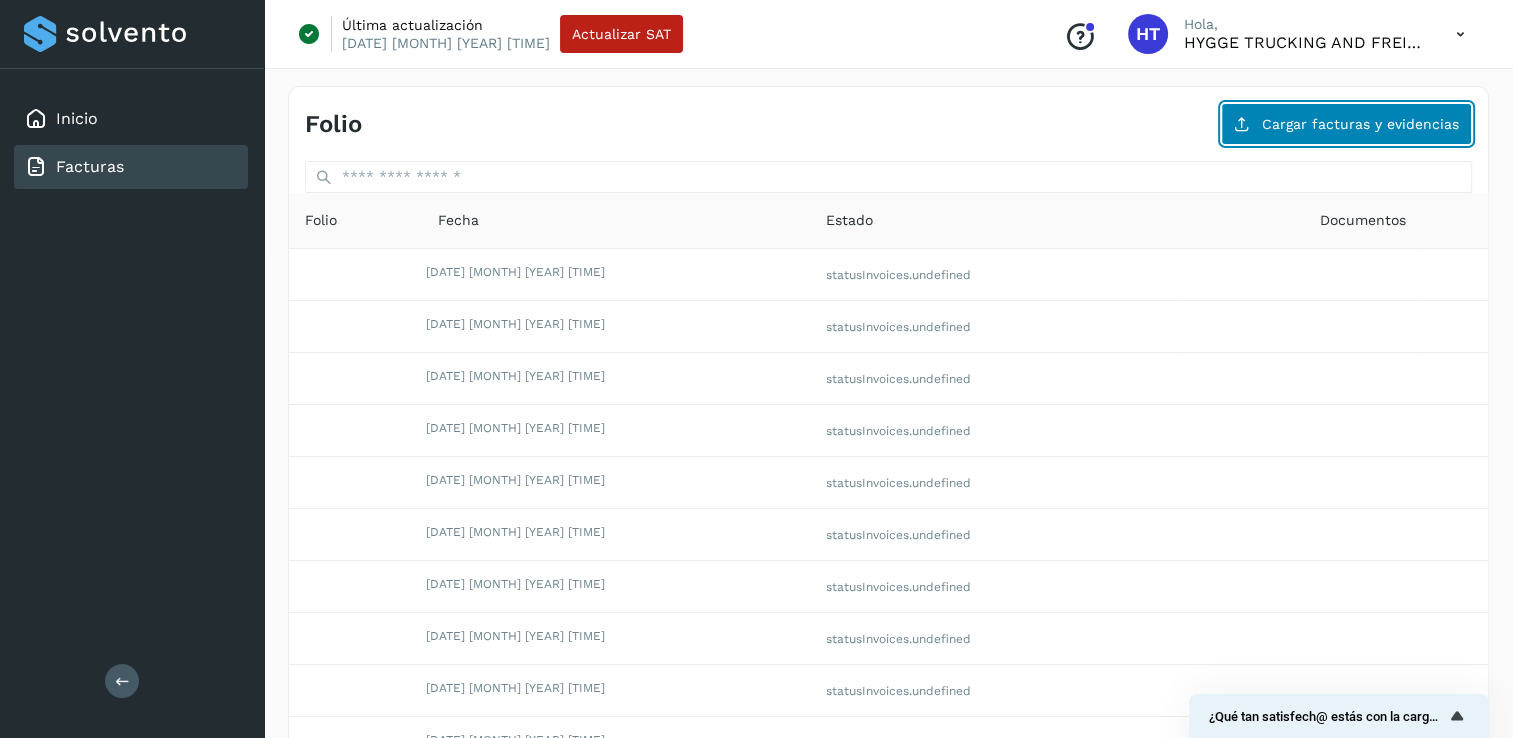 click on "Cargar facturas y evidencias" at bounding box center [1346, 124] 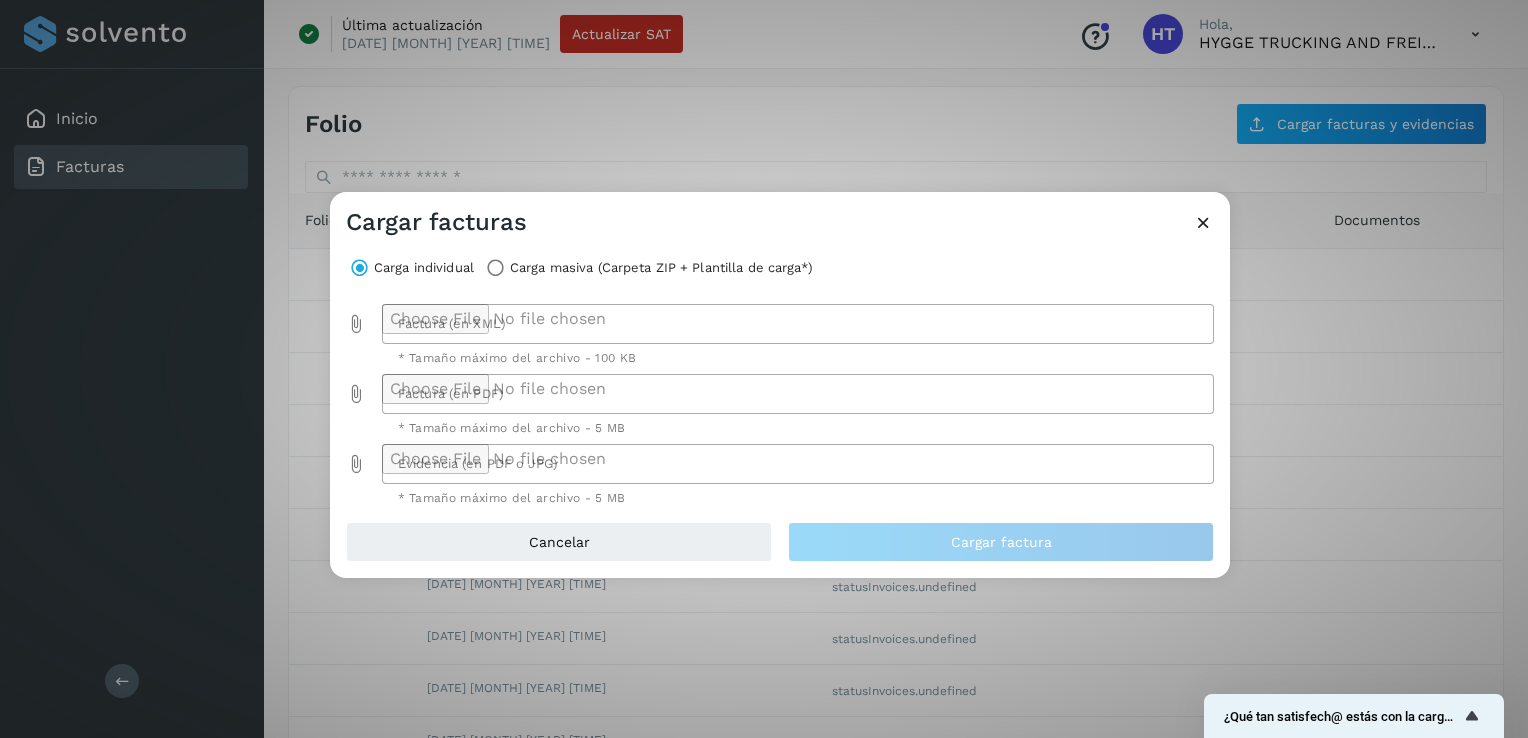 click 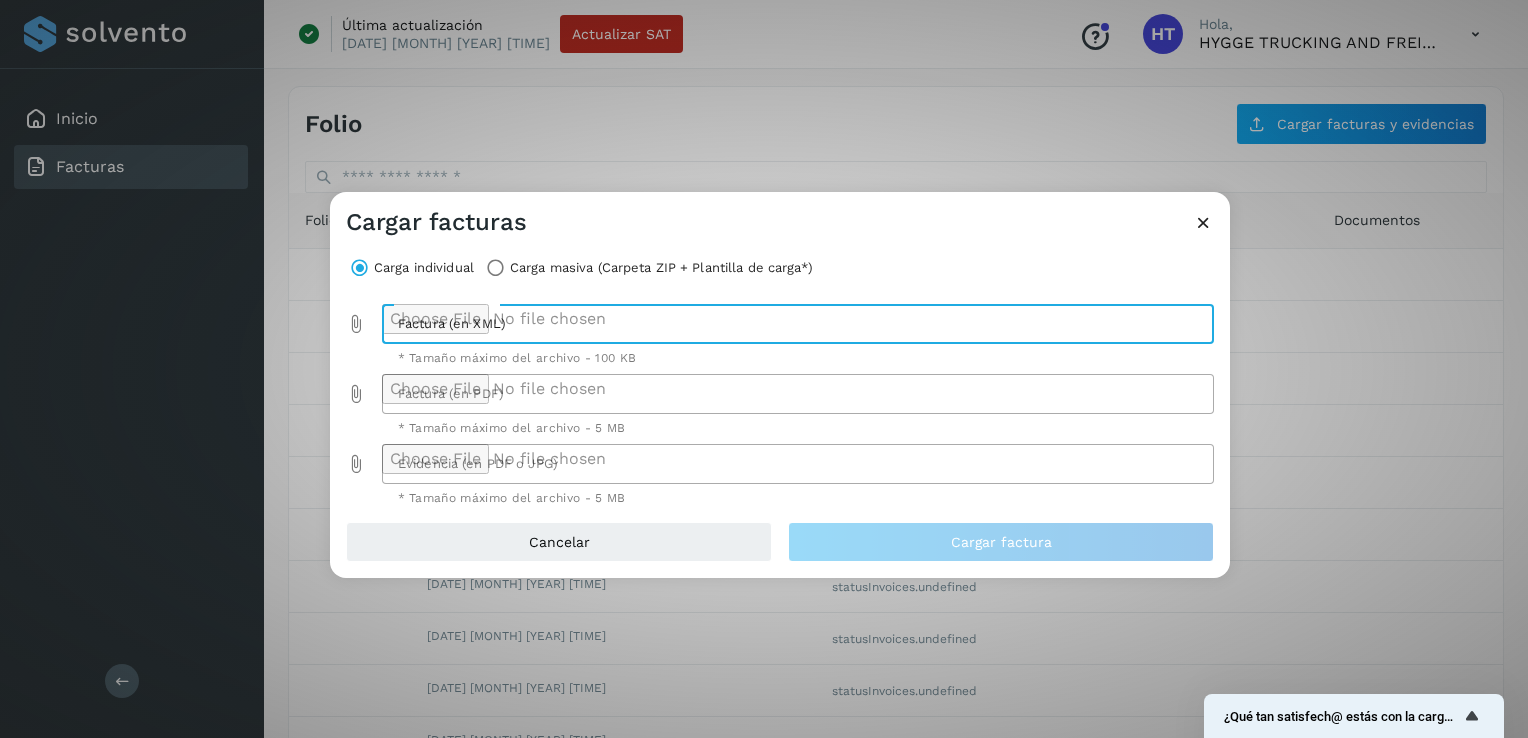 type on "**********" 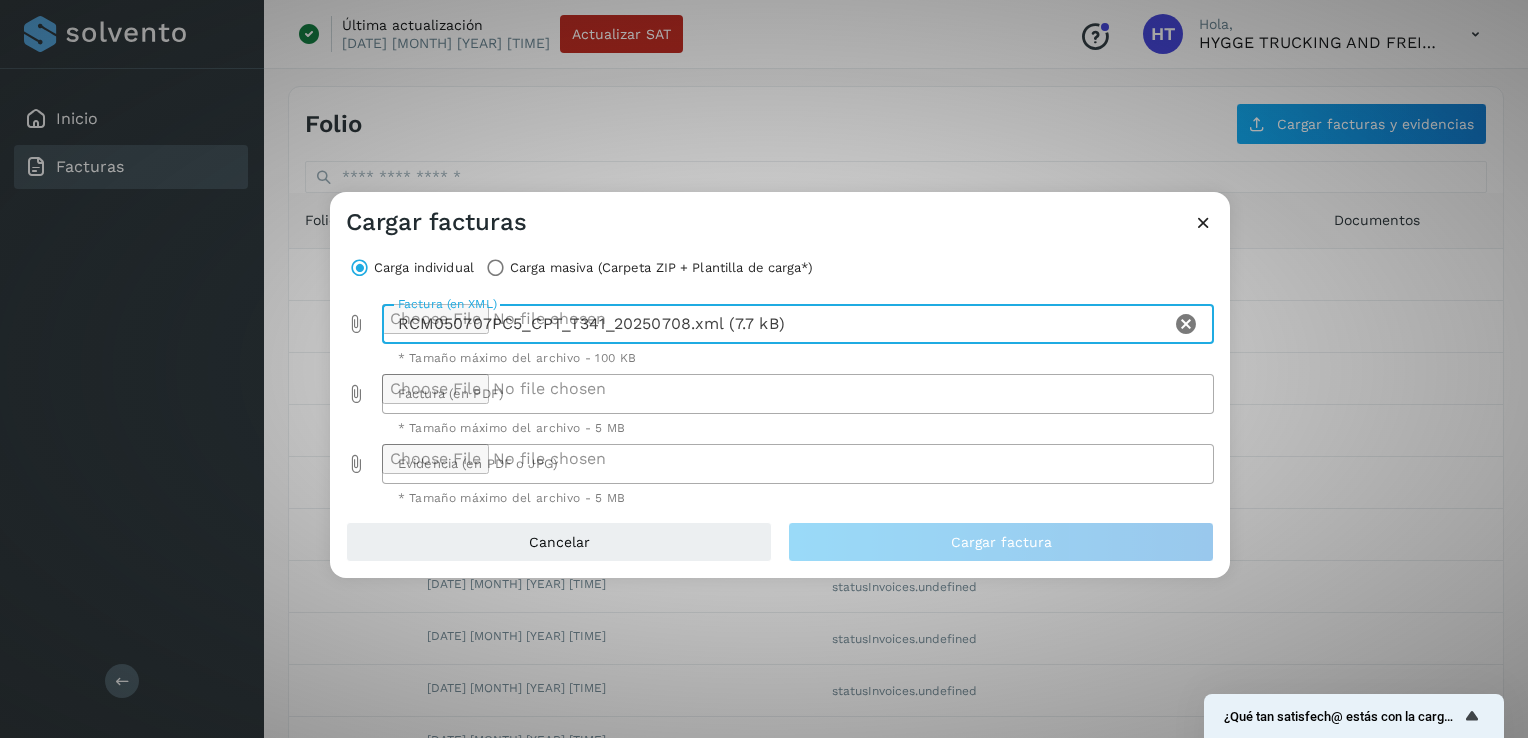 click 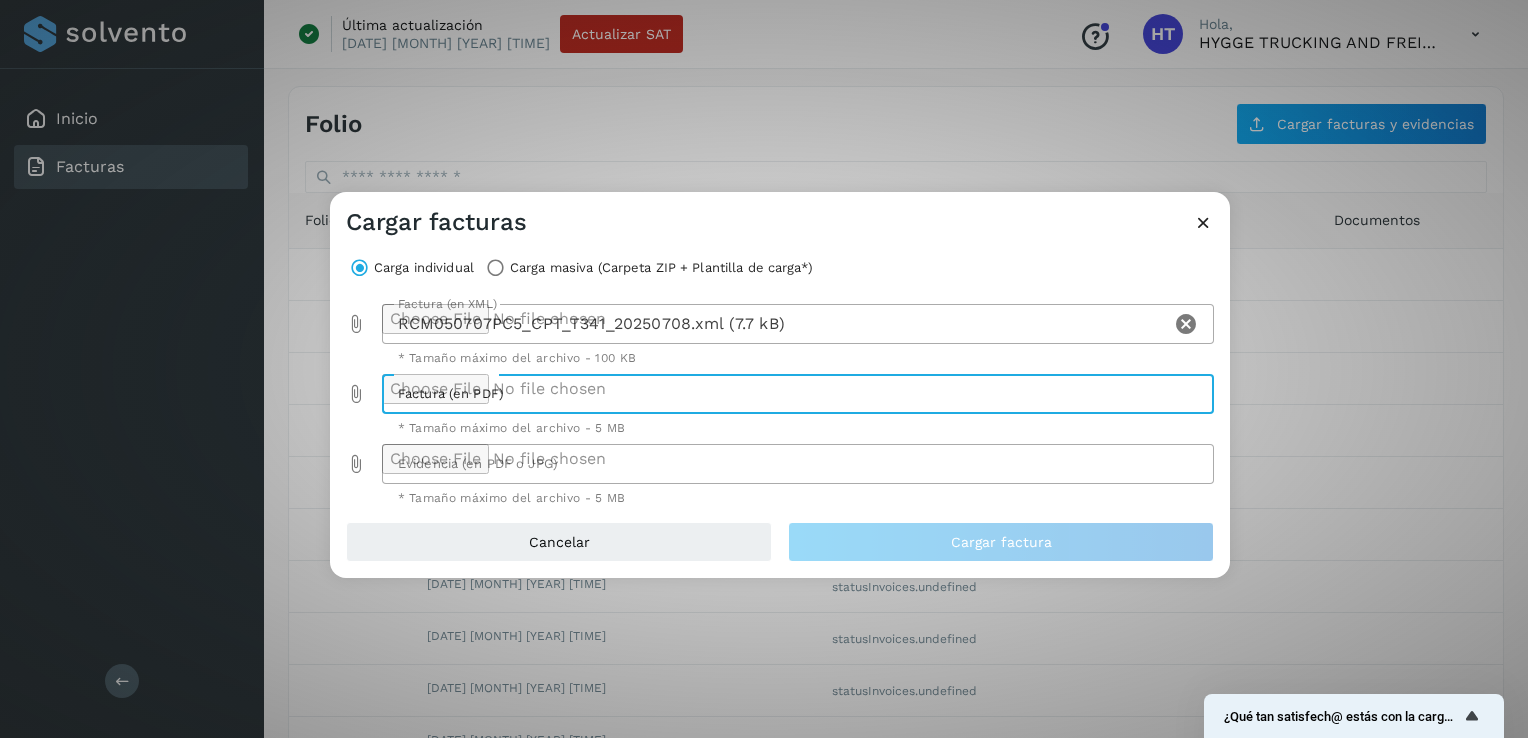 type on "**********" 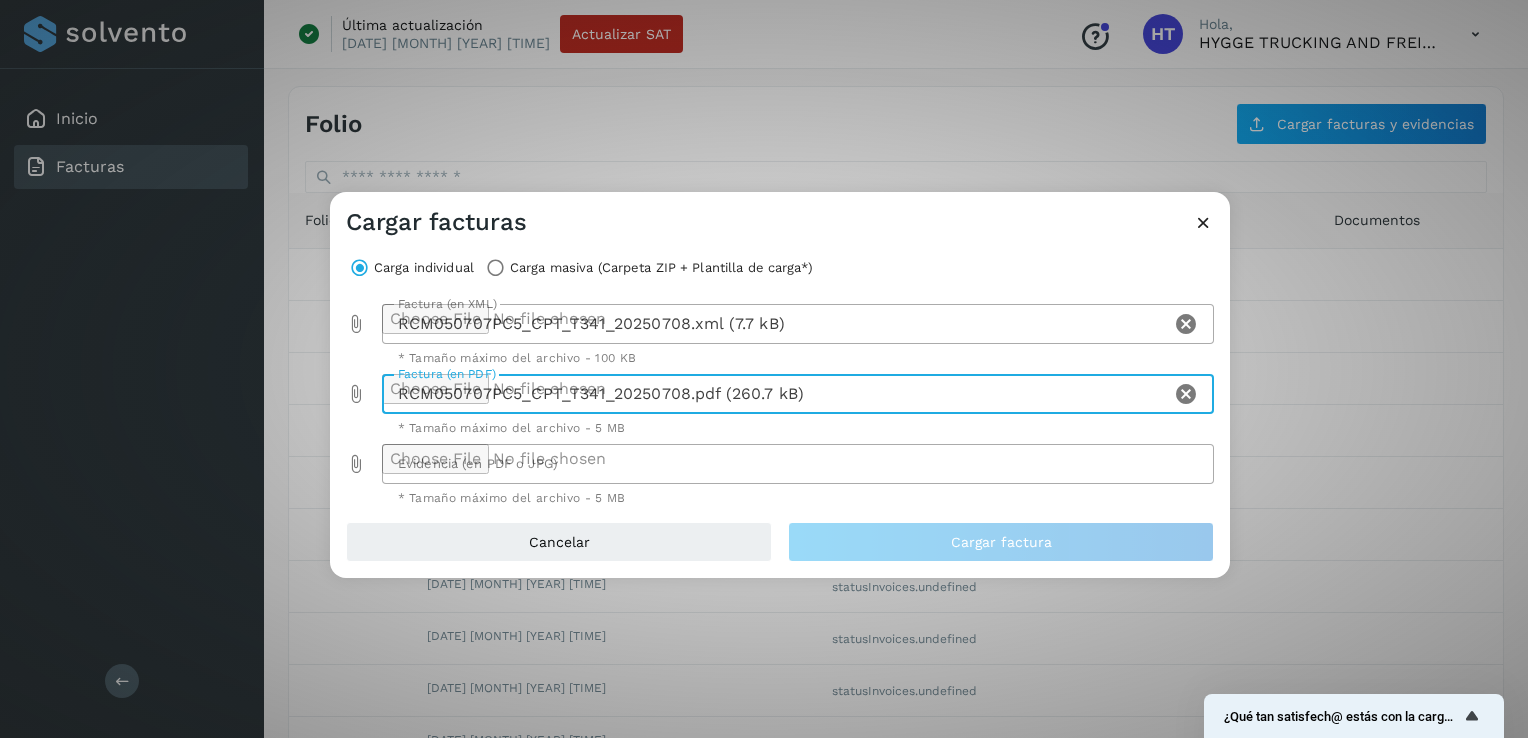 click 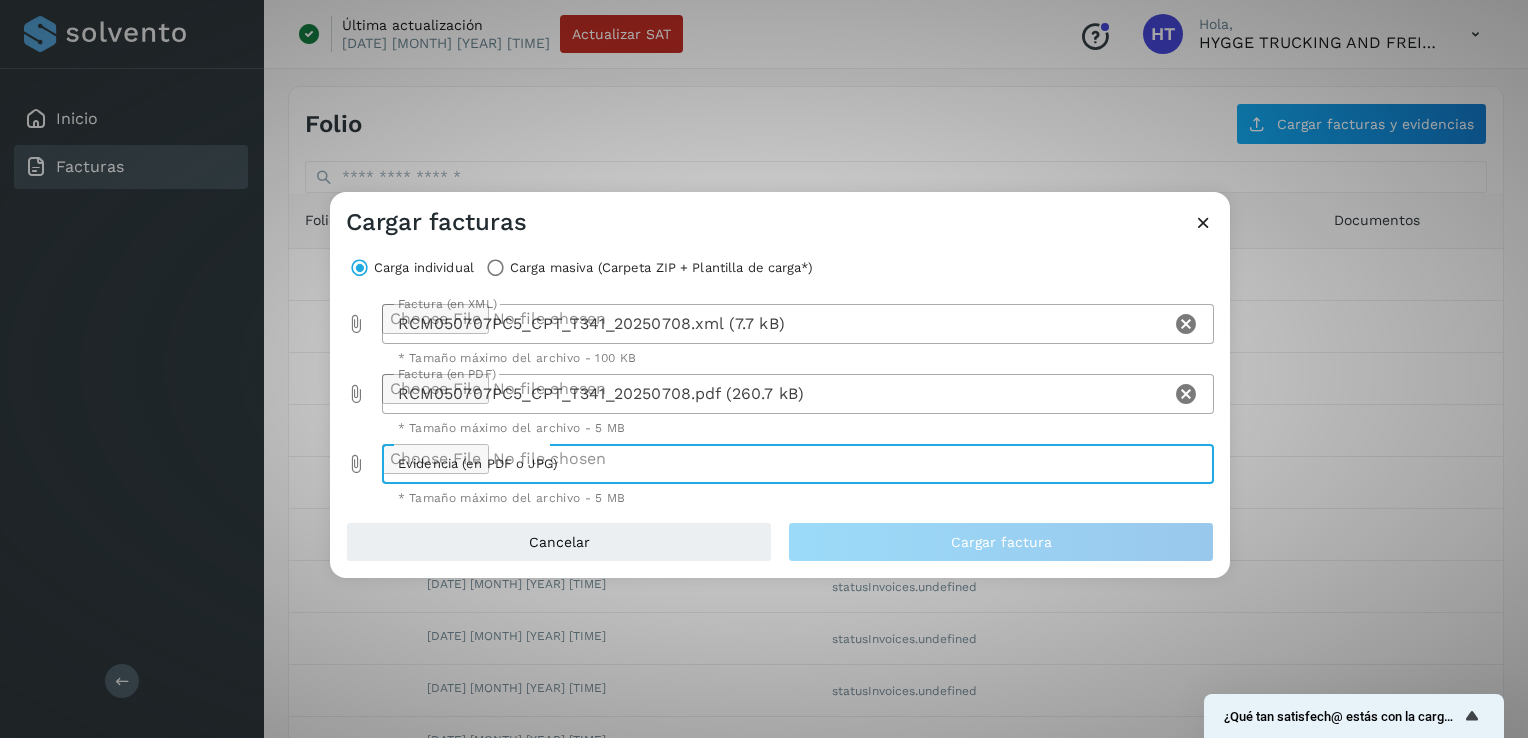 type on "**********" 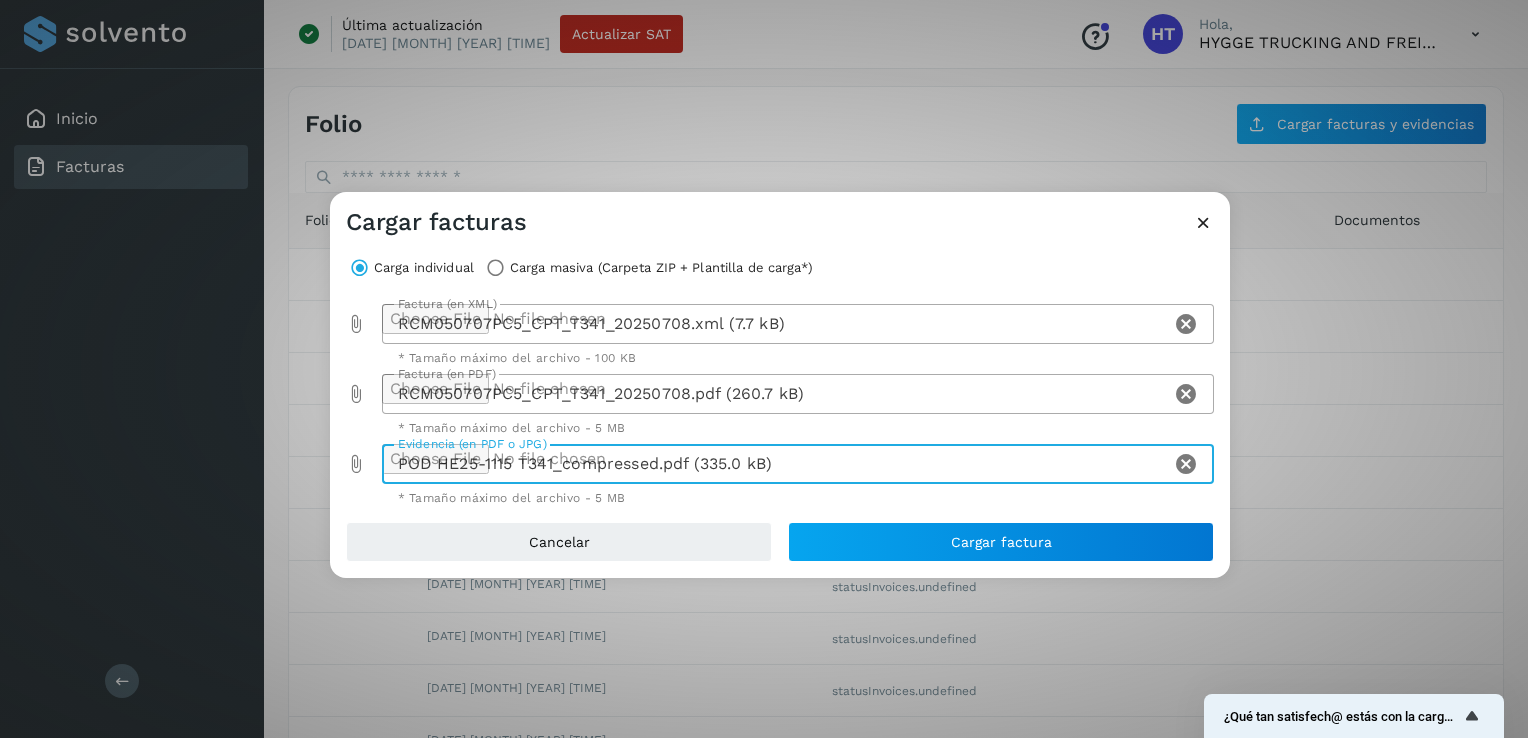 click 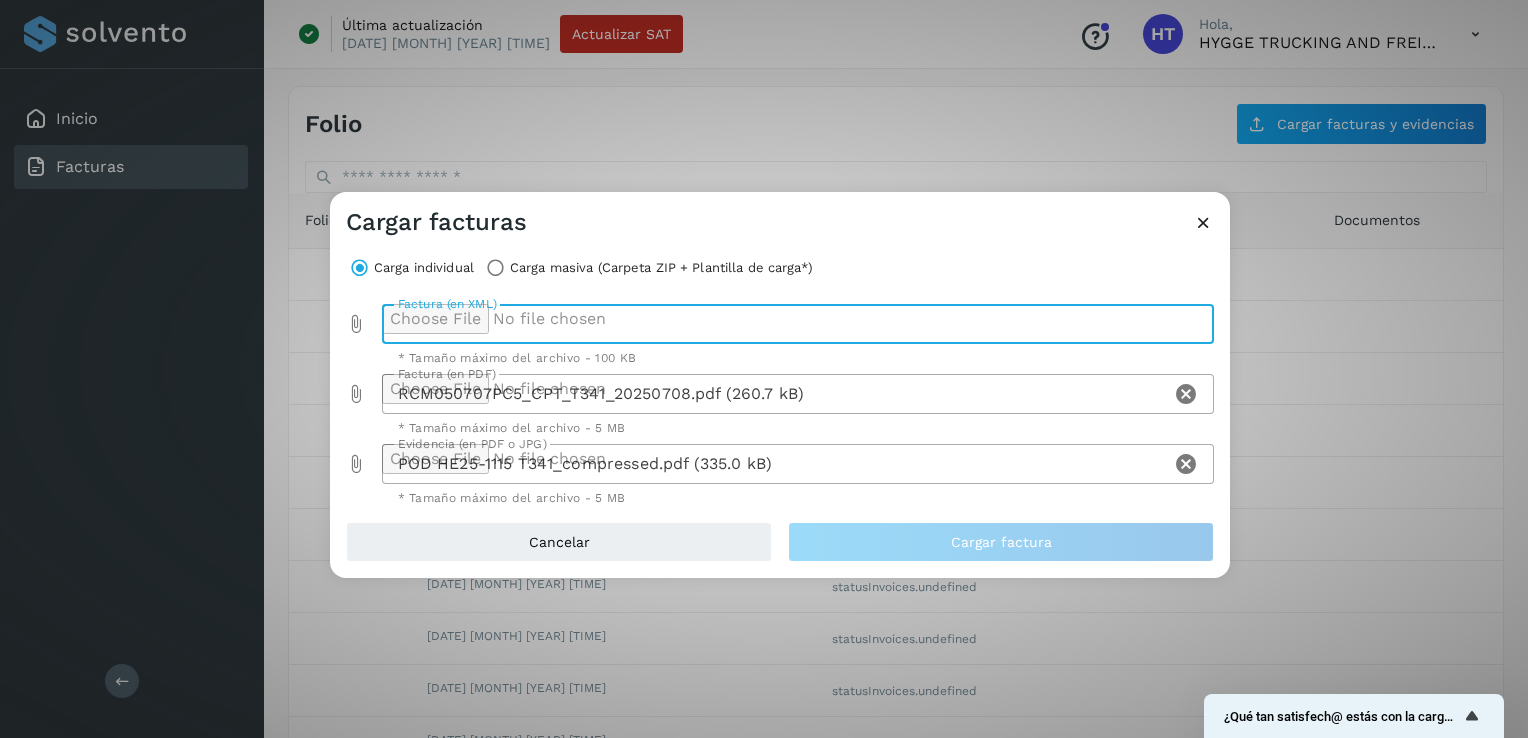 click 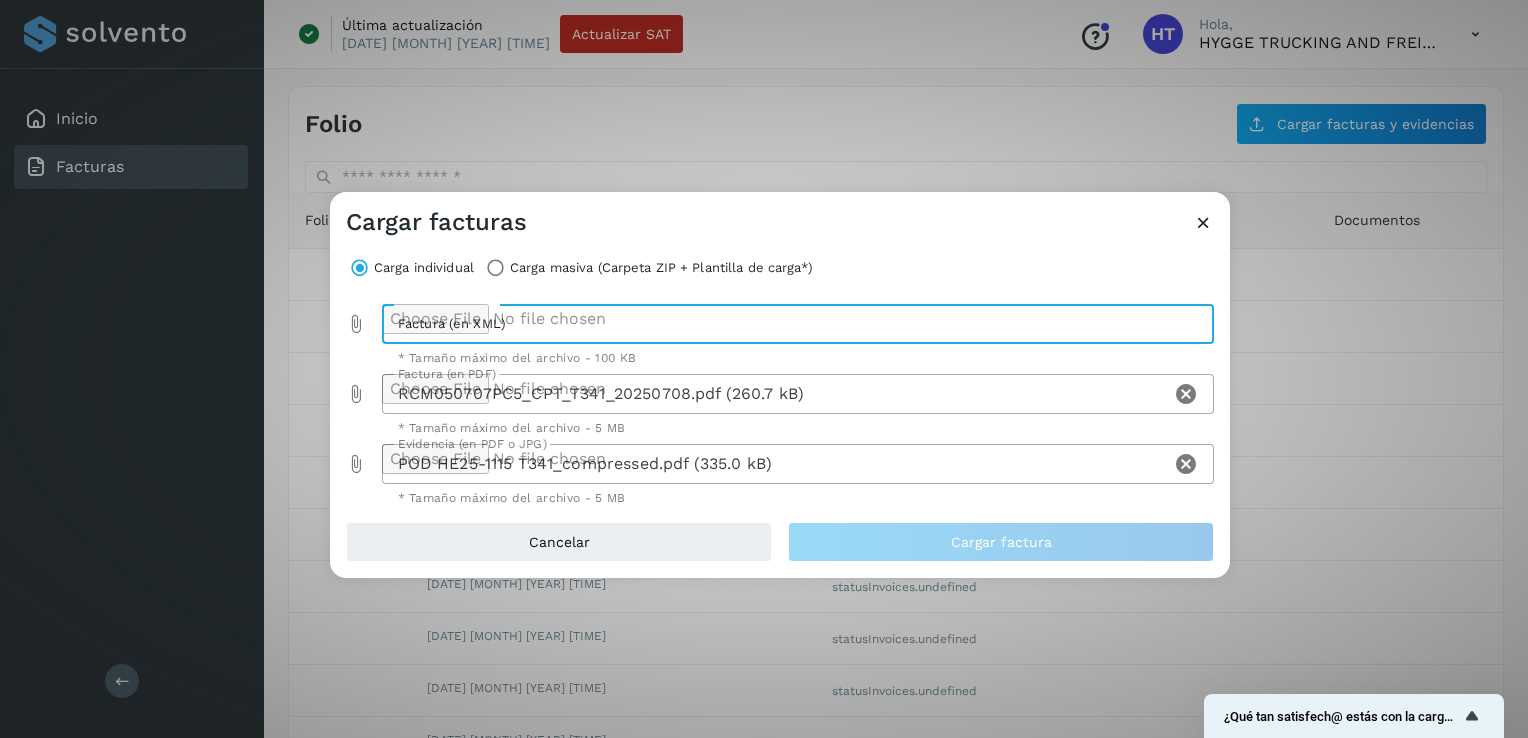type on "**********" 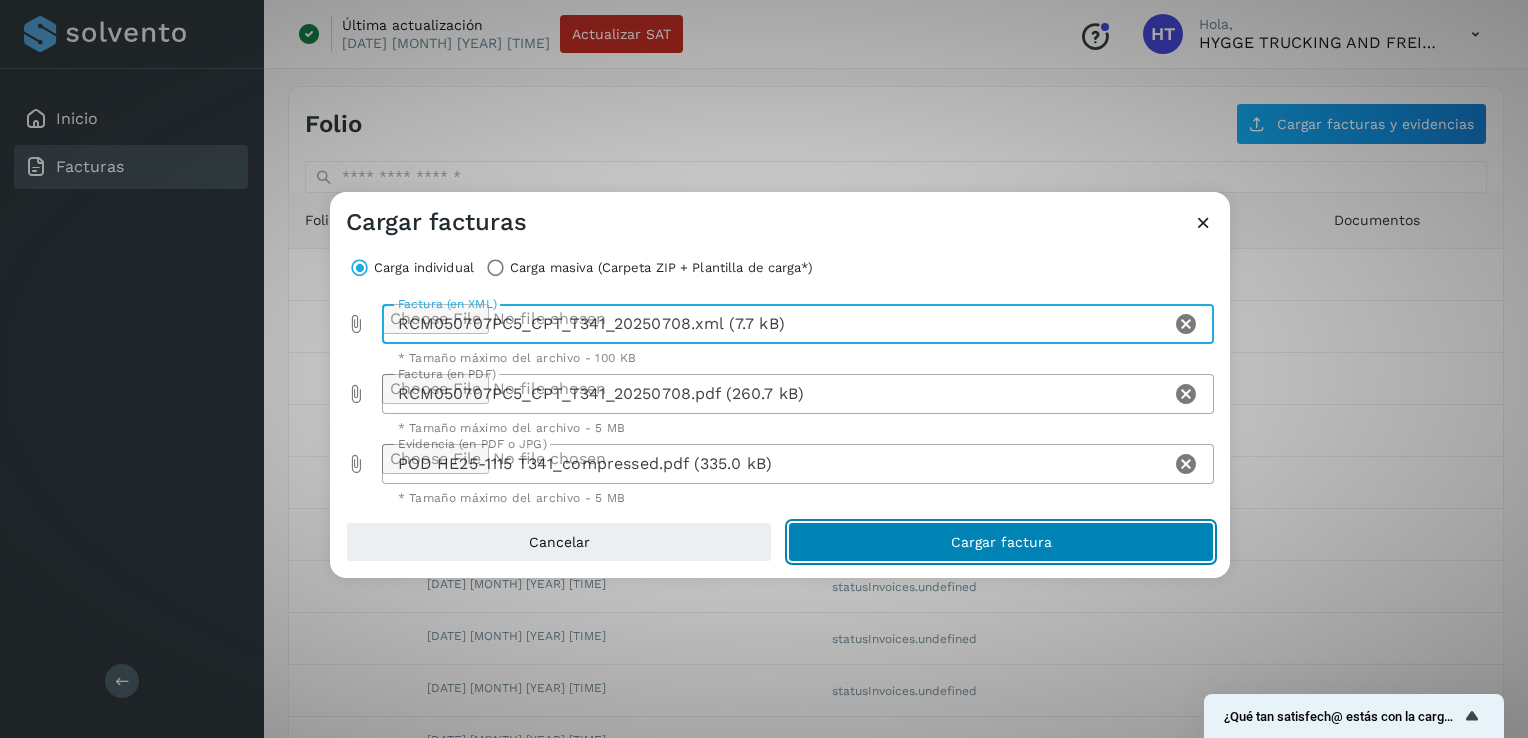 click on "Cargar factura" 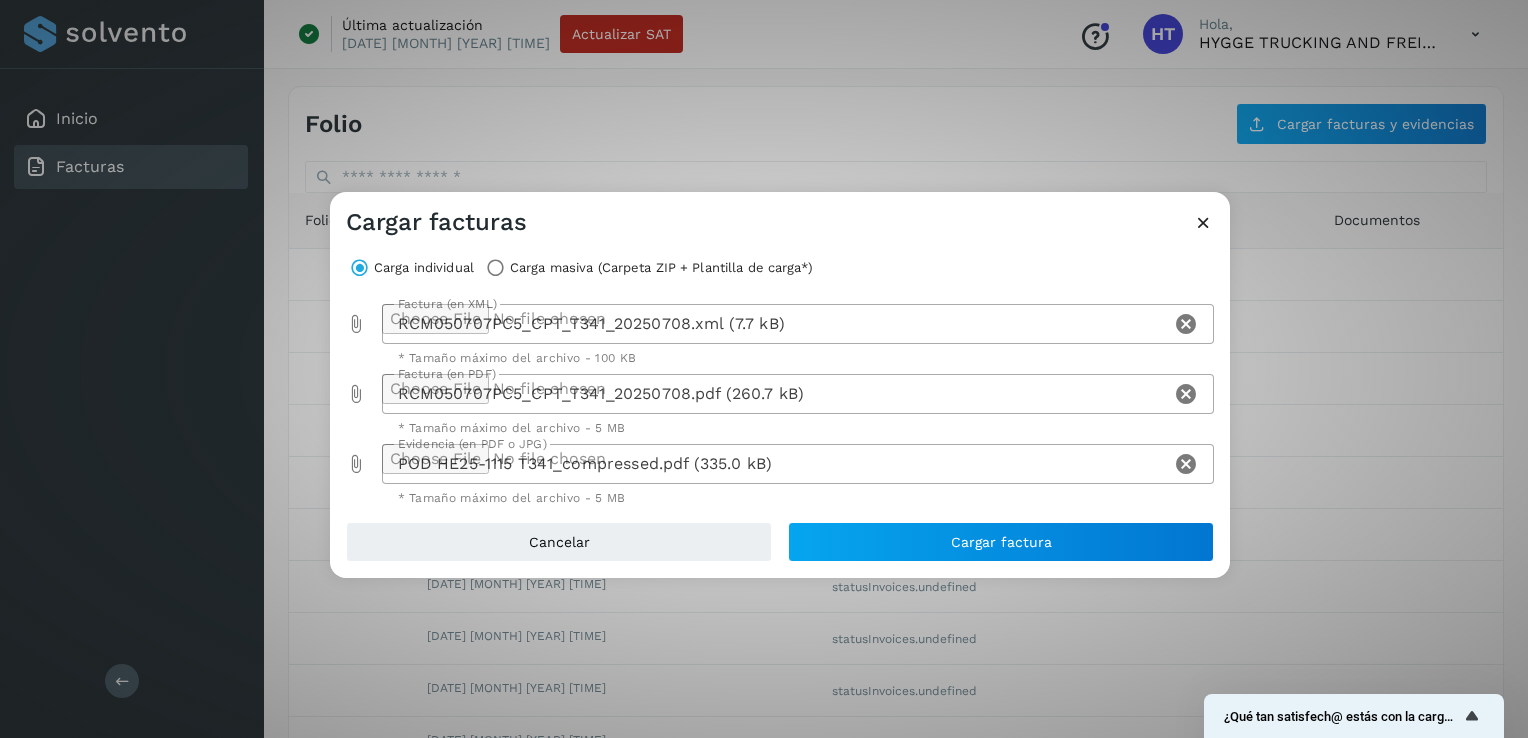 click at bounding box center (1203, 222) 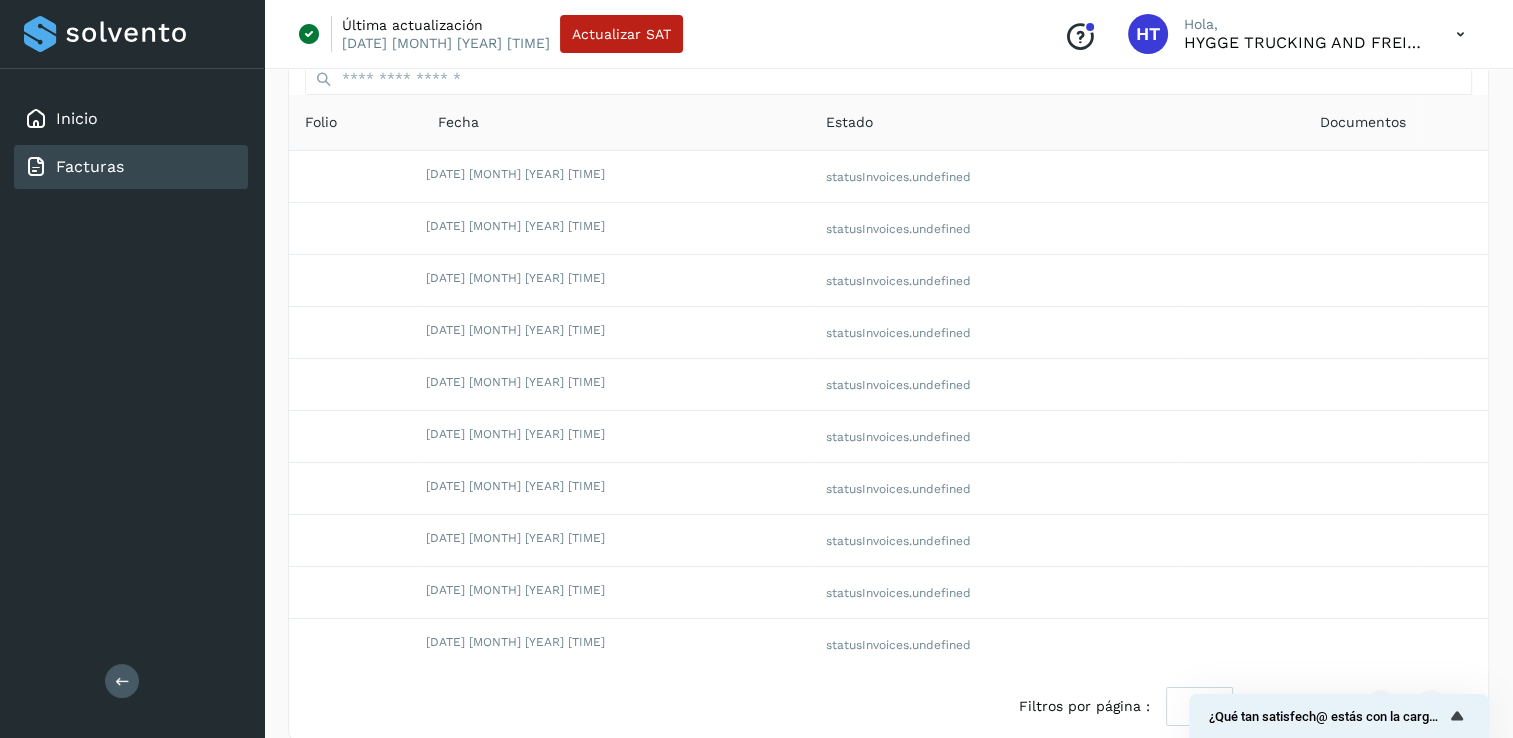 scroll, scrollTop: 125, scrollLeft: 0, axis: vertical 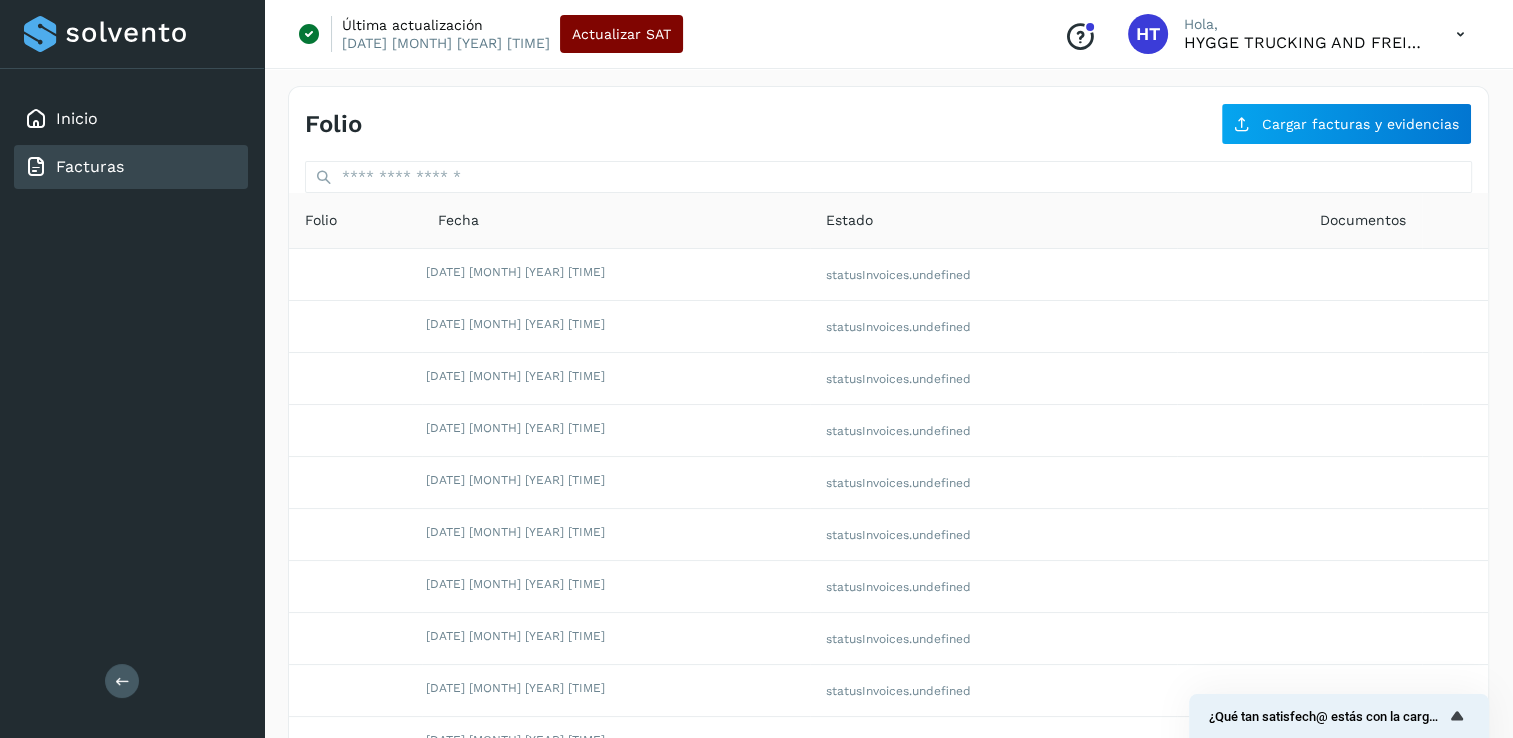 click on "Actualizar SAT" 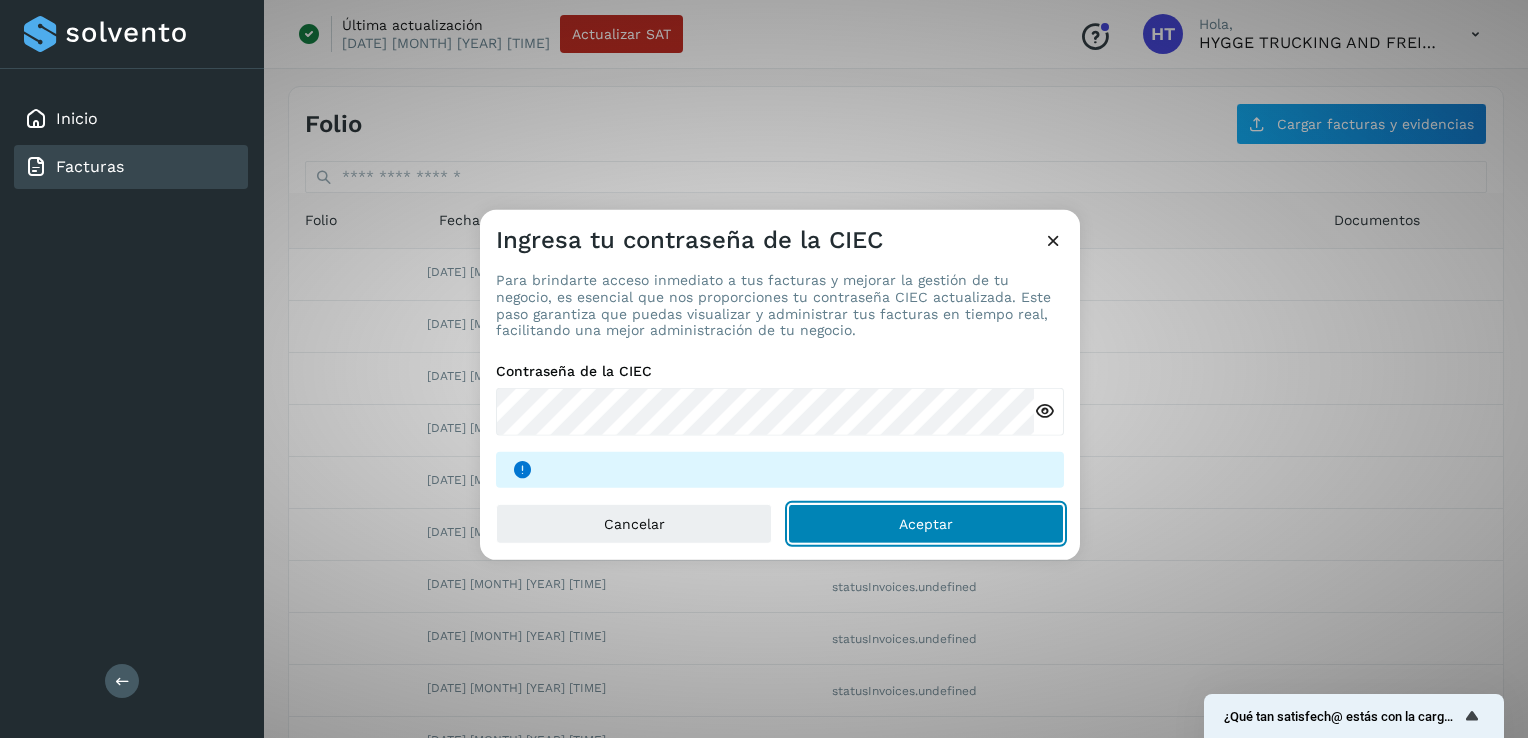 click on "Aceptar" 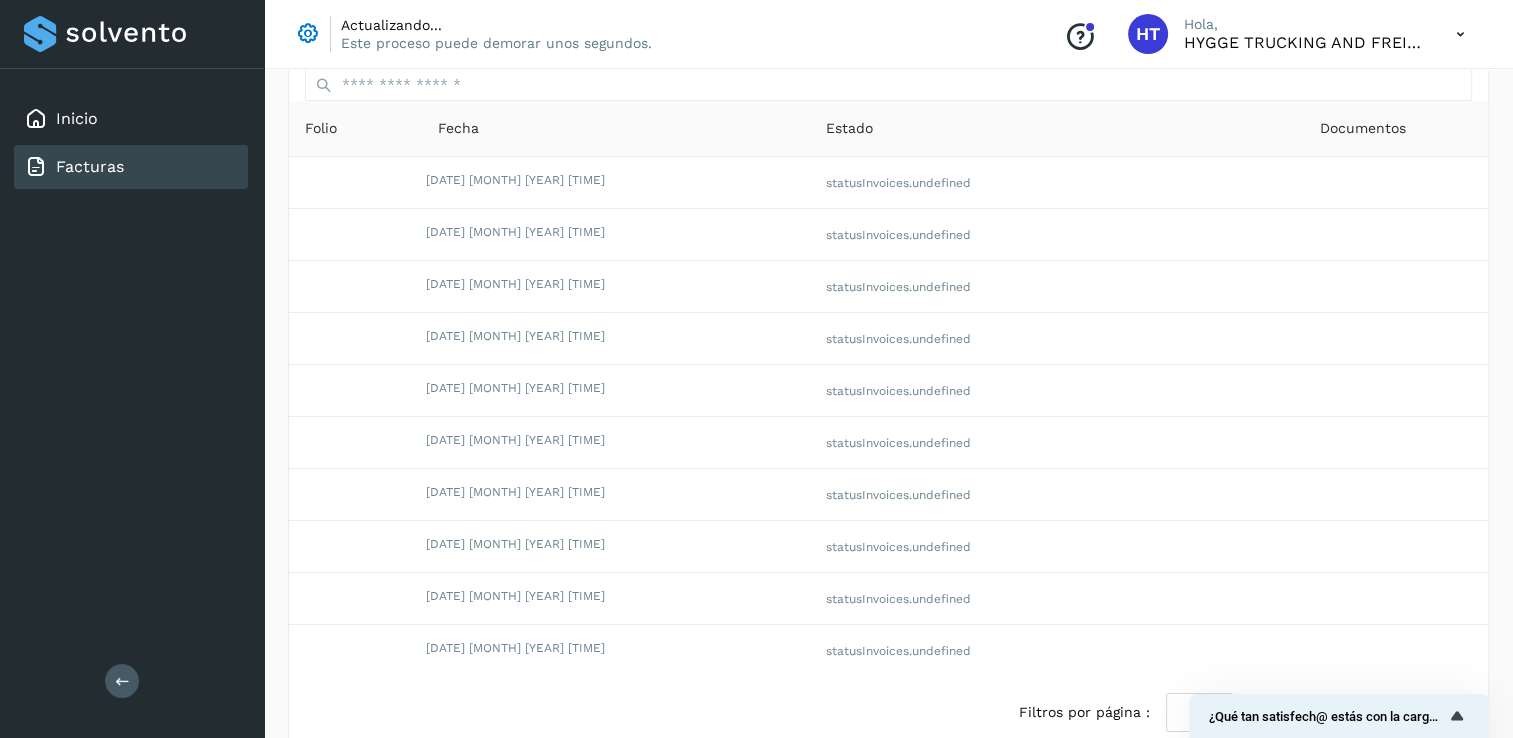 scroll, scrollTop: 0, scrollLeft: 0, axis: both 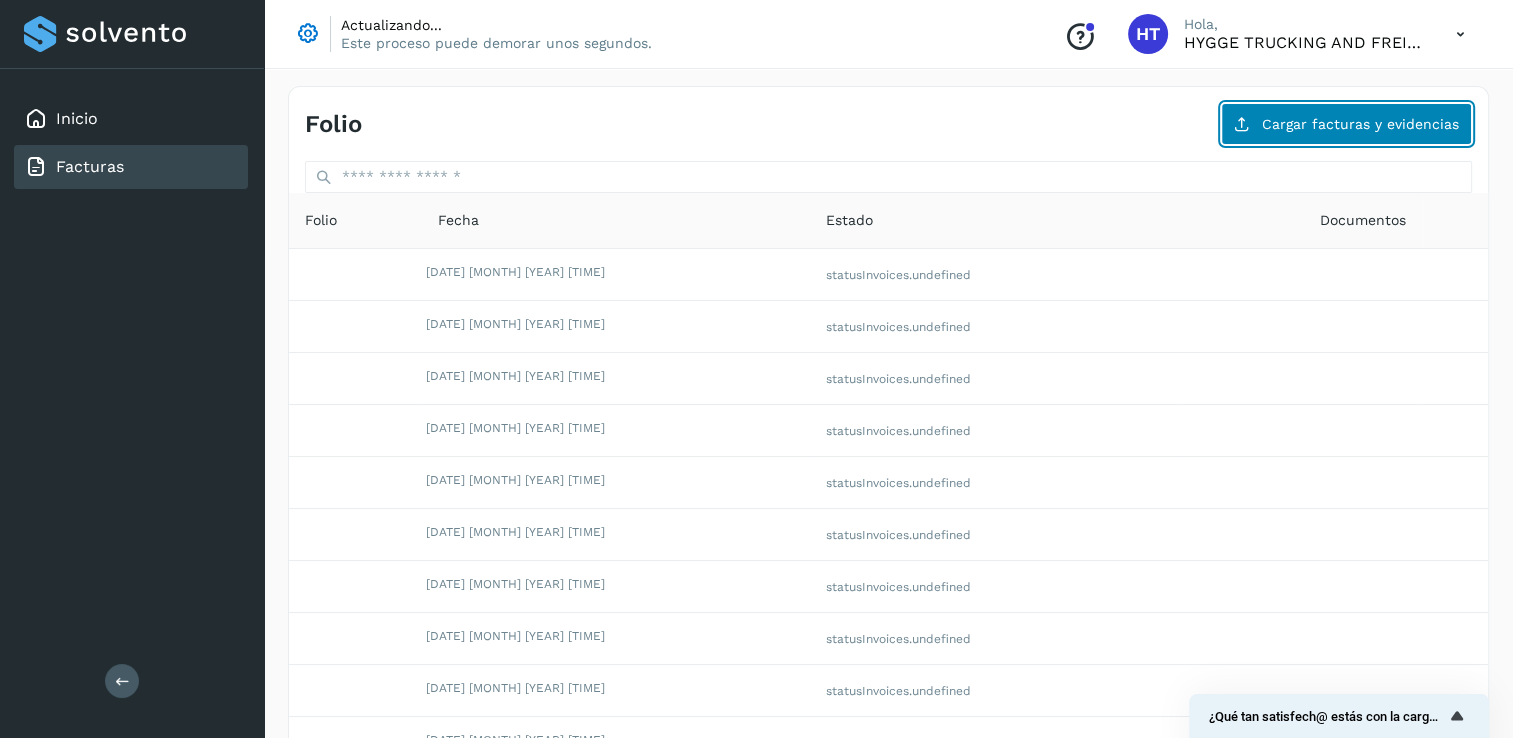 click on "Cargar facturas y evidencias" at bounding box center (1346, 124) 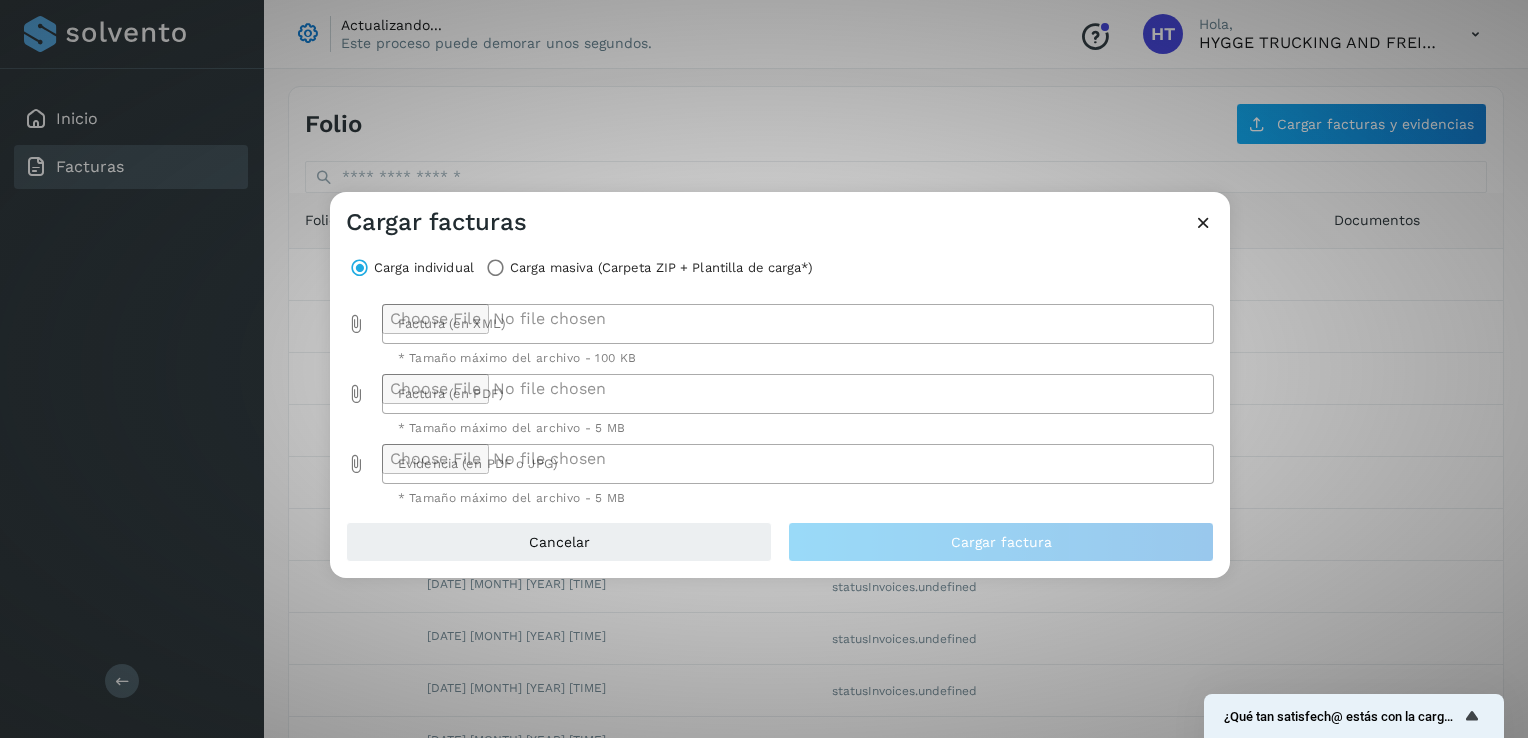 click 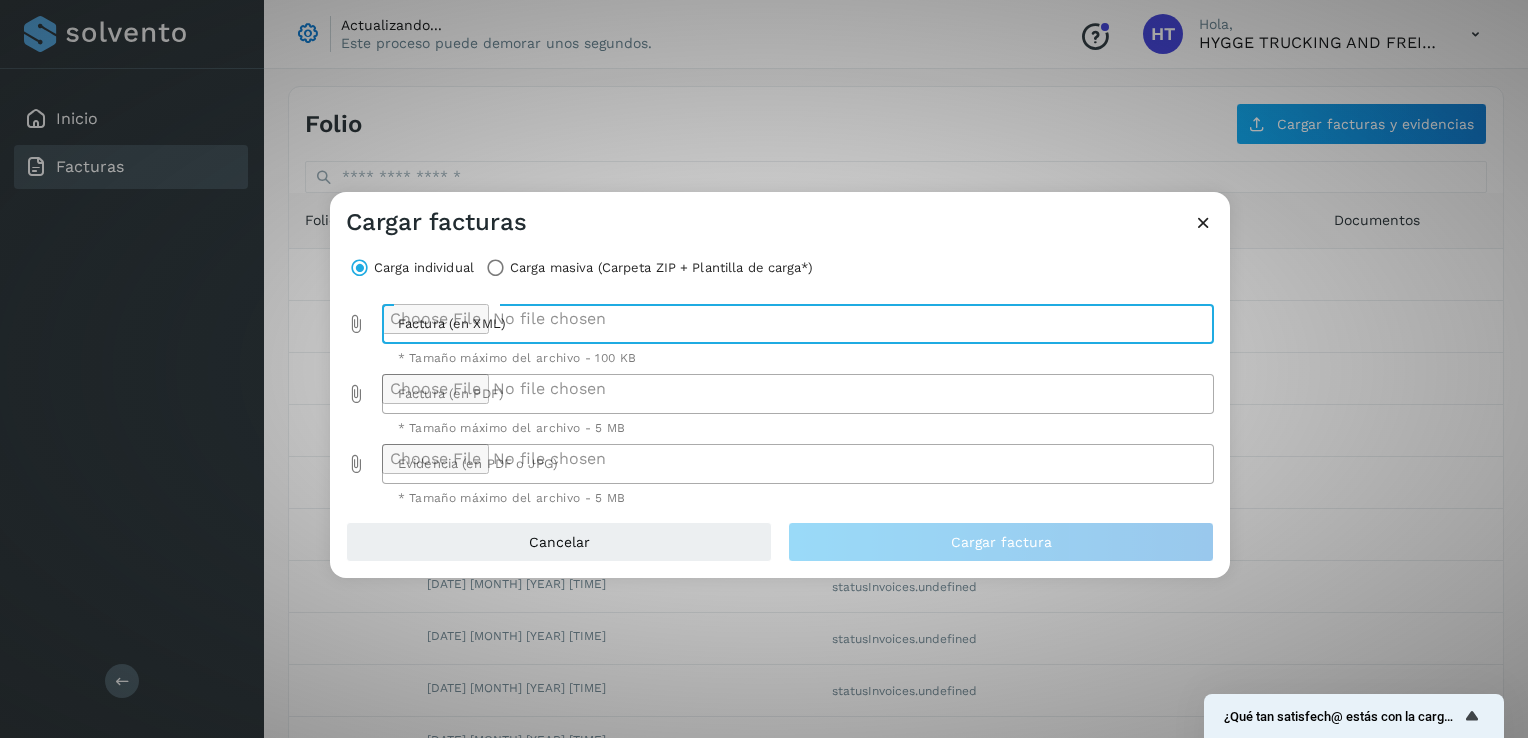 type on "**********" 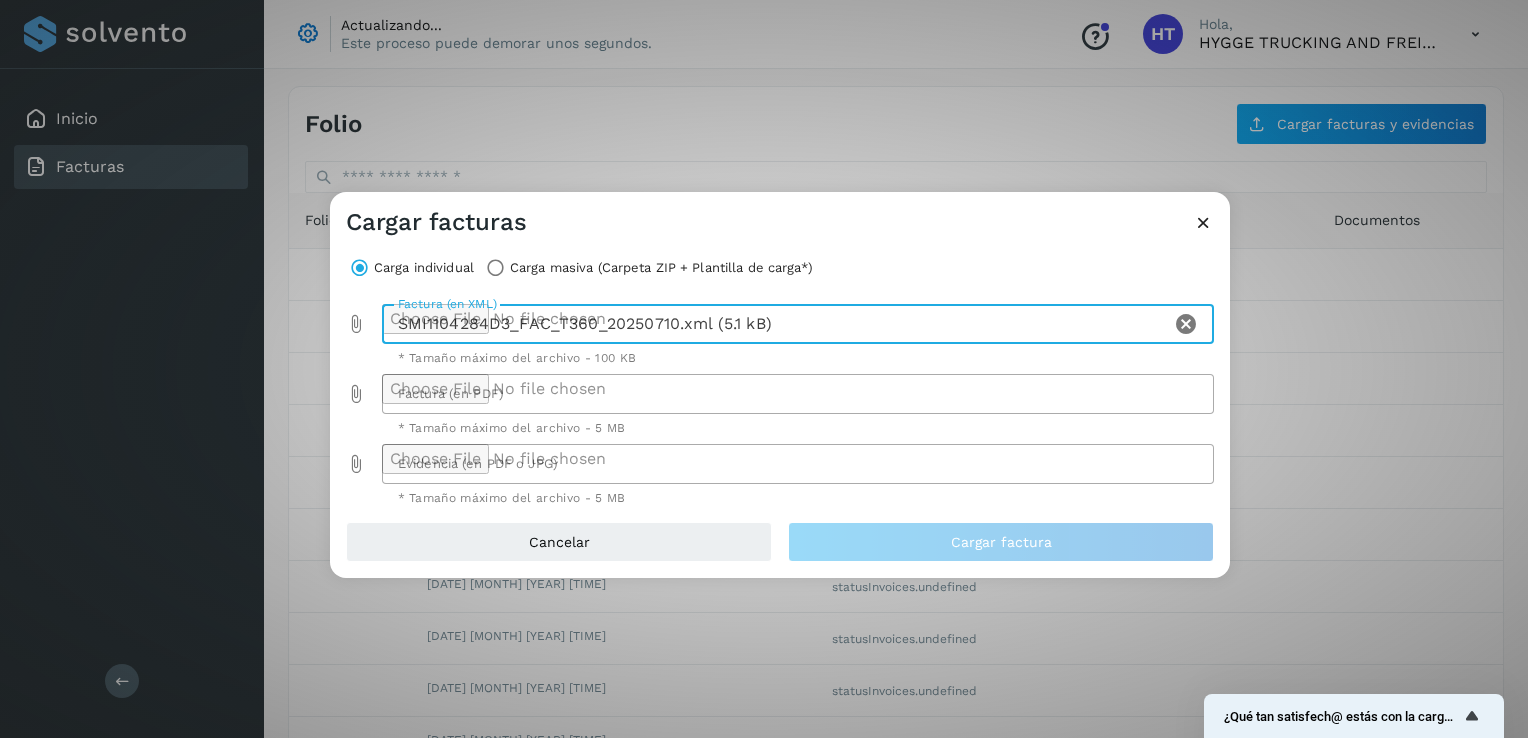 click 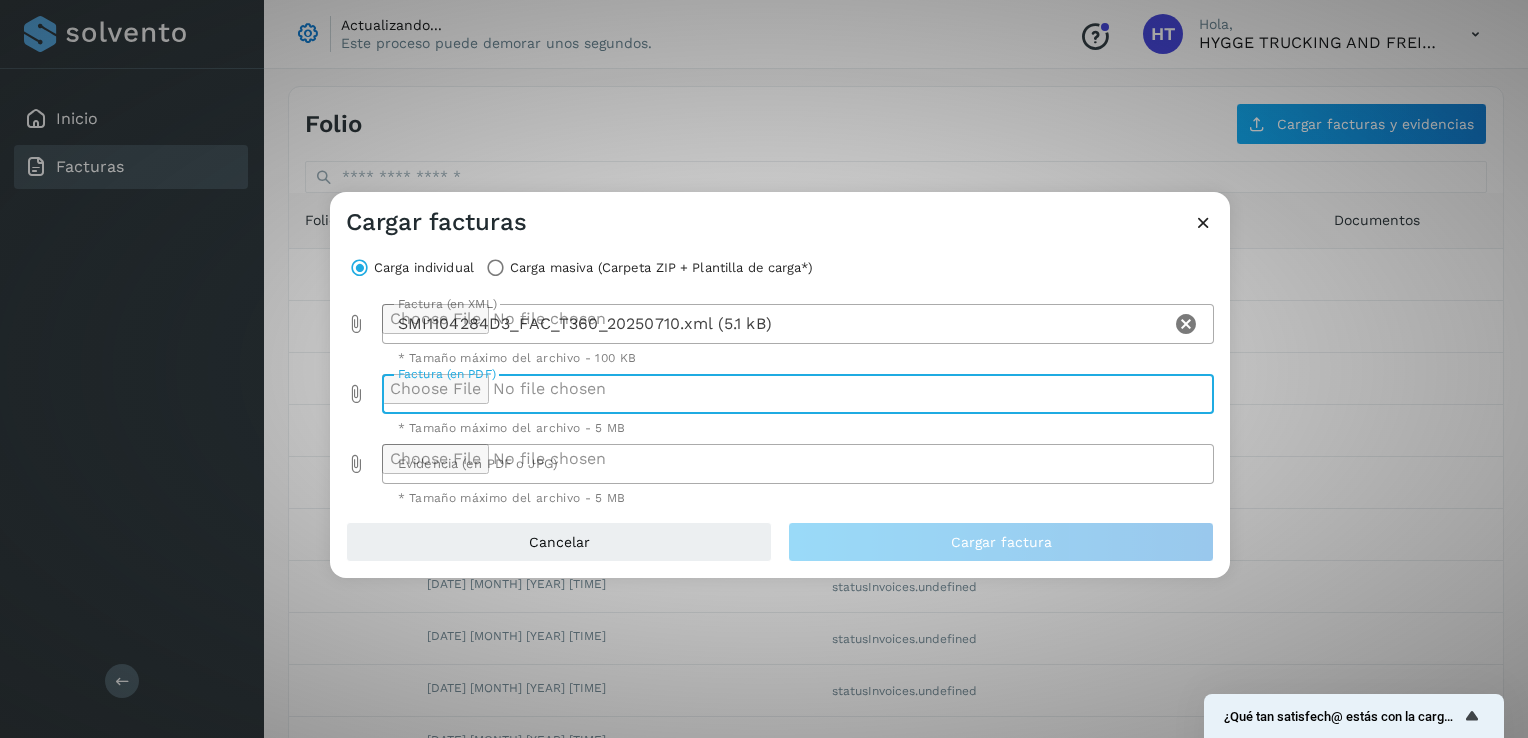 type on "**********" 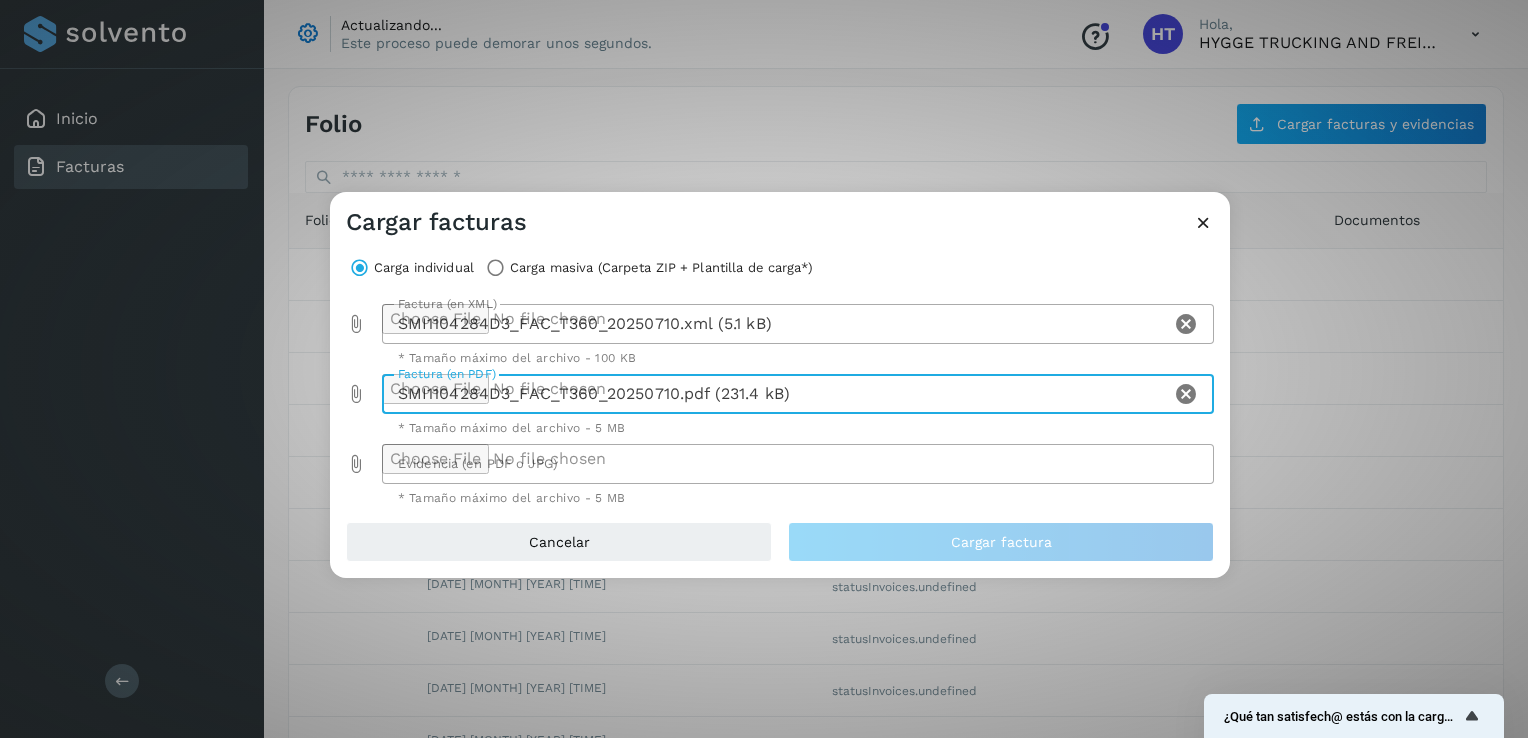 click 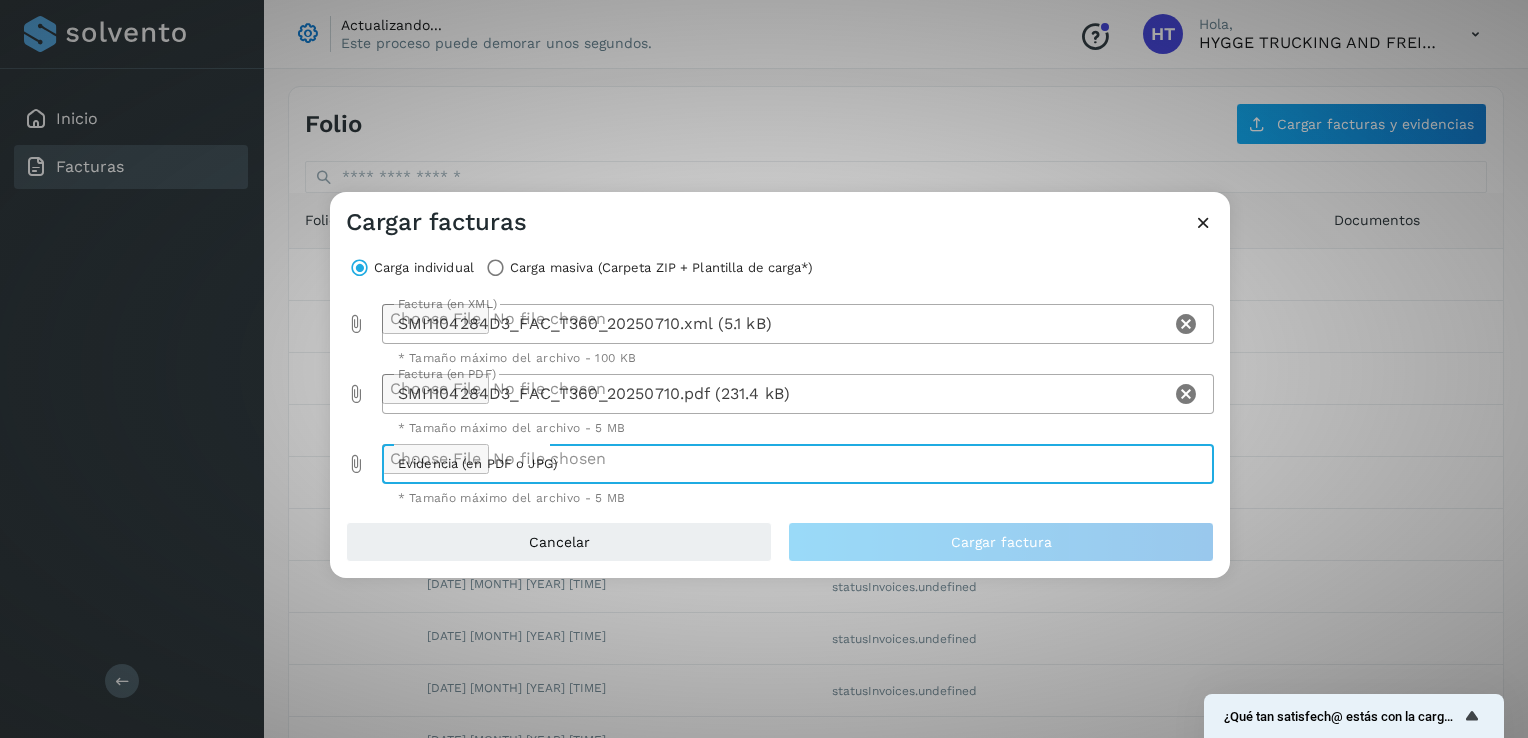 type on "**********" 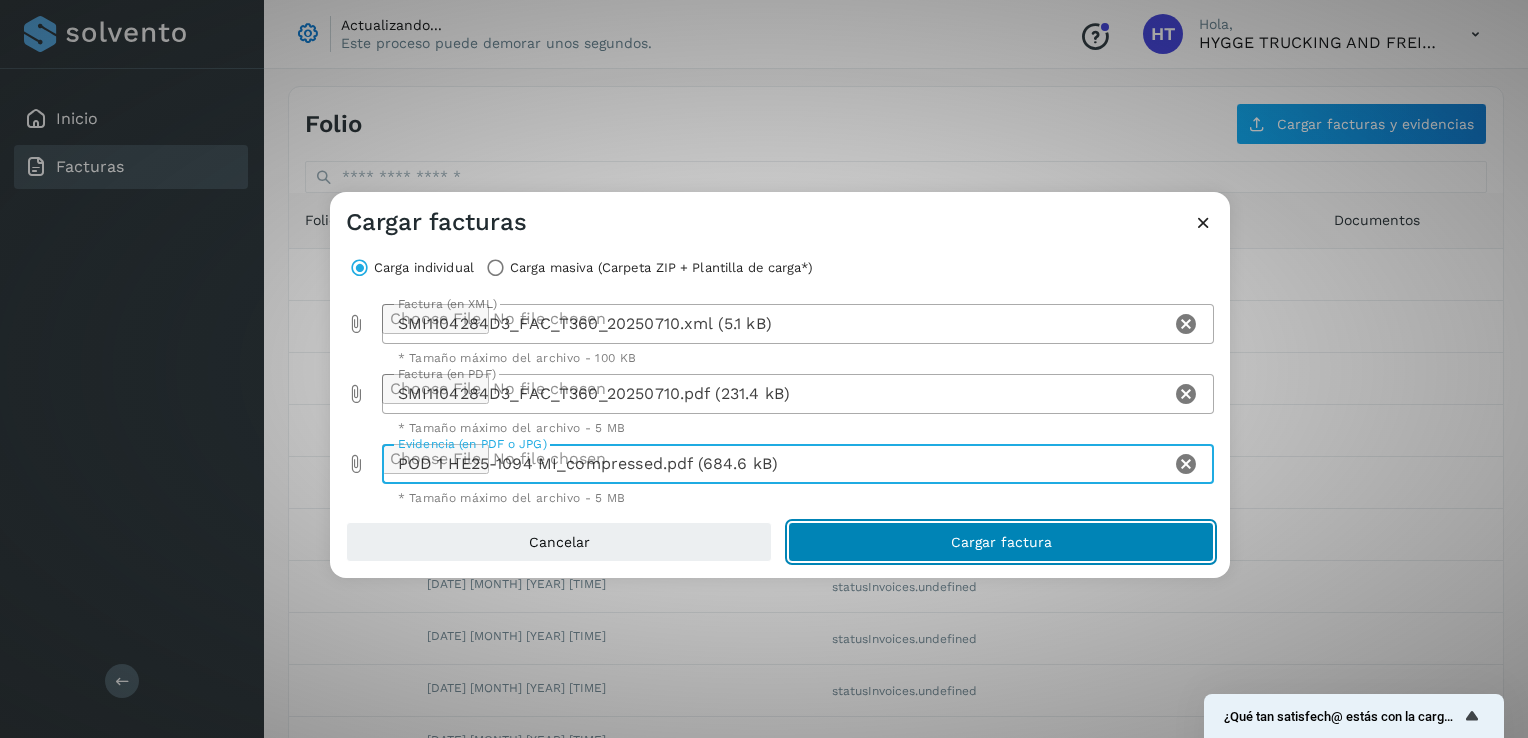 click on "Cargar factura" 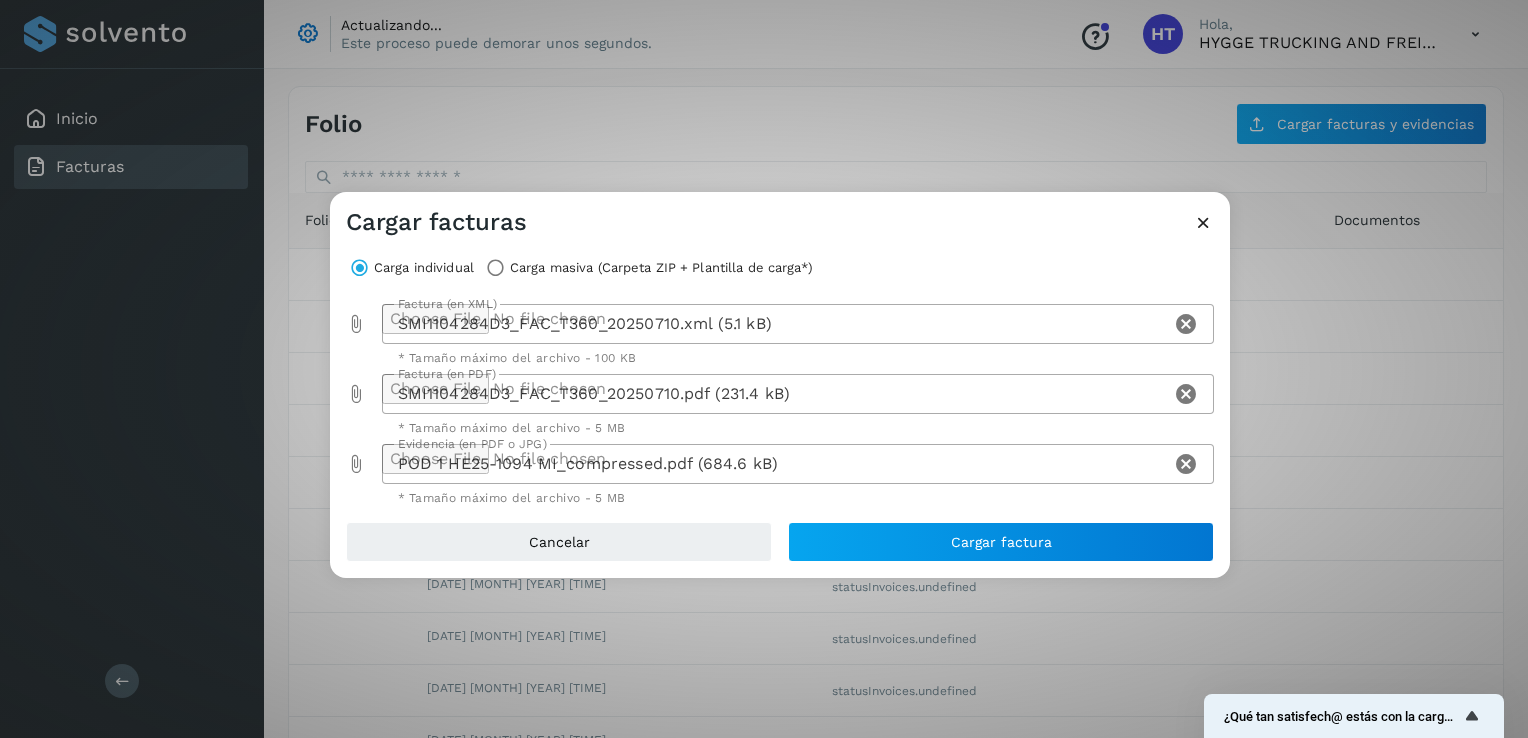click 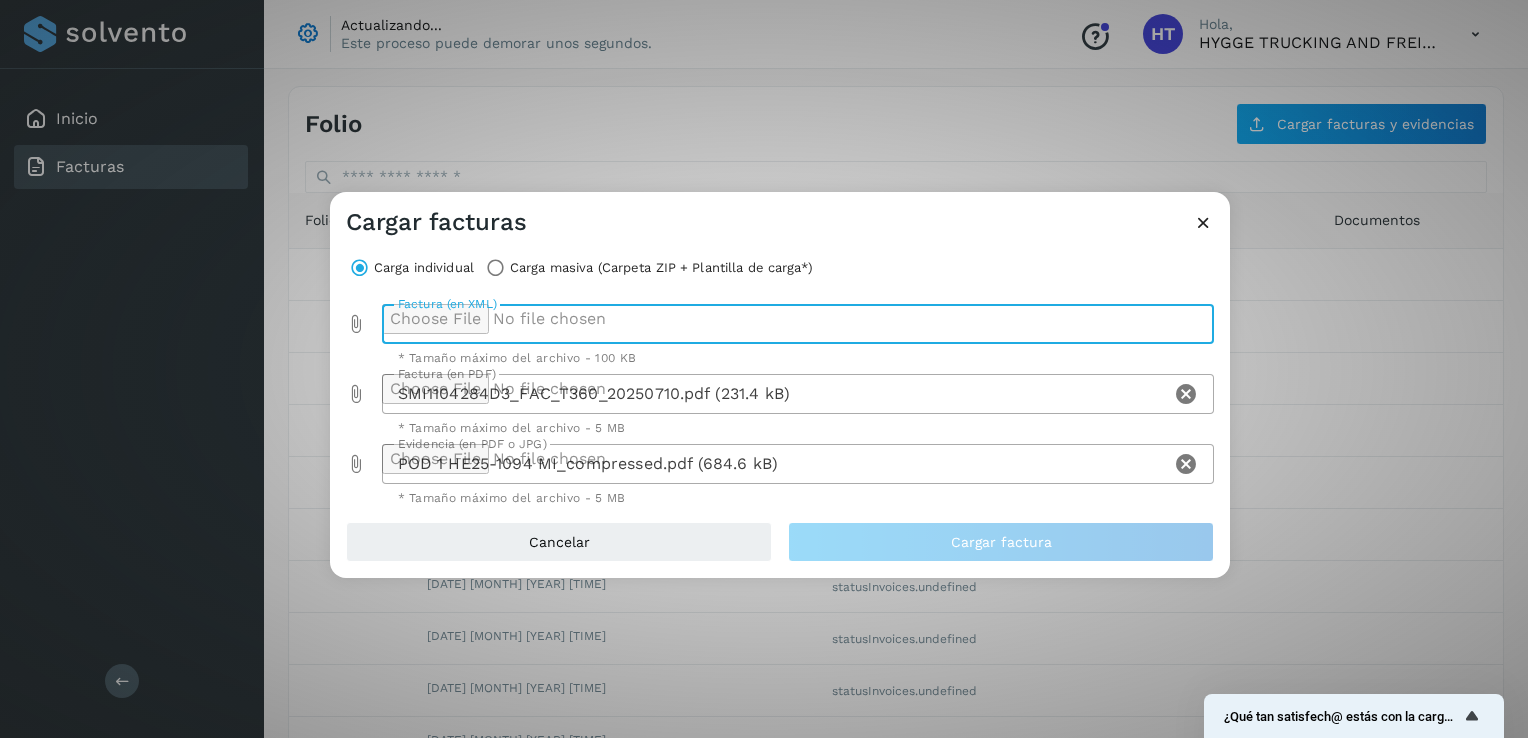 click on "Factura (en PDF) SMI1104284D3_FAC_T360_20250710.pdf (231.4 kB) Factura (en PDF)" 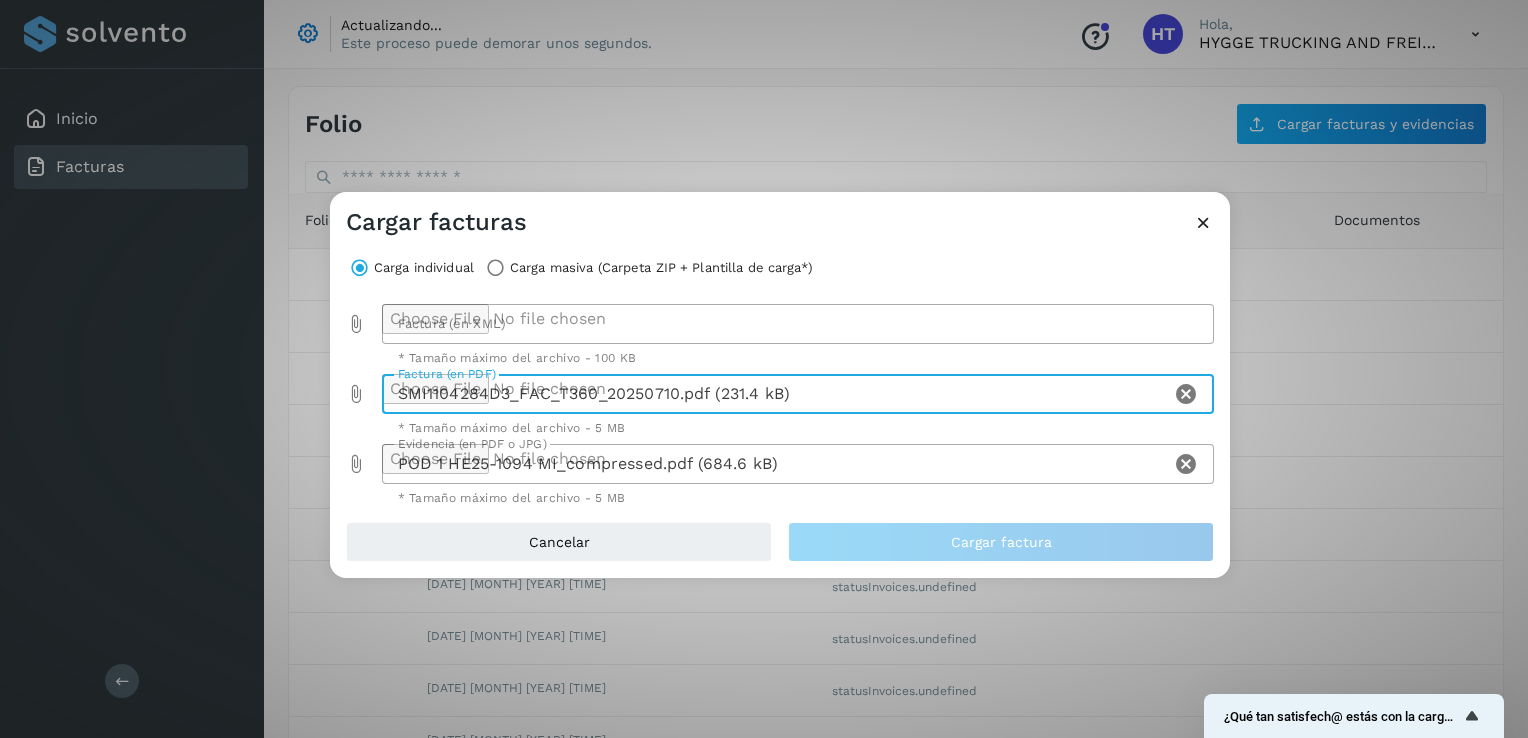 type 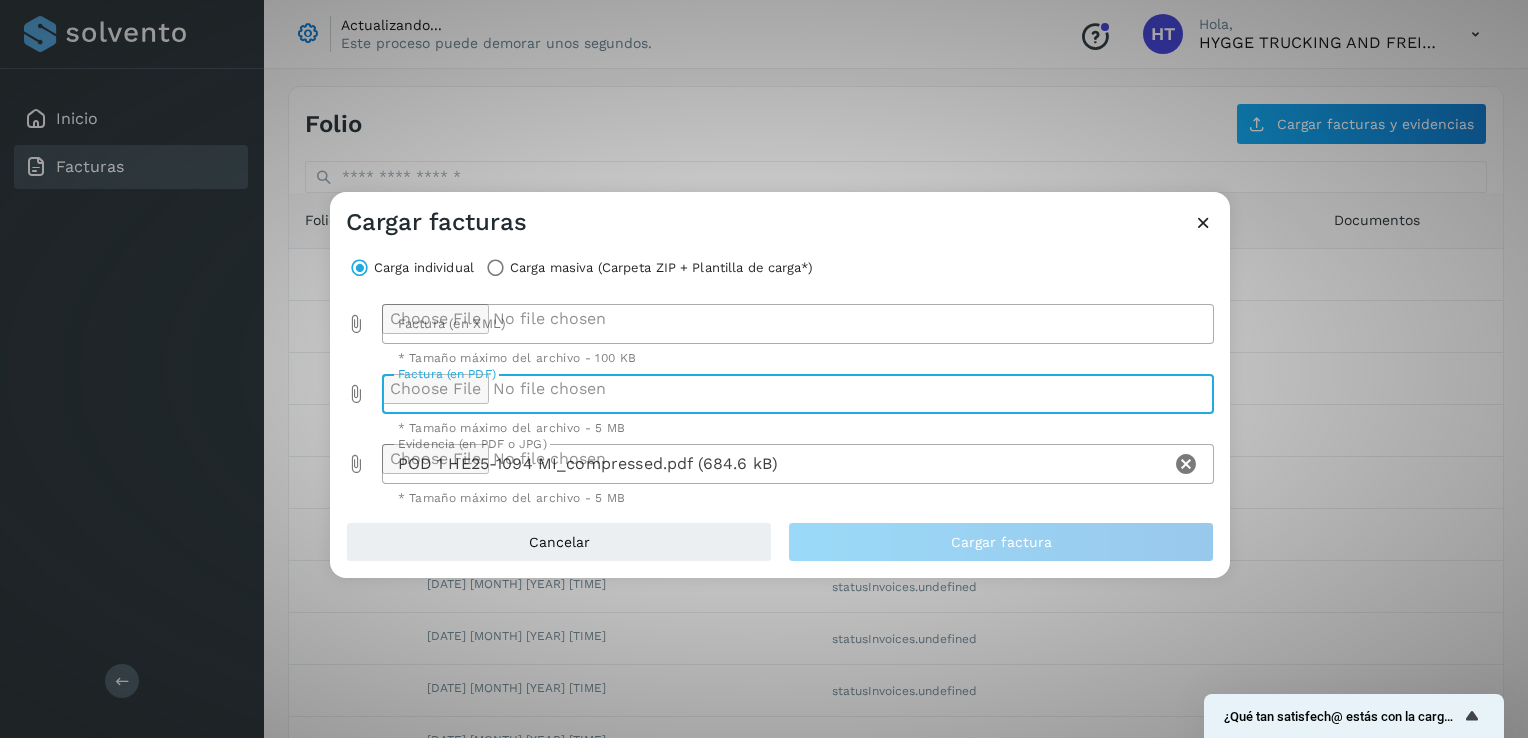 click 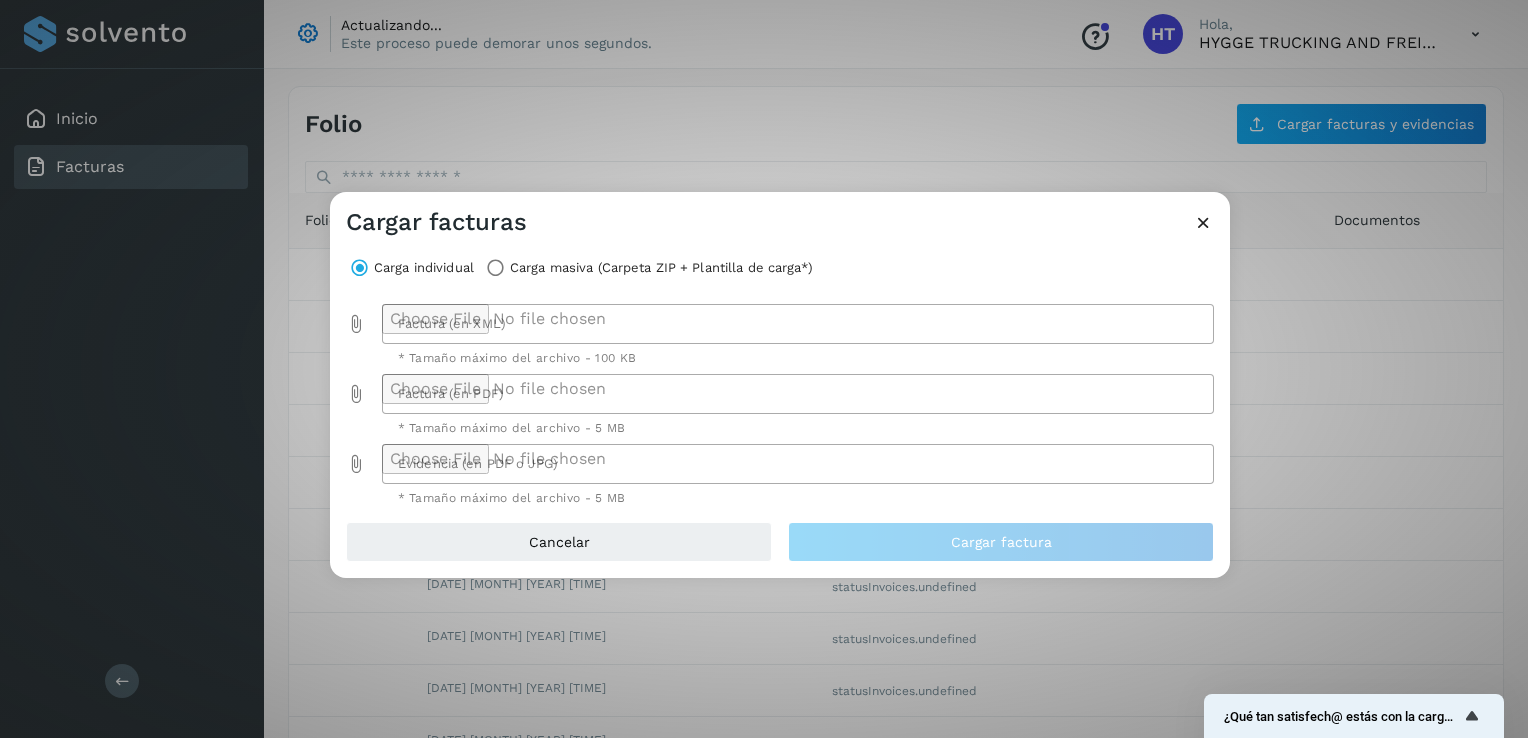 click 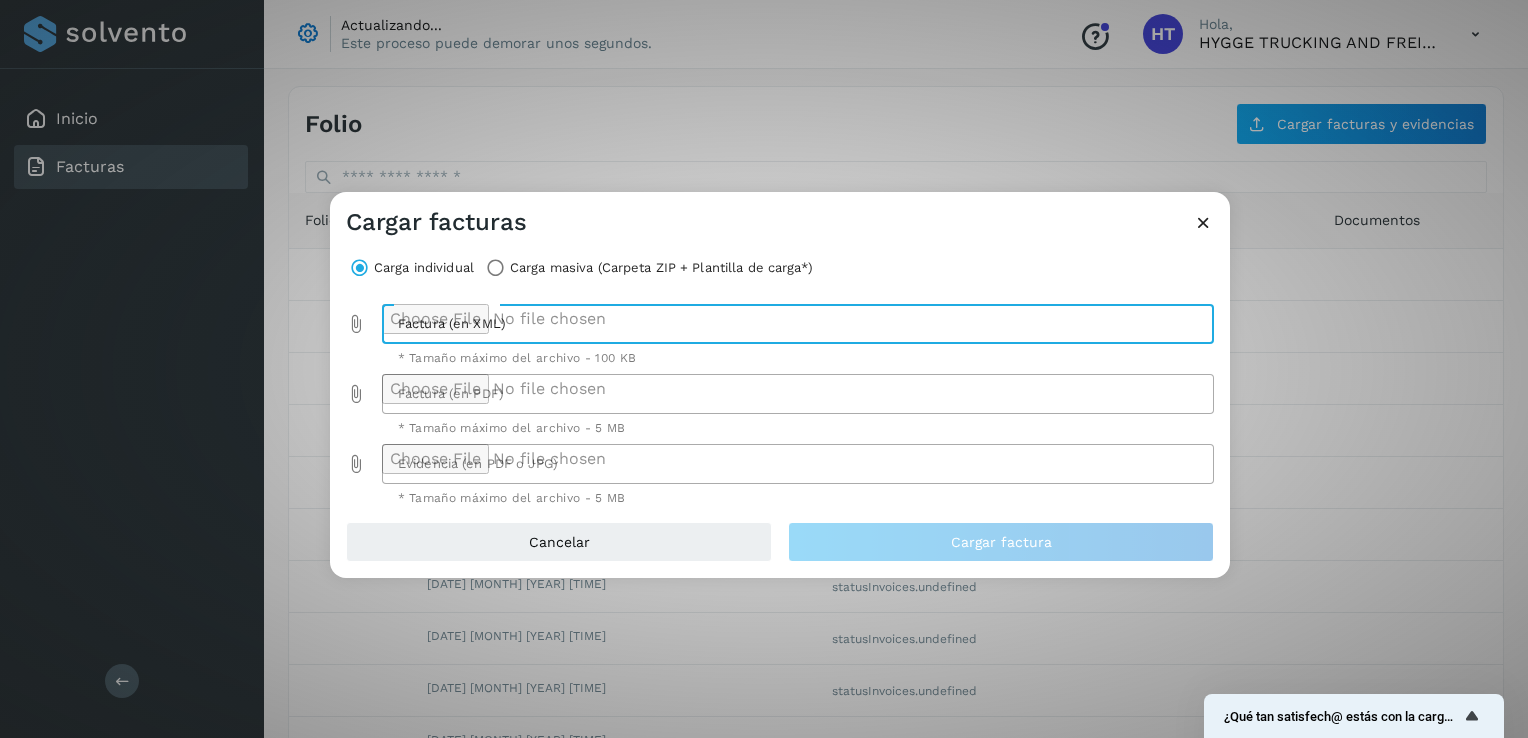 type on "**********" 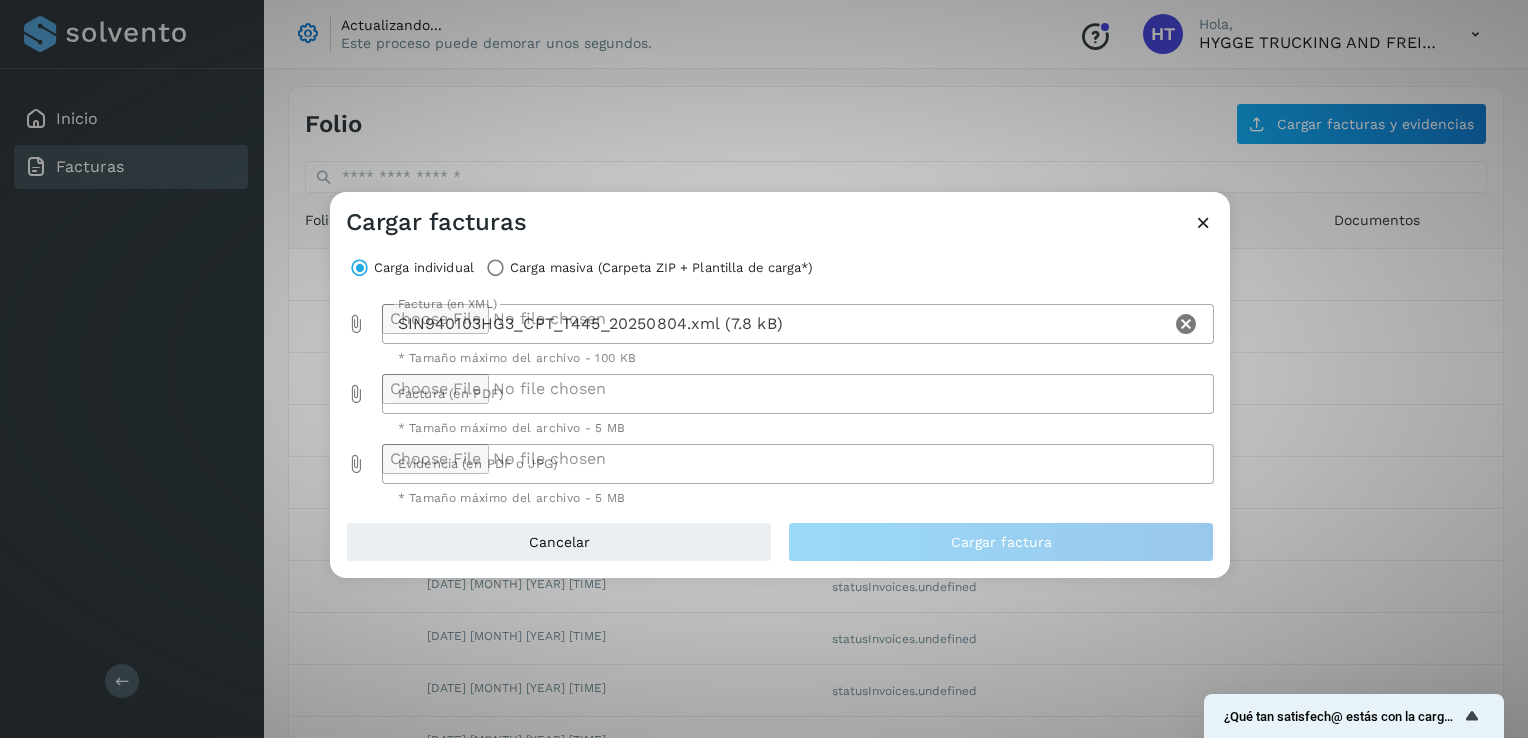 click 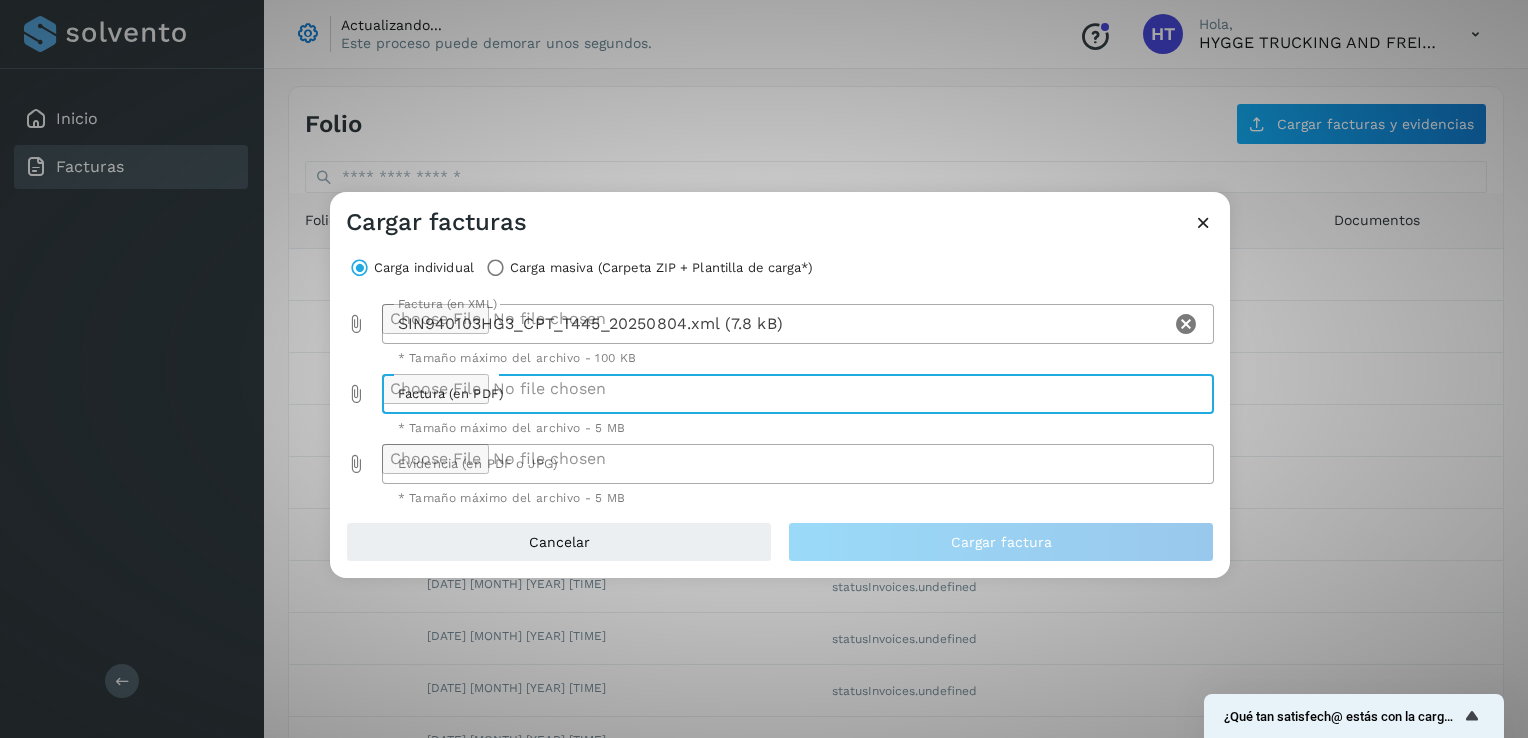 type on "**********" 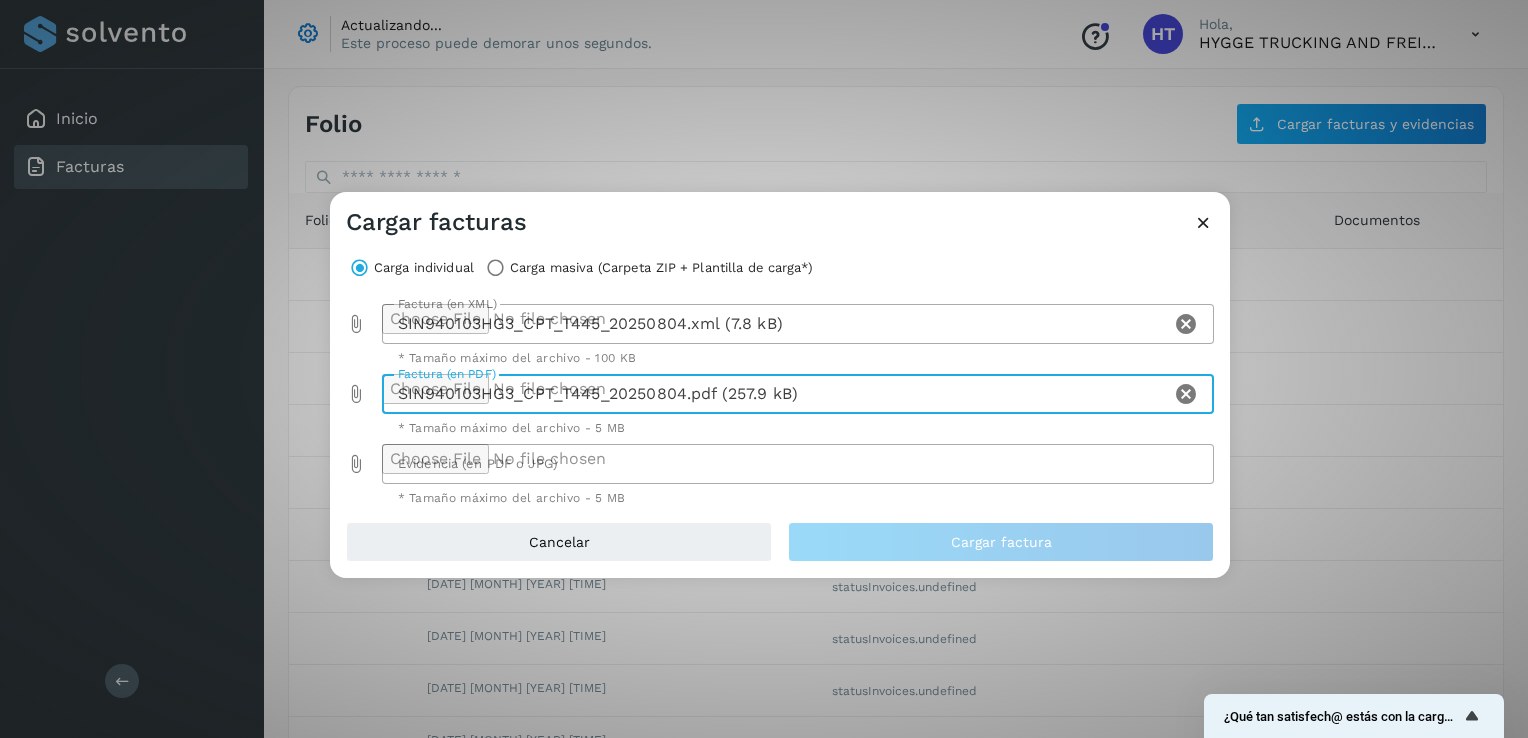 click 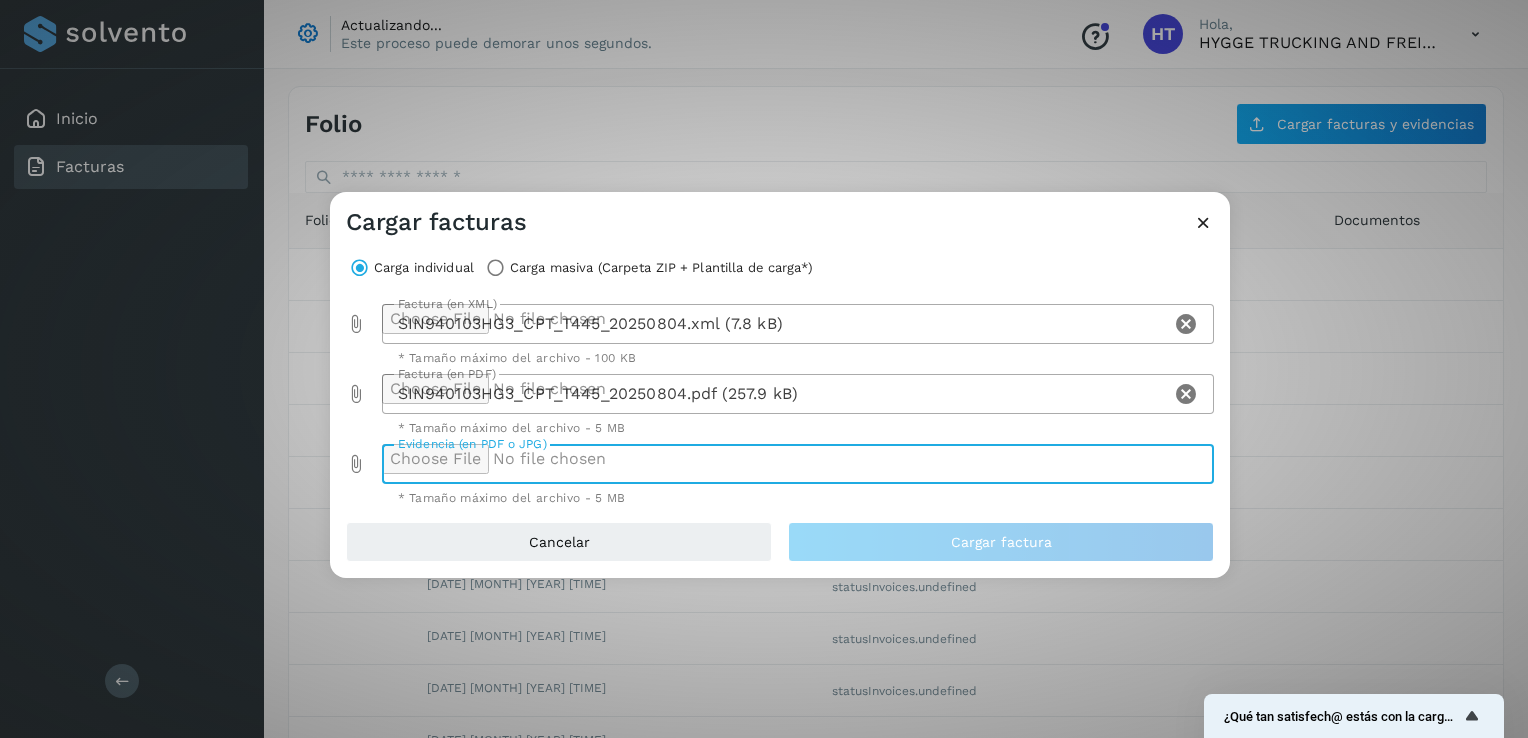 type on "**********" 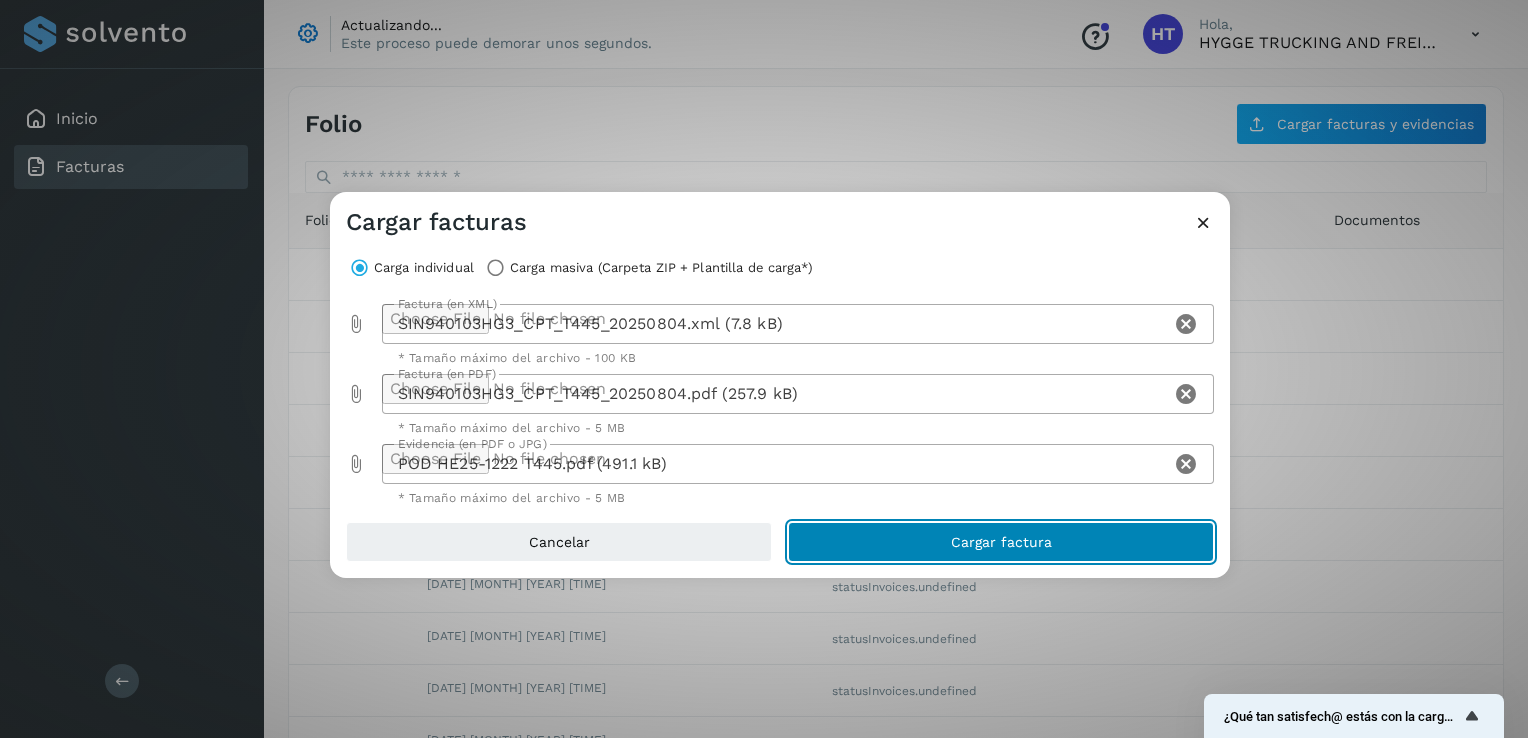 click on "Cargar factura" 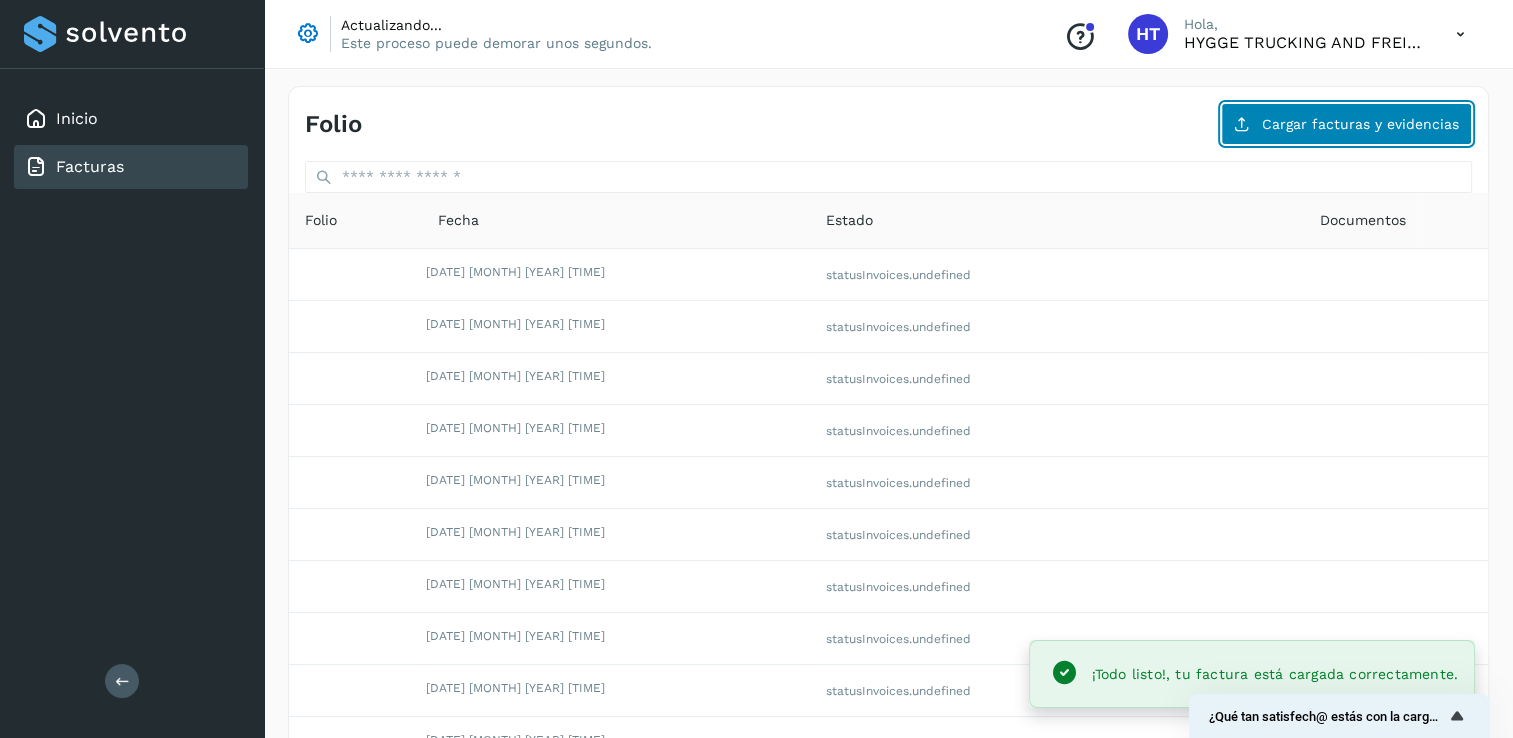 click on "Cargar facturas y evidencias" at bounding box center (1346, 124) 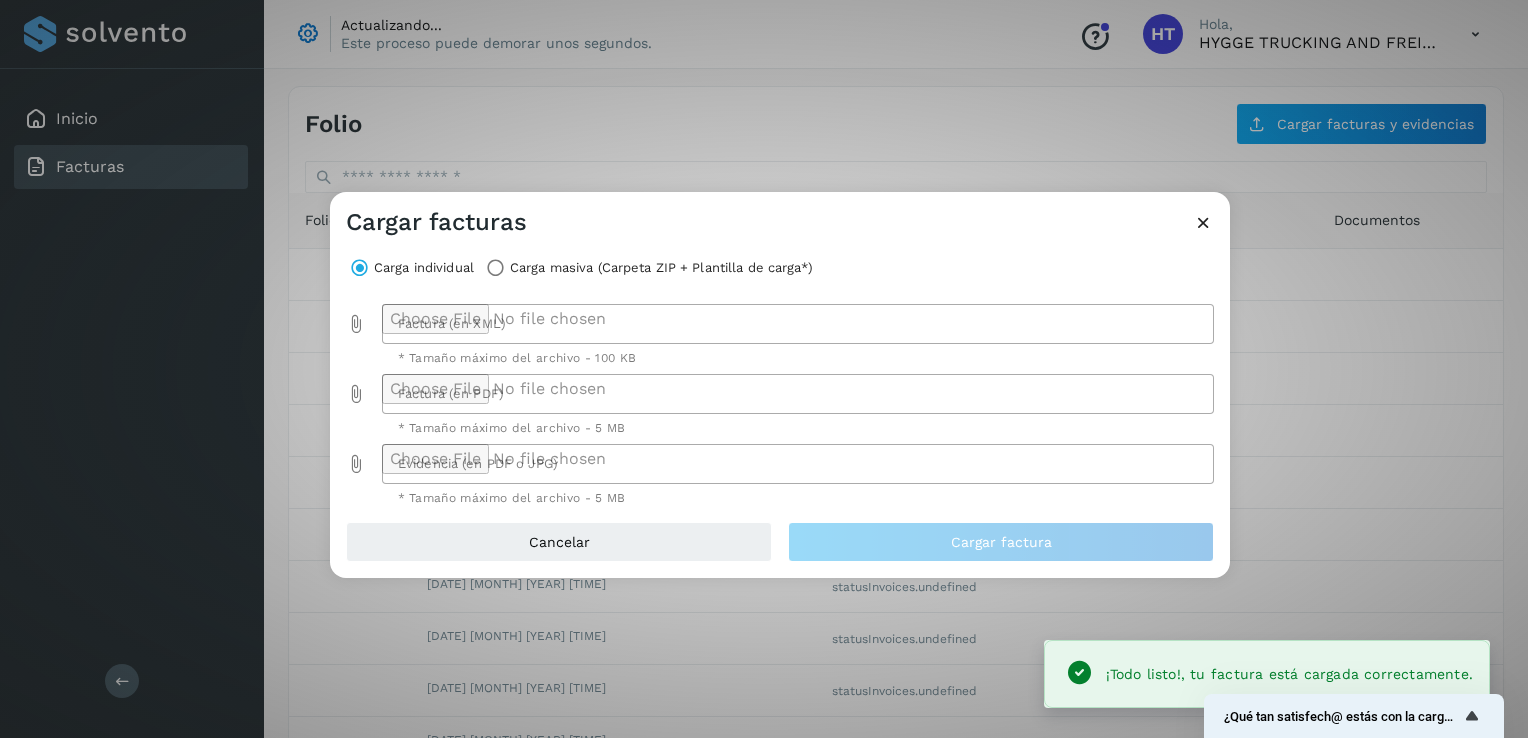 click 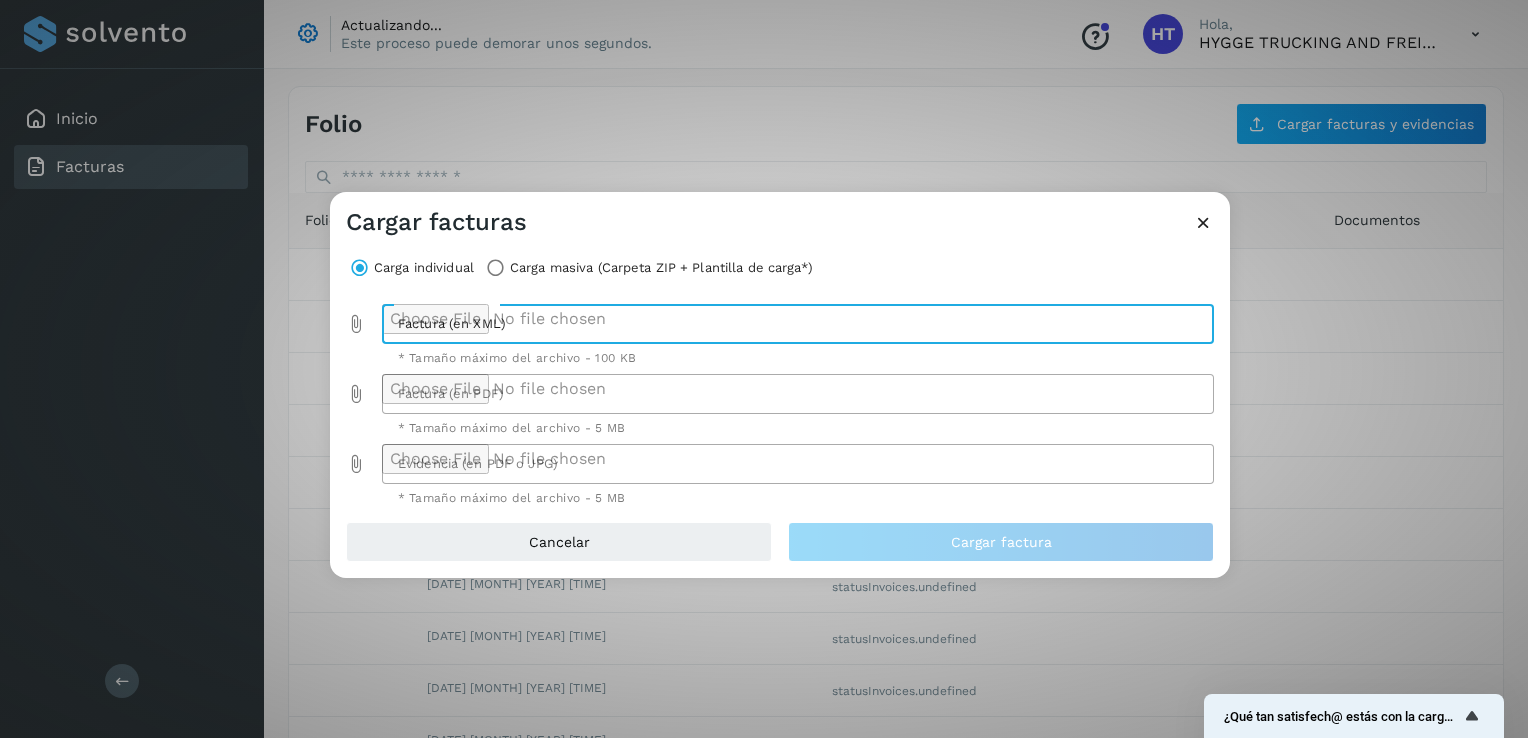 type on "**********" 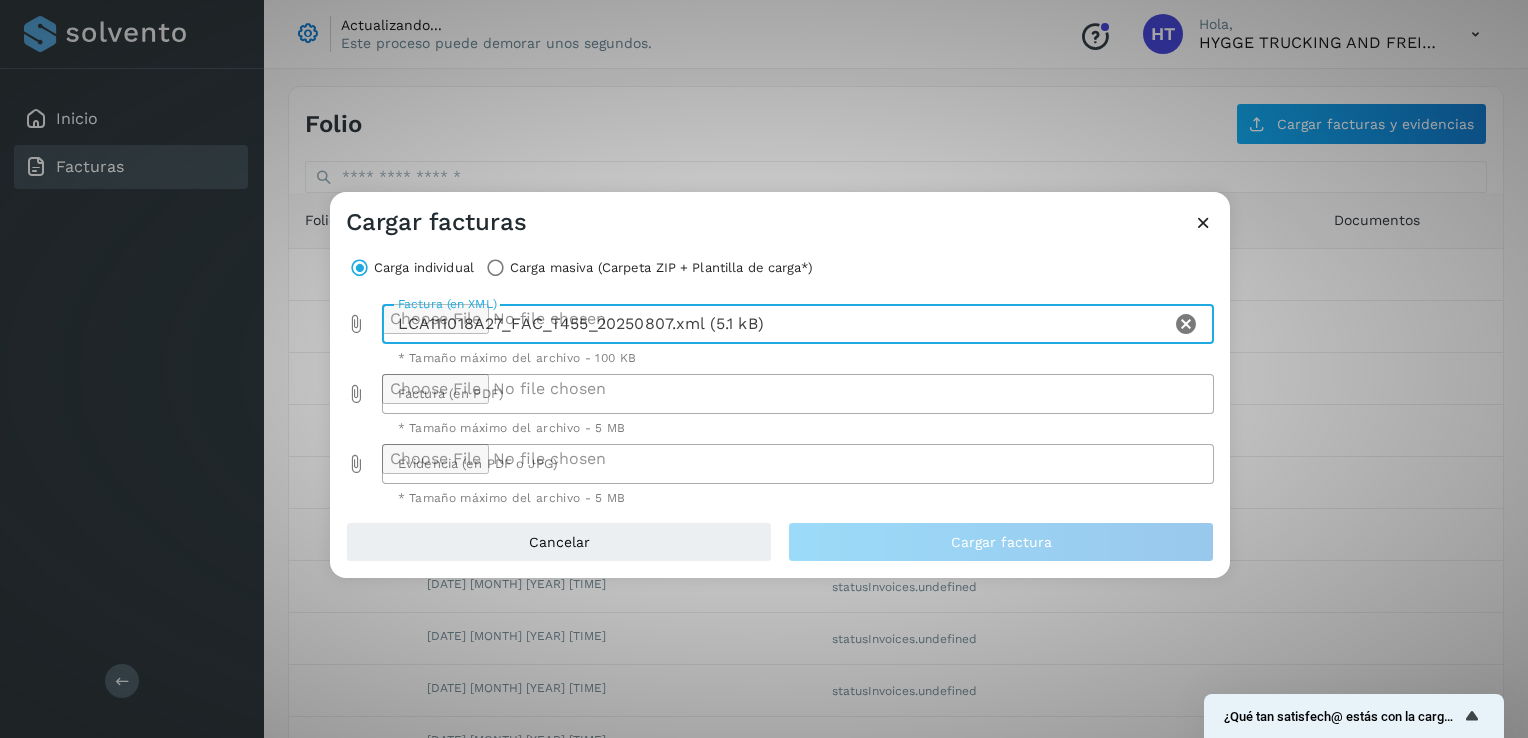 click 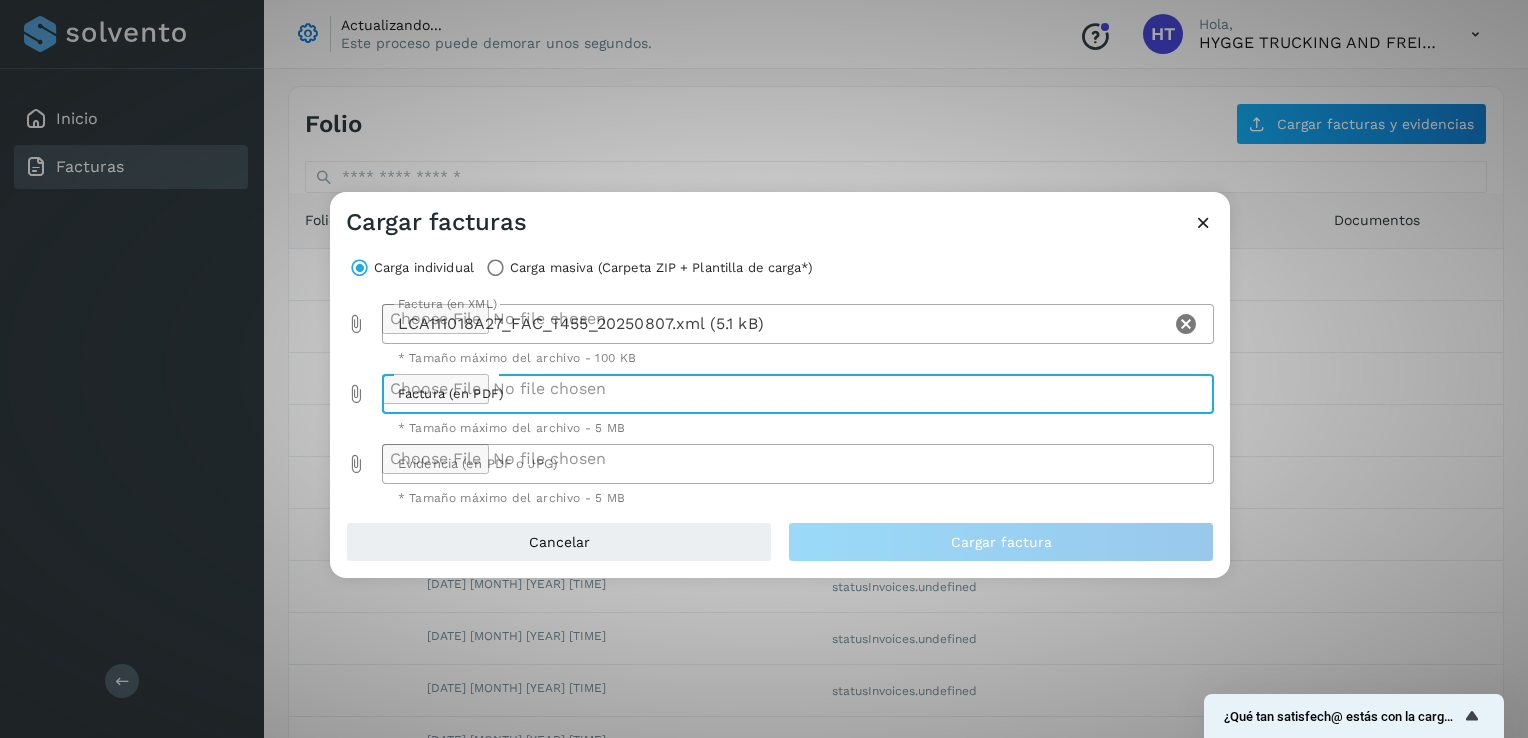 type on "**********" 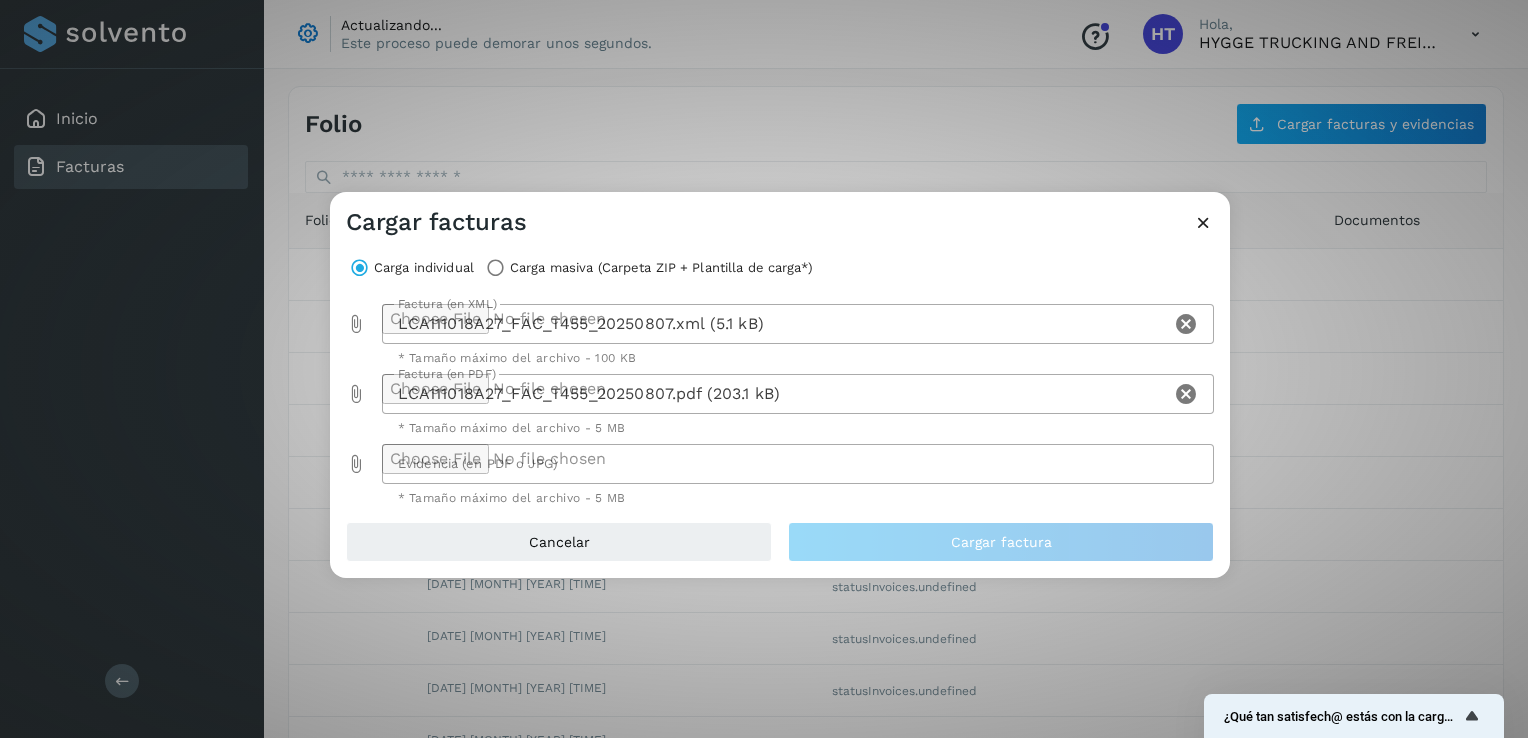 click 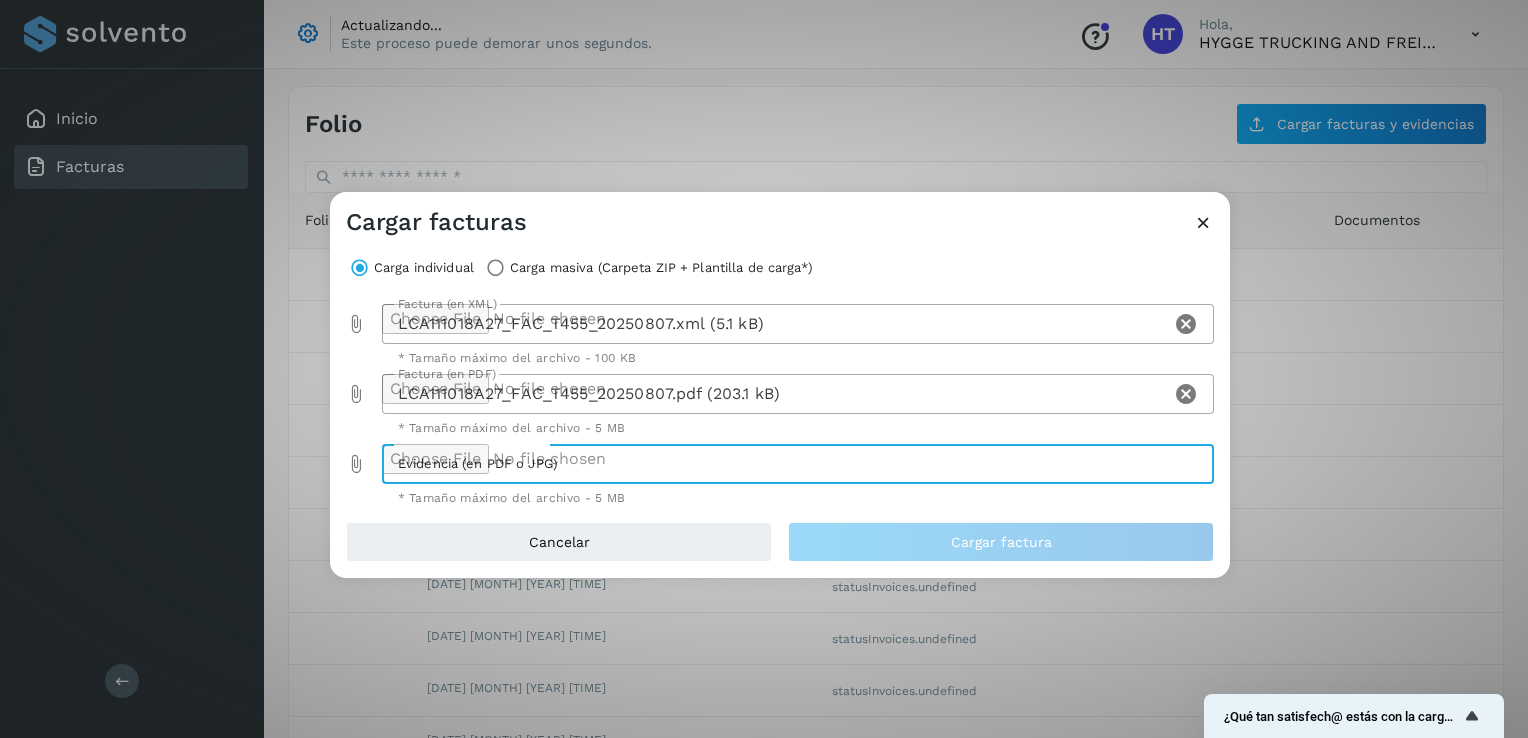 type on "**********" 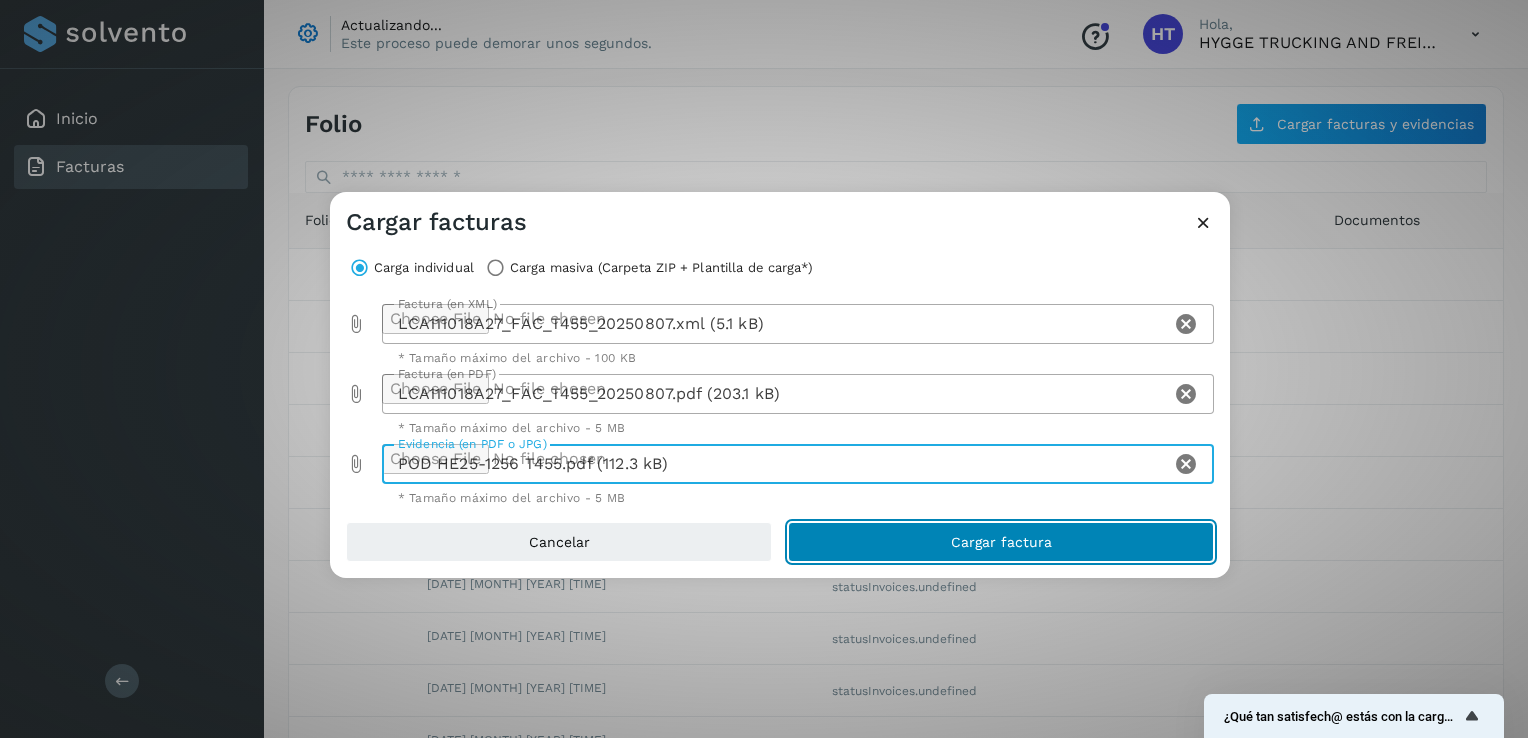 click on "Cargar factura" 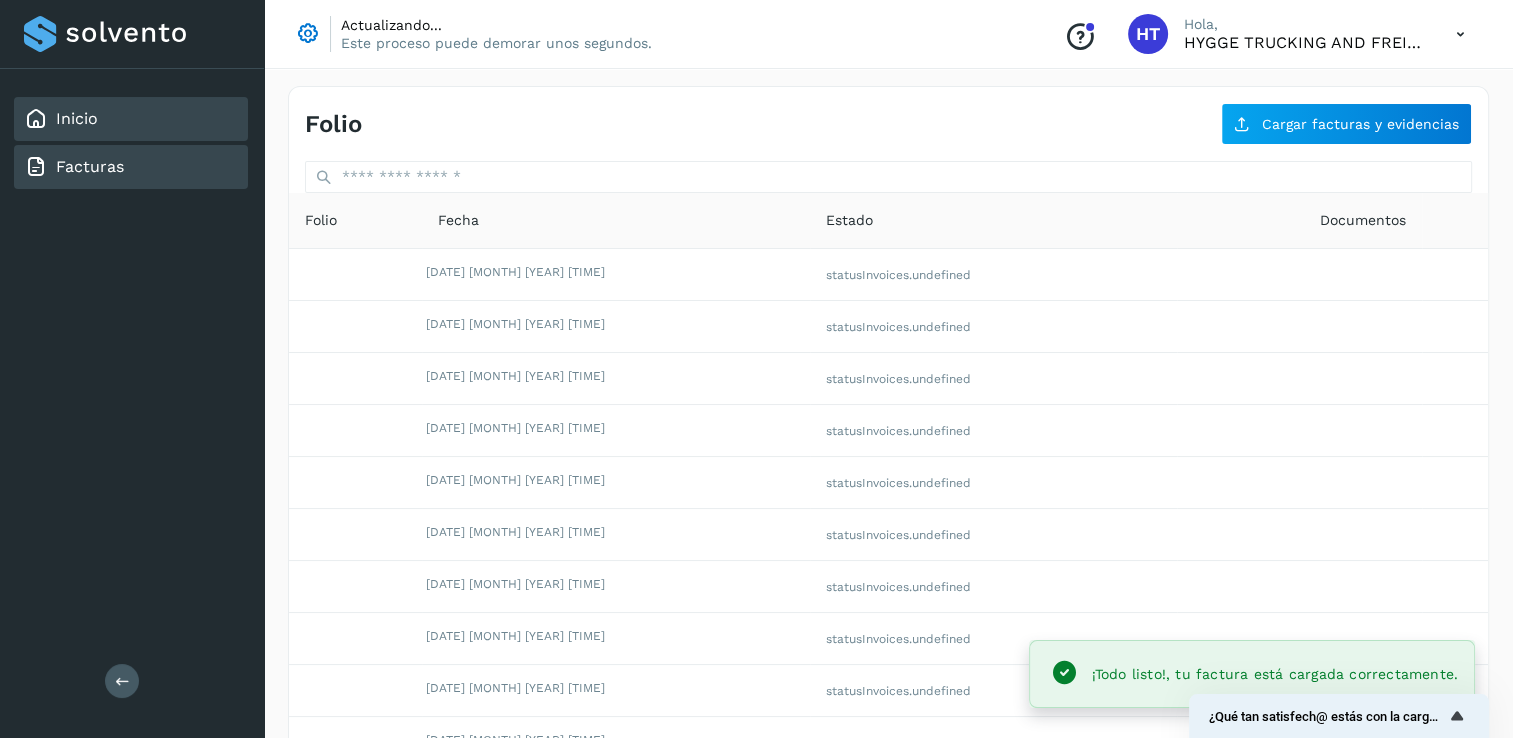 click on "Inicio" at bounding box center (61, 119) 